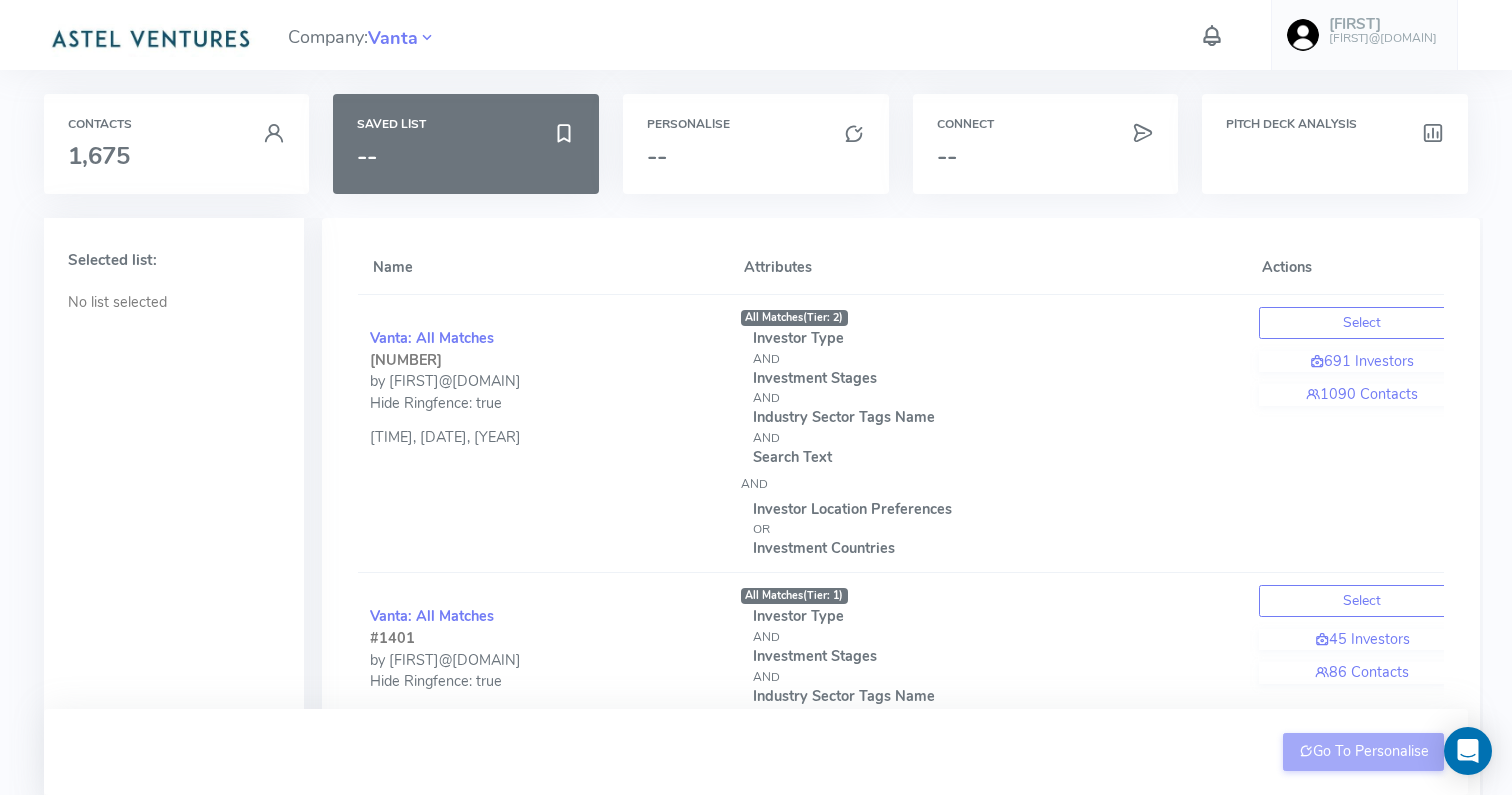 scroll, scrollTop: 0, scrollLeft: 0, axis: both 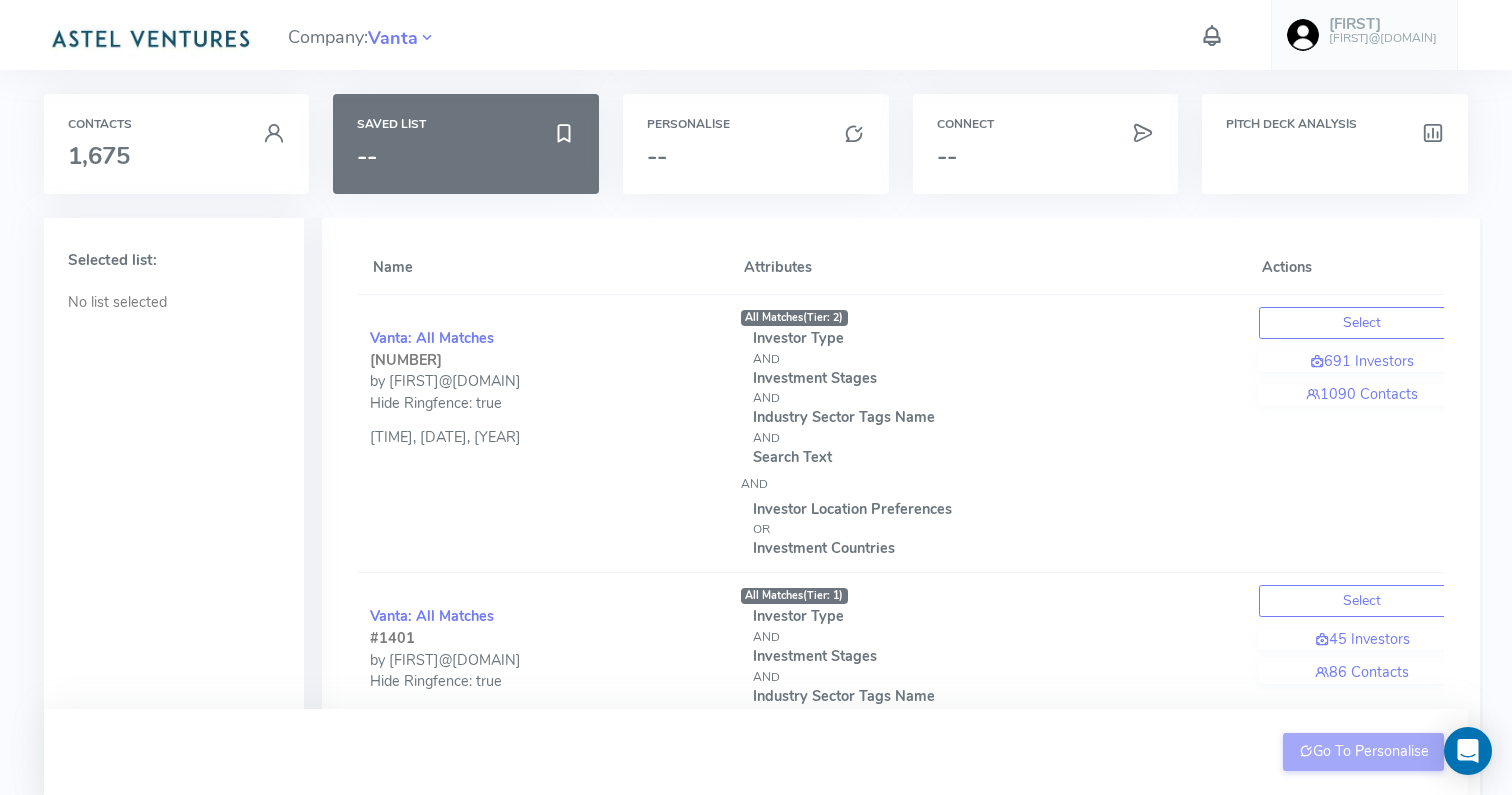 click at bounding box center [150, 37] 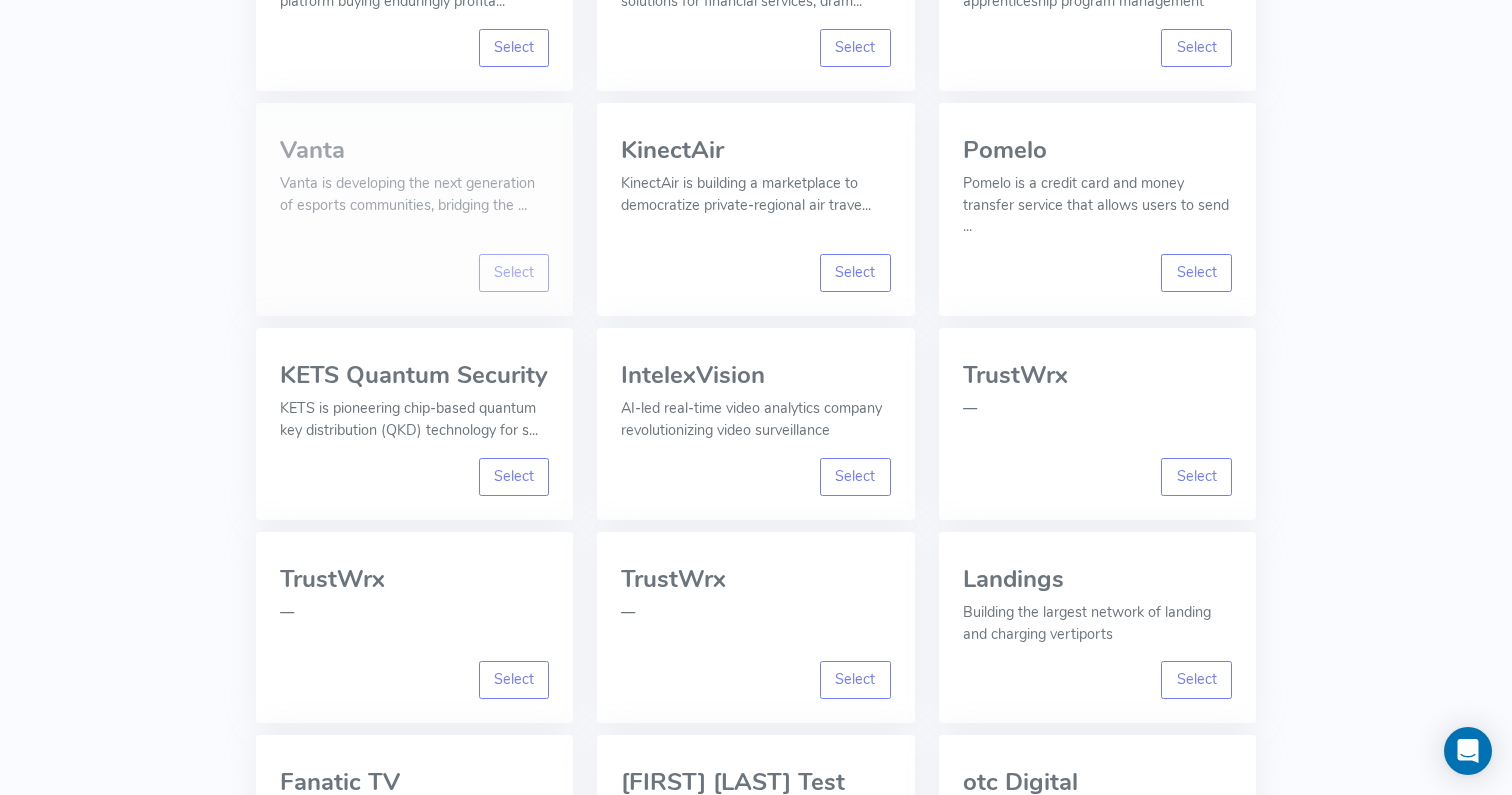 scroll, scrollTop: 327, scrollLeft: 0, axis: vertical 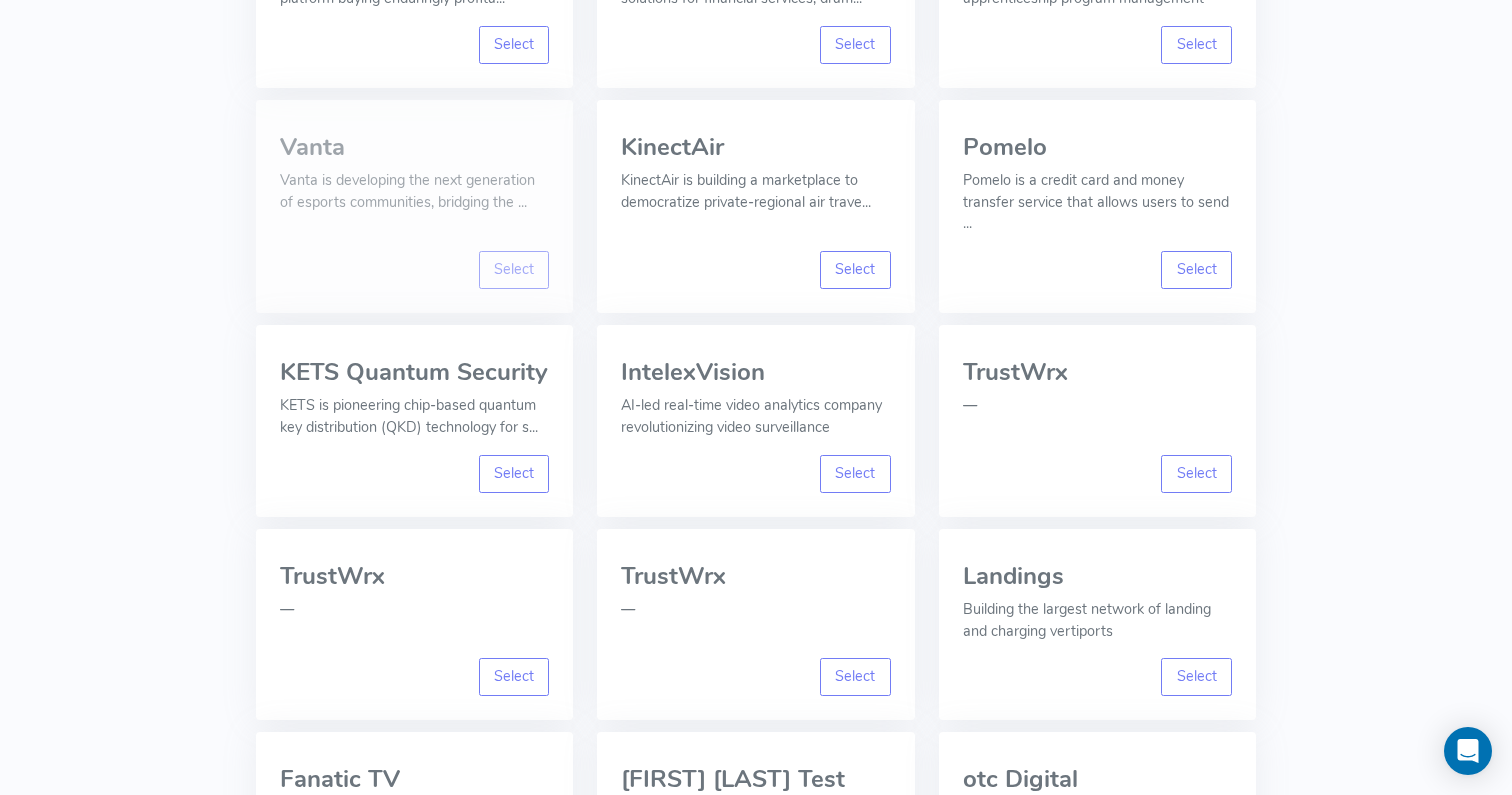 click on "Vanta is developing the next generation of esports communities, bridging the ..." at bounding box center [414, 191] 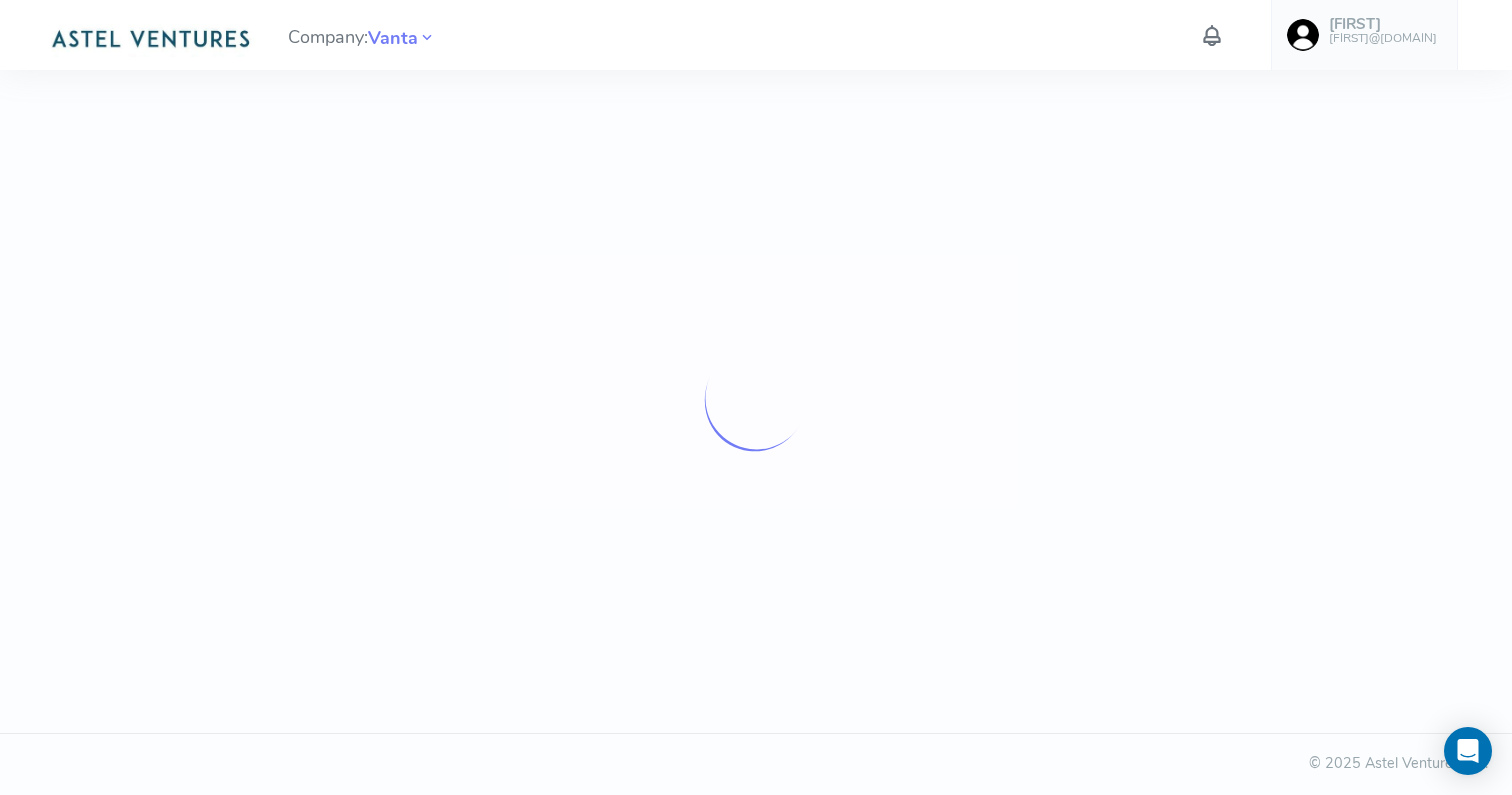 scroll, scrollTop: 0, scrollLeft: 0, axis: both 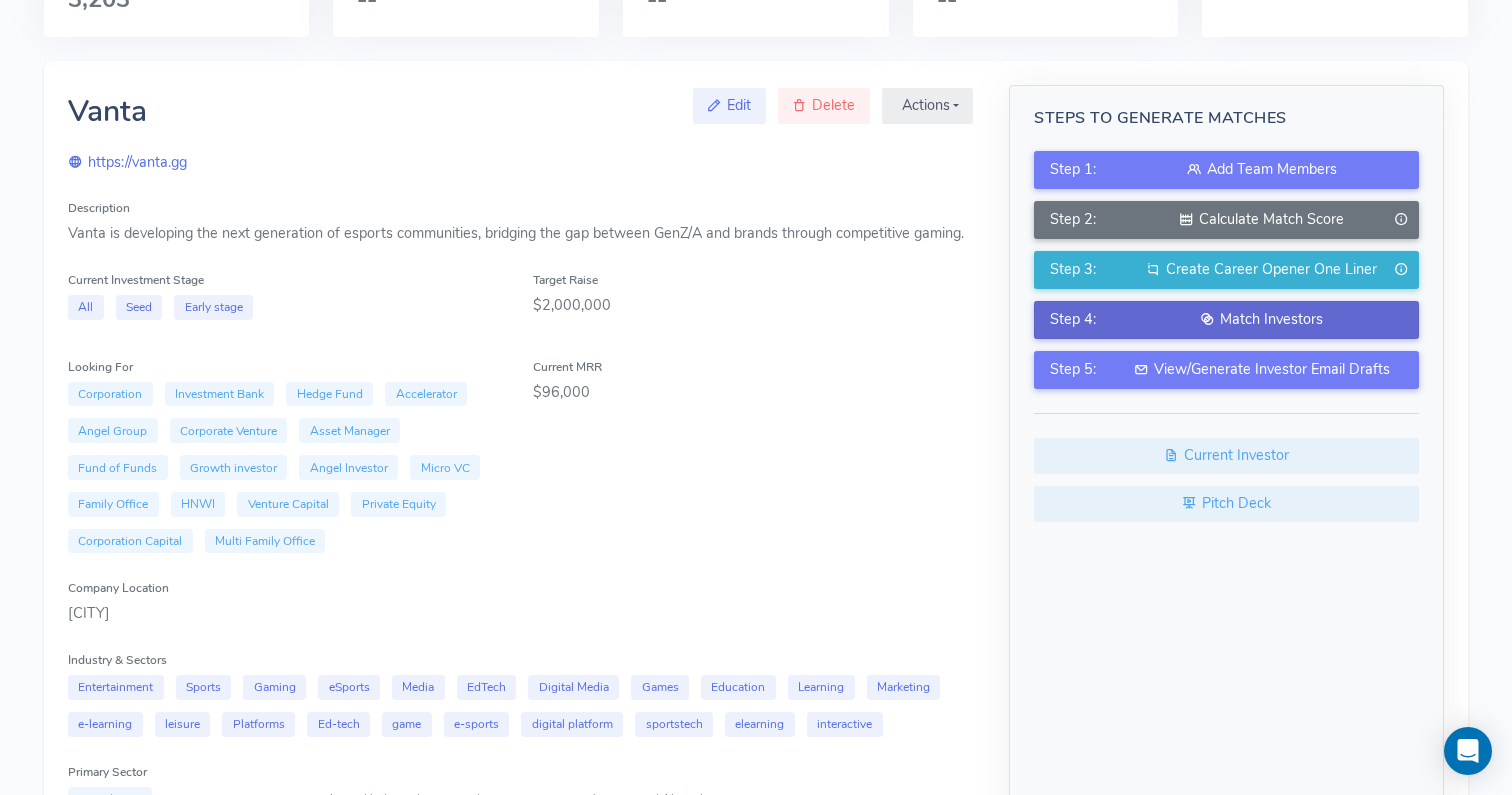 click on "Match Investors" at bounding box center [1262, 320] 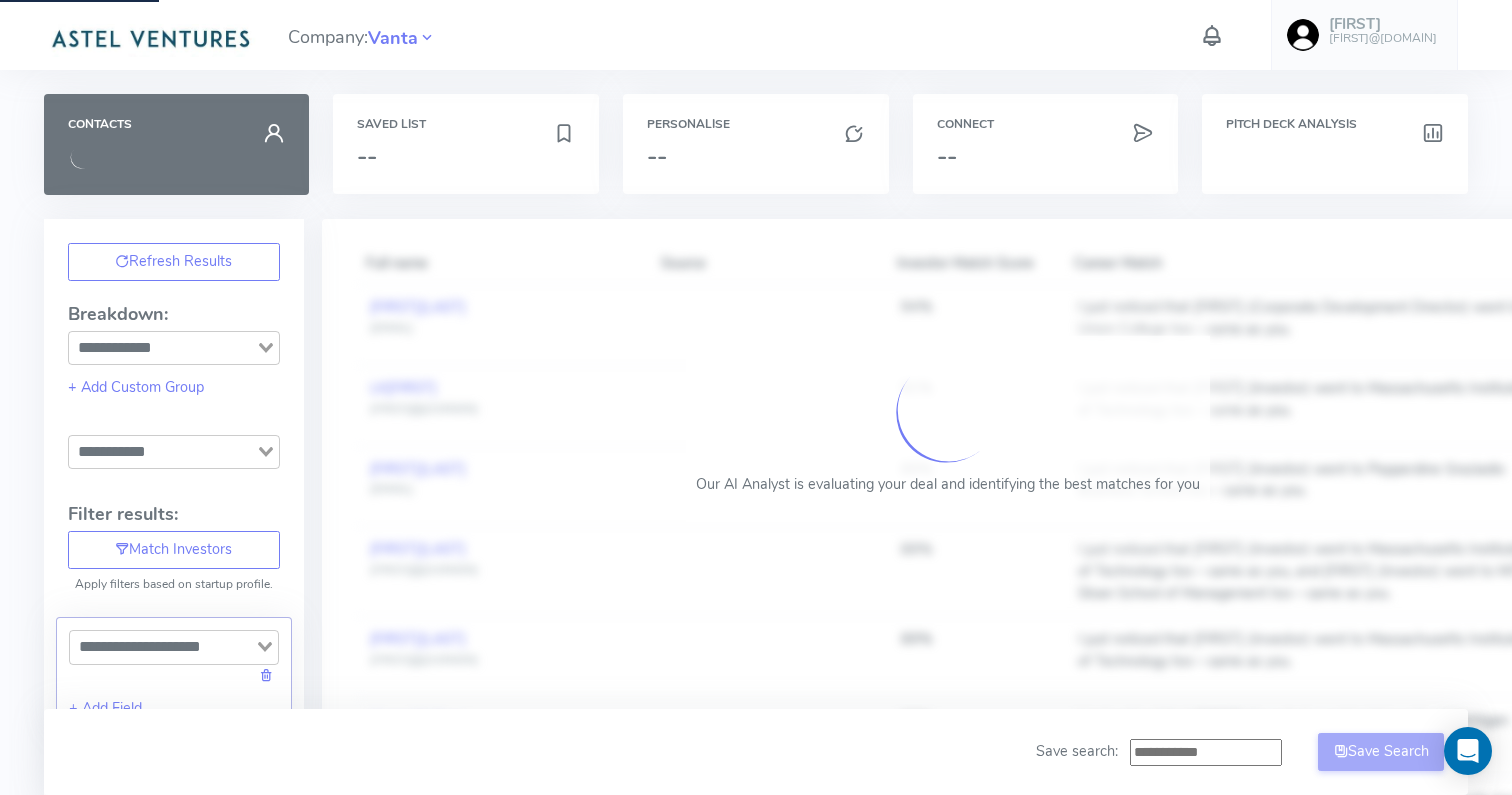 scroll, scrollTop: 377, scrollLeft: 0, axis: vertical 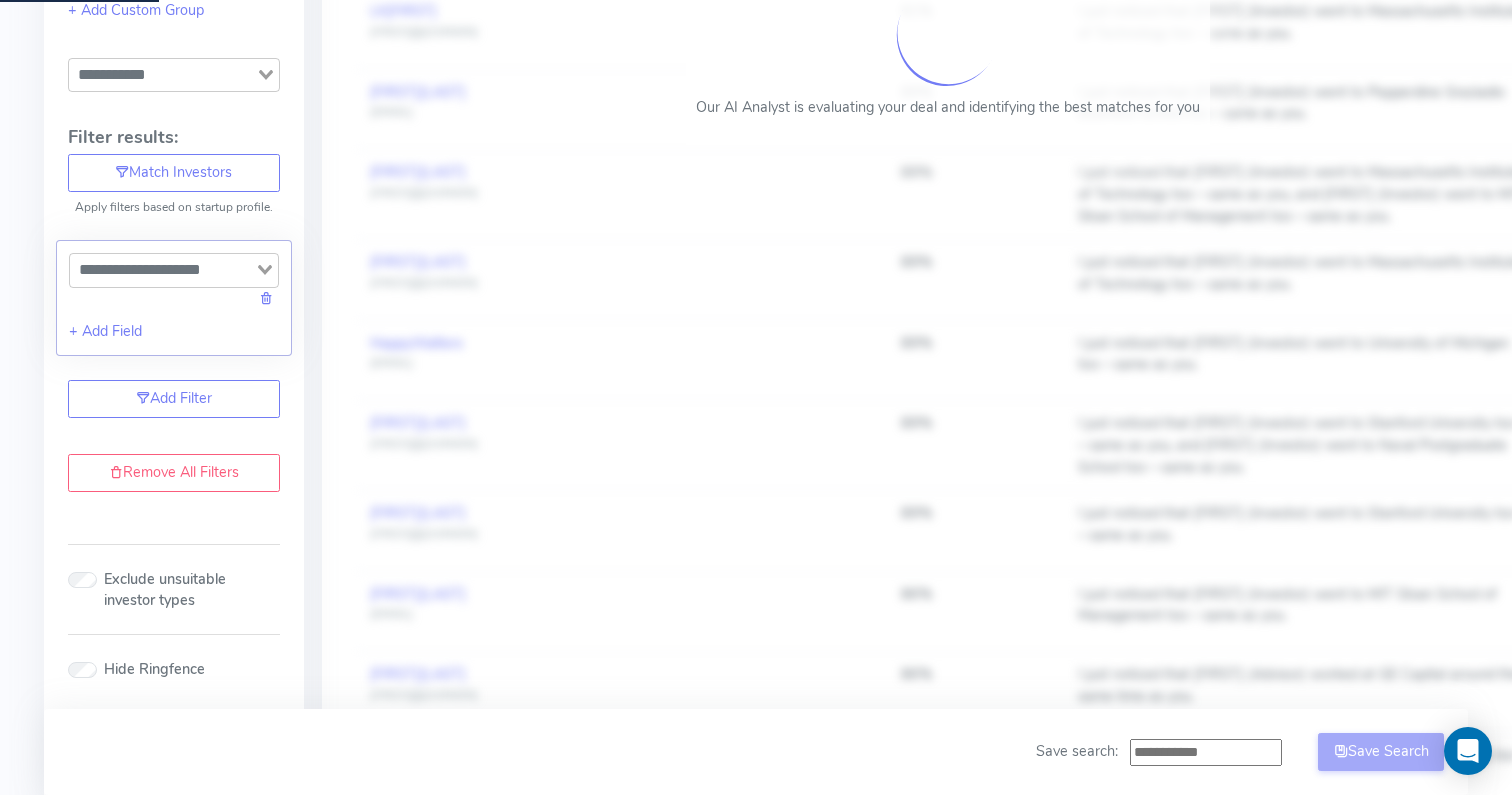 type on "**********" 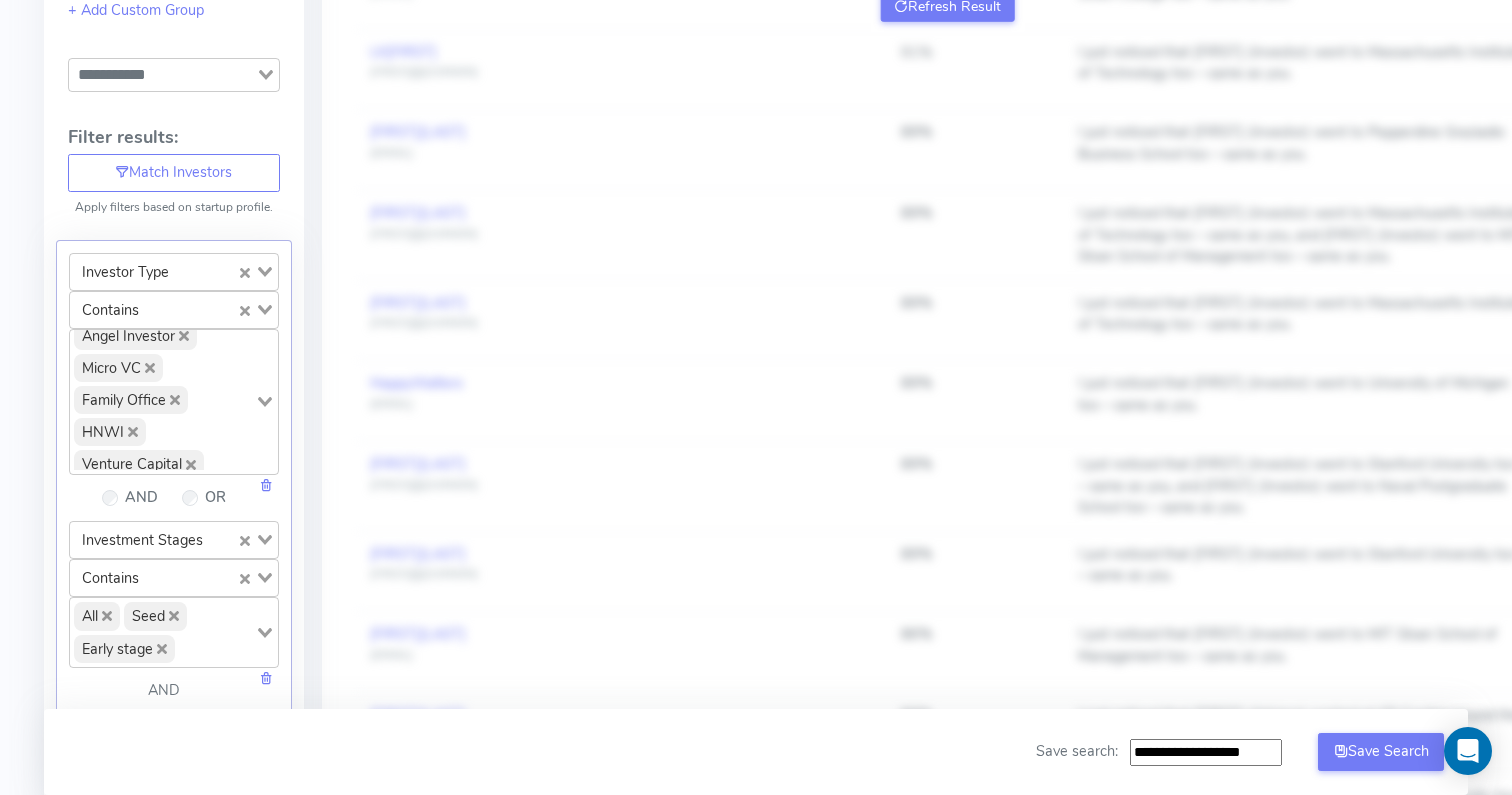 scroll, scrollTop: 308, scrollLeft: 0, axis: vertical 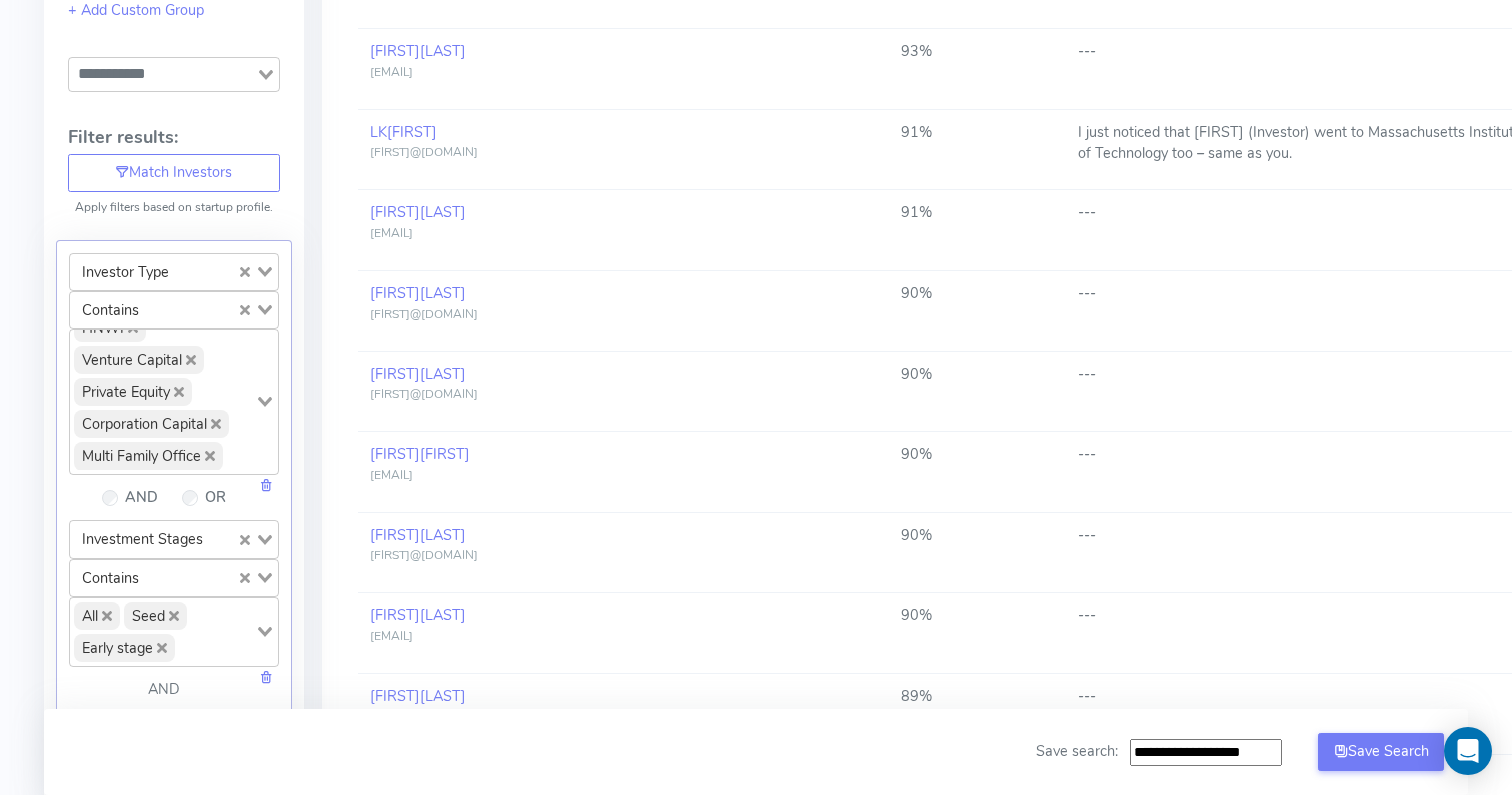 click on "Corporation Investment Bank Hedge Fund Accelerator Angel Group Corporate Venture Asset Manager Fund of Funds Growth investor Angel Investor Micro VC Family Office HNWI Venture Capital Private Equity Corporation Capital Multi Family Office" at bounding box center [162, 400] 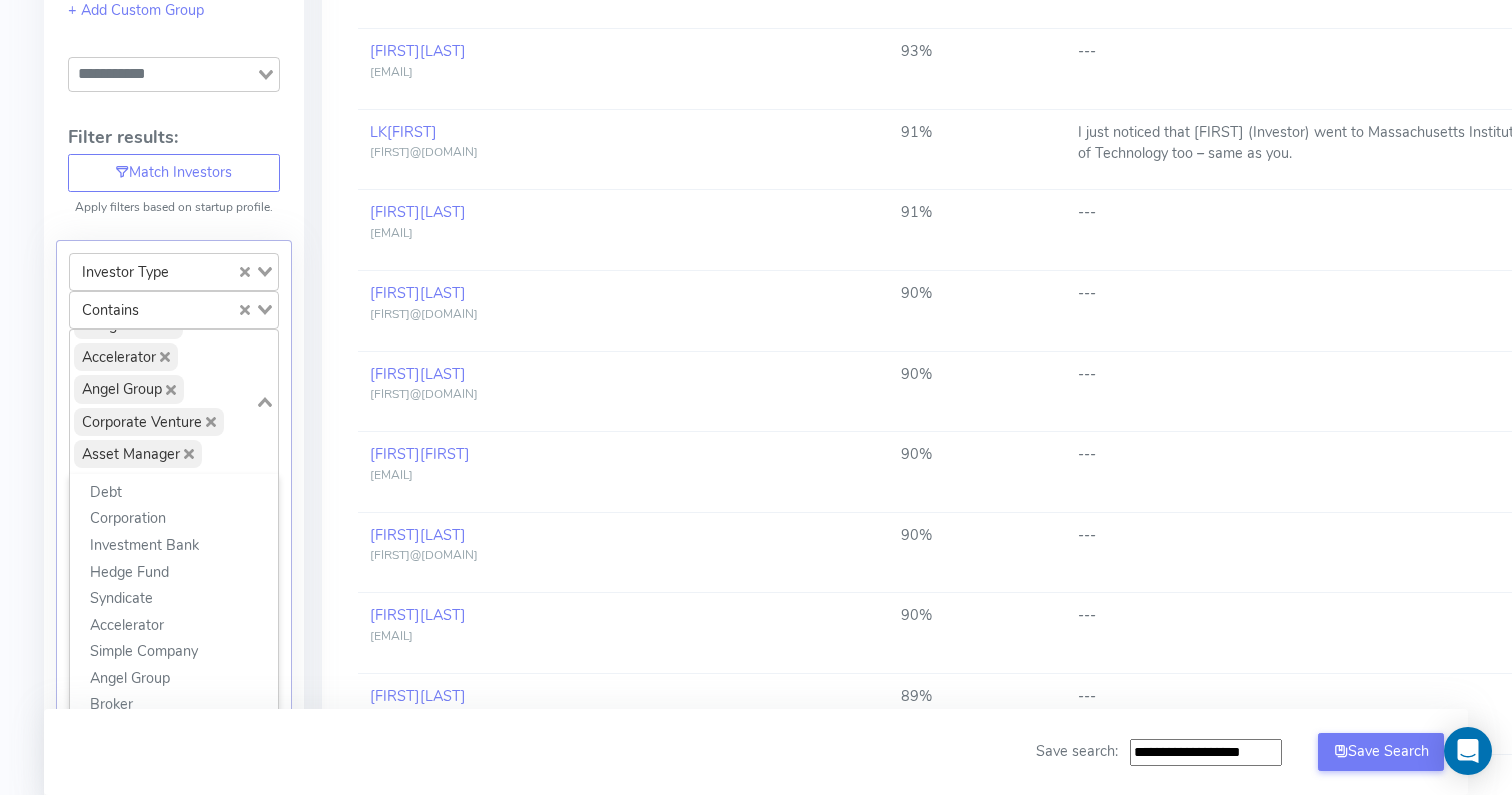 scroll, scrollTop: 0, scrollLeft: 0, axis: both 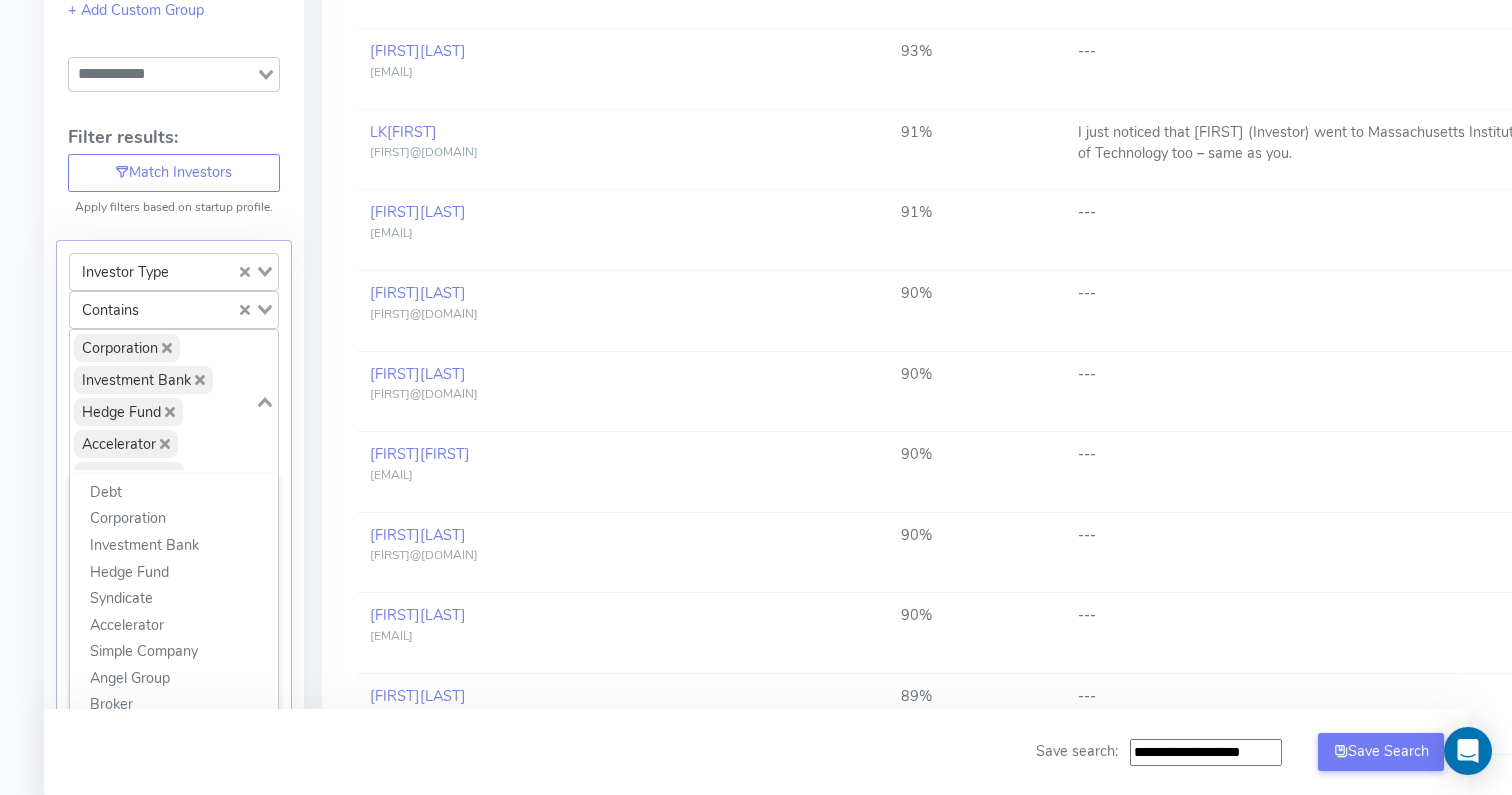 click on "Corporation" 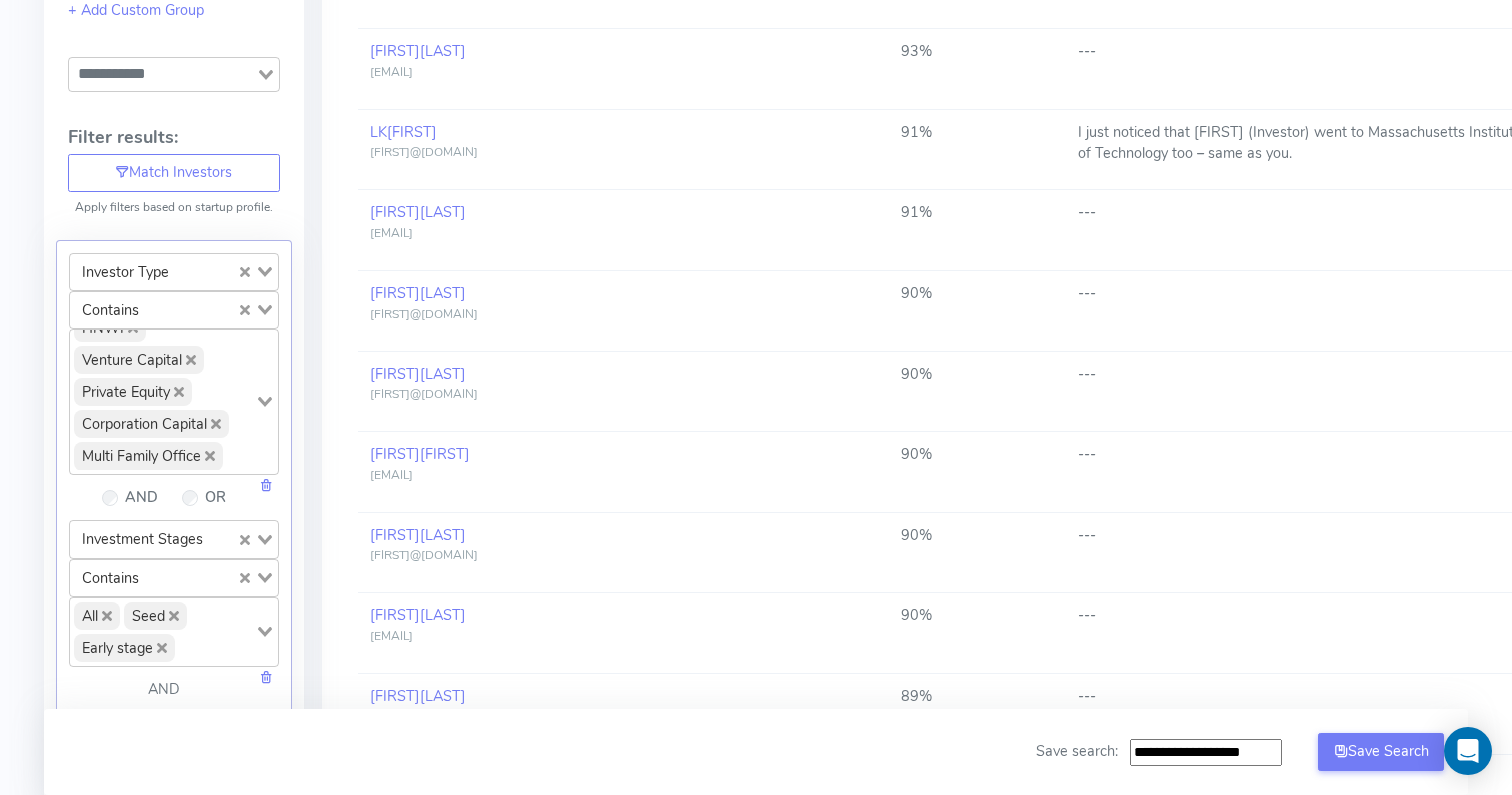 click 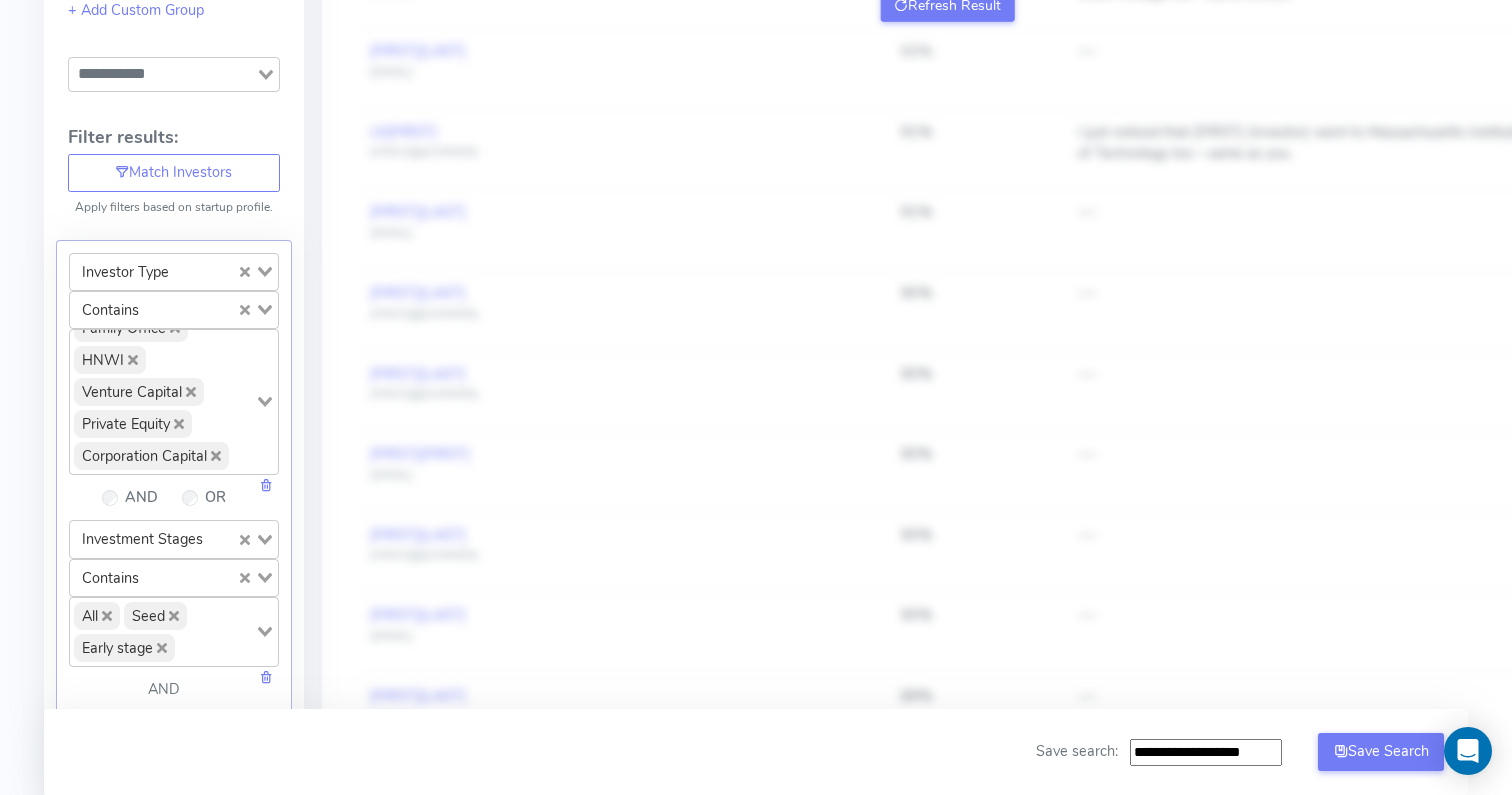 click 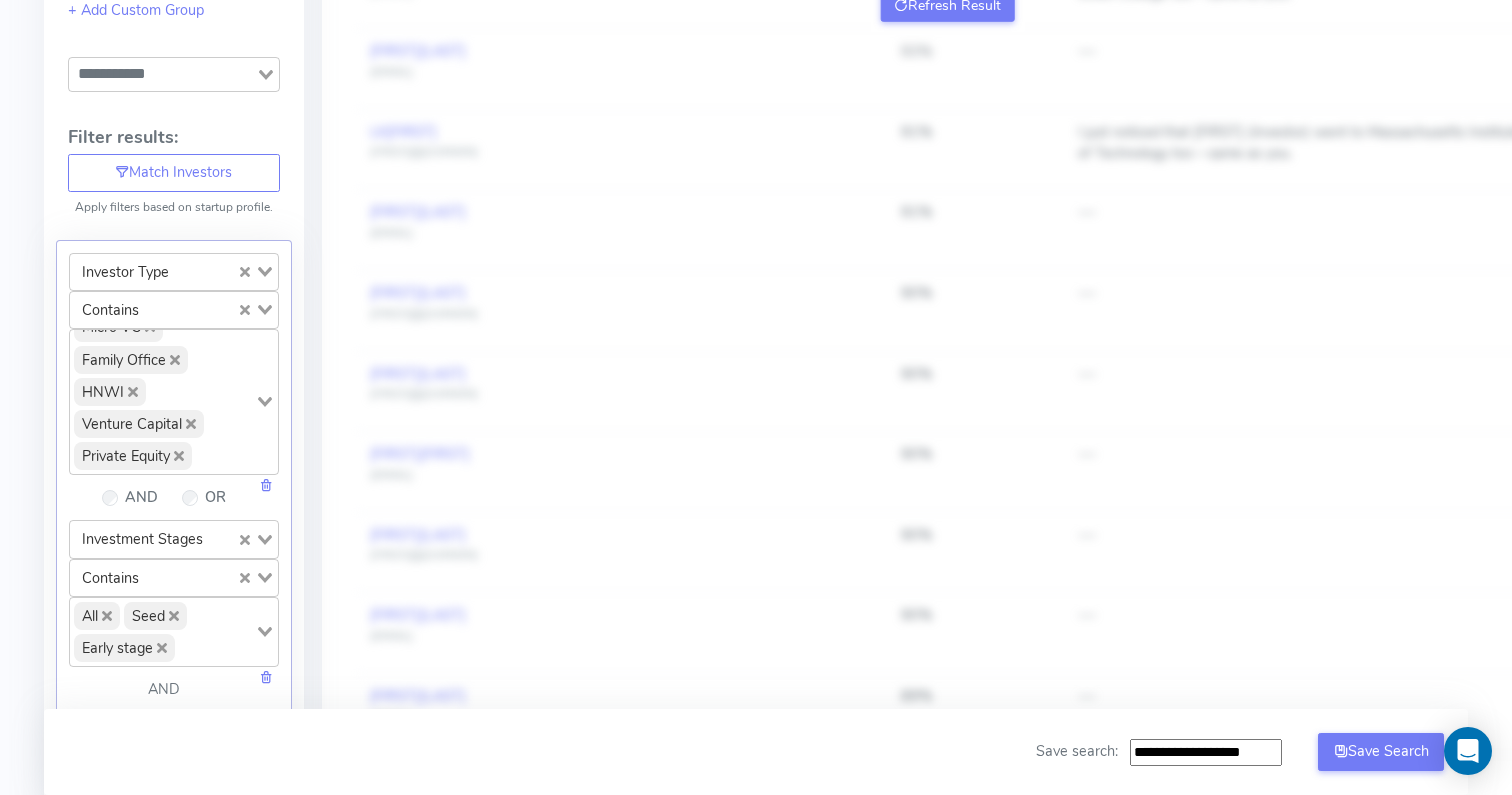 click 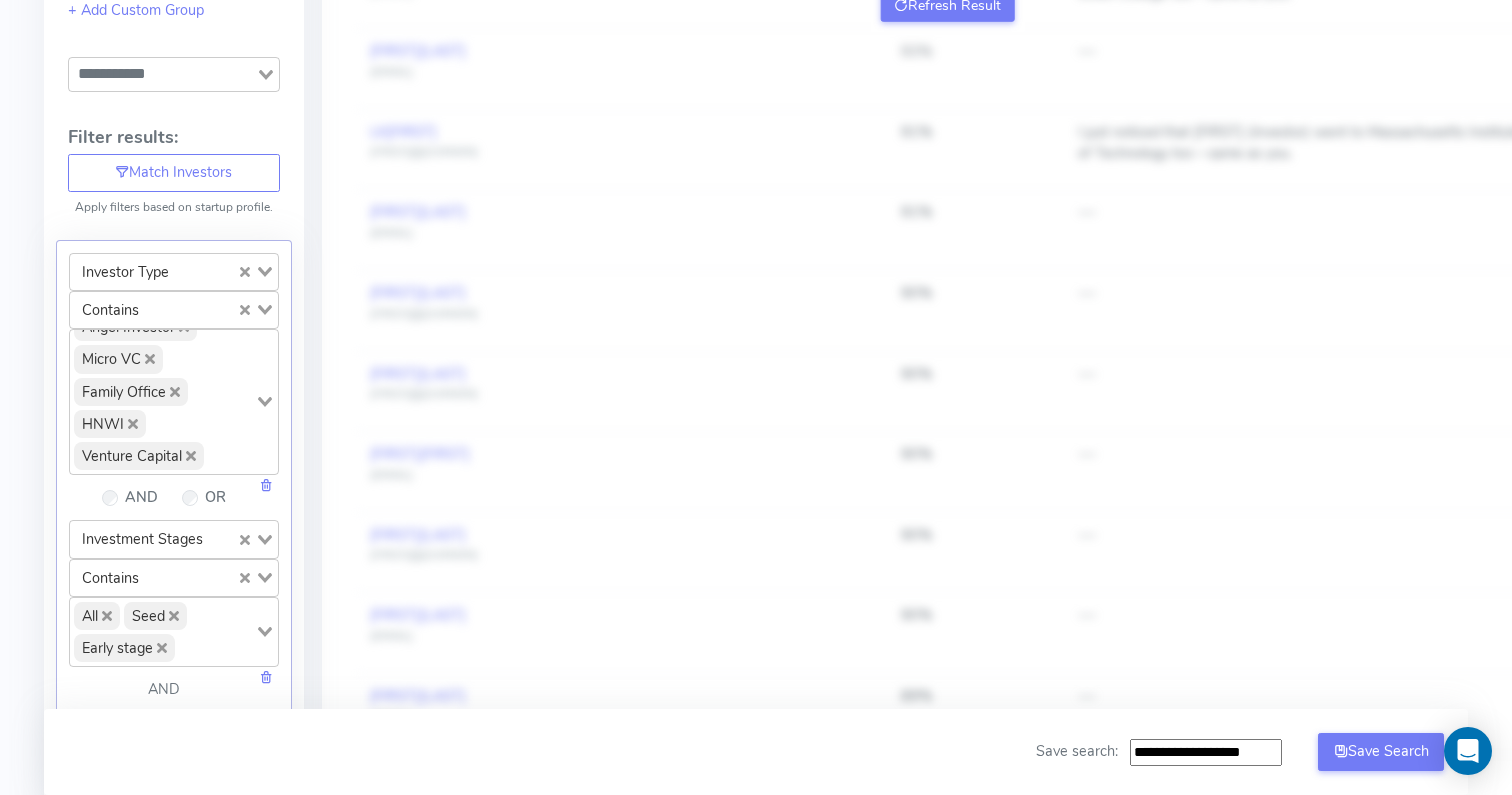 click 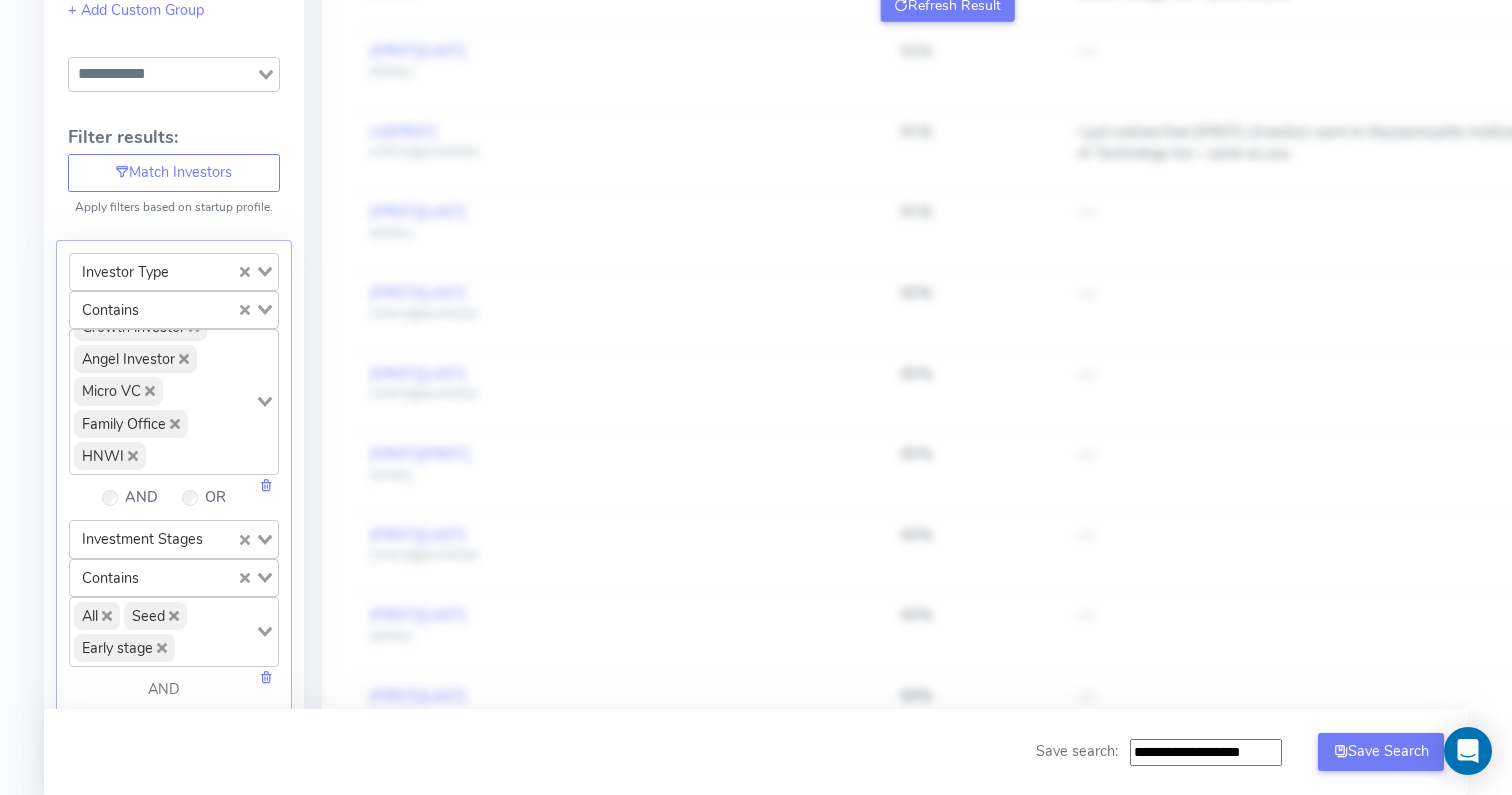 click 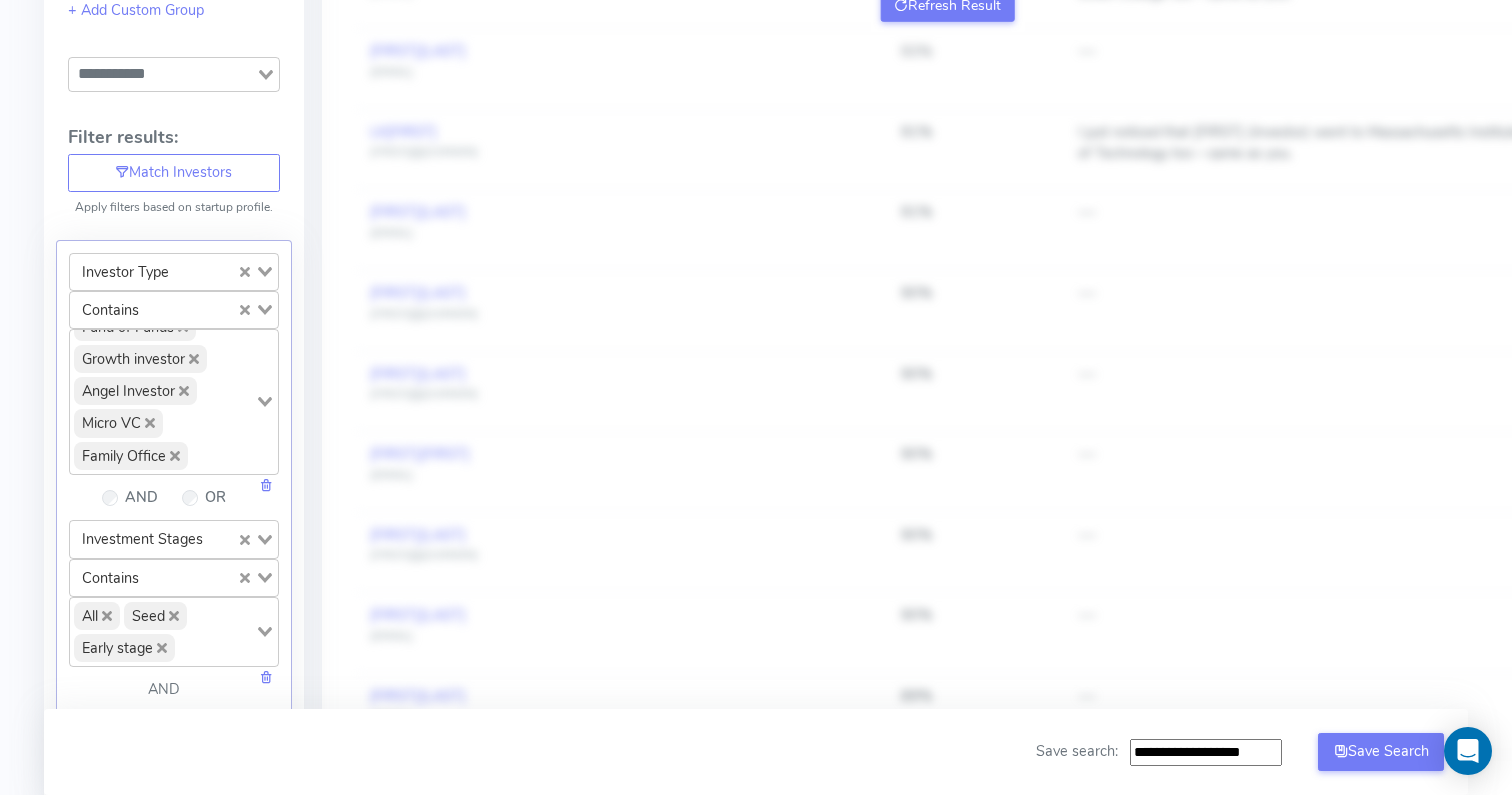 click 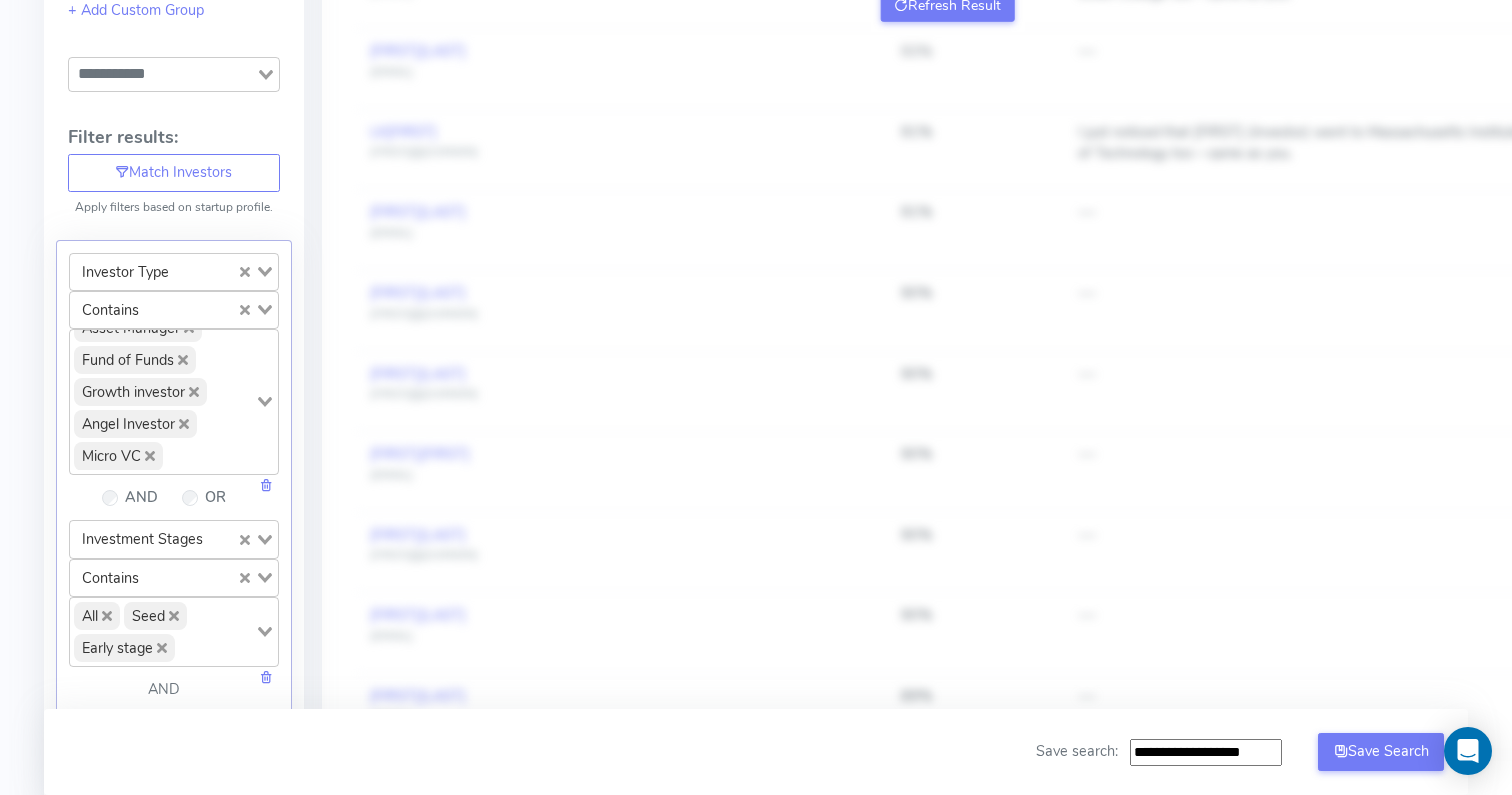 click 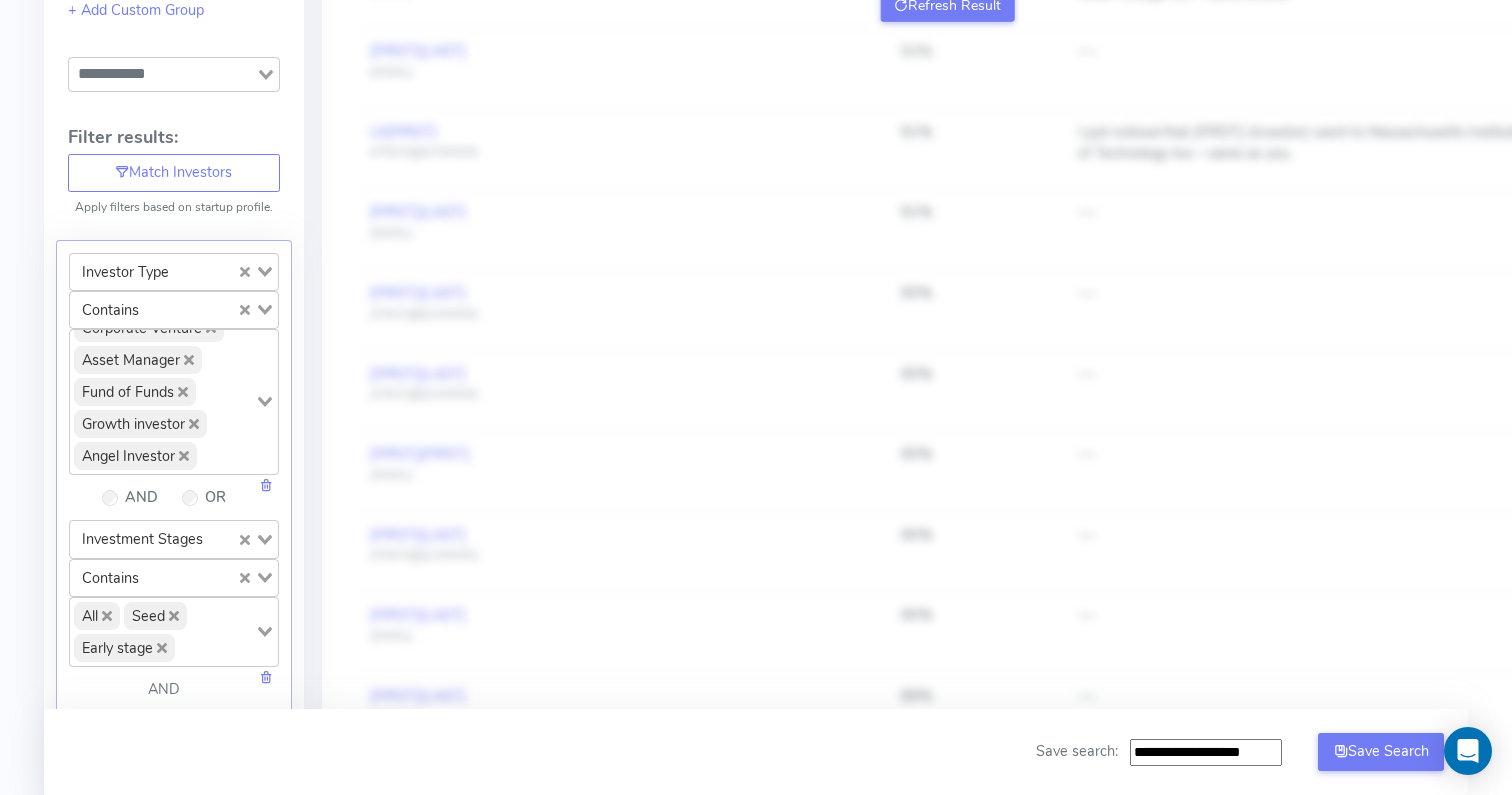 click 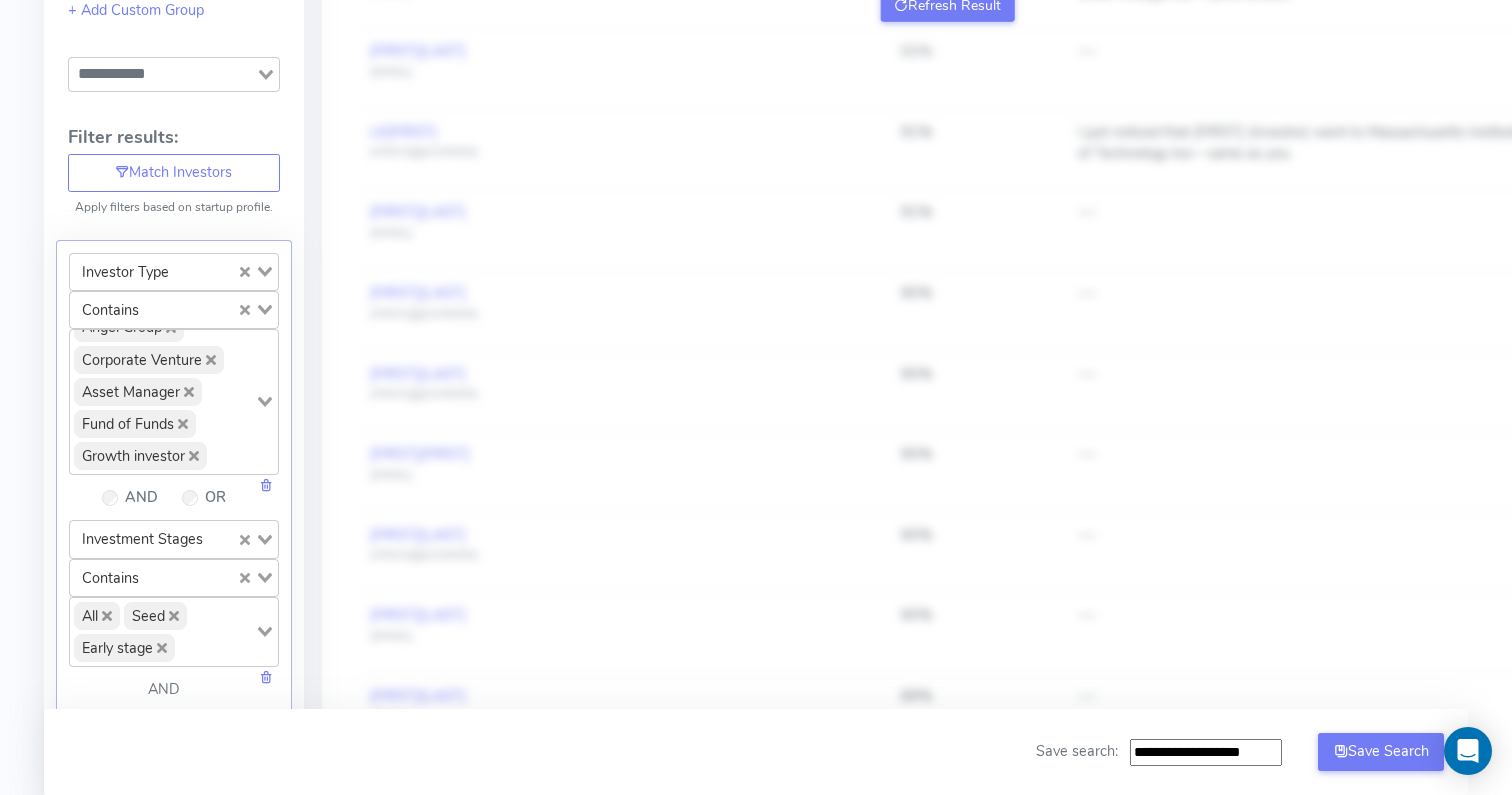 click 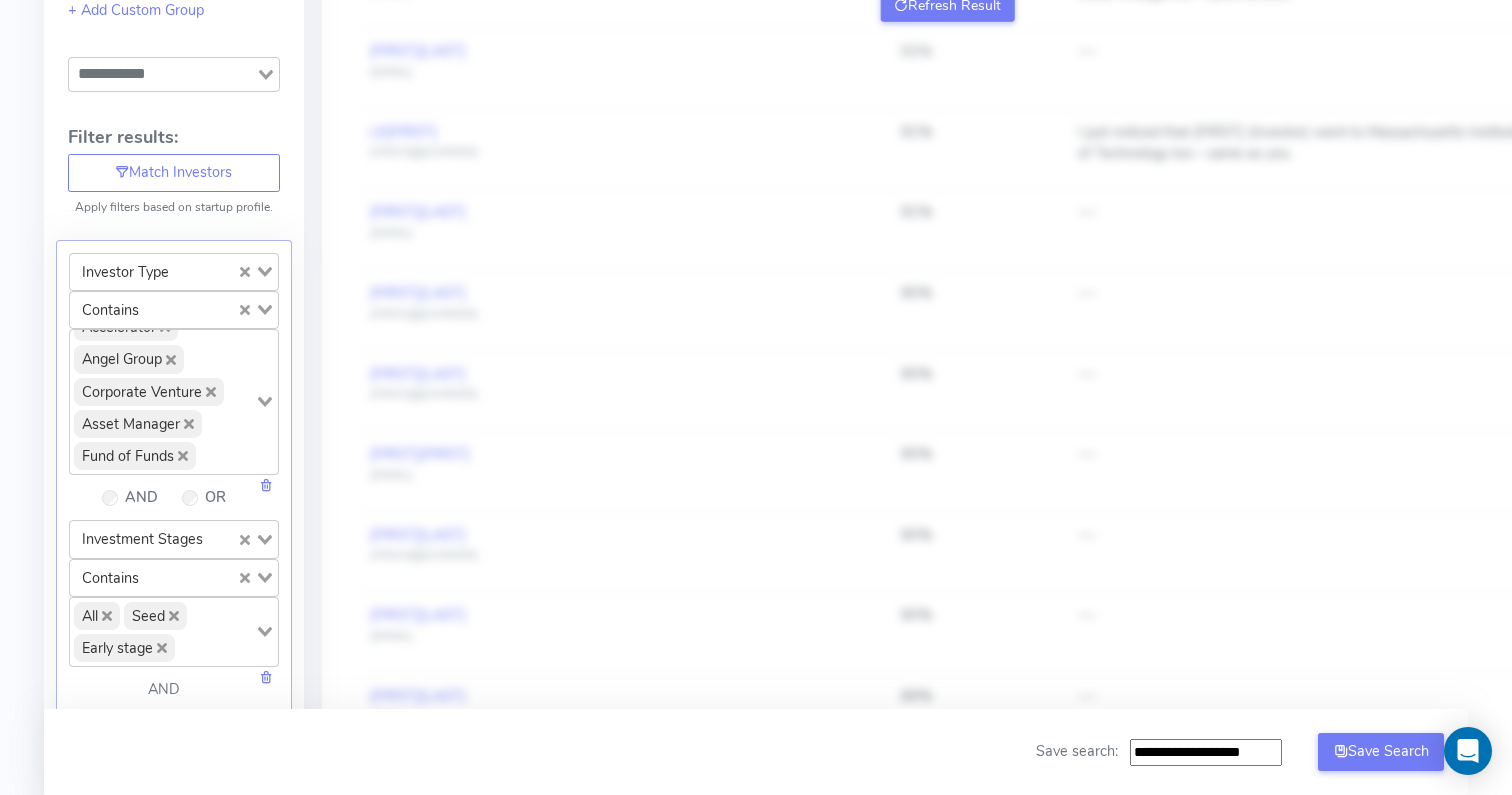click 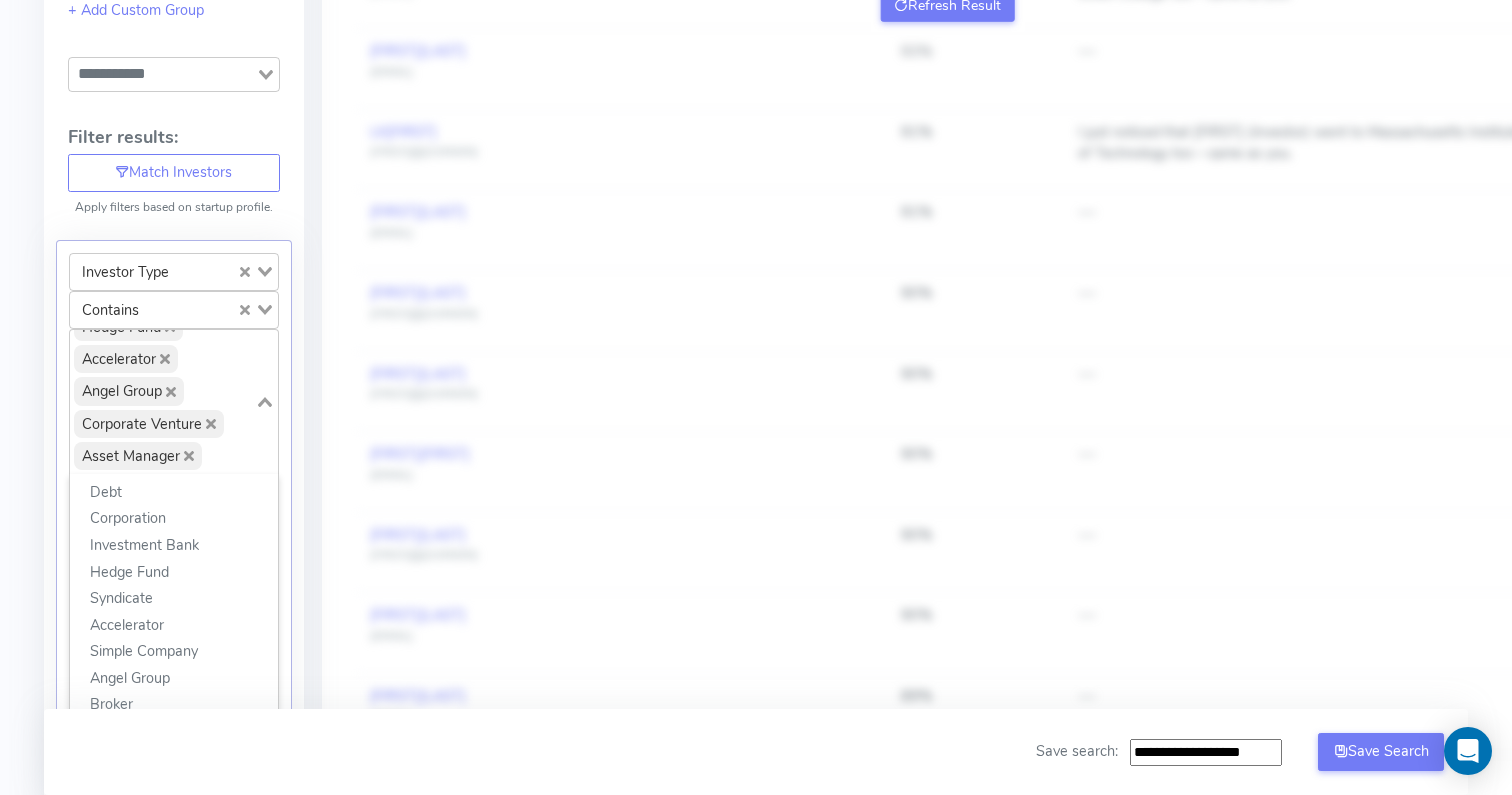 click on "Asset Manager" 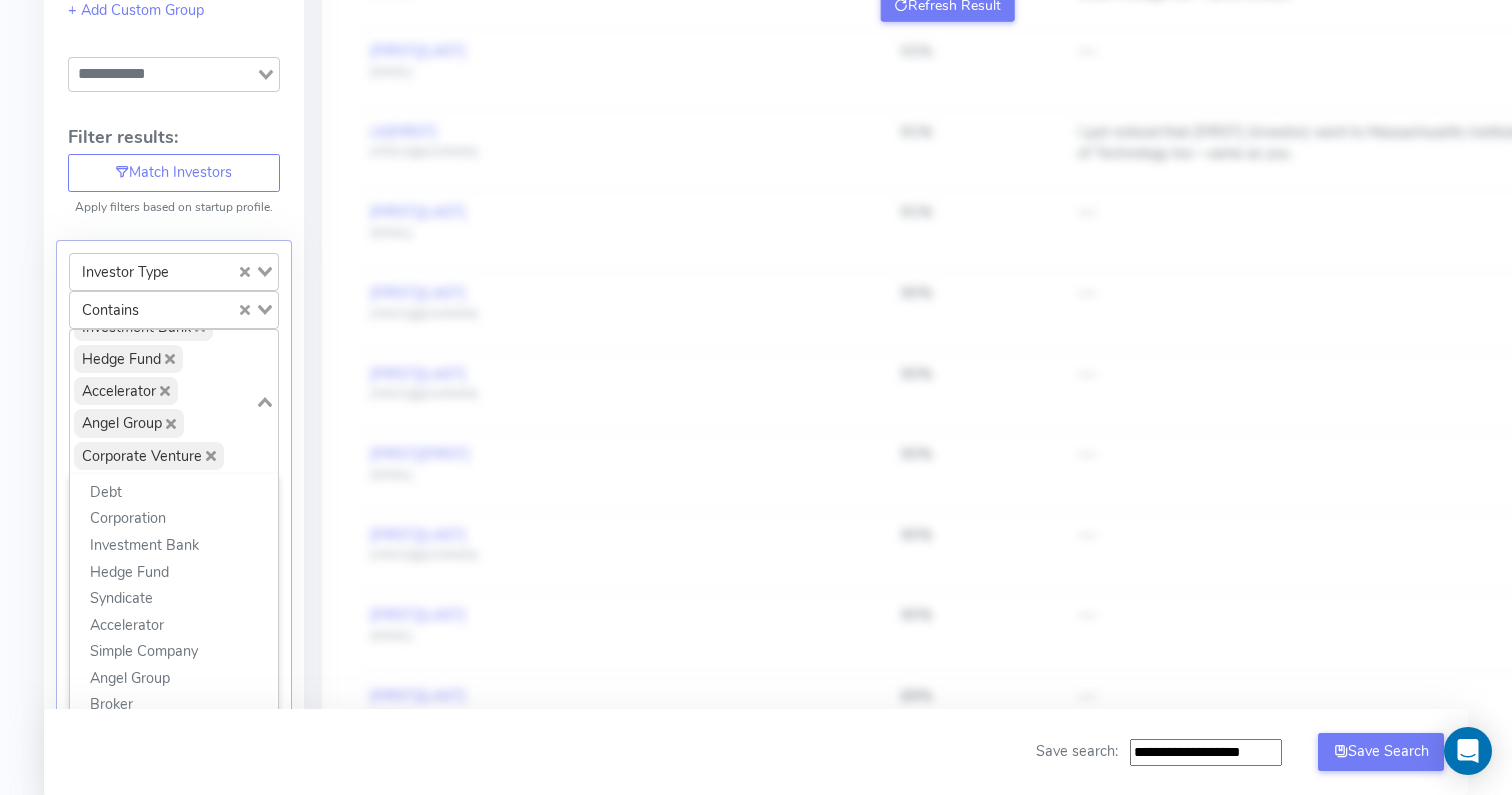click 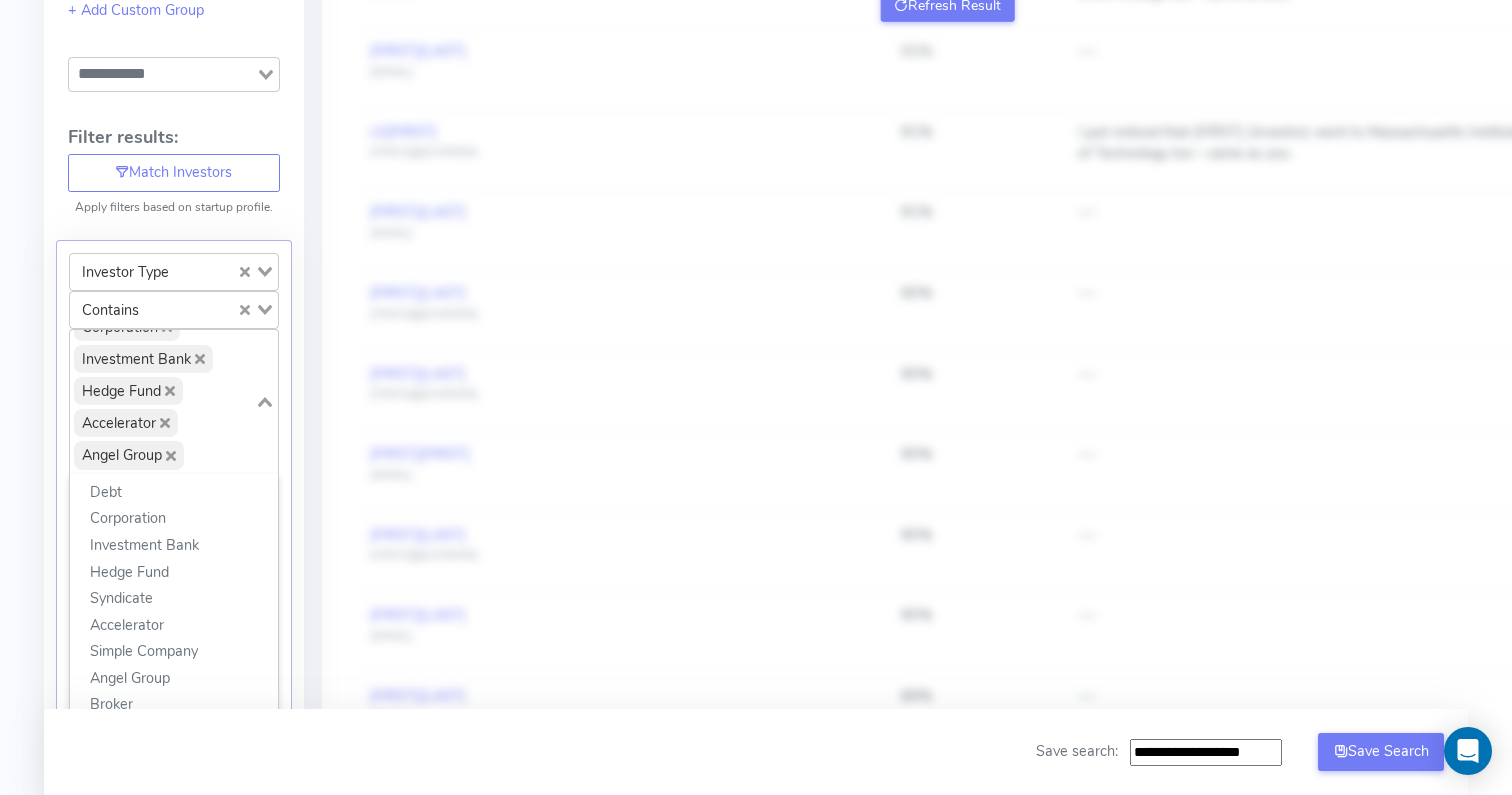 click 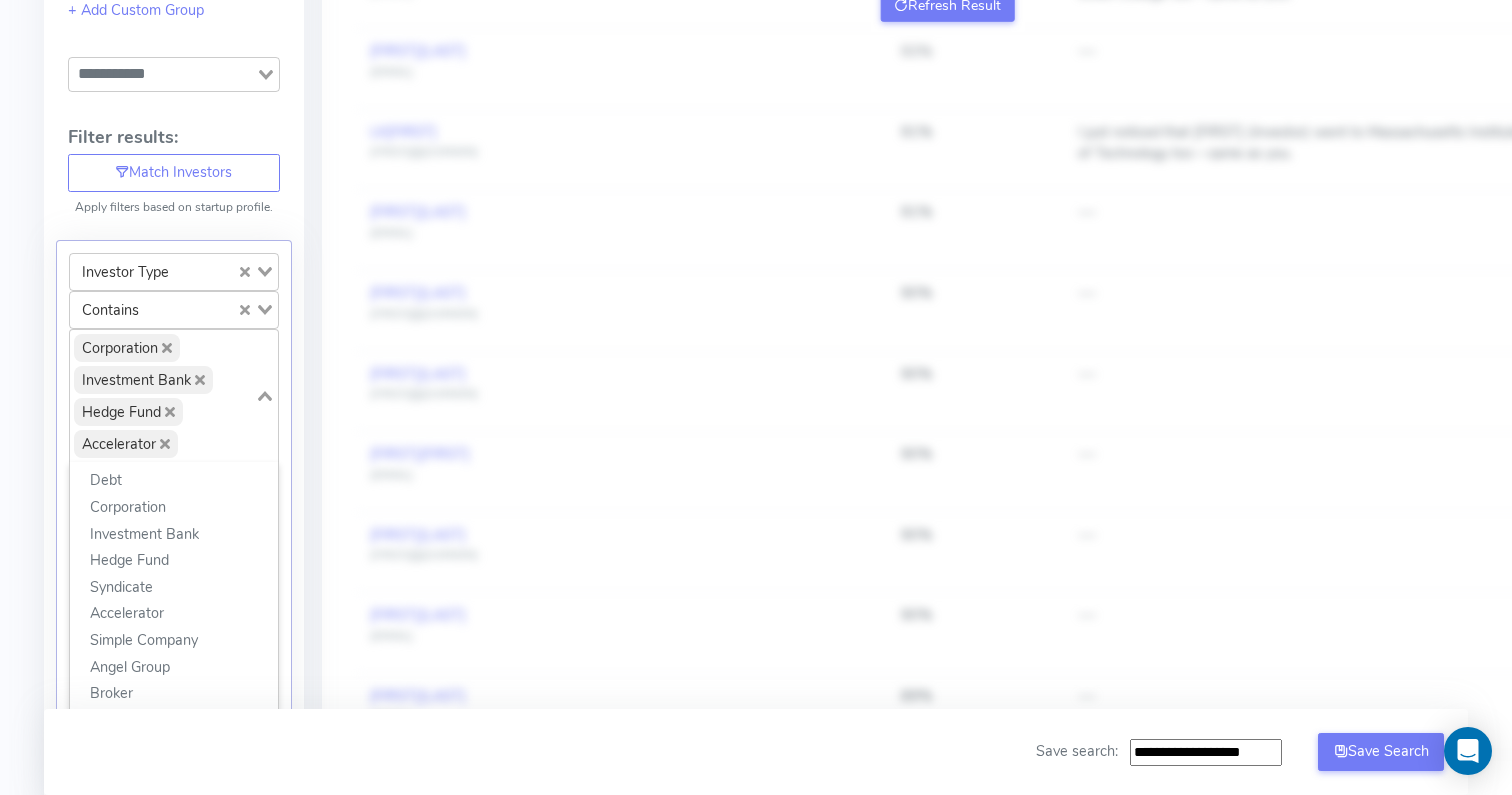 click 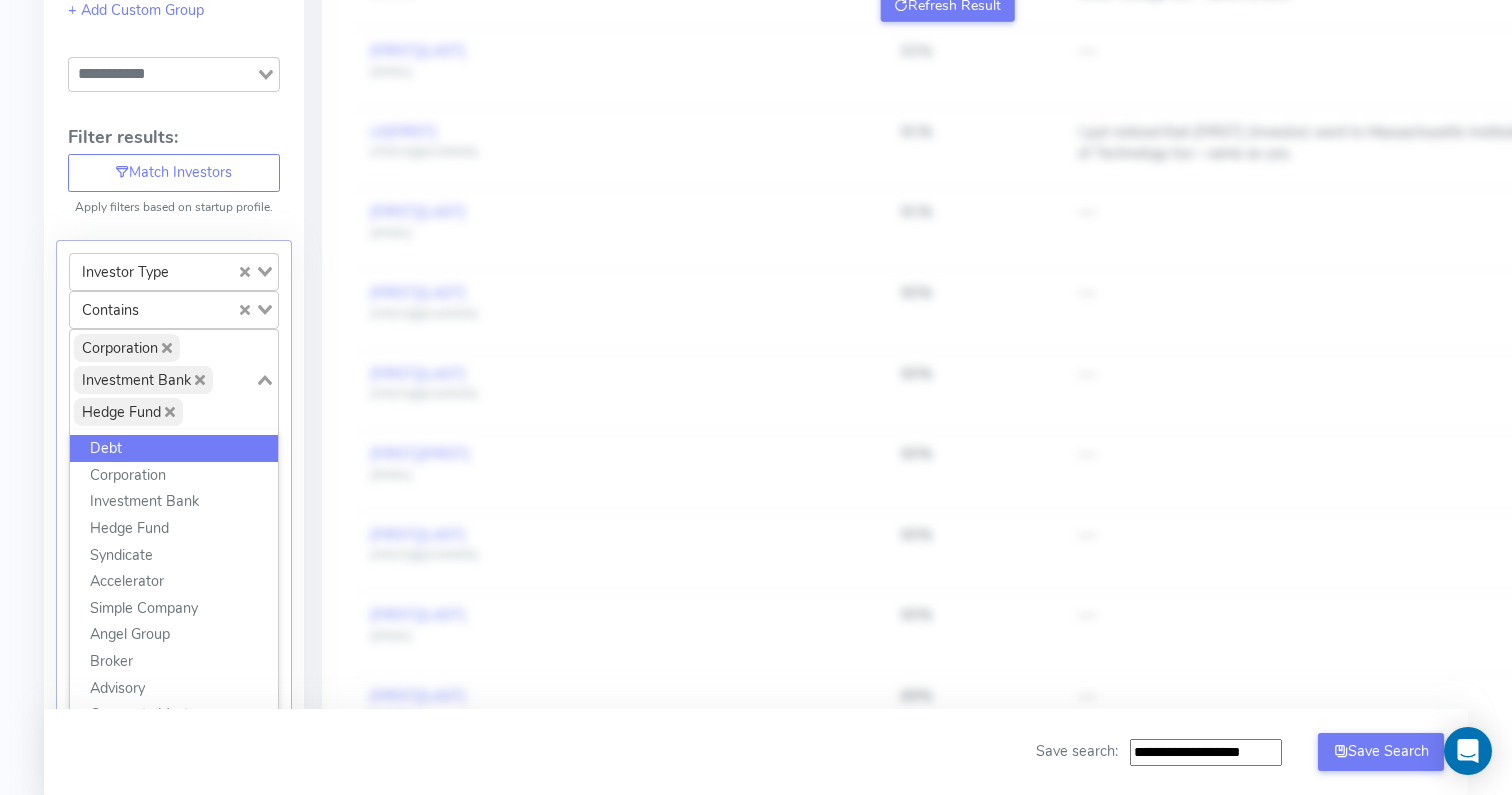 click 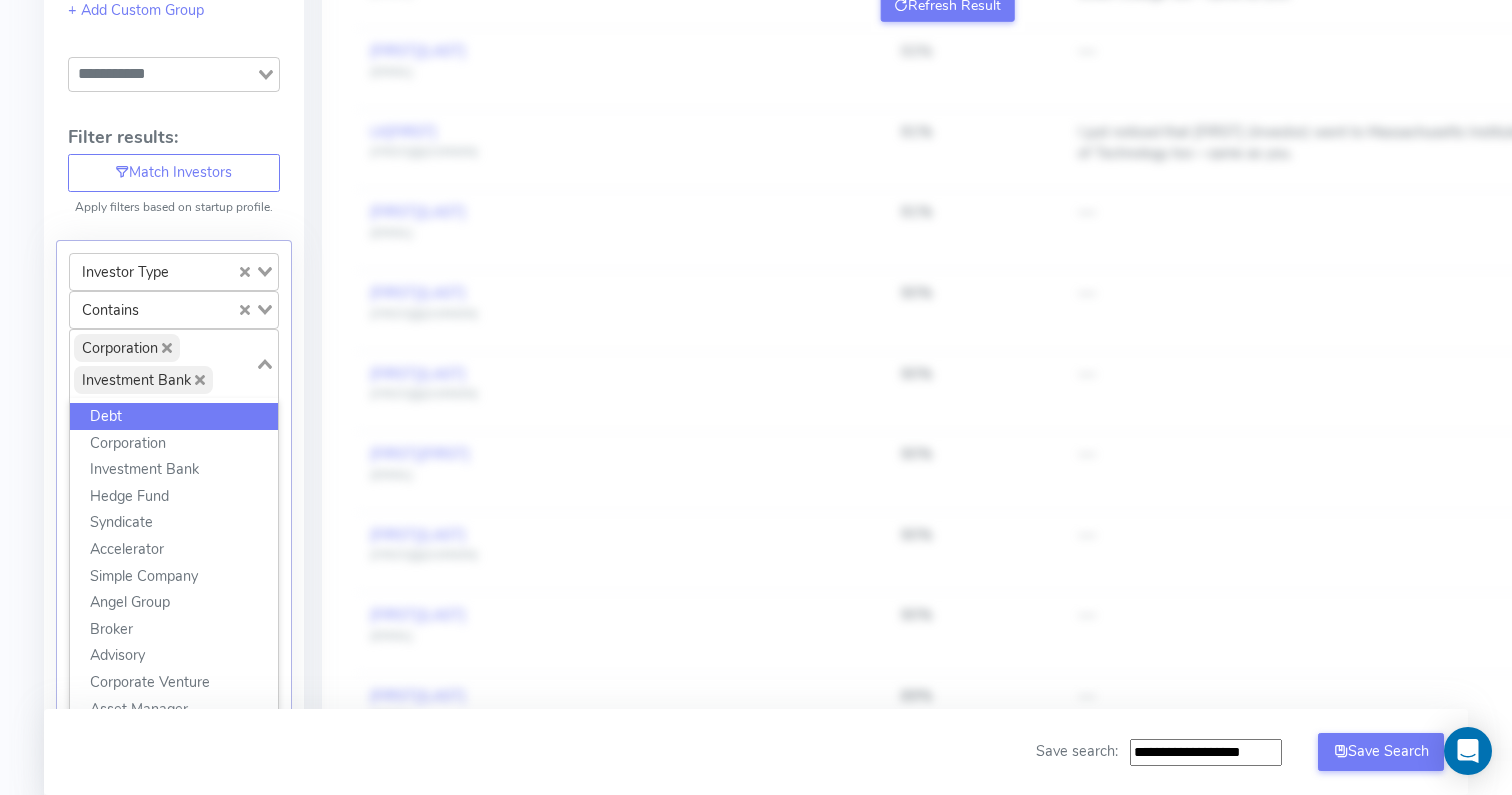 click 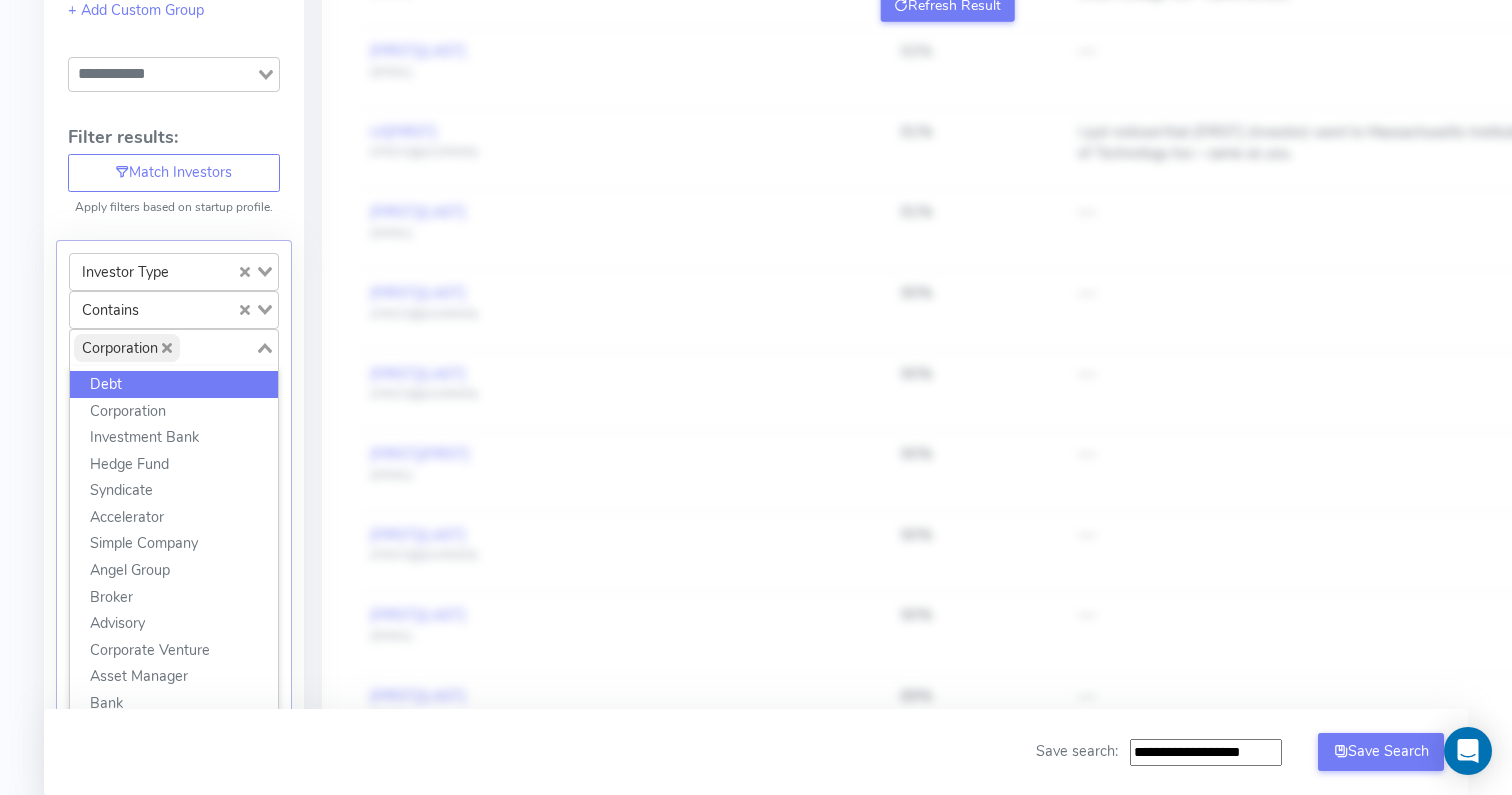 click on "Corporation" 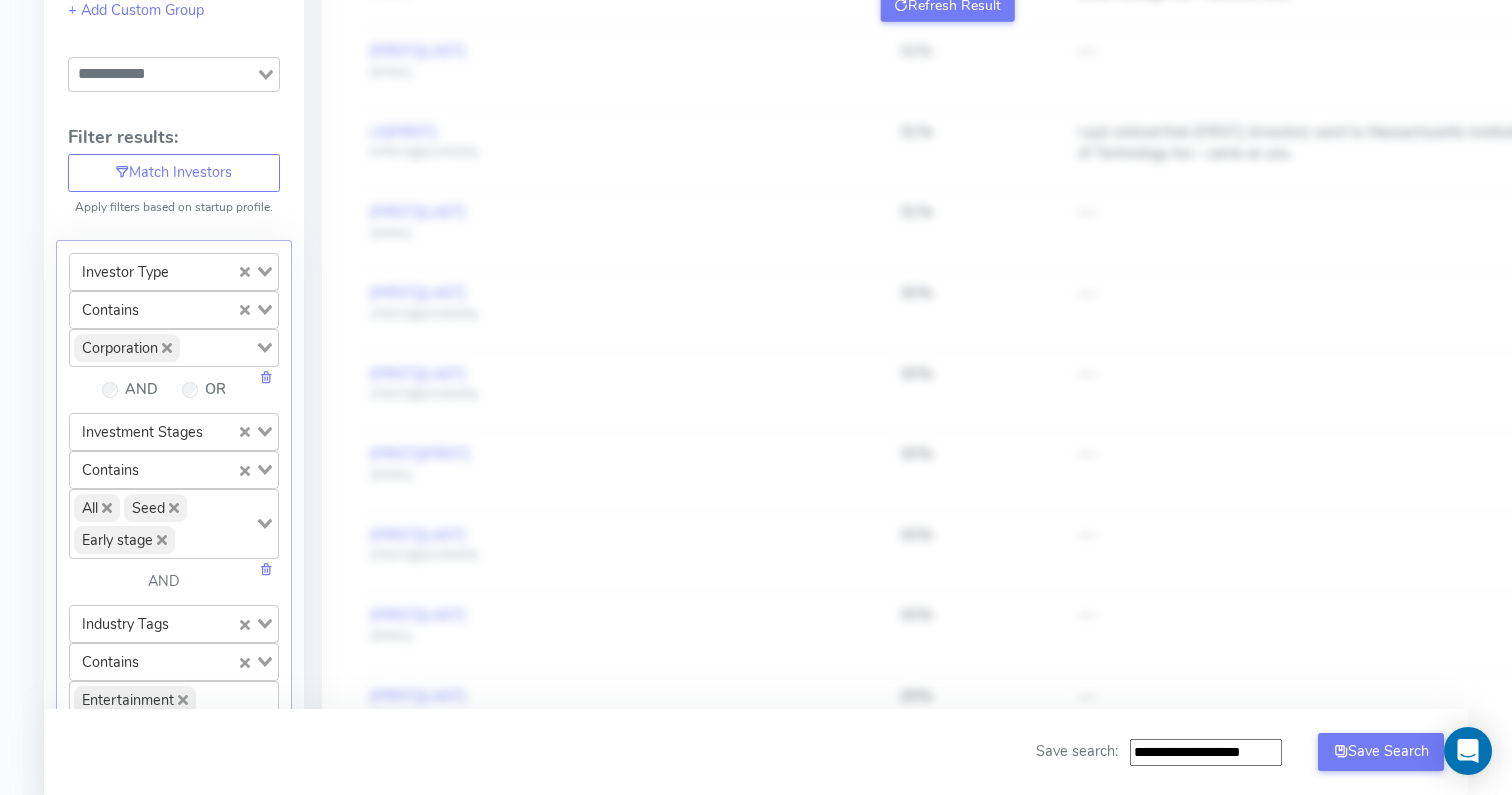 click 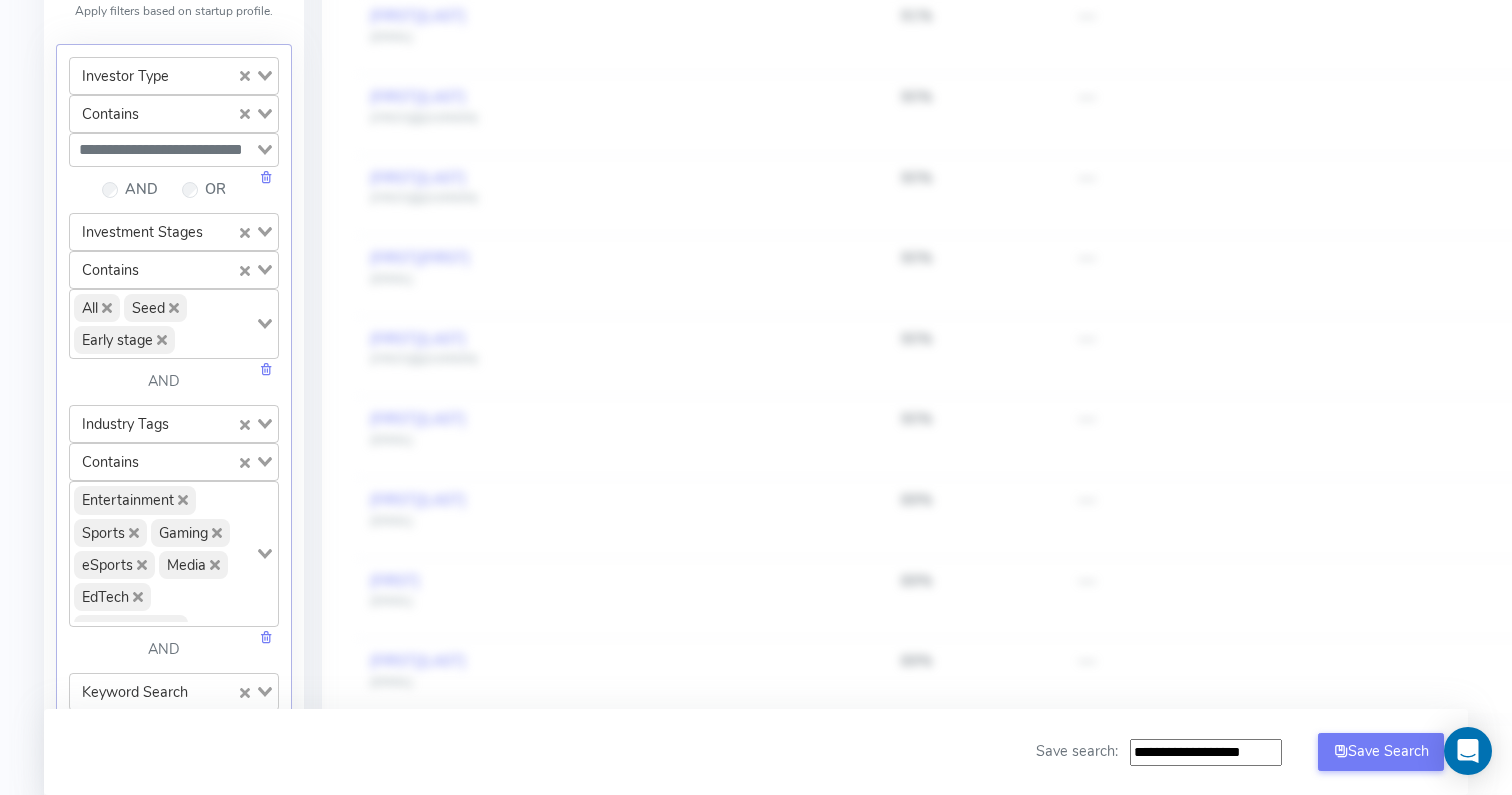 scroll, scrollTop: 571, scrollLeft: 0, axis: vertical 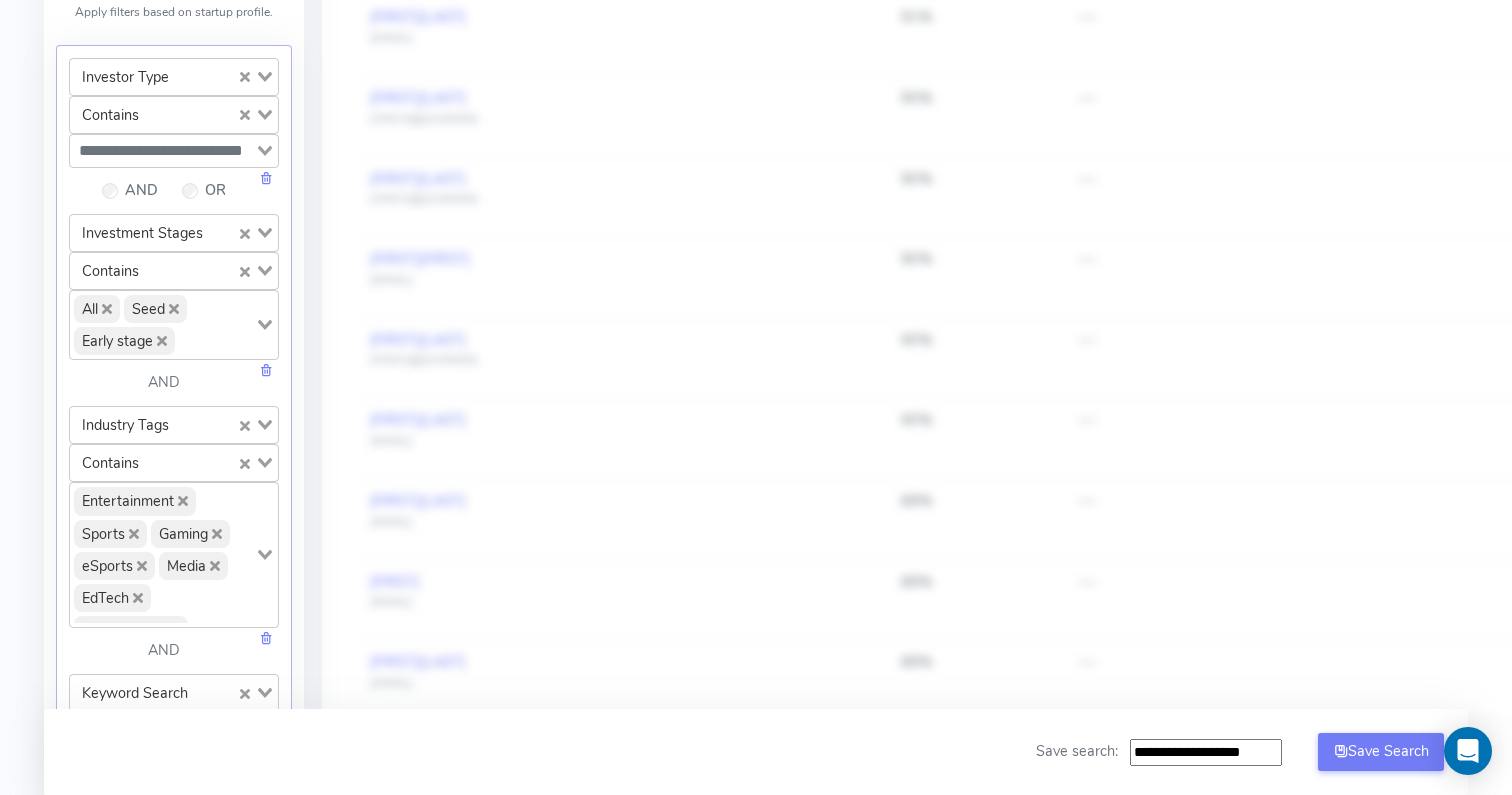 click 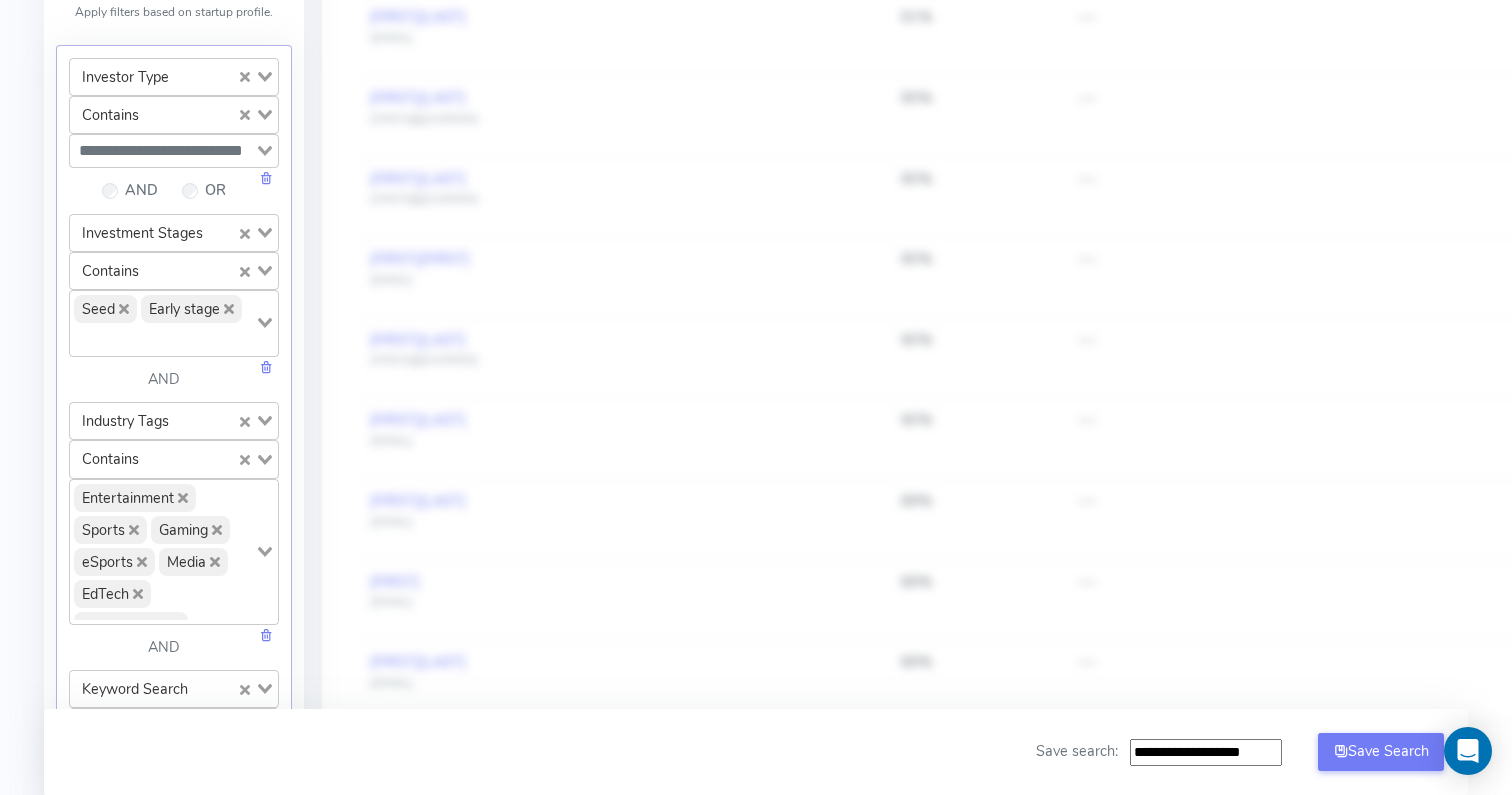 click 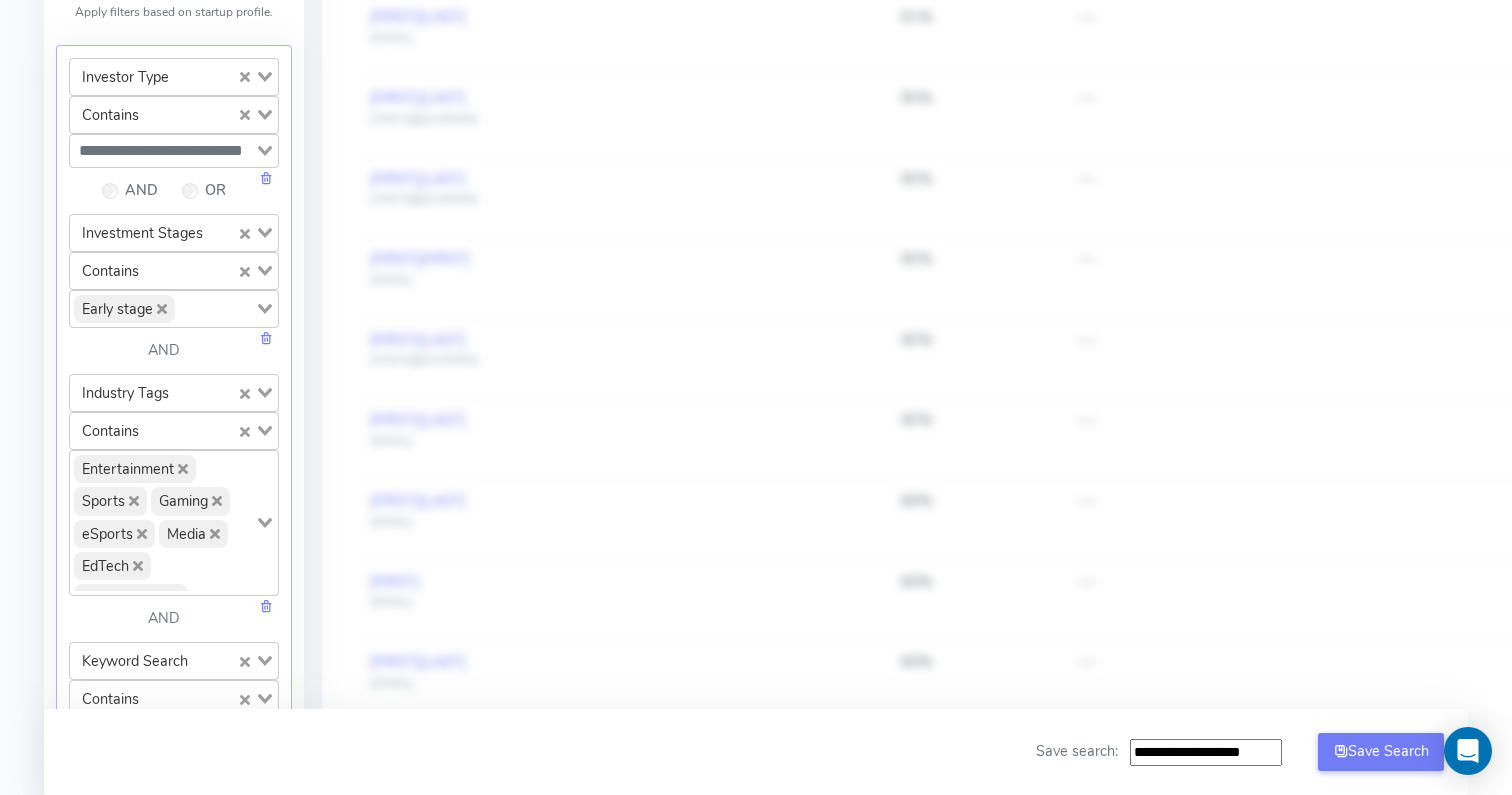 click 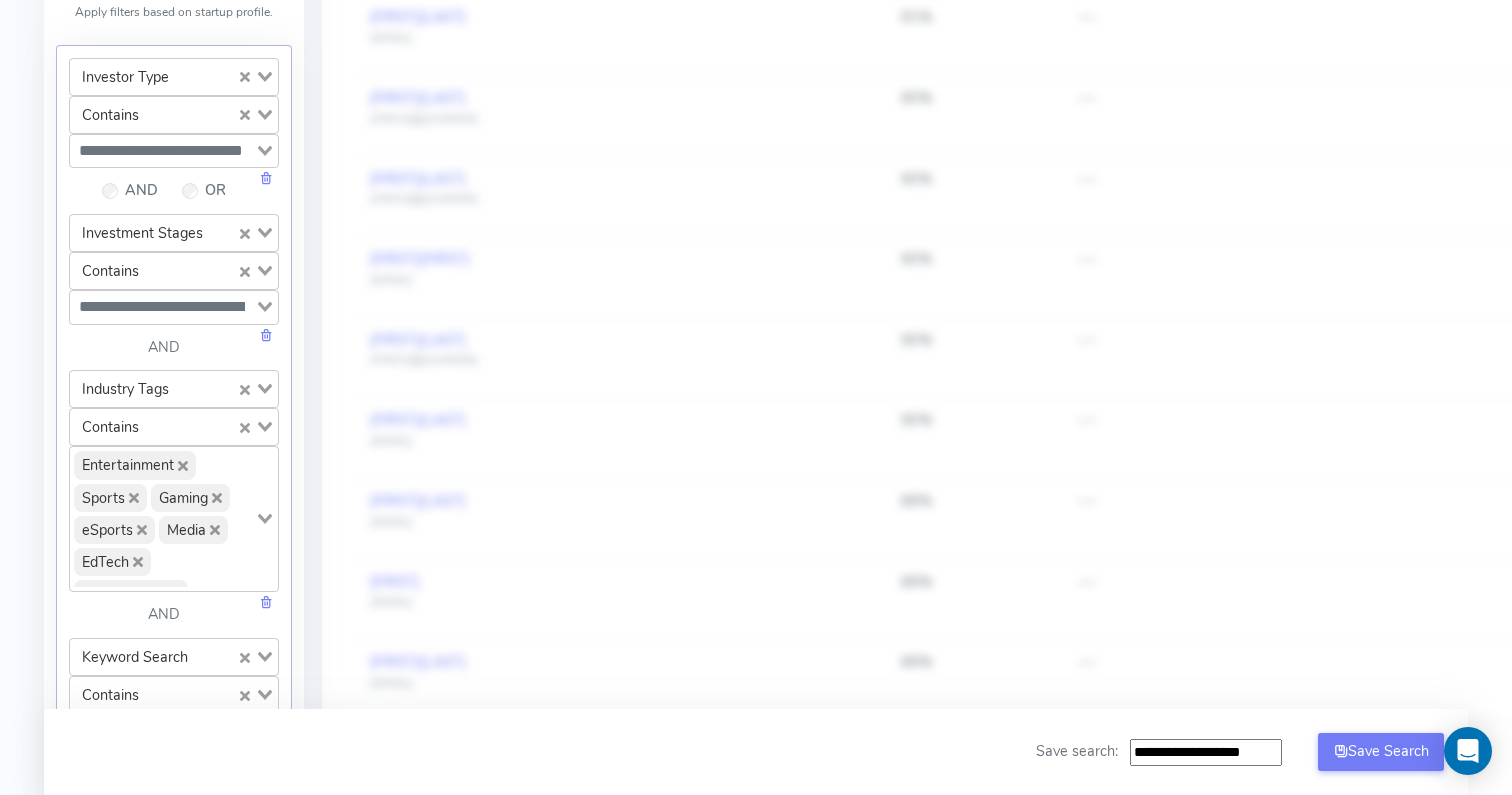 click 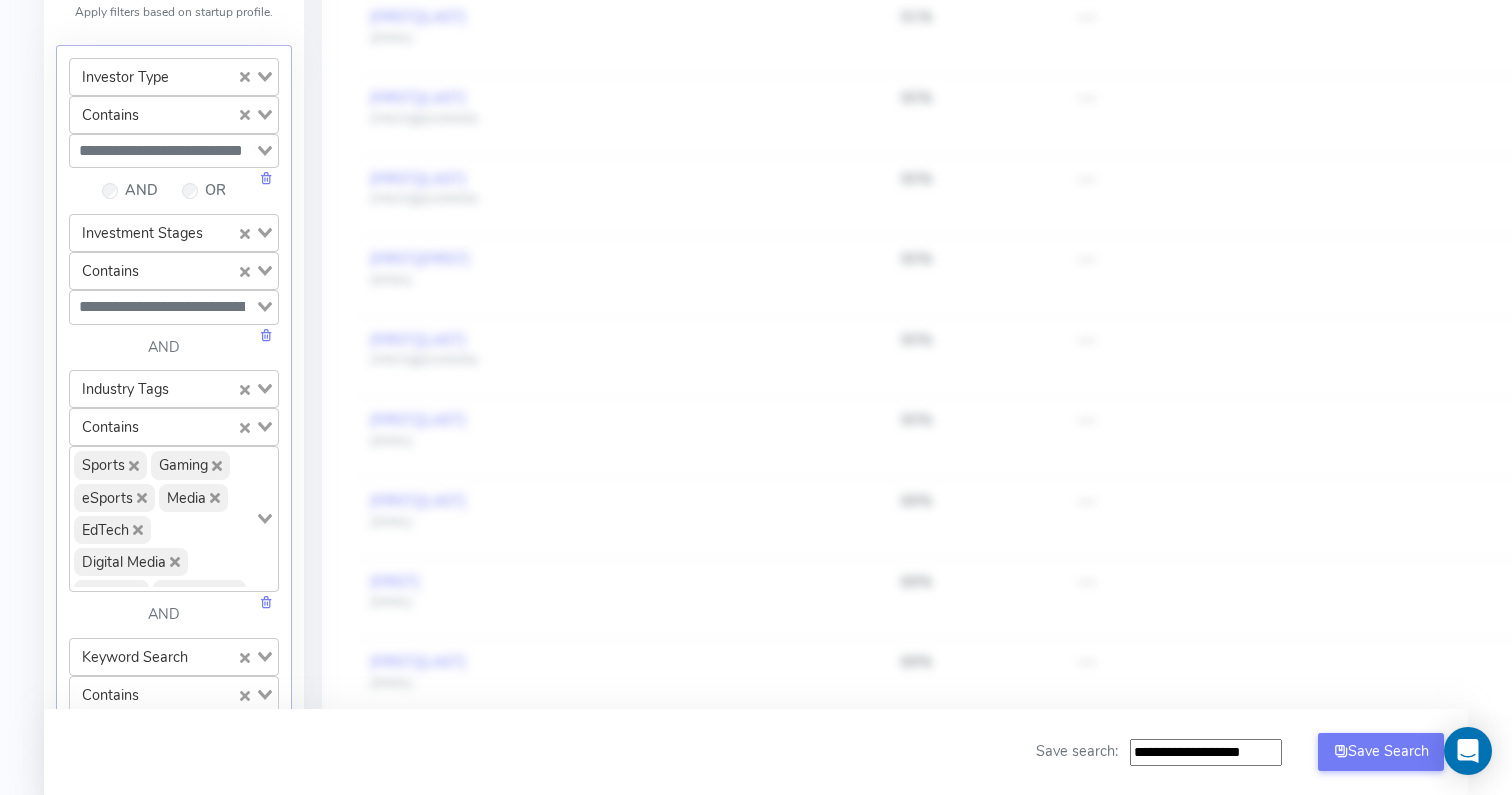 click 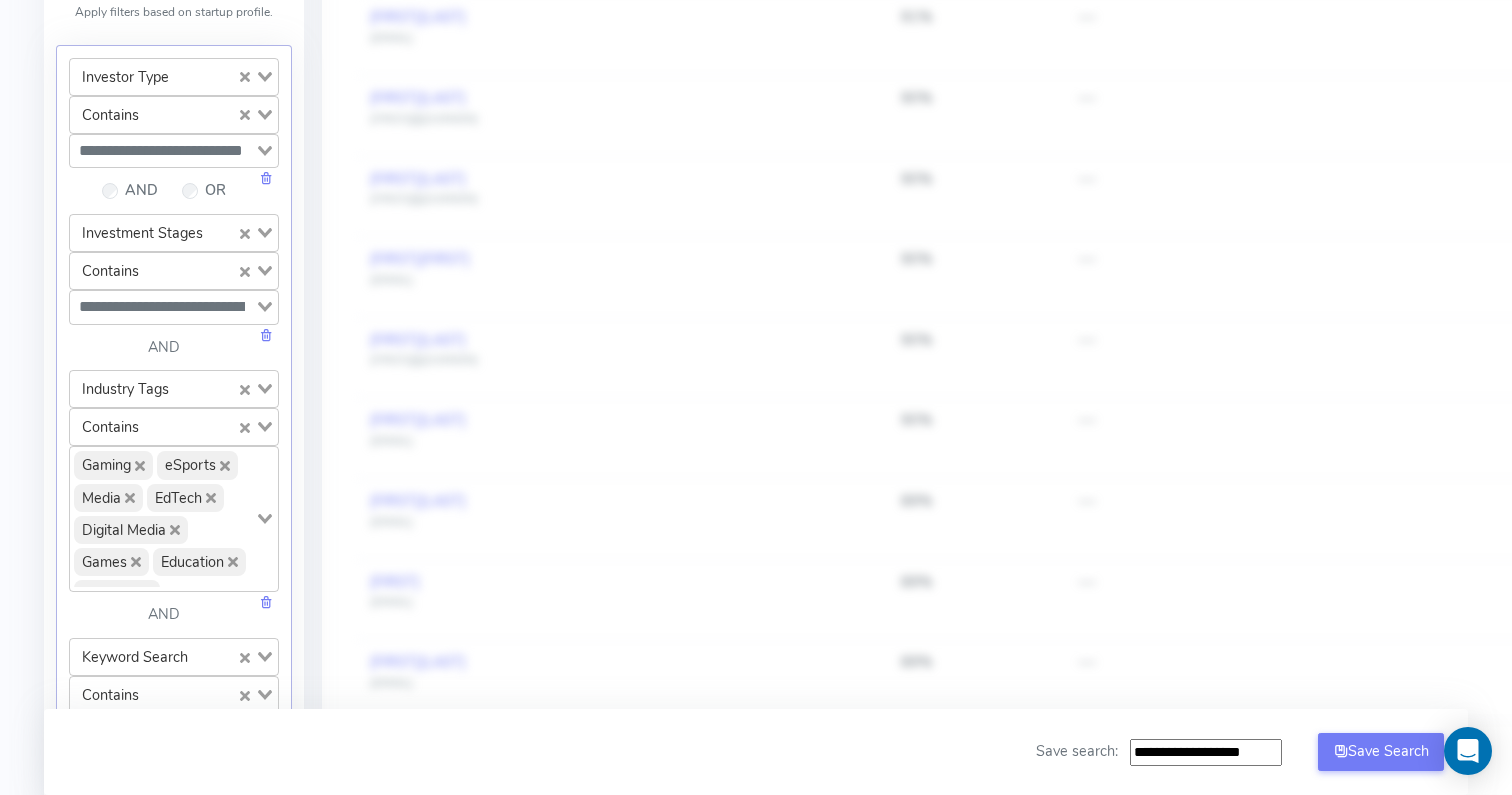 click 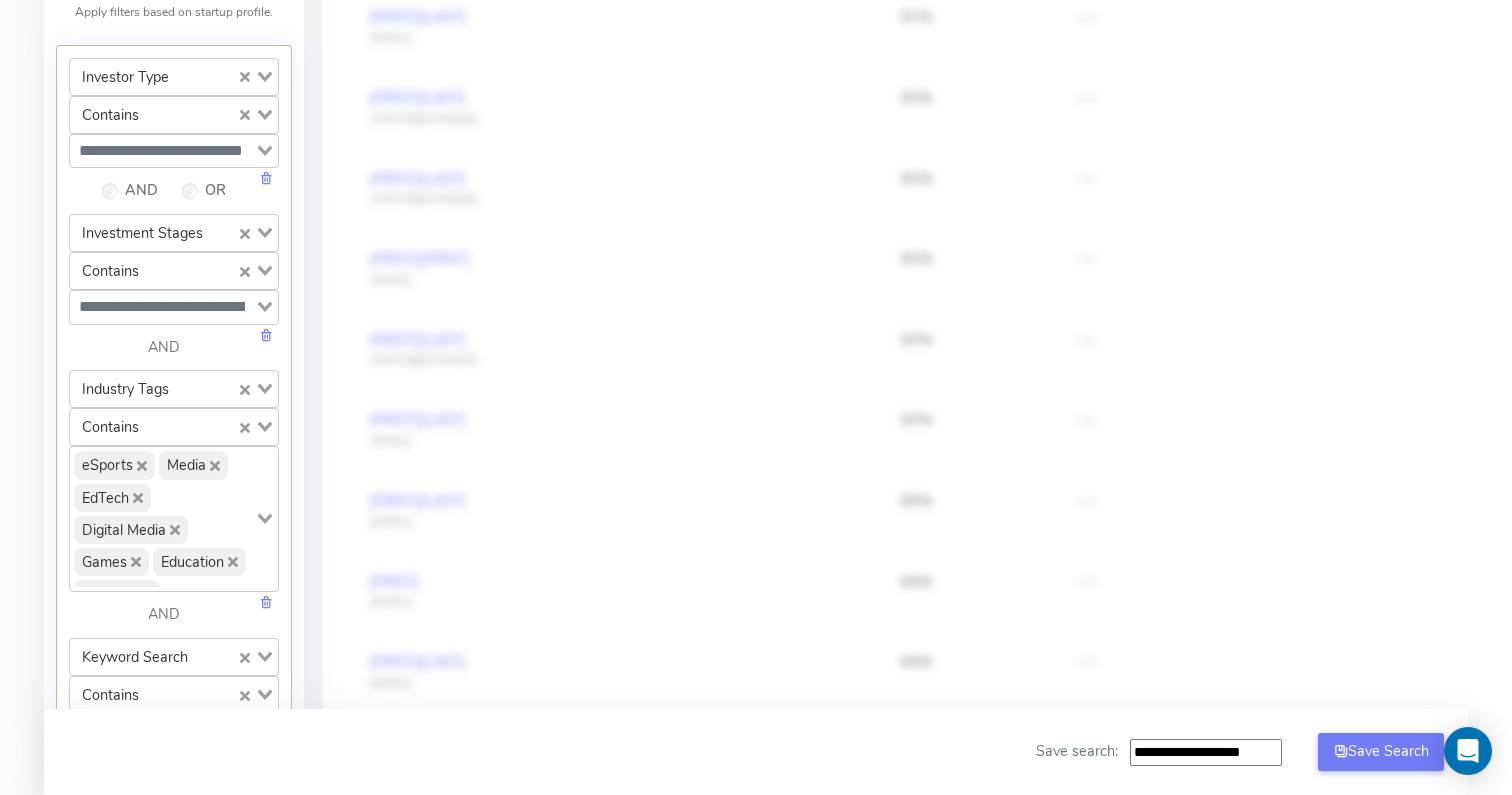 click 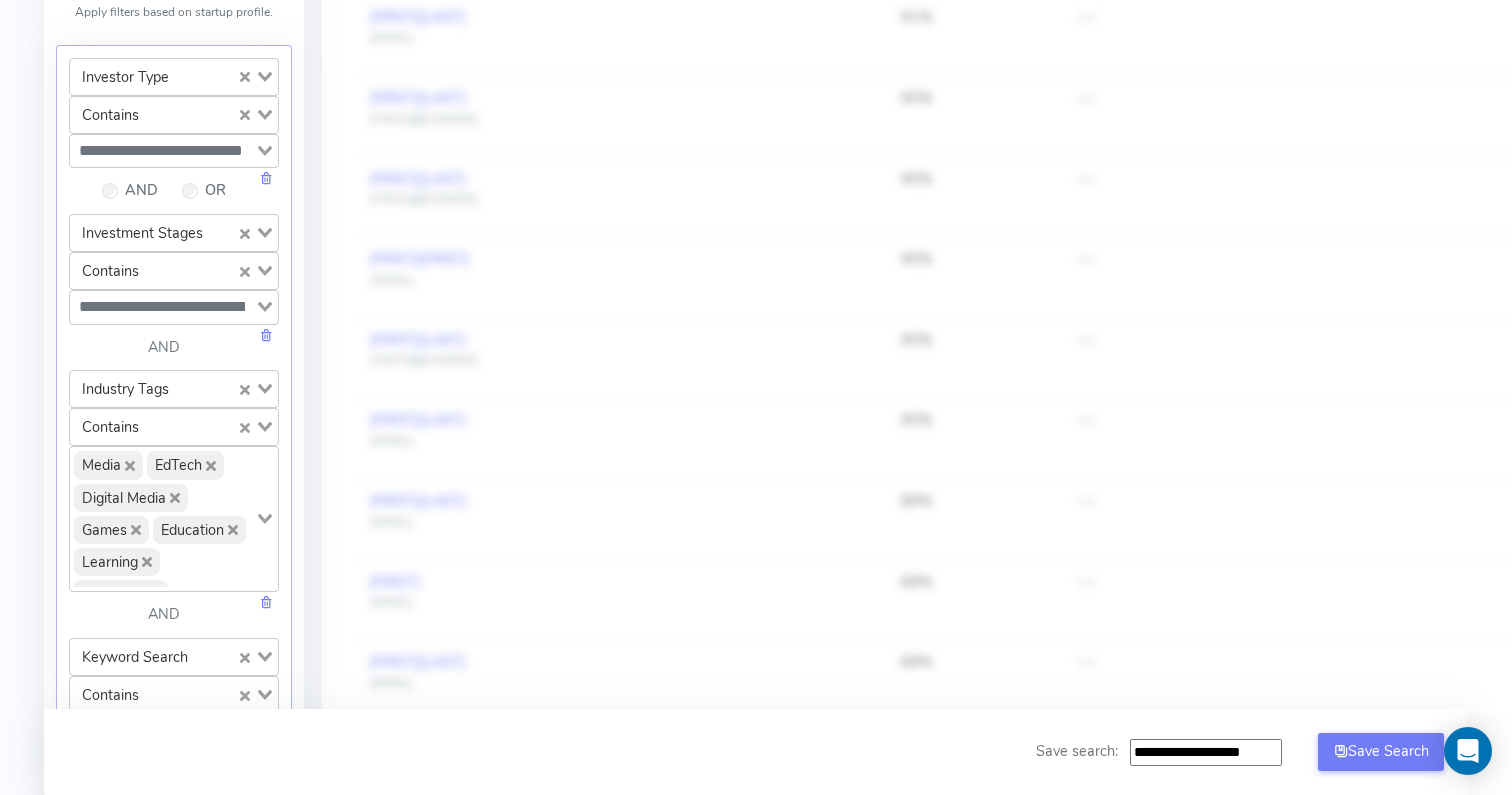click 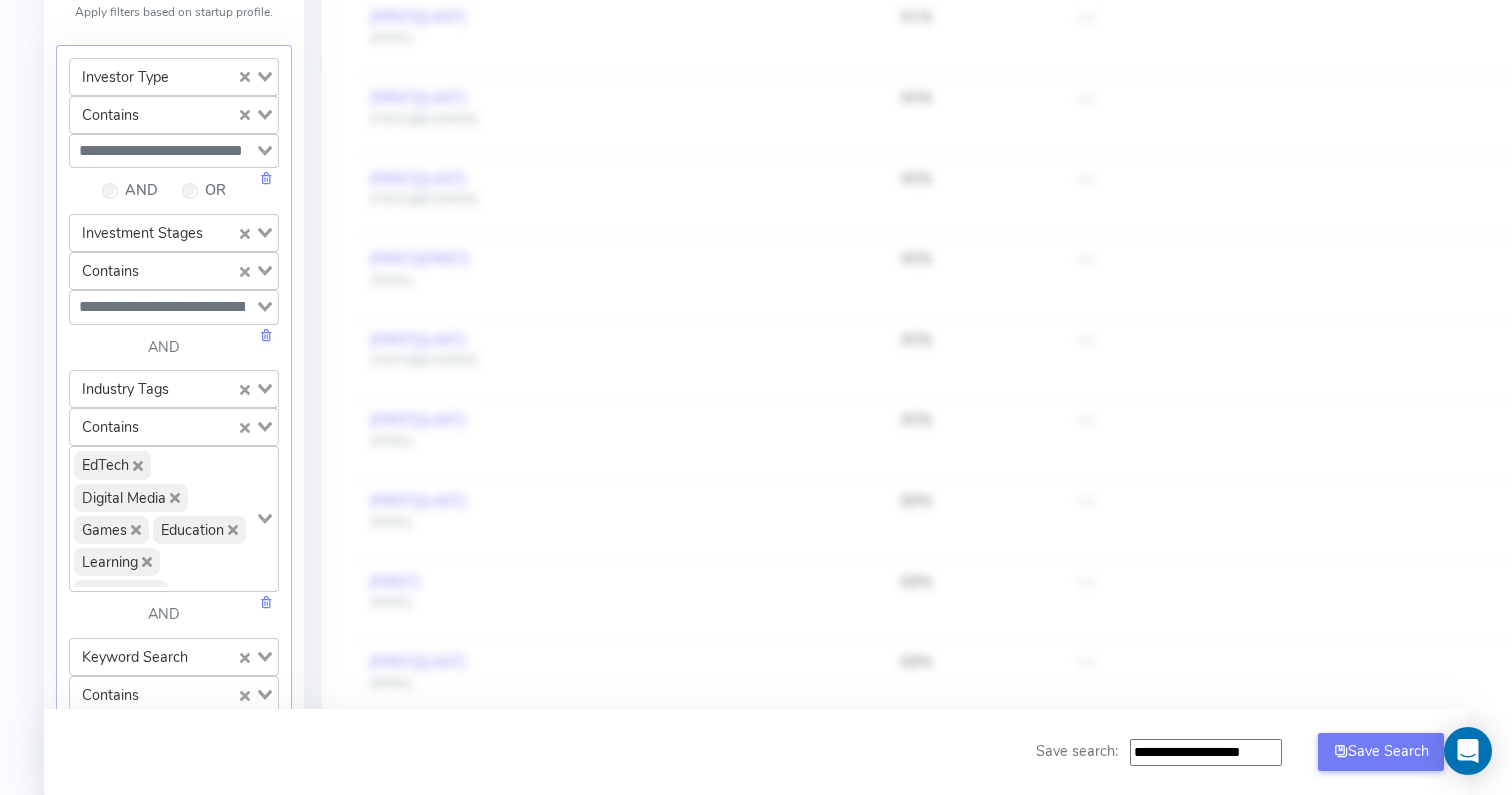 click 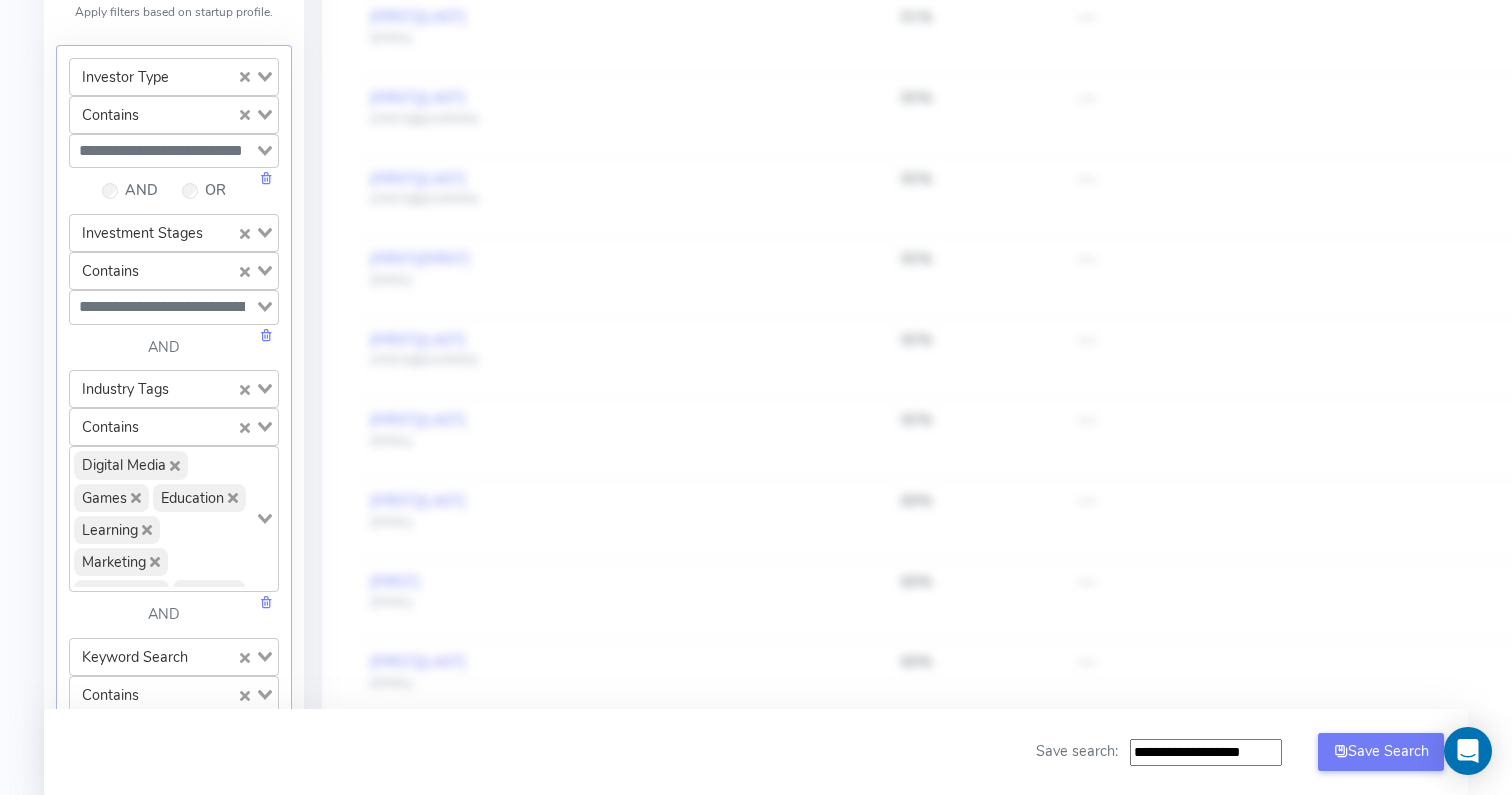 click 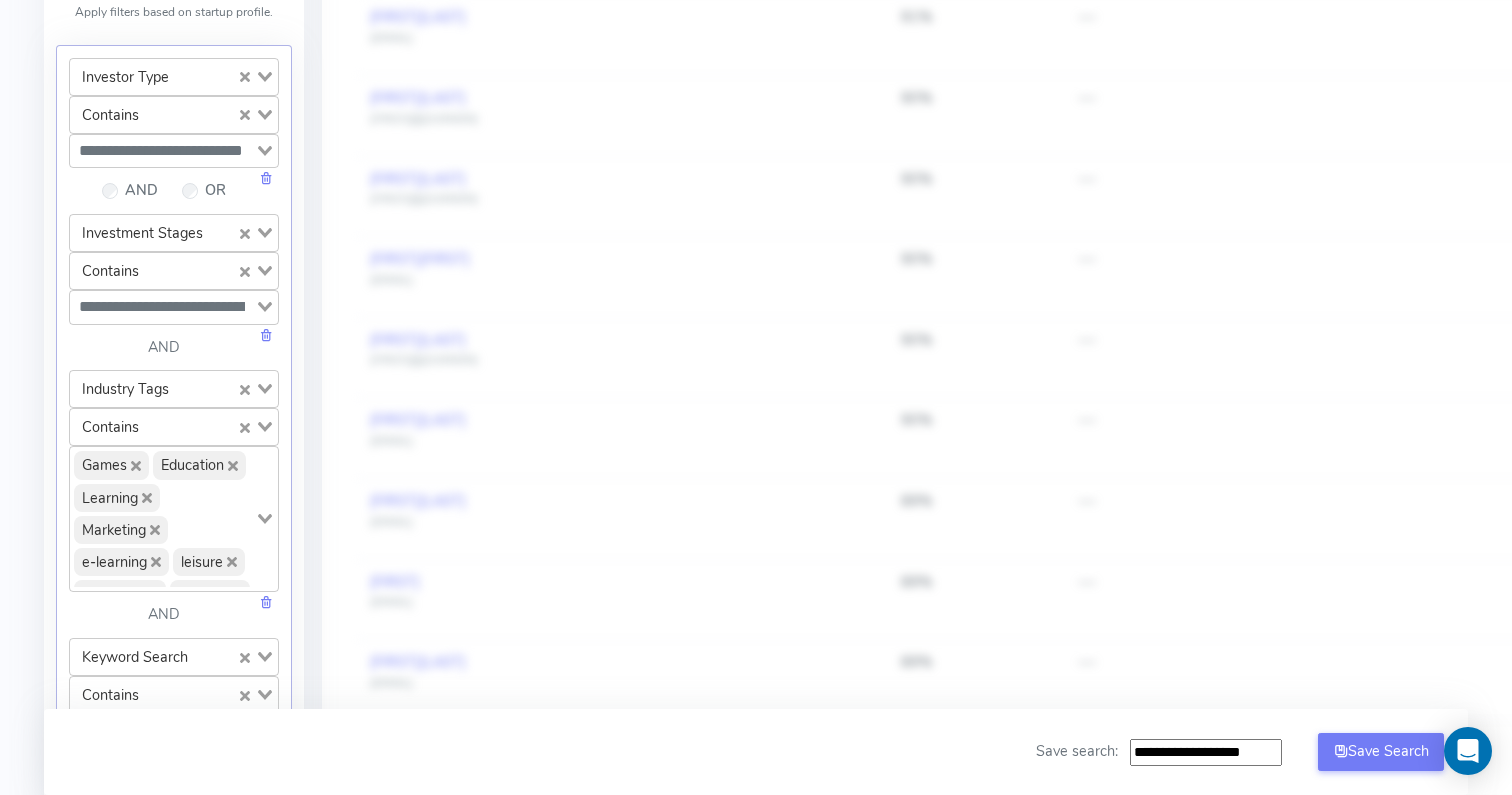 click 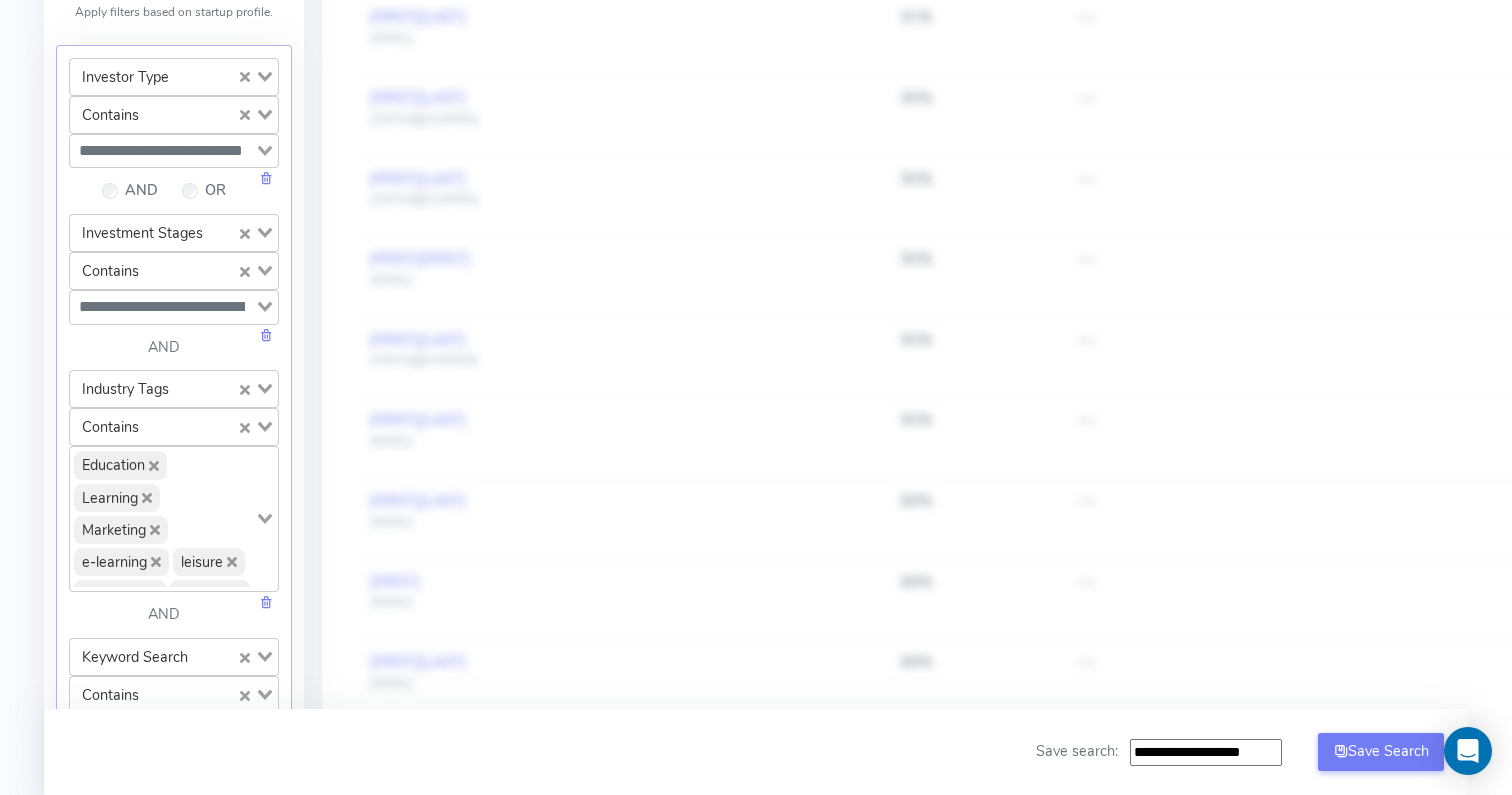 click 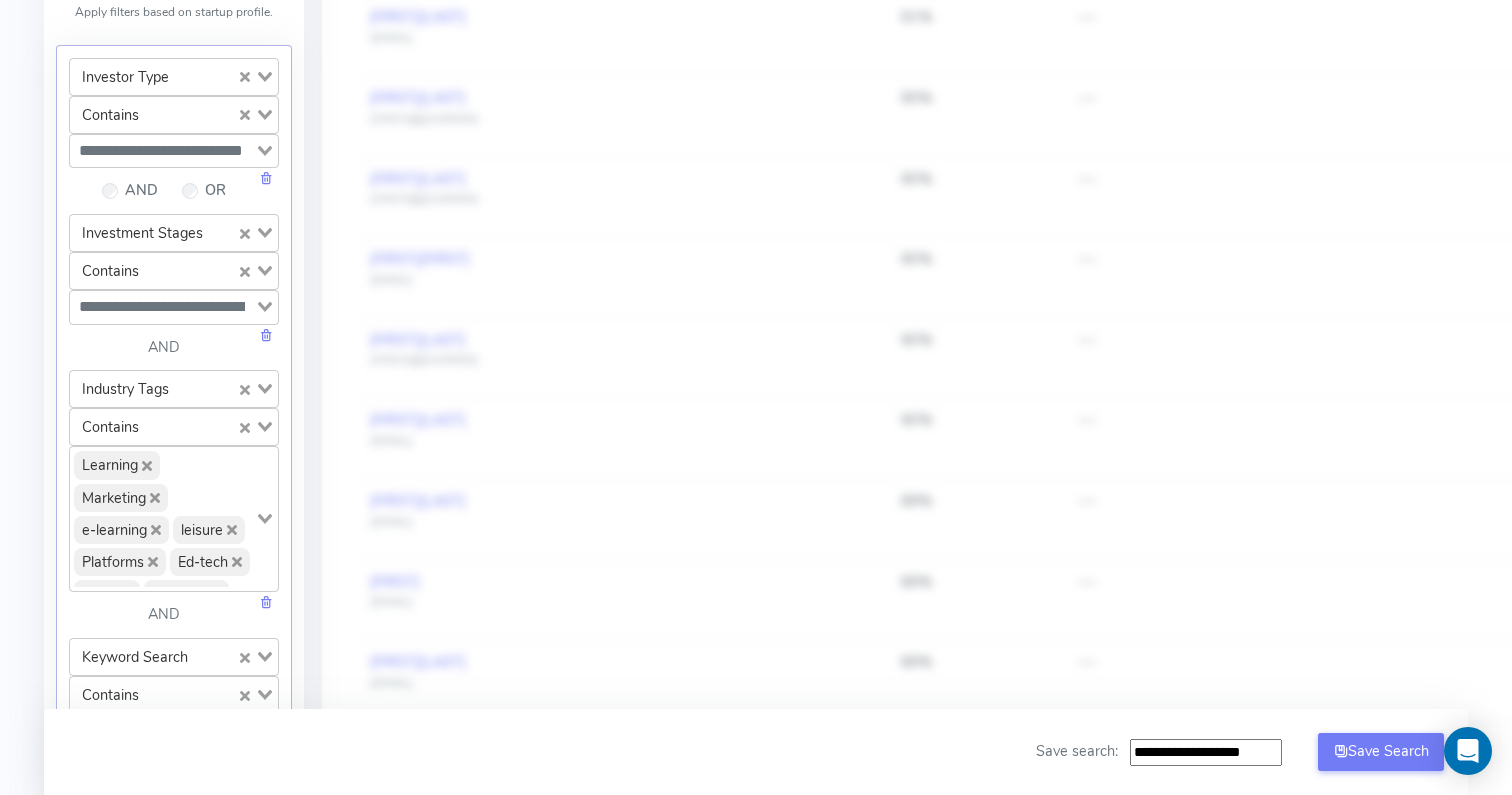 click 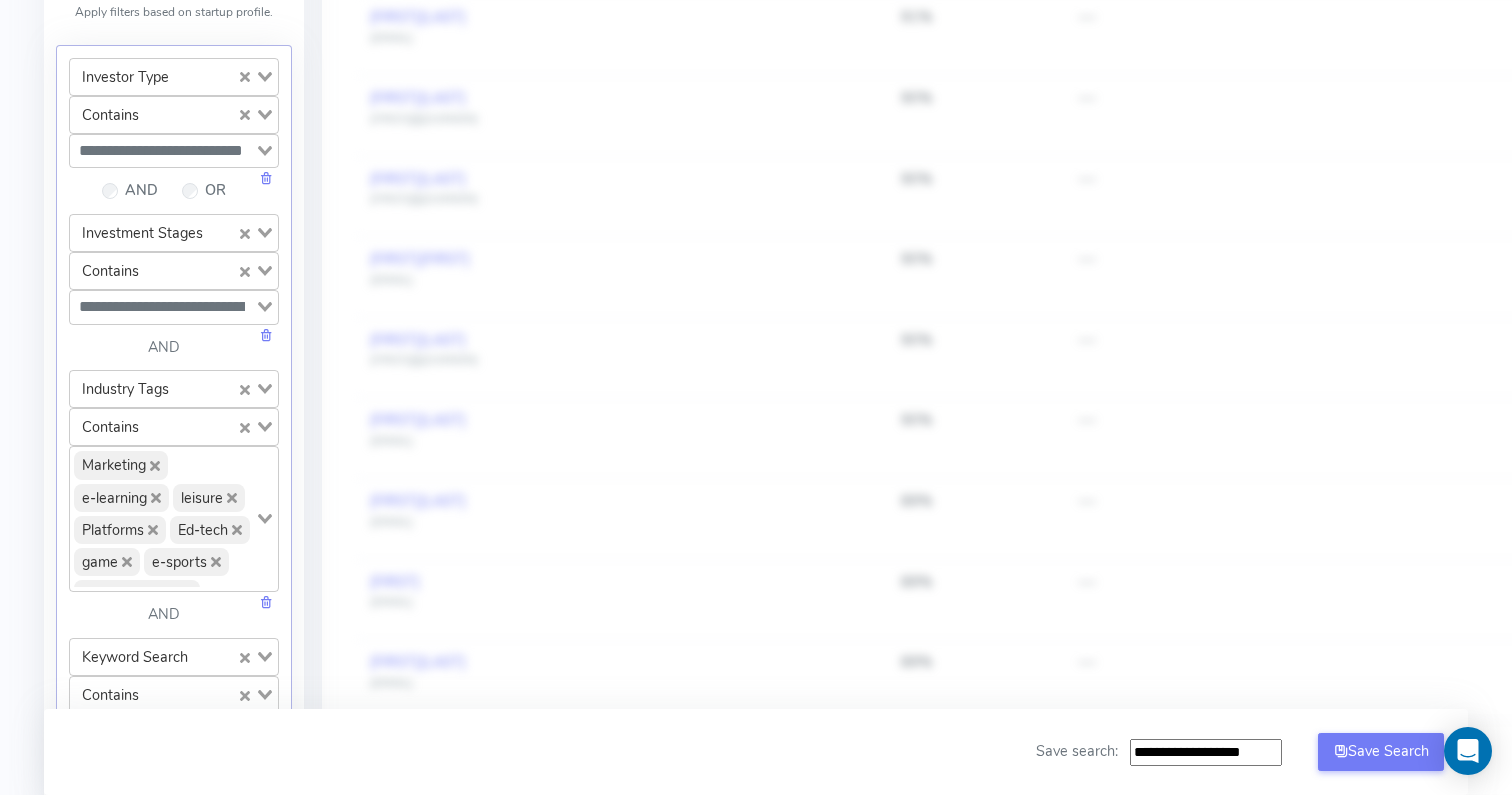 click 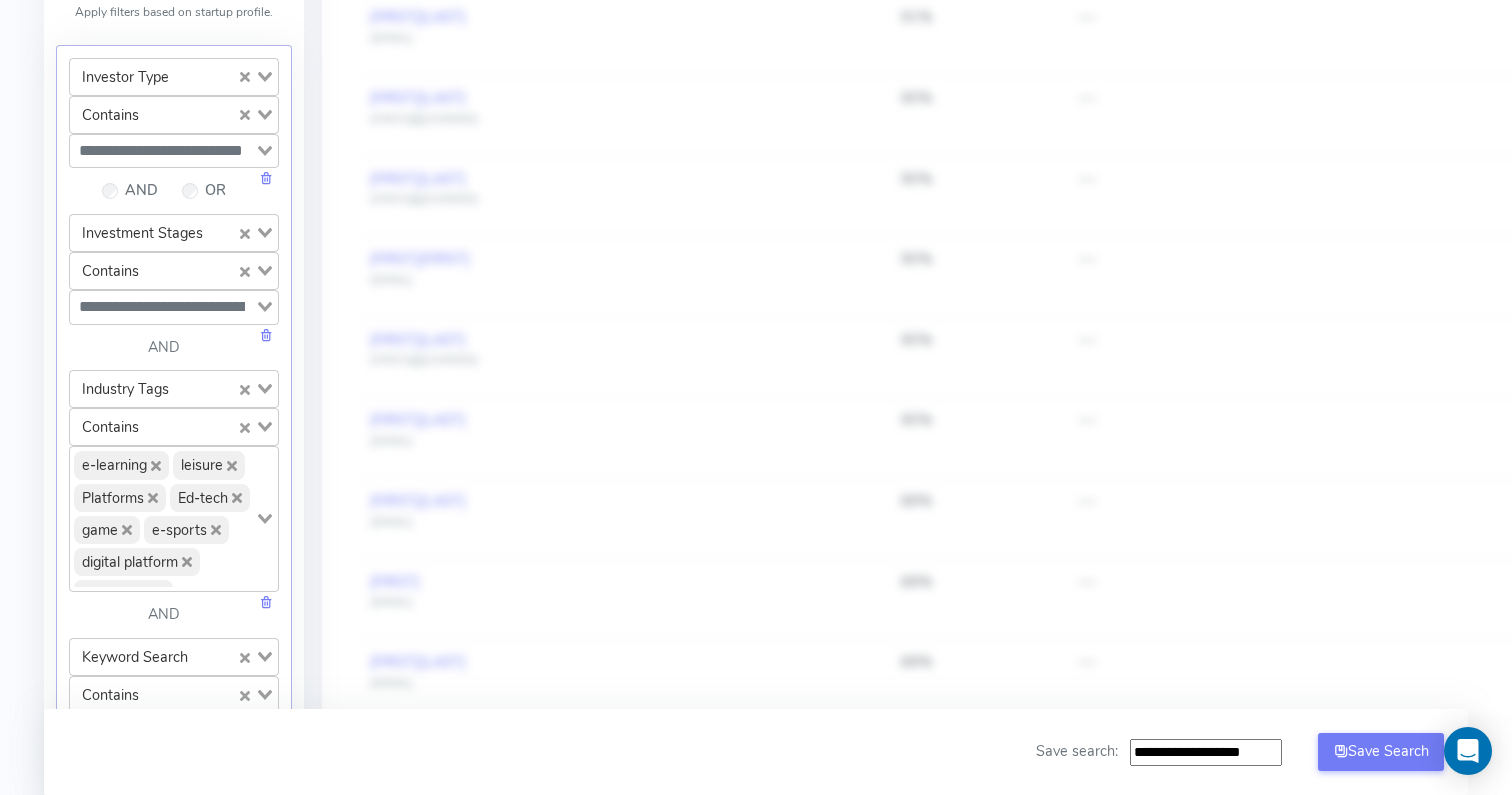 click 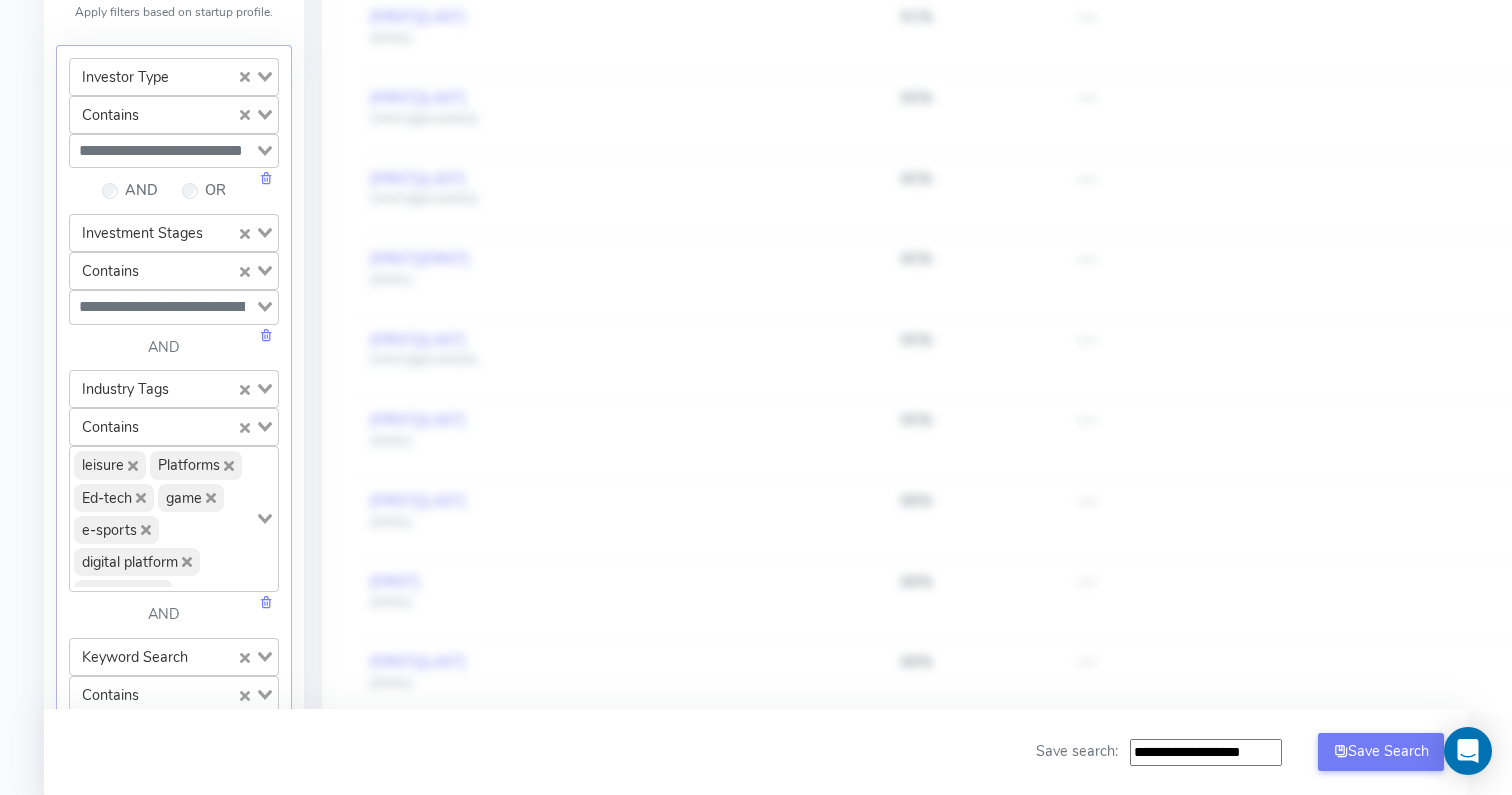 click 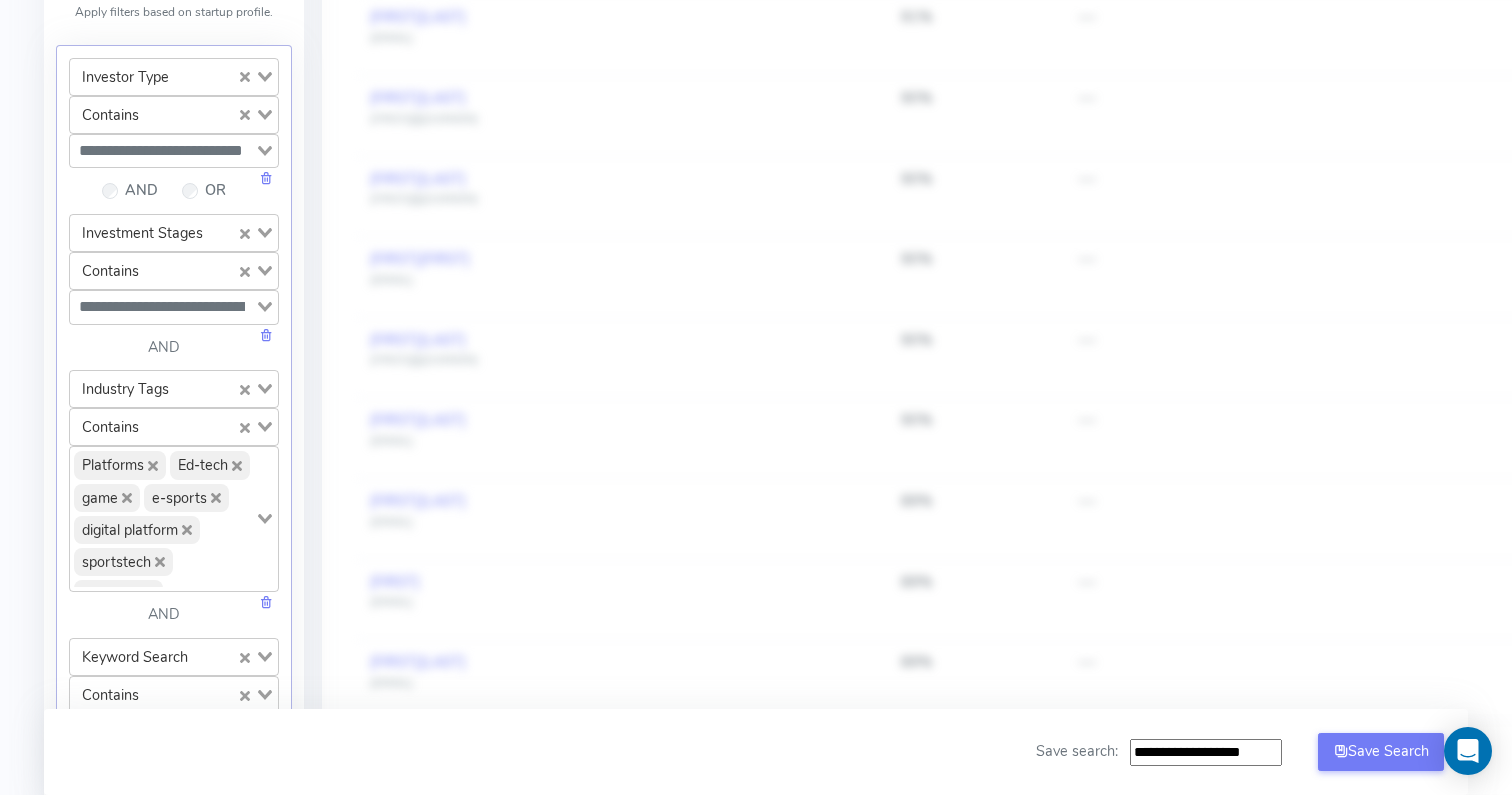 click 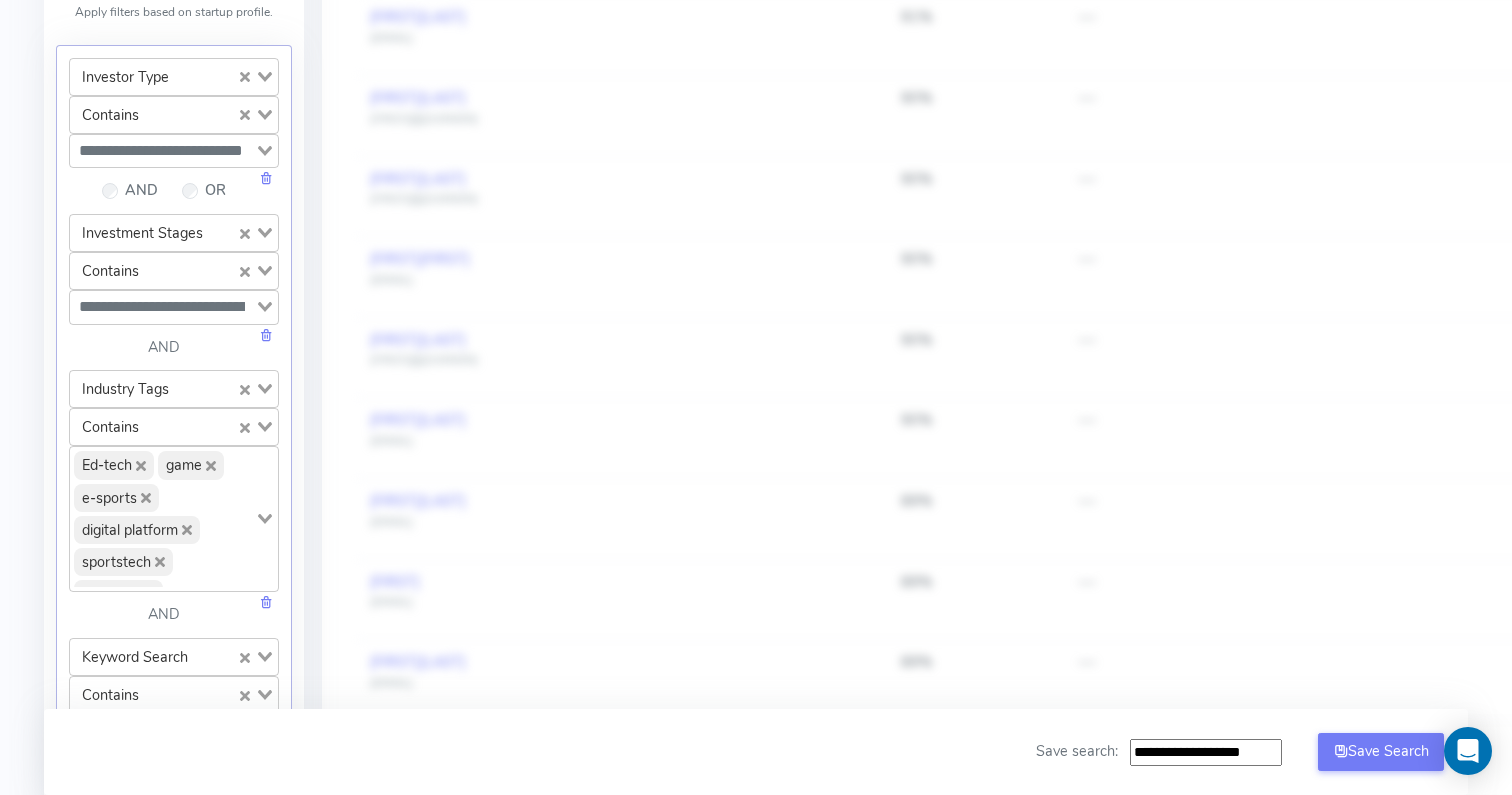 click 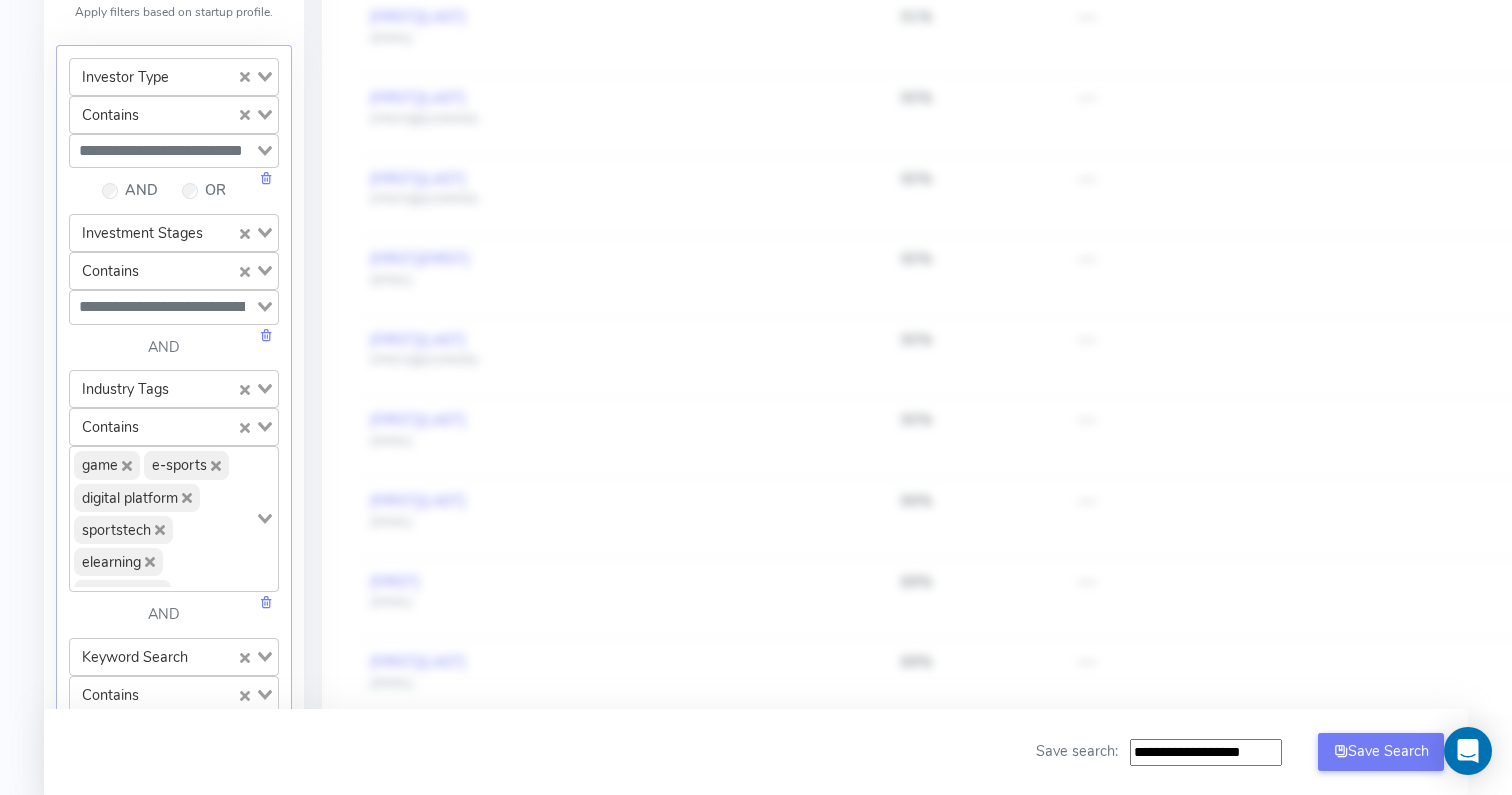 click 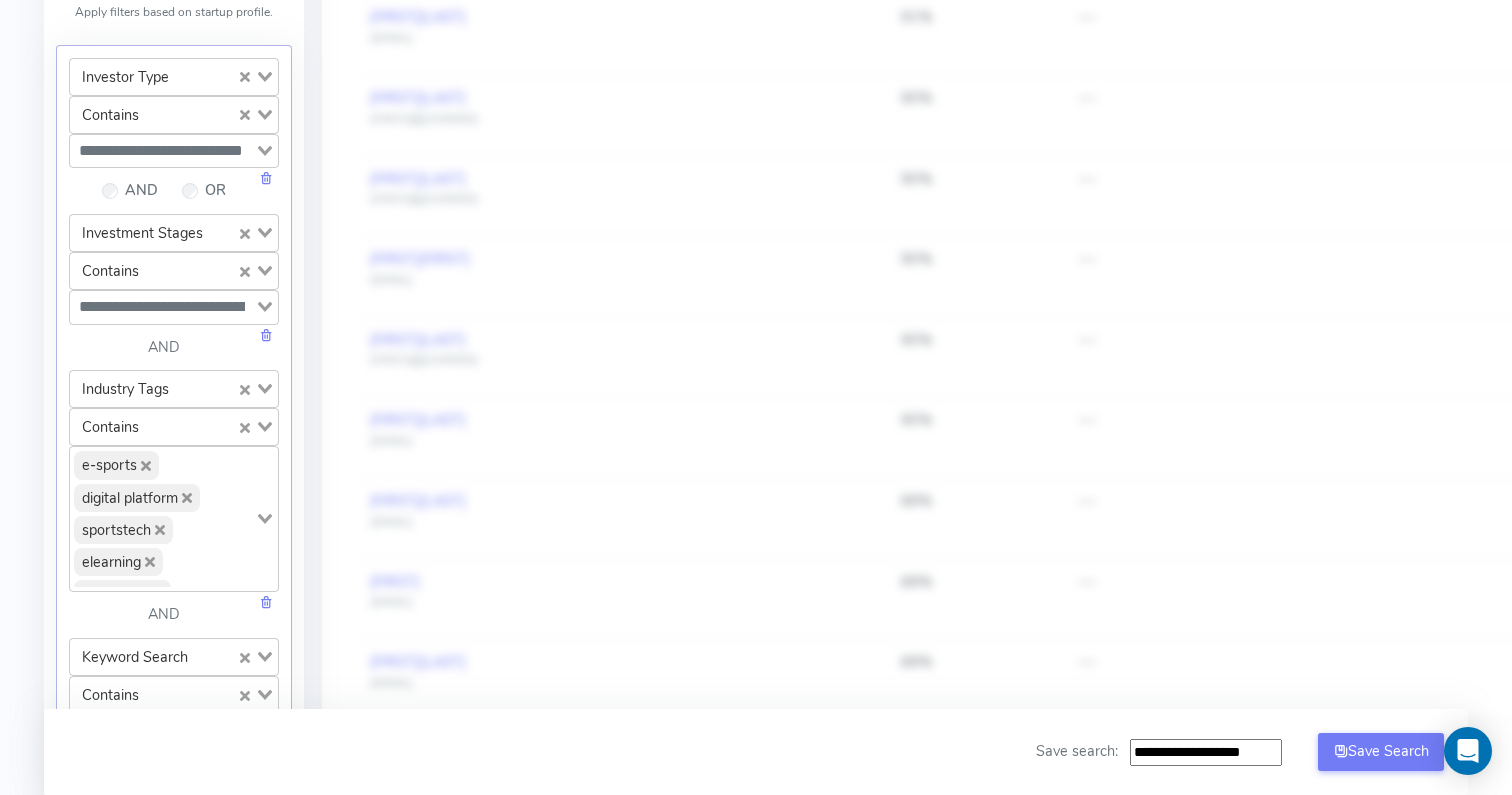 click 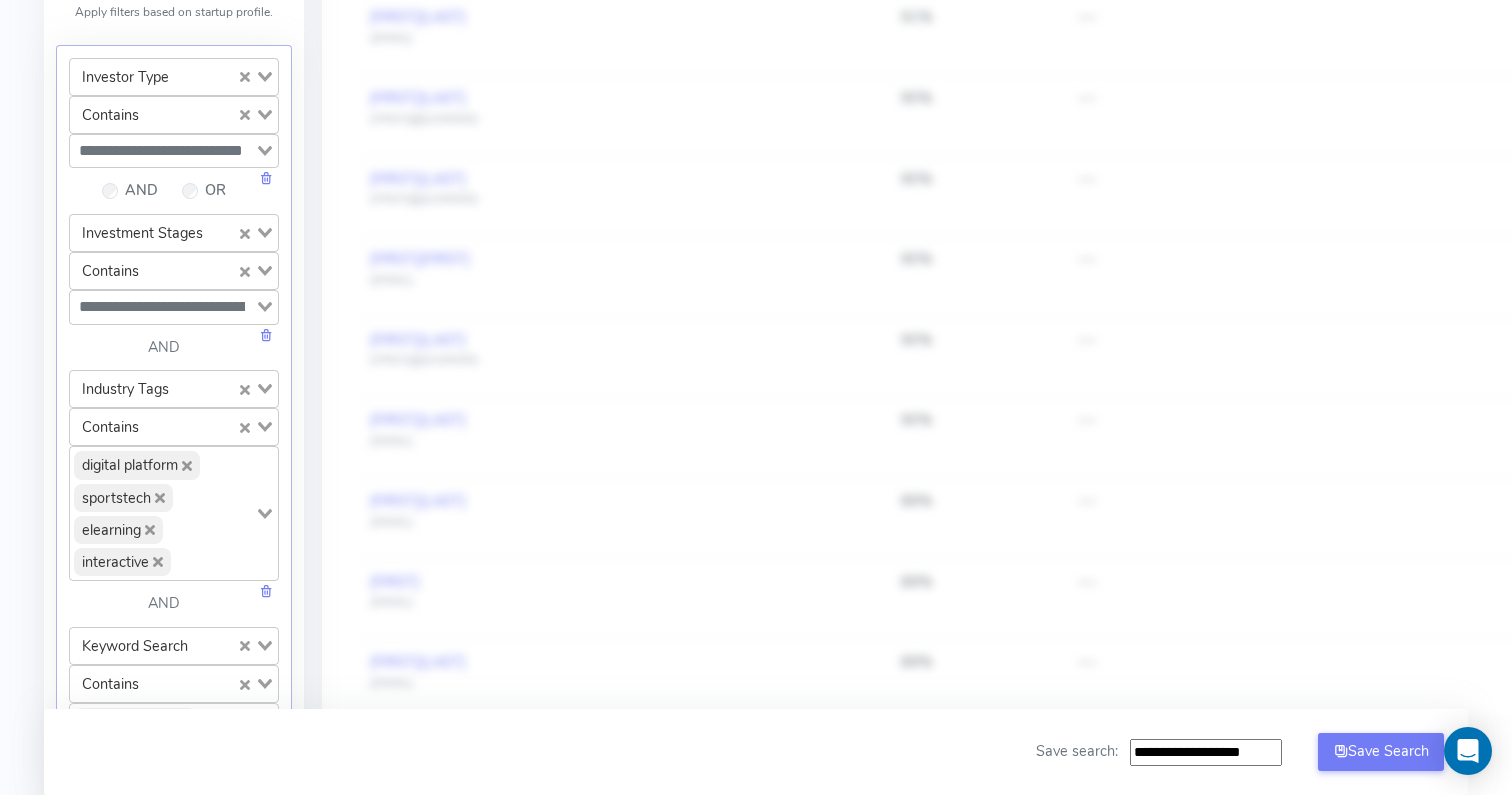 click 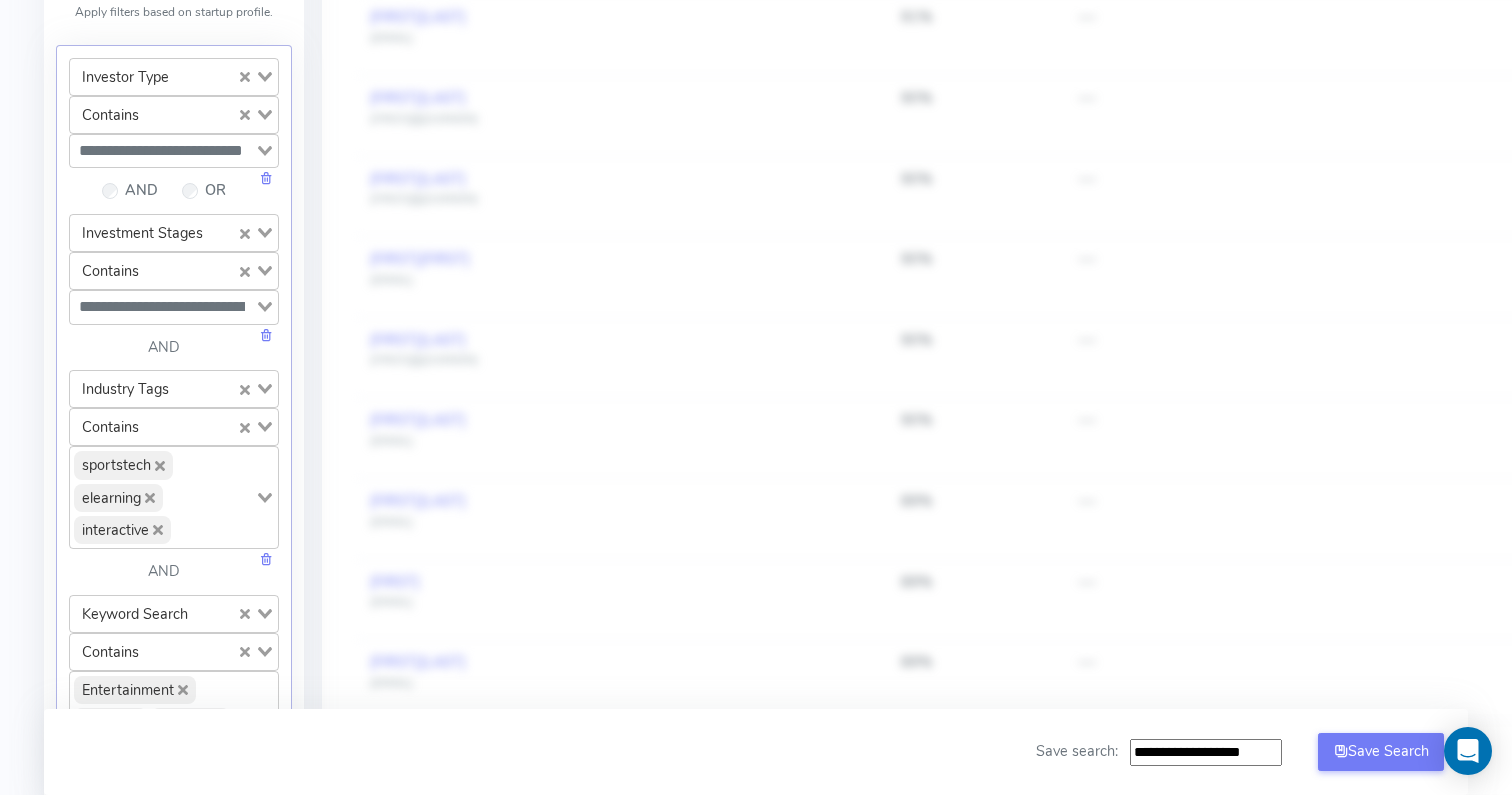 click 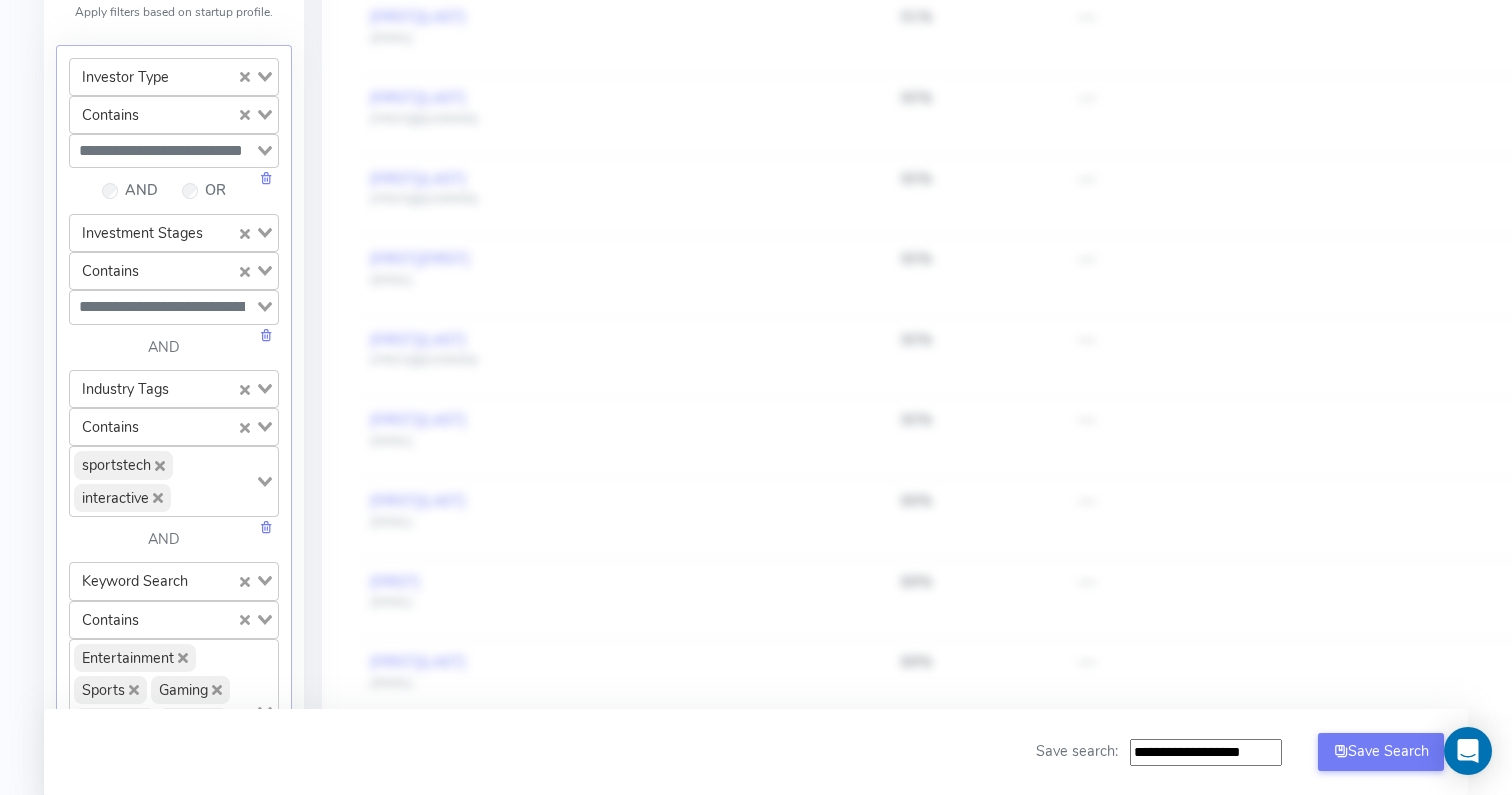 click 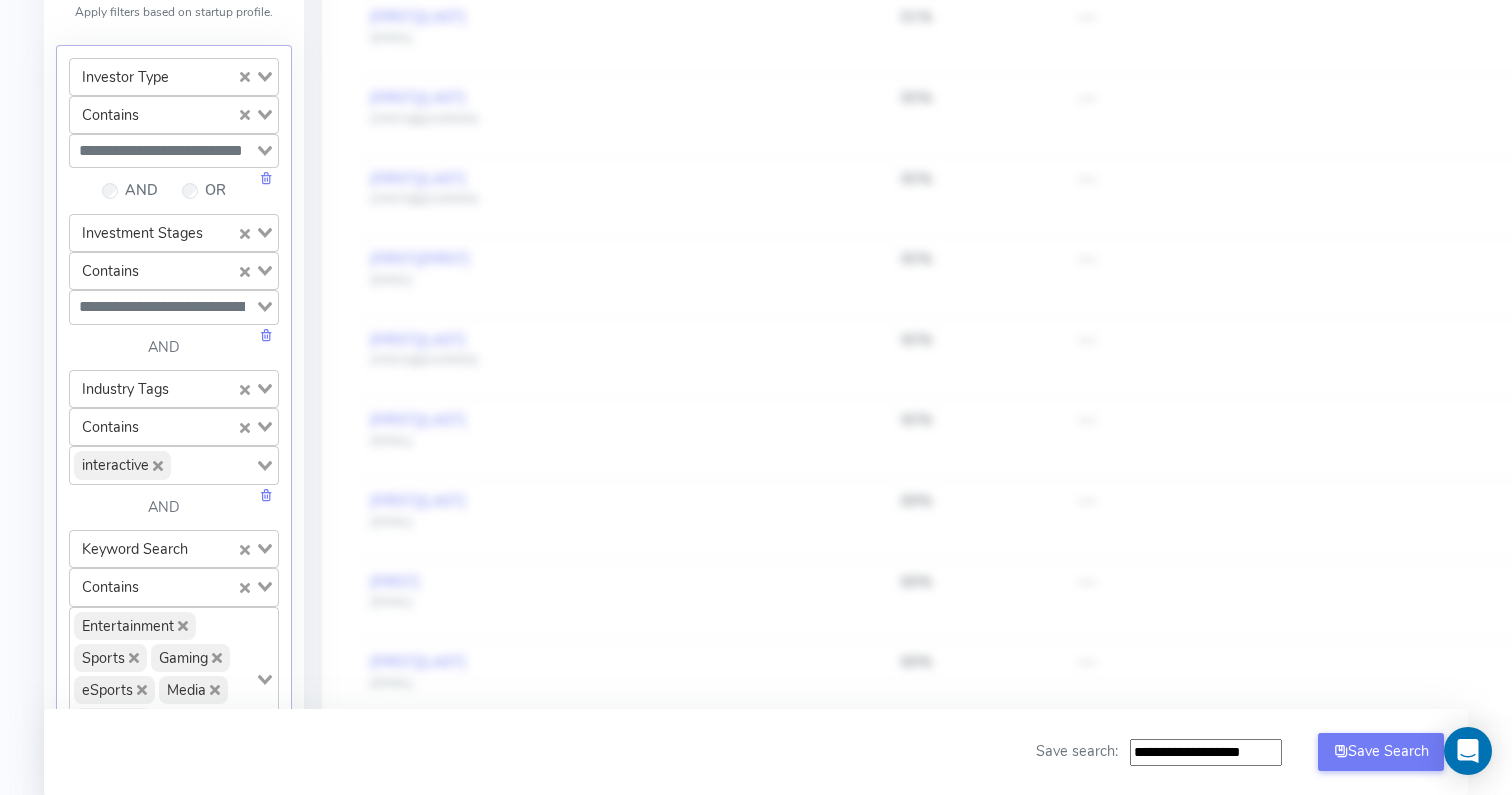 click 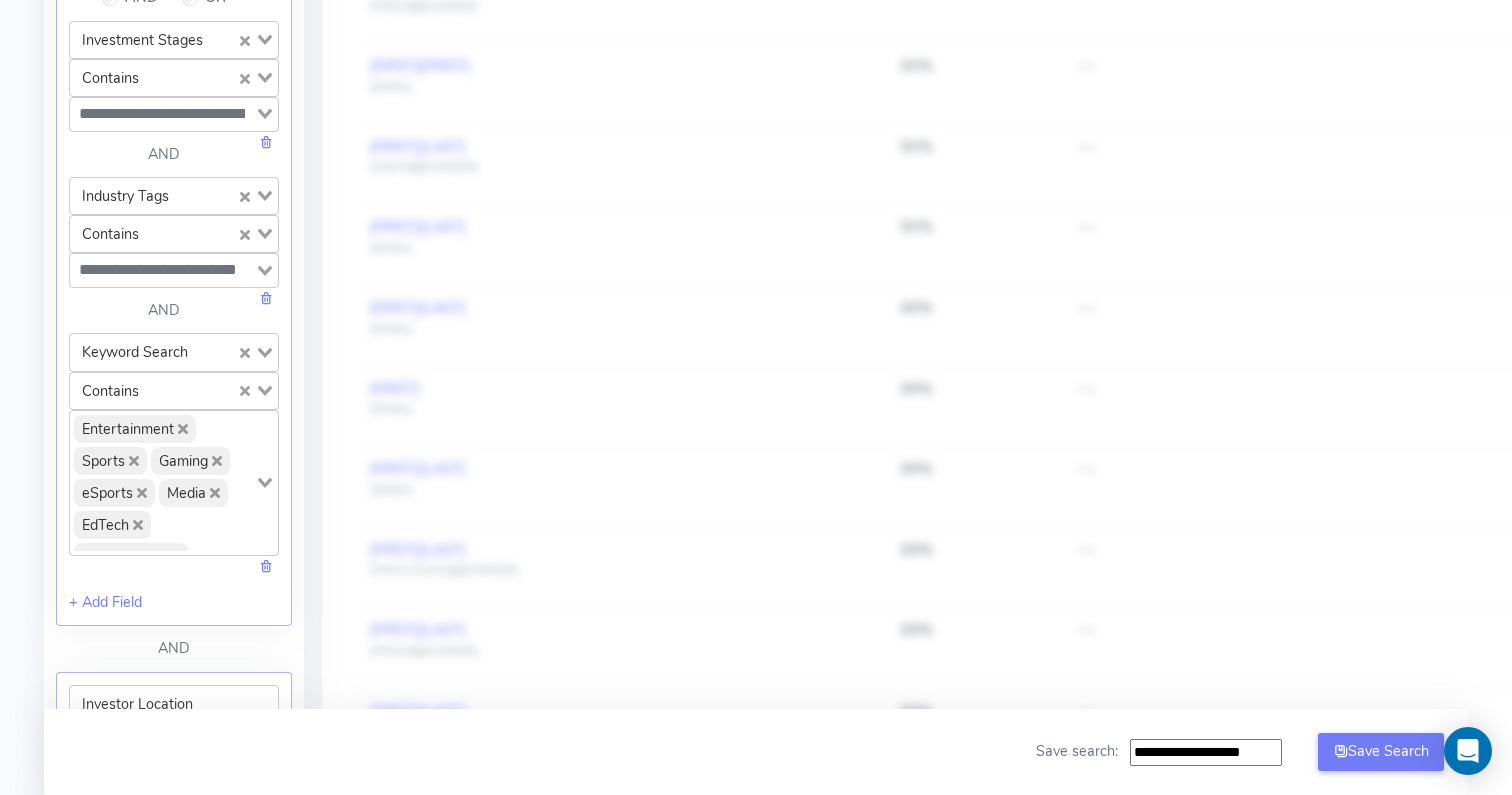 scroll, scrollTop: 773, scrollLeft: 0, axis: vertical 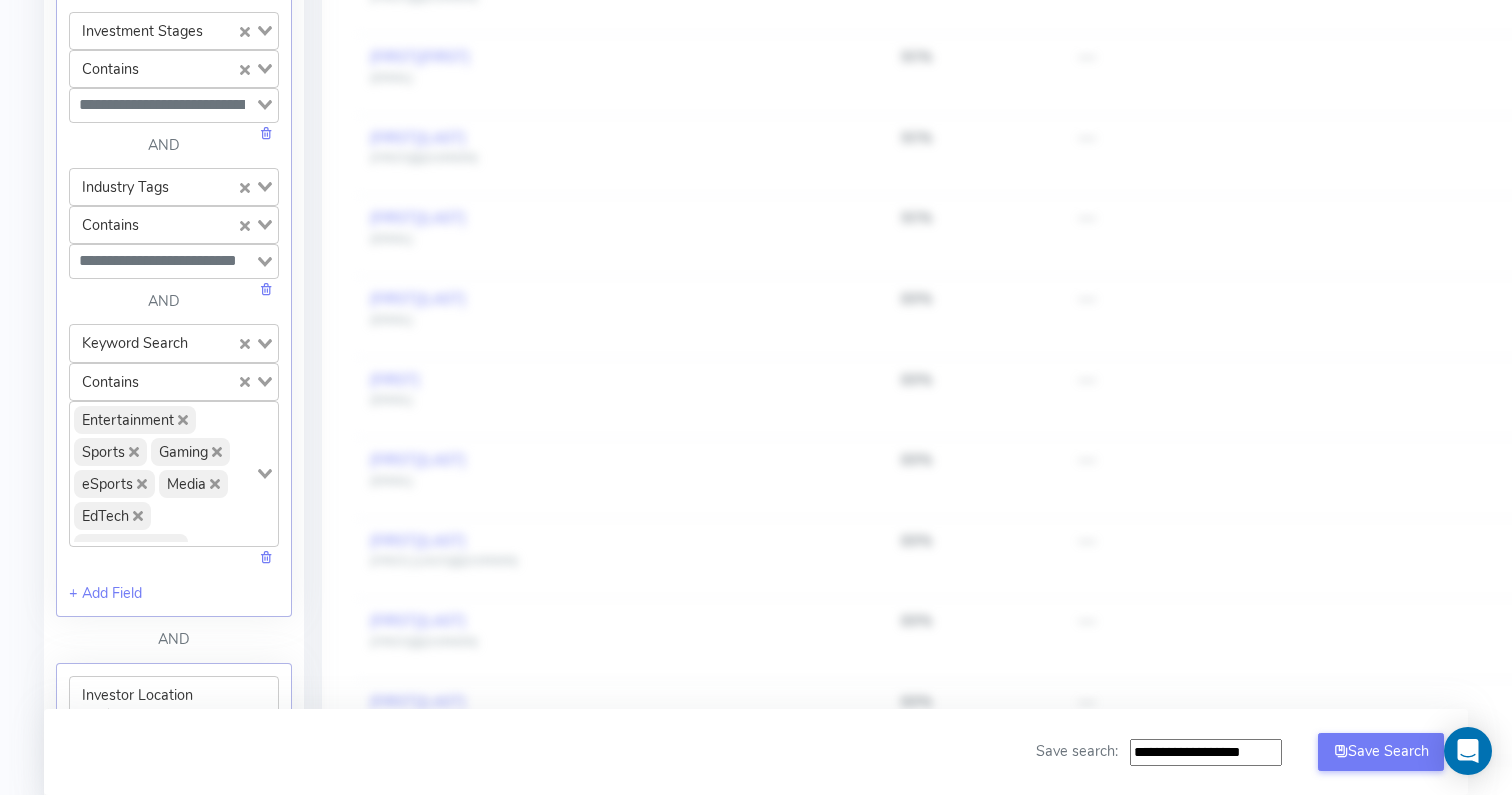 click 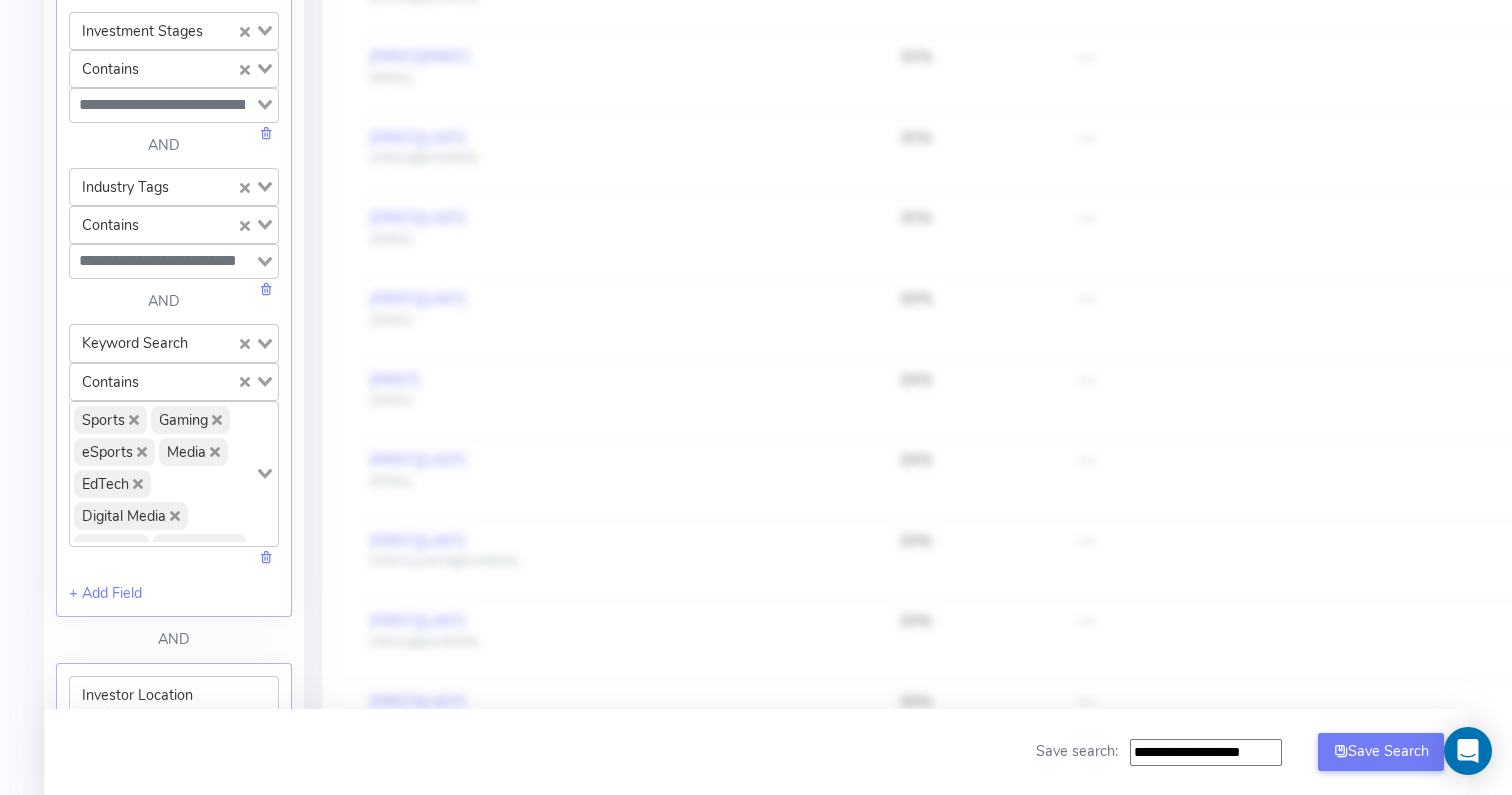 click 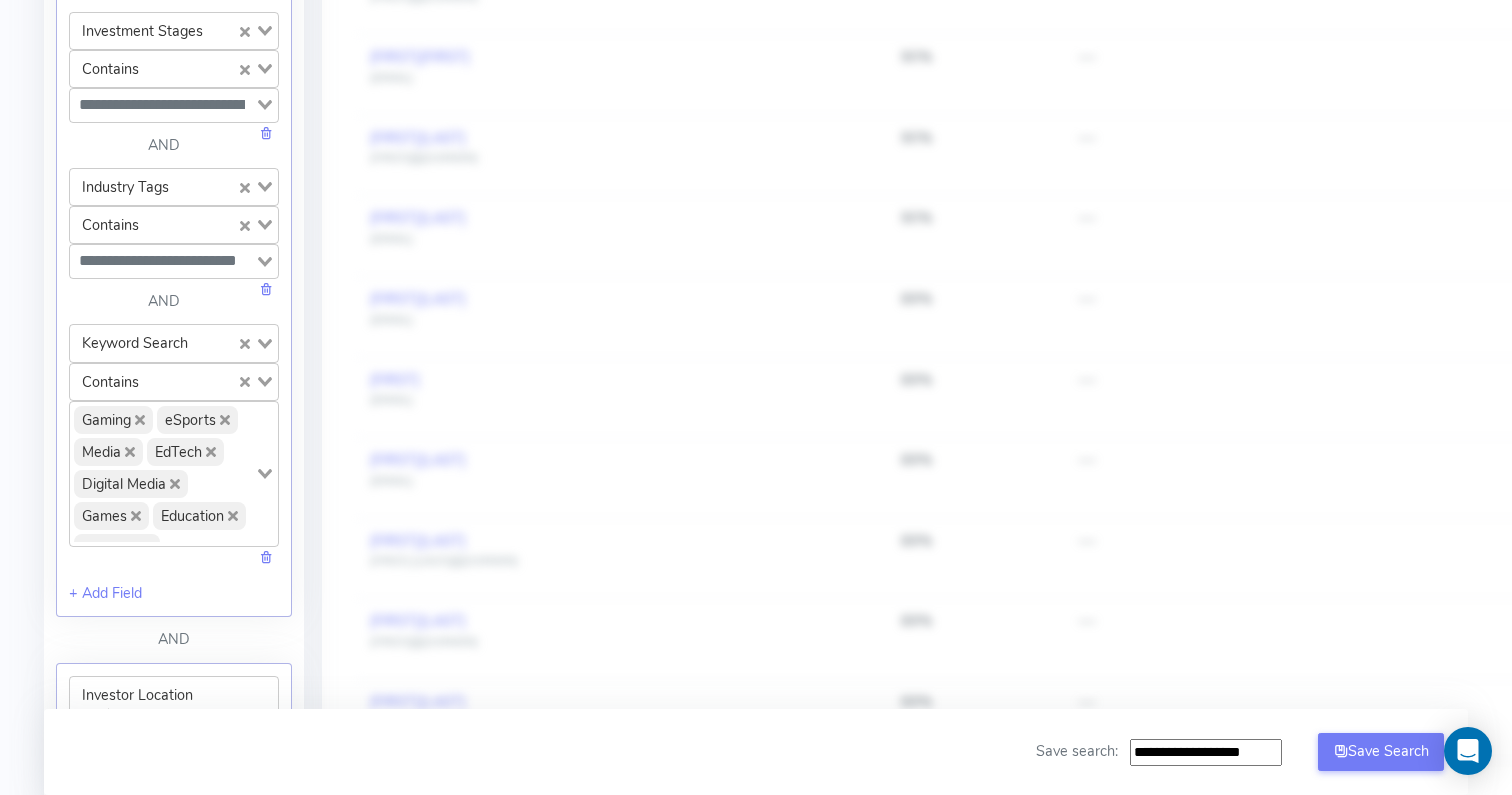 click 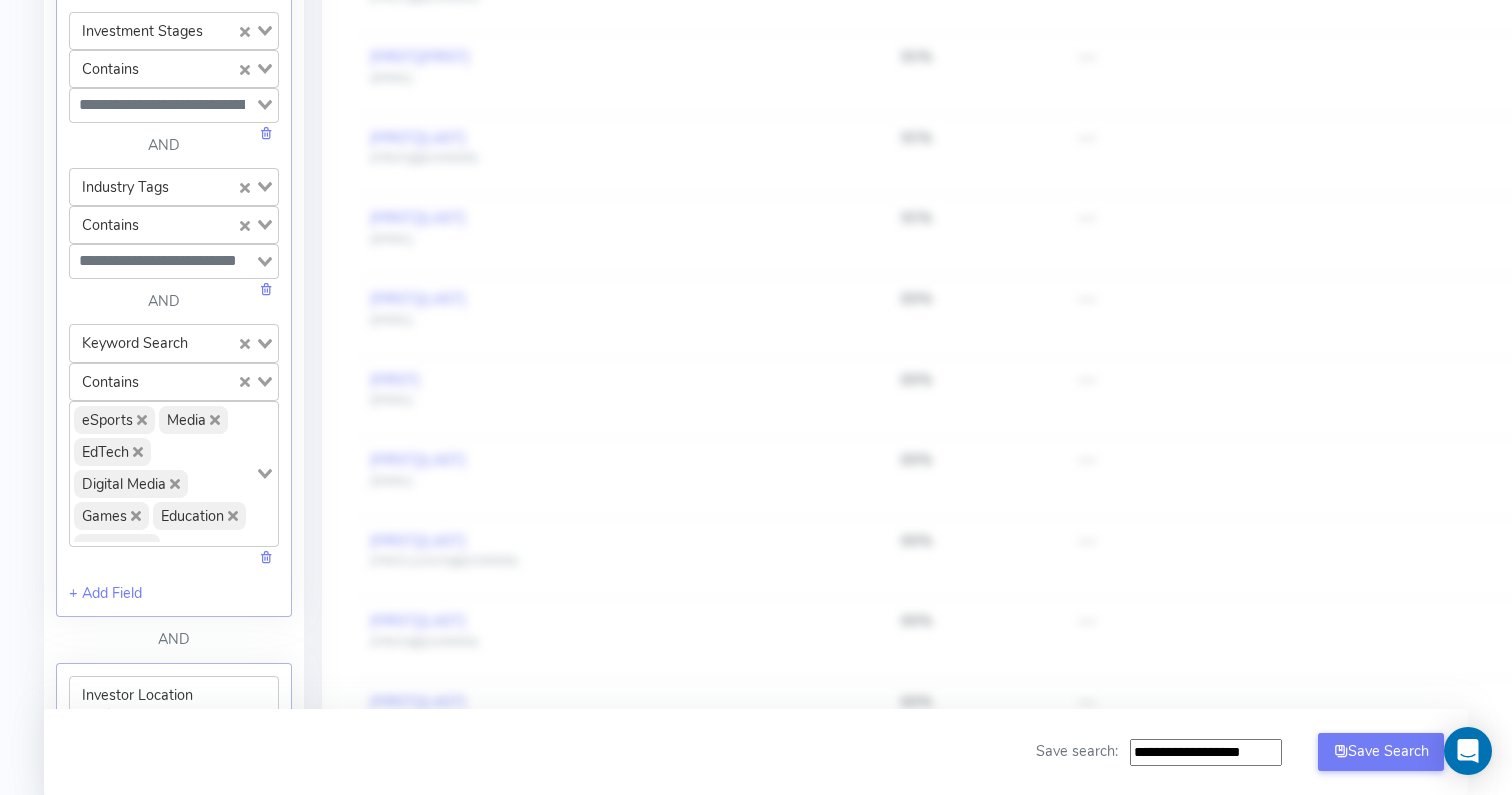 click 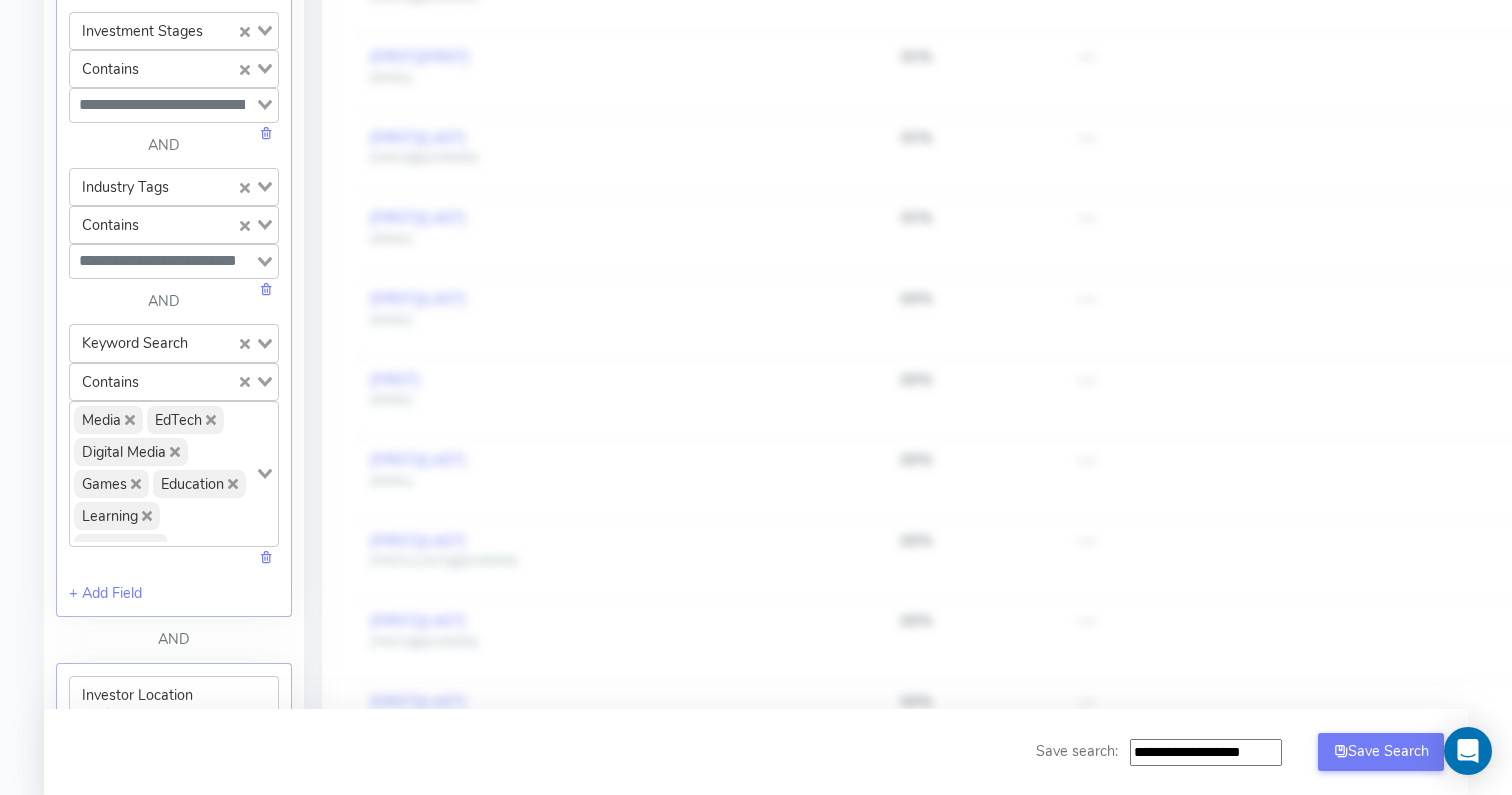 click 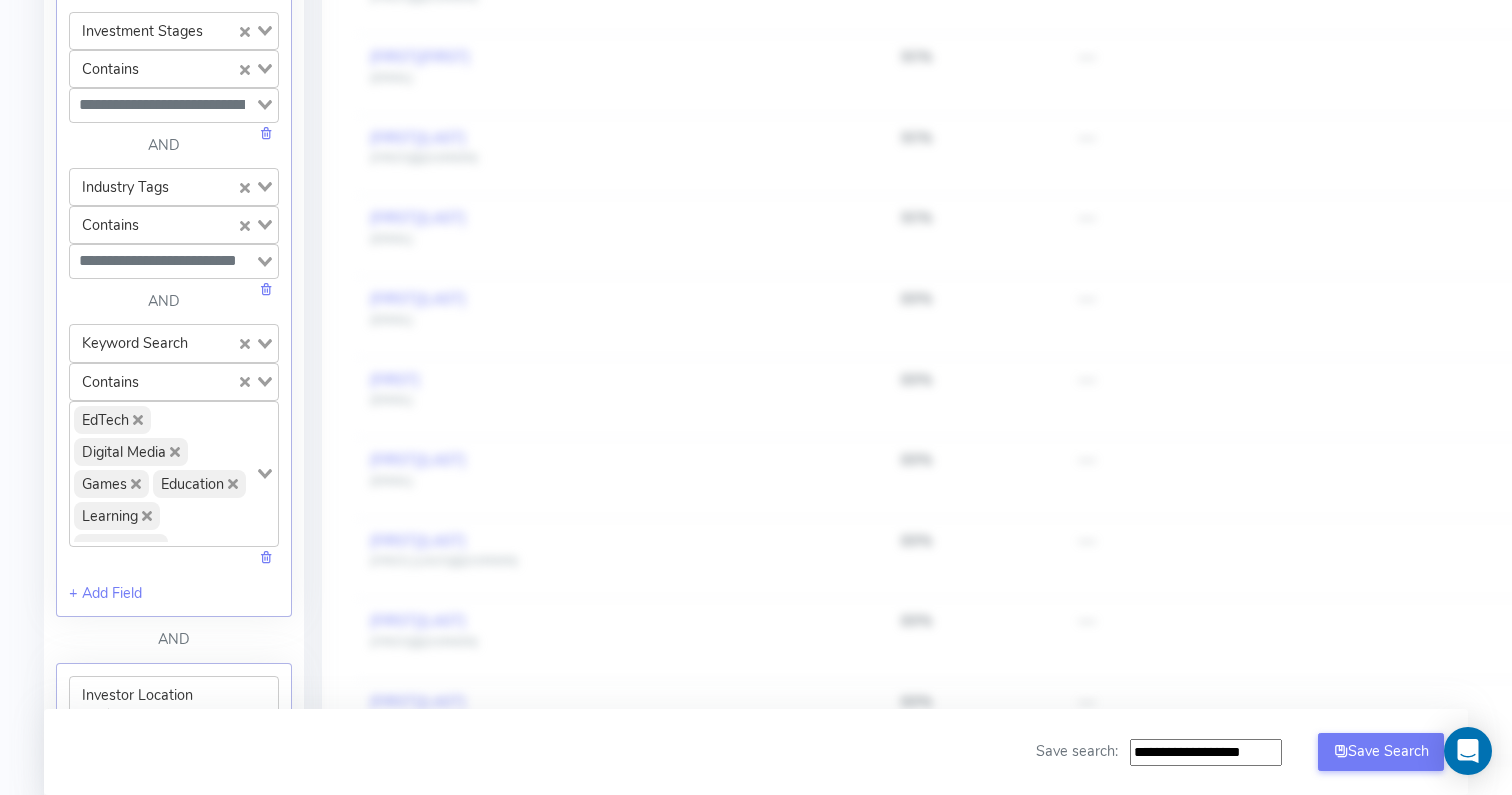 click 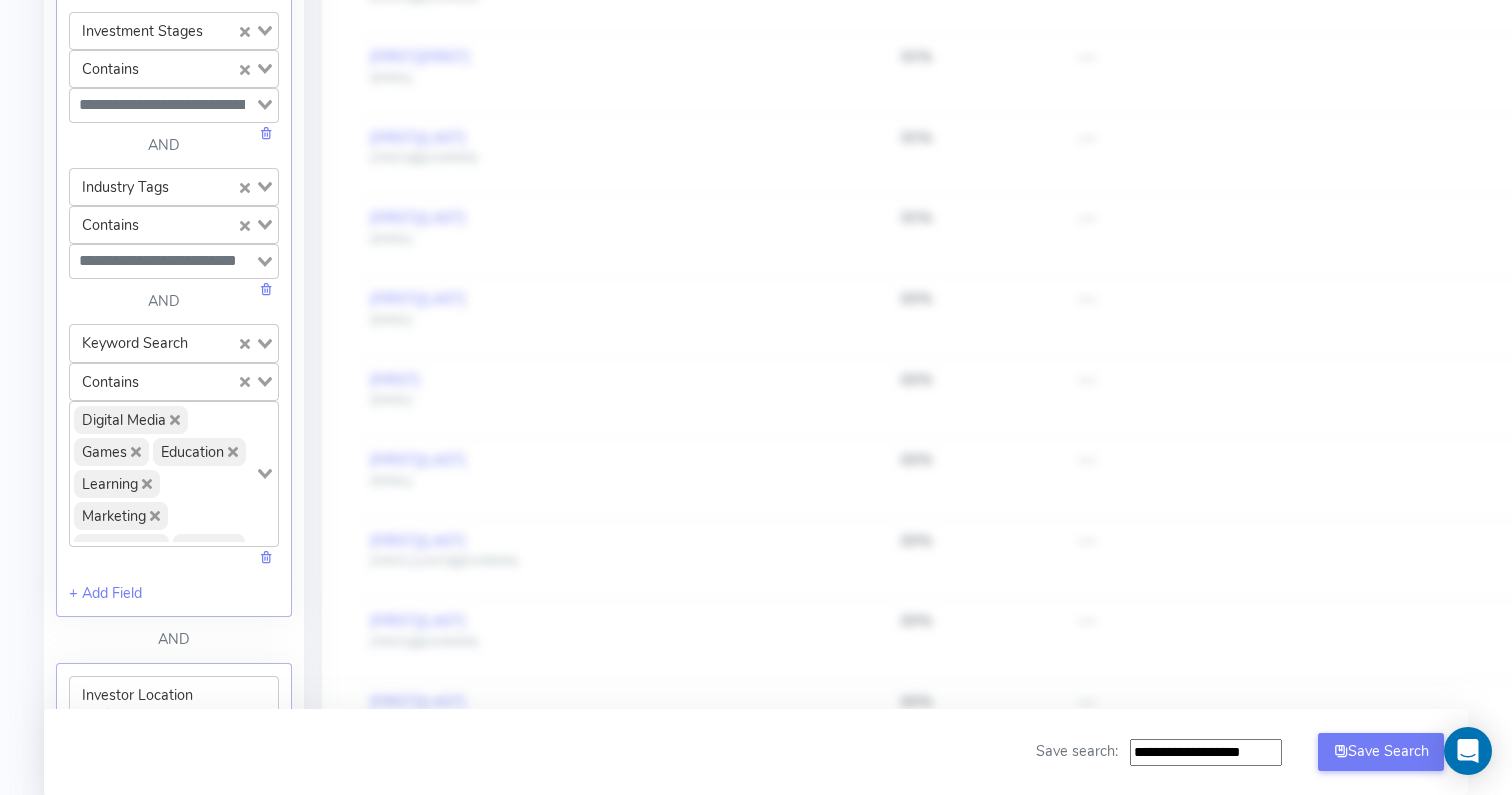 click 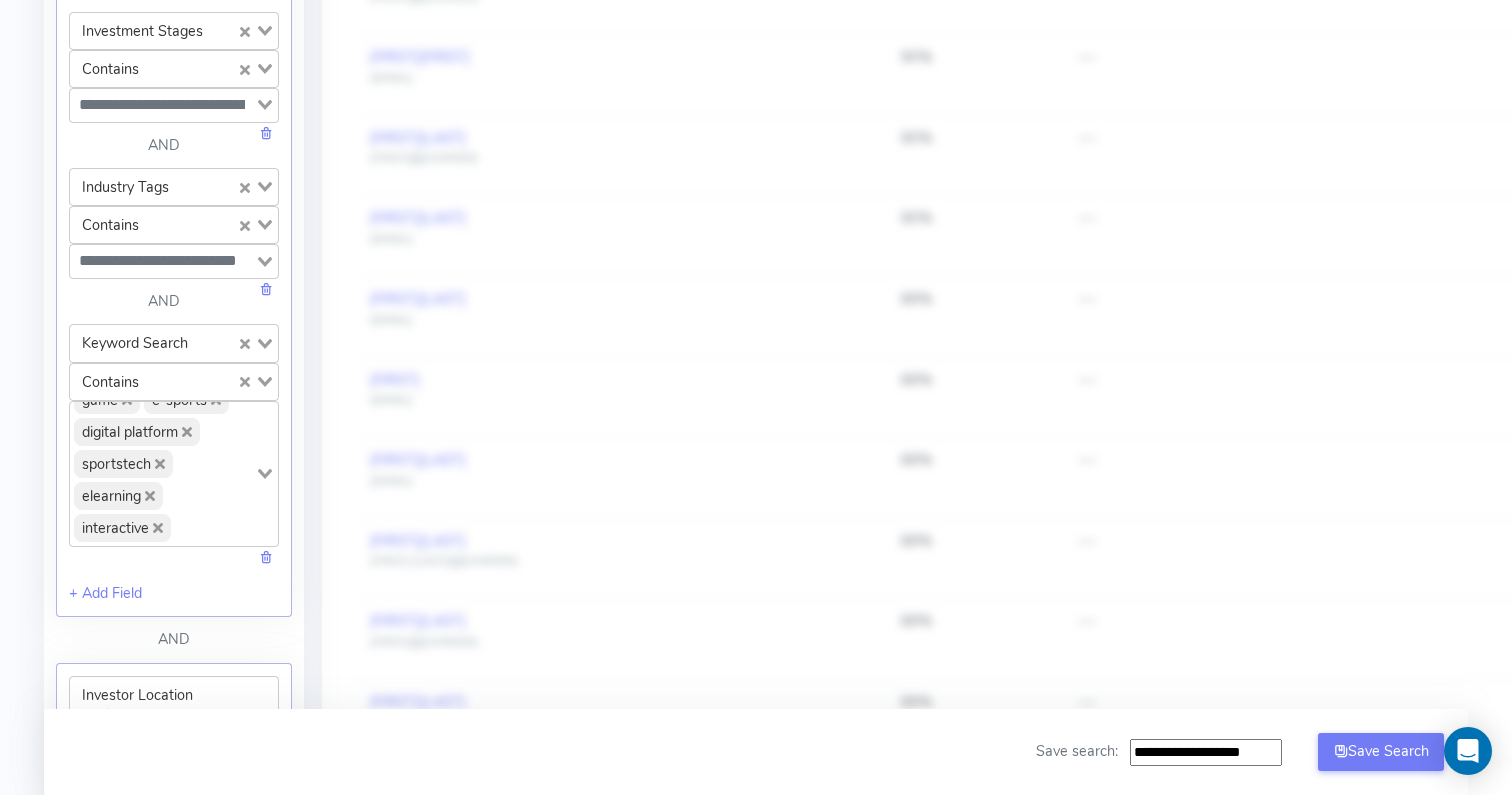 click on "Games Education Learning Marketing e-learning leisure Platforms Ed-tech game e-sports digital platform sportstech elearning interactive" at bounding box center [162, 472] 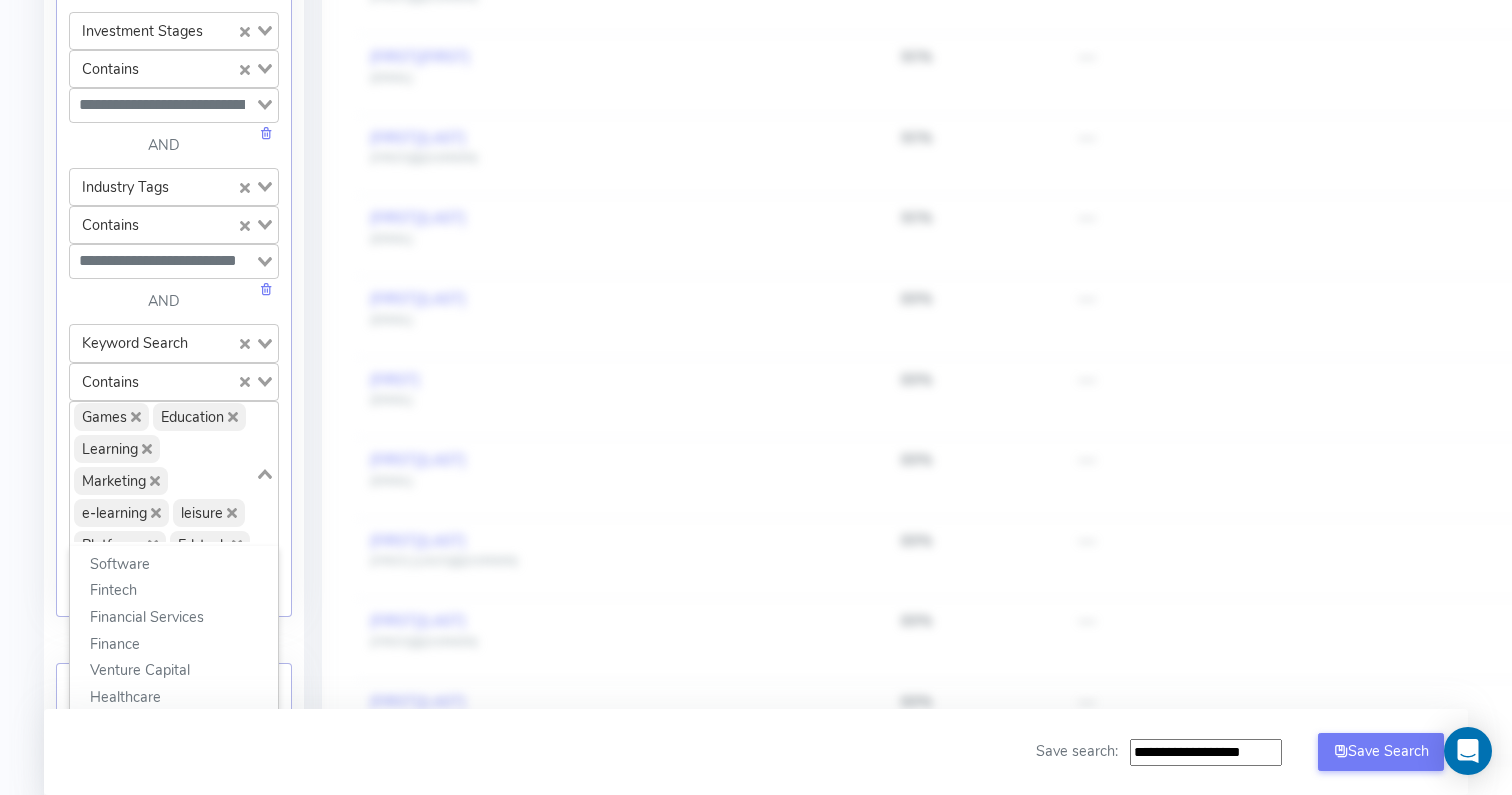 scroll, scrollTop: 0, scrollLeft: 0, axis: both 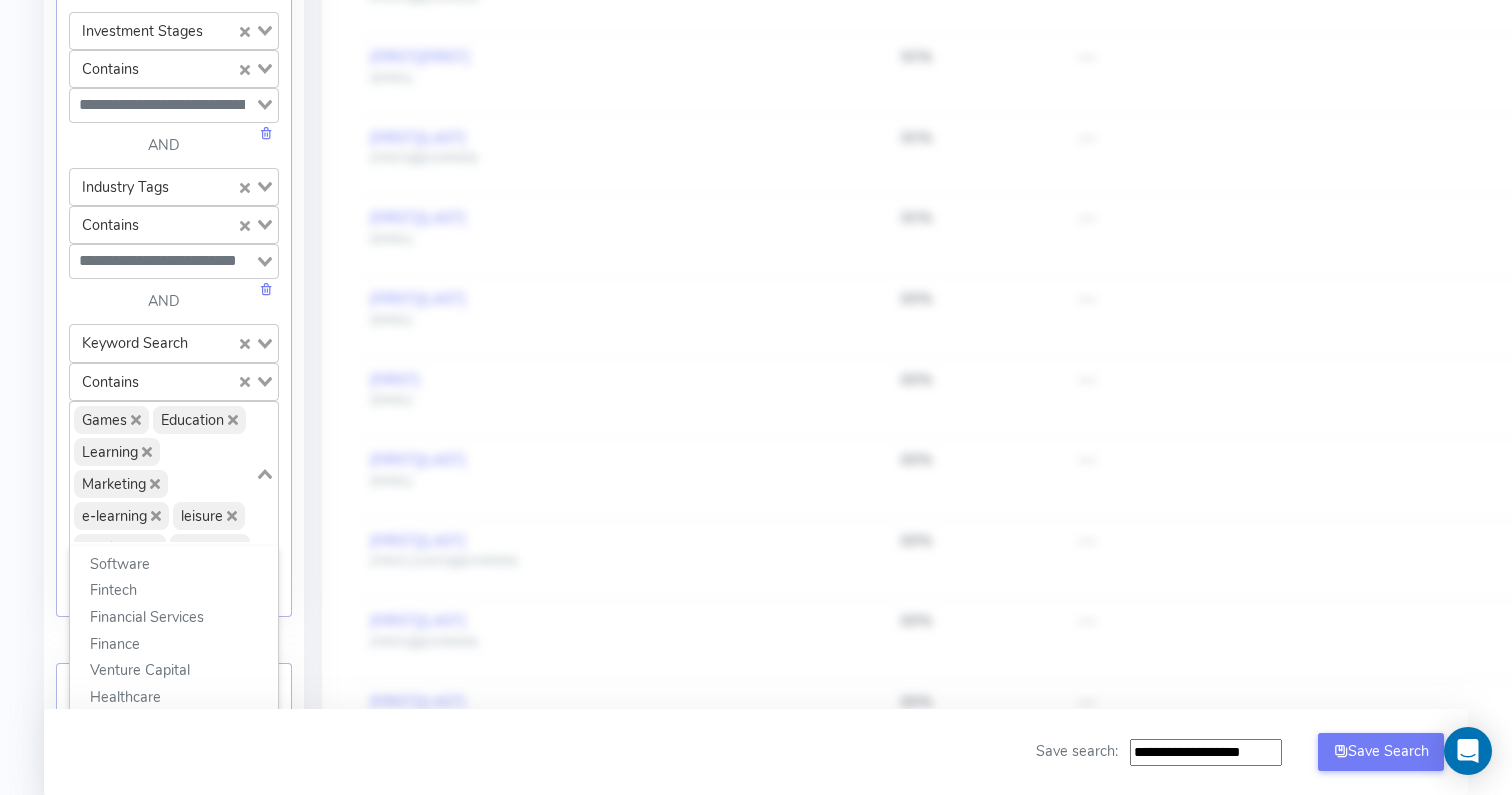 click 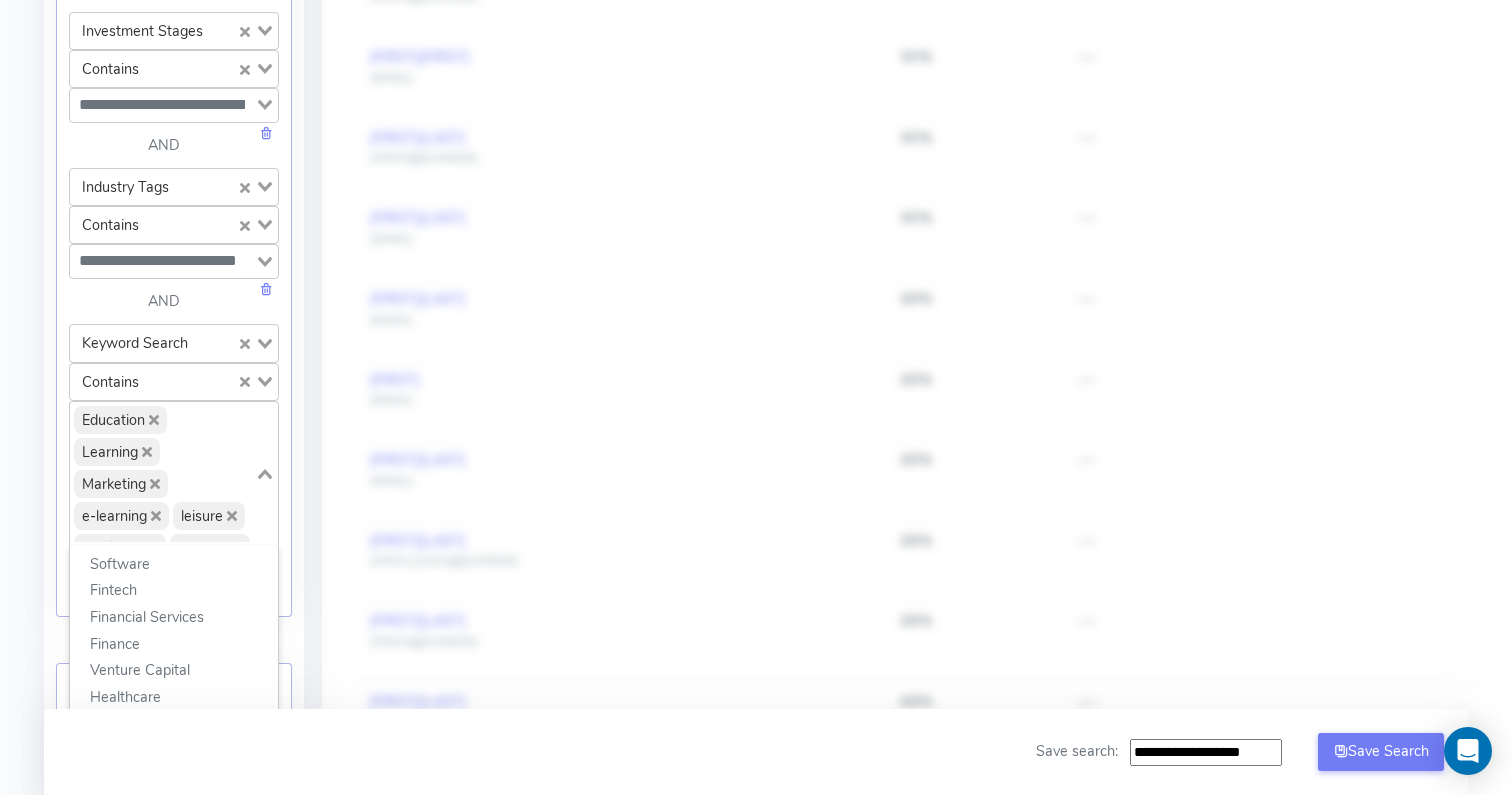 click 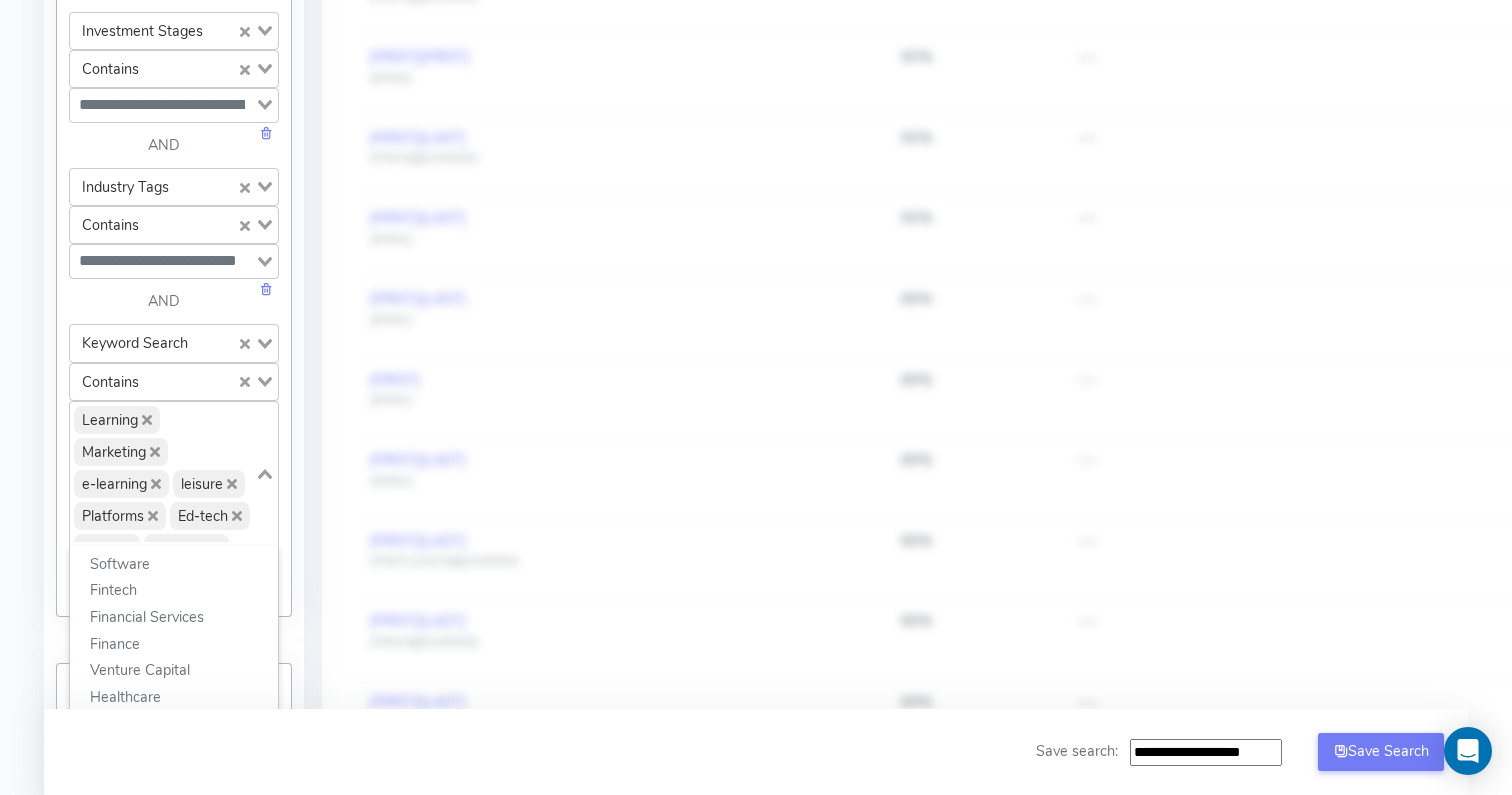 click 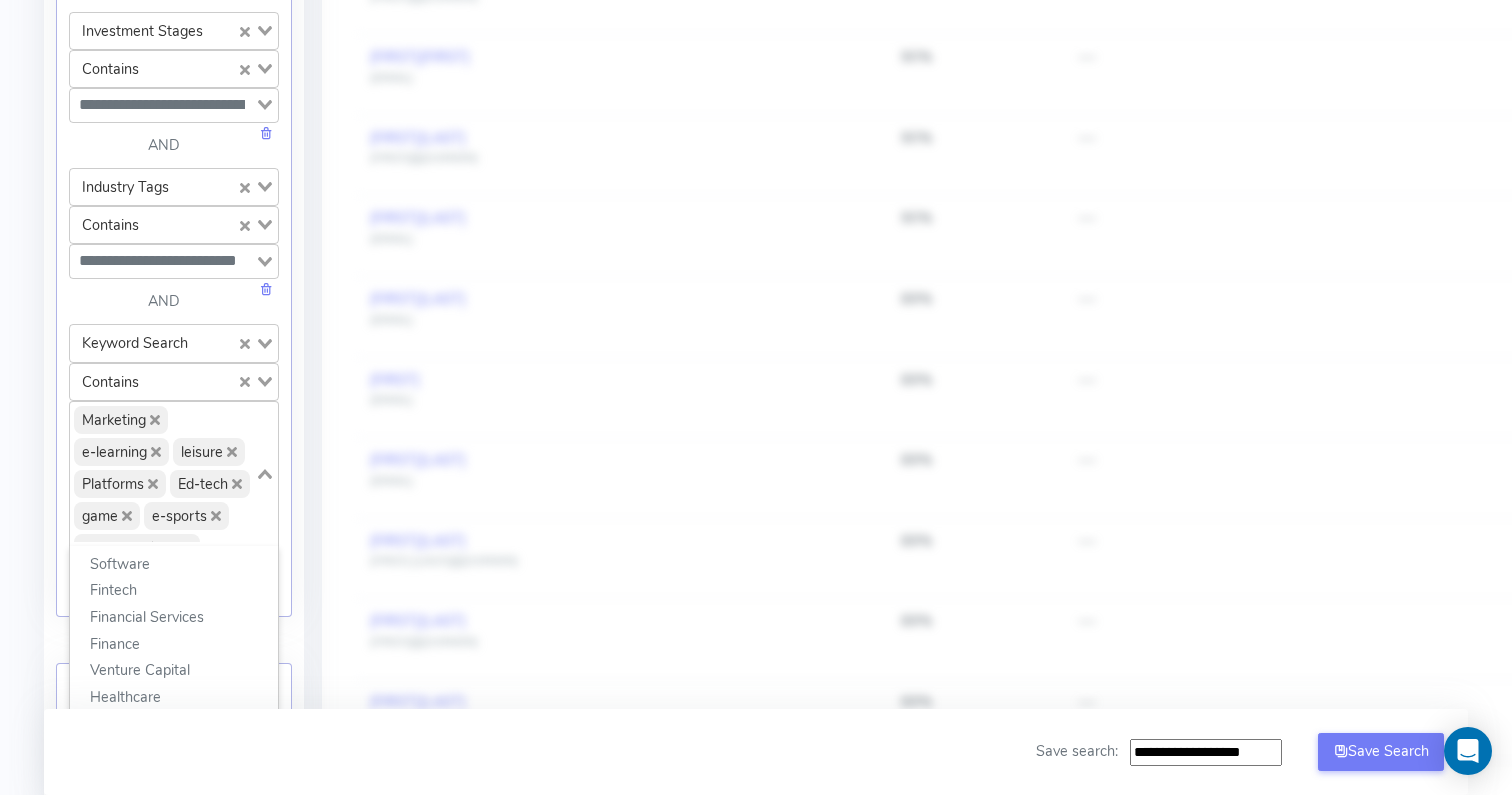 click 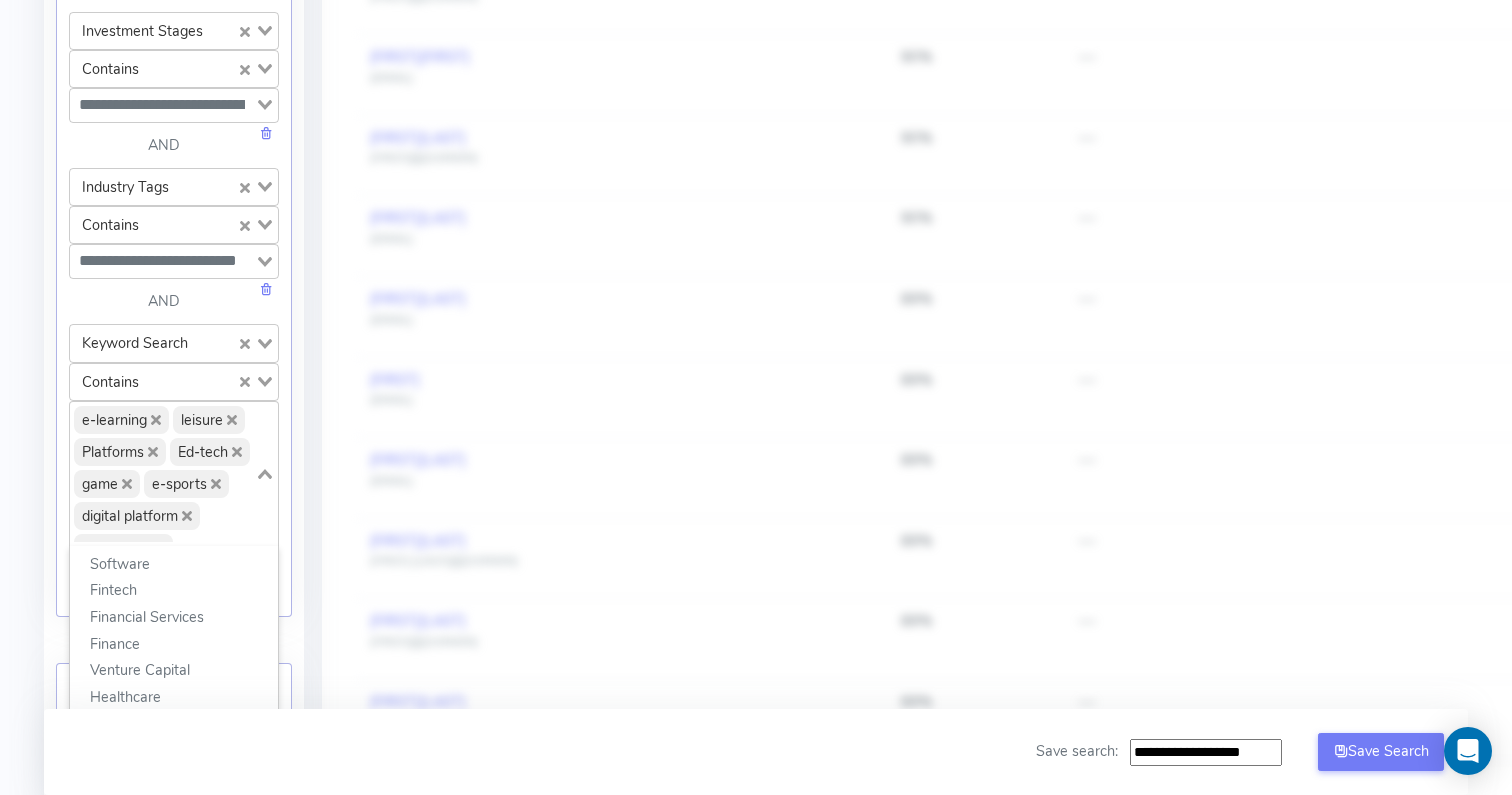 click 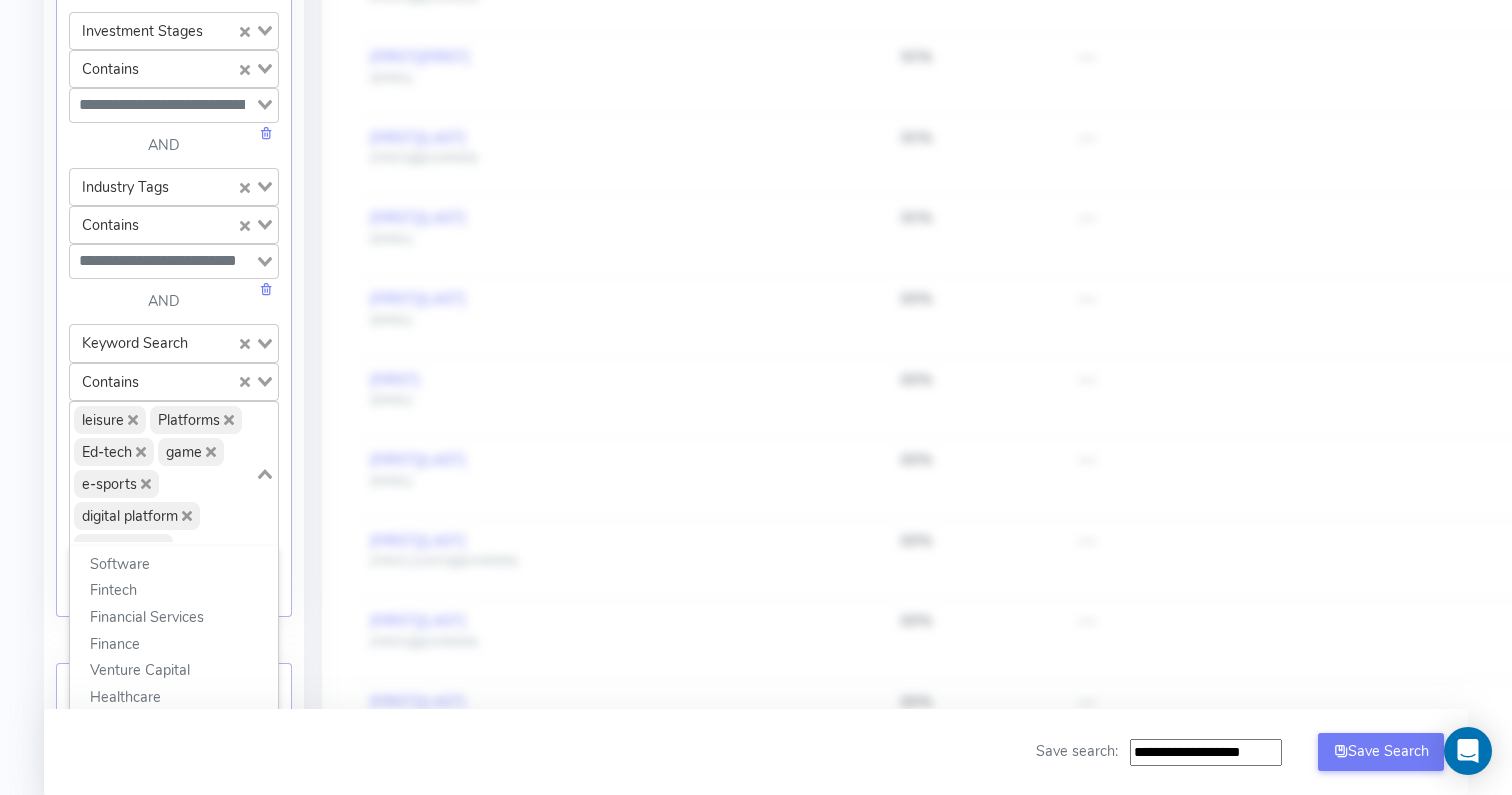 click 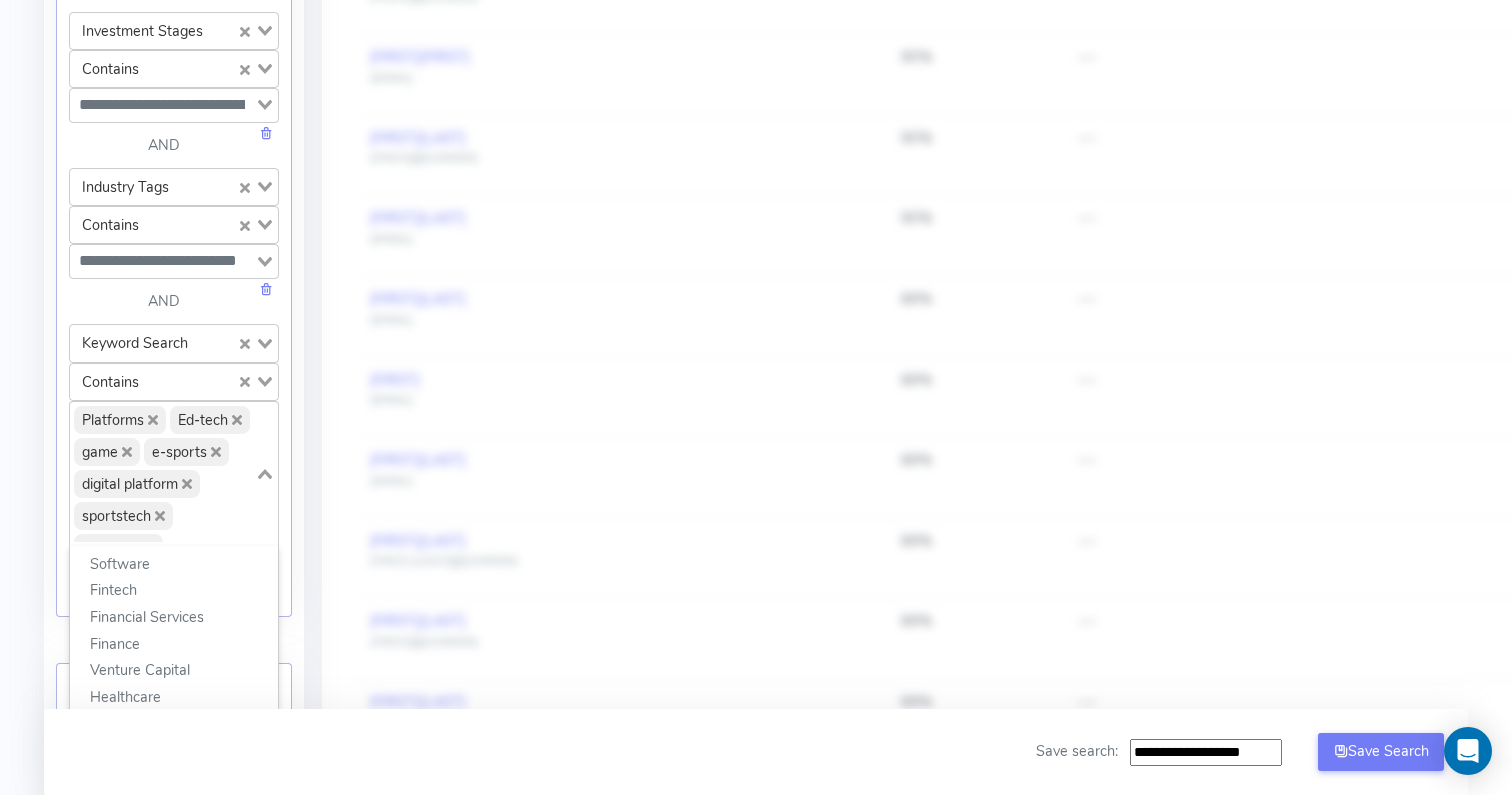 click 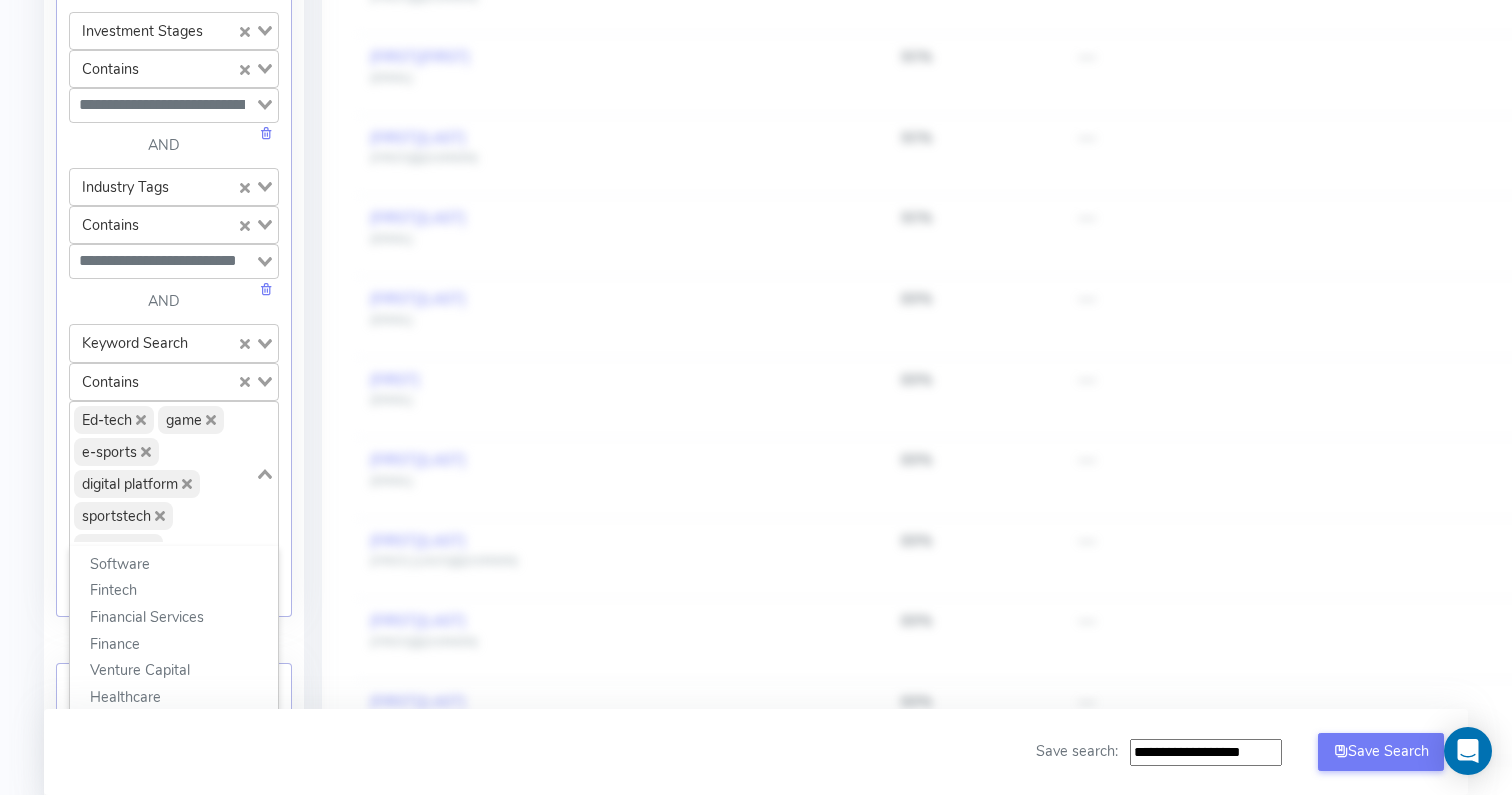 click on "game" 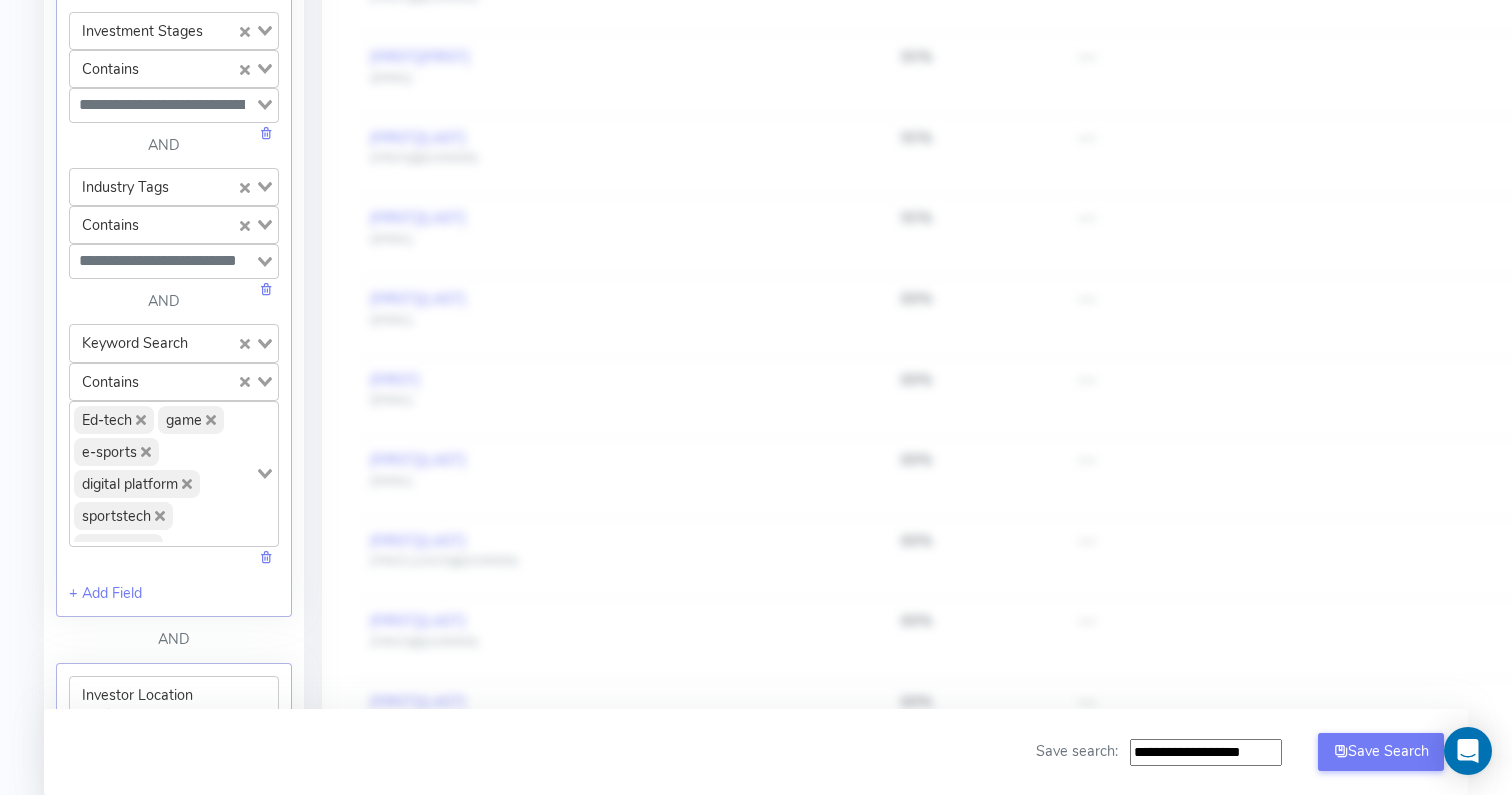 click 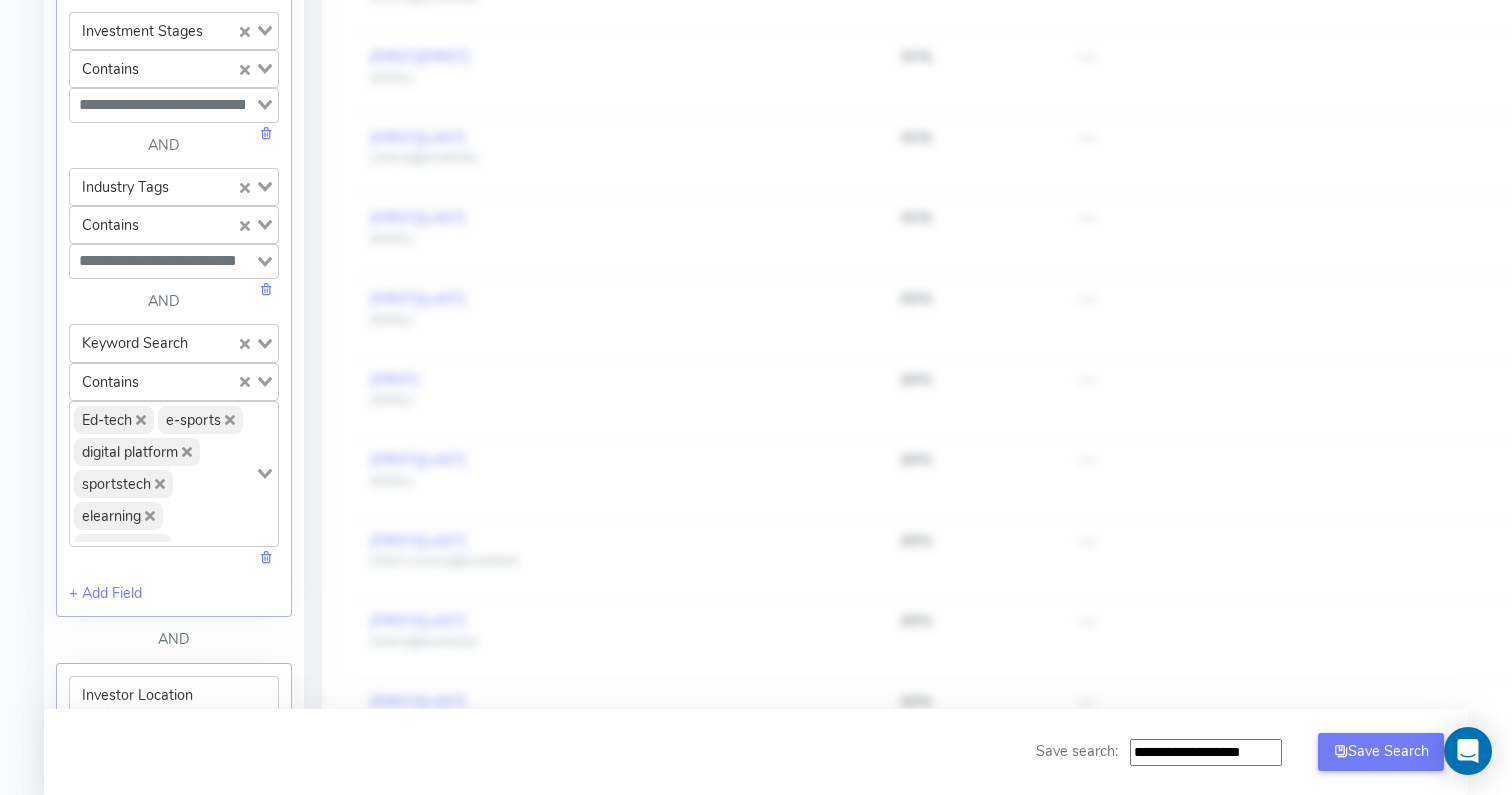 click 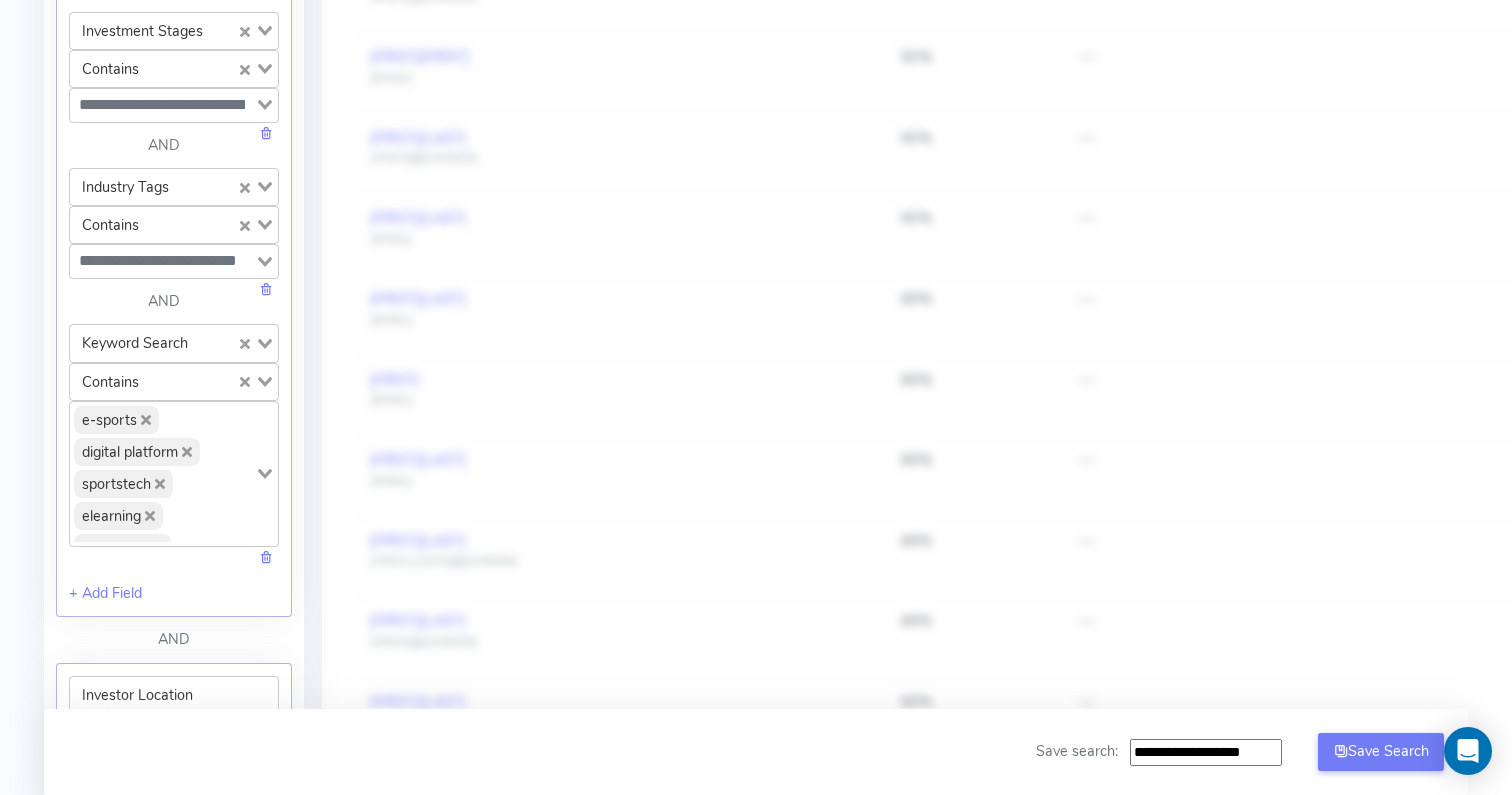 click 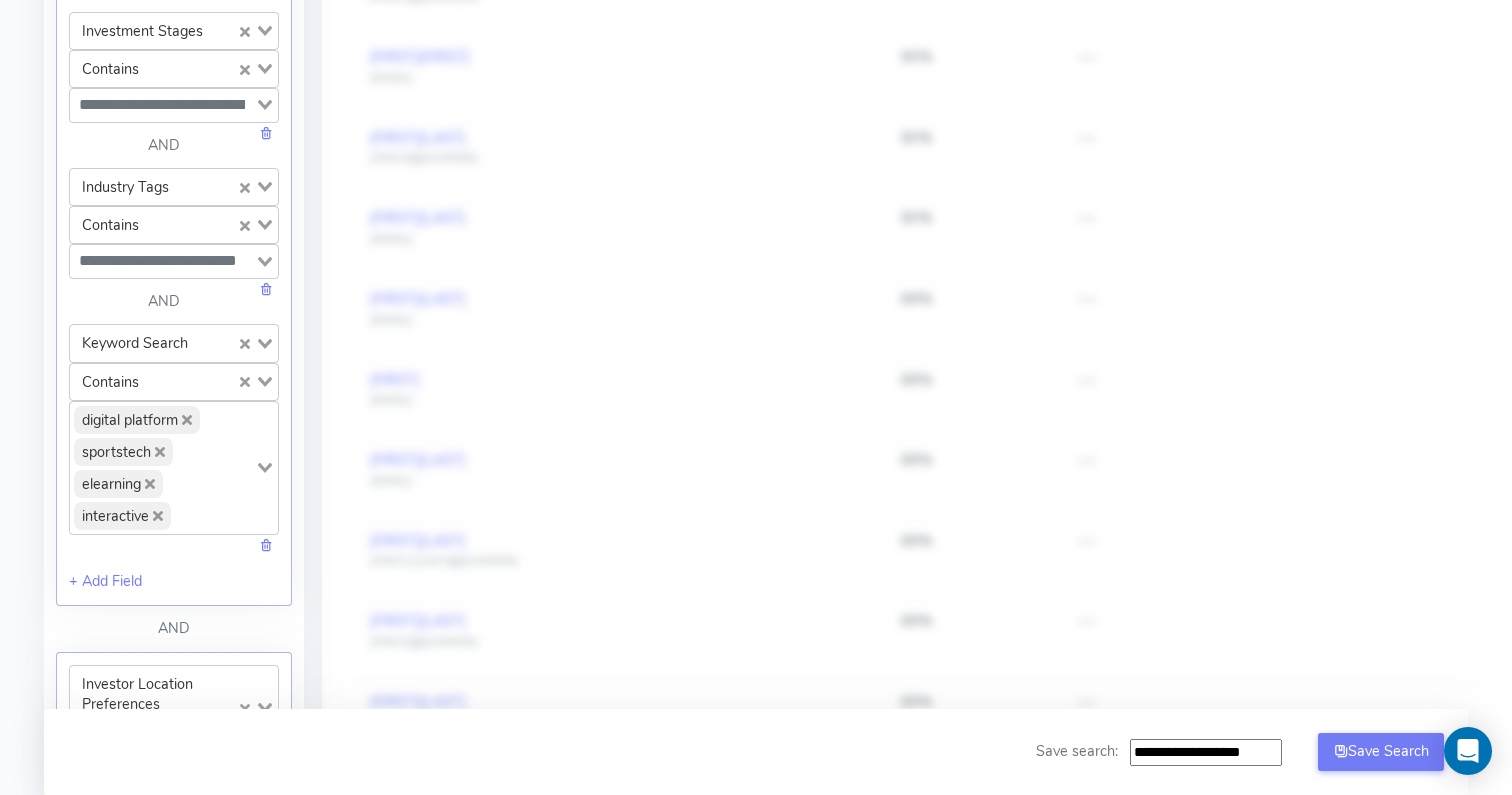 click 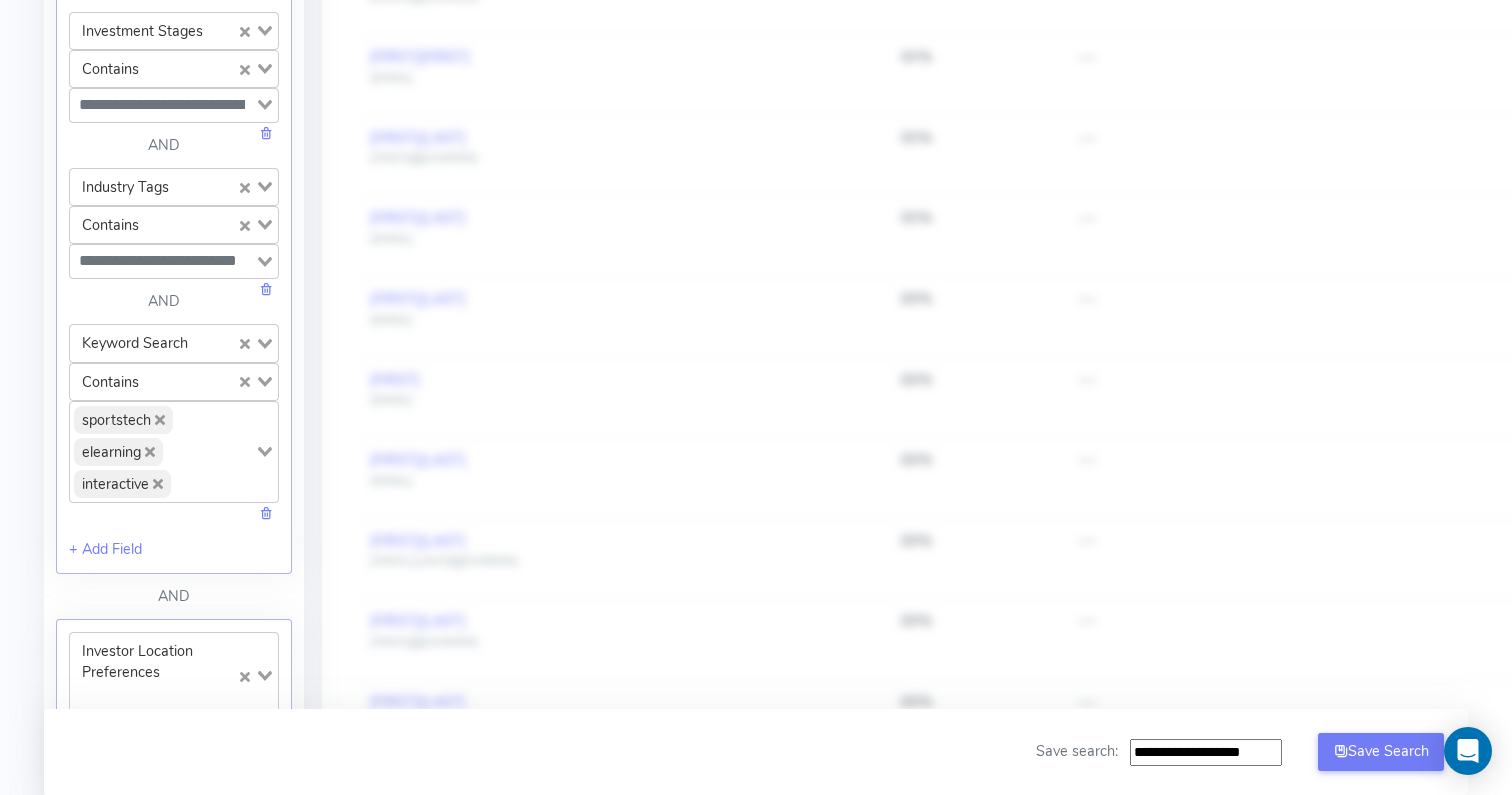 click 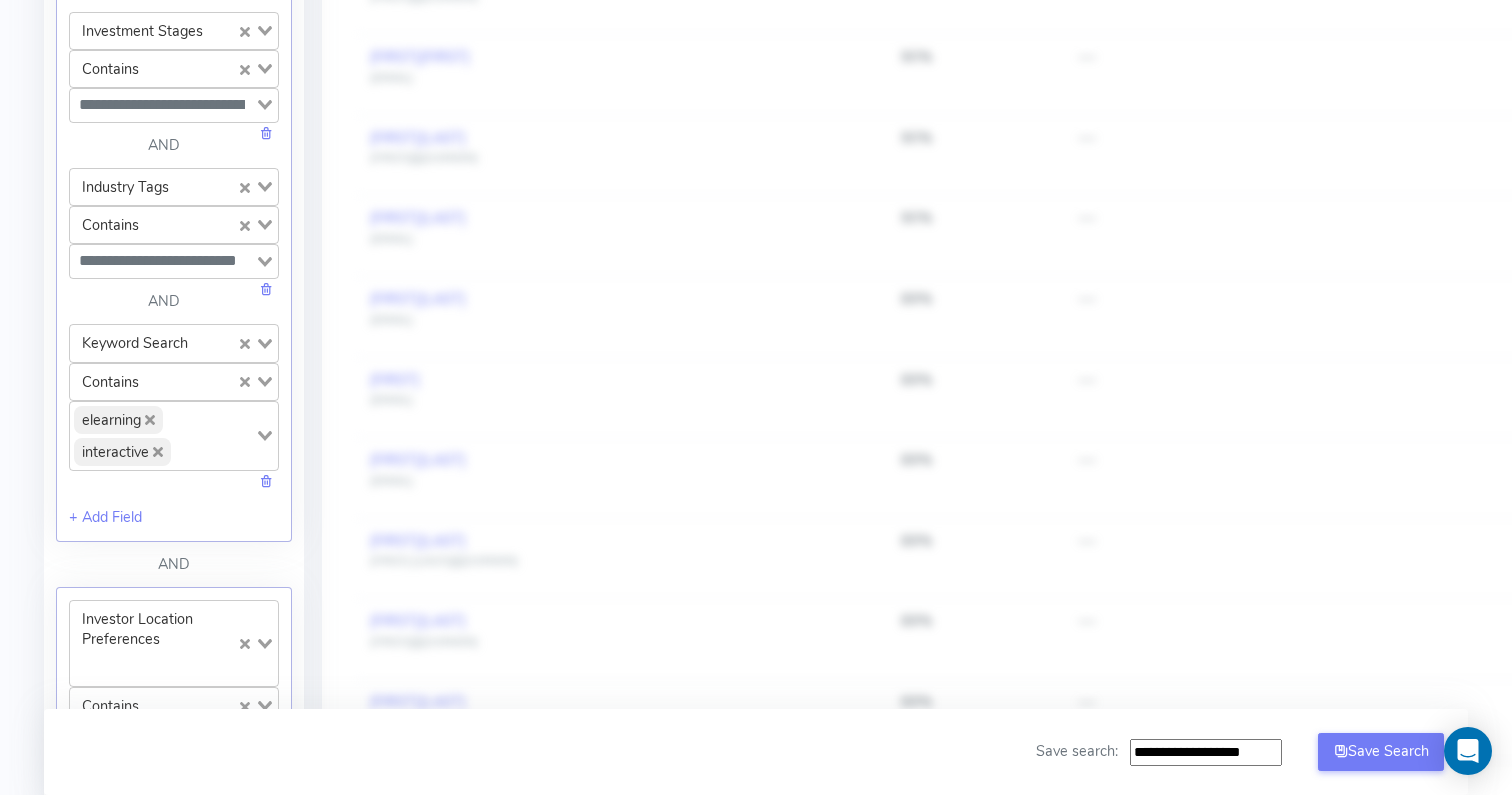 click 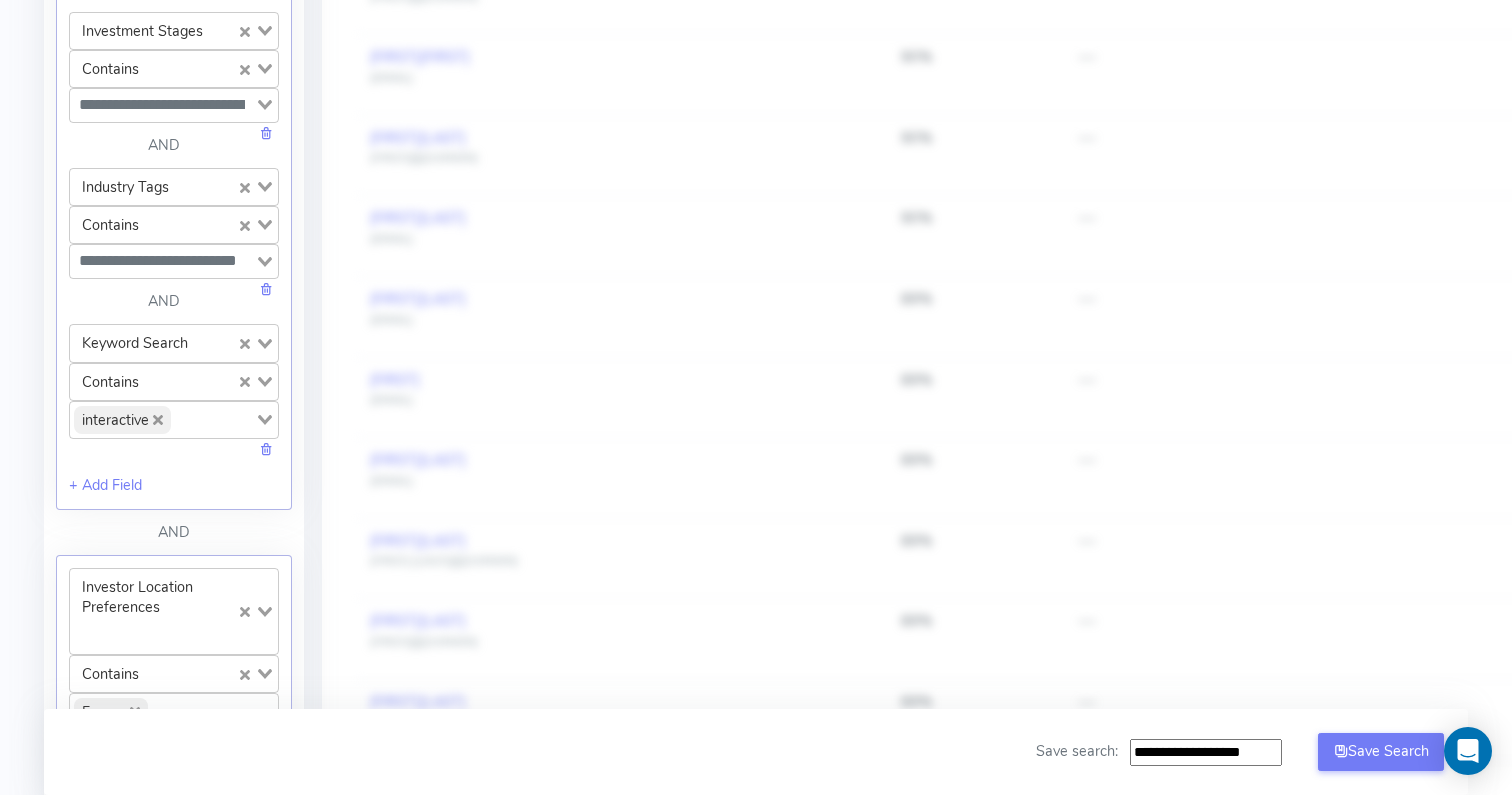 click 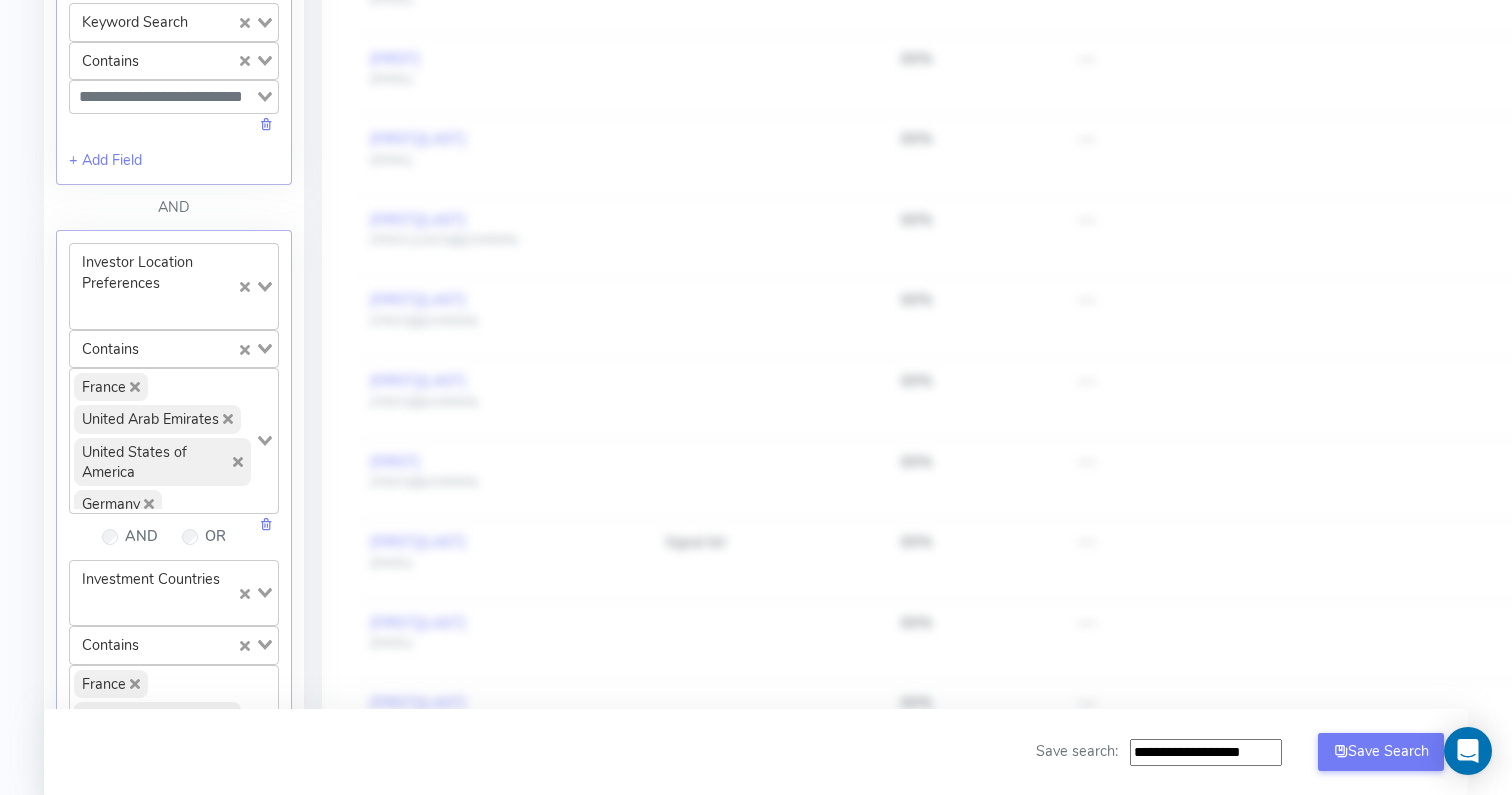 scroll, scrollTop: 1096, scrollLeft: 0, axis: vertical 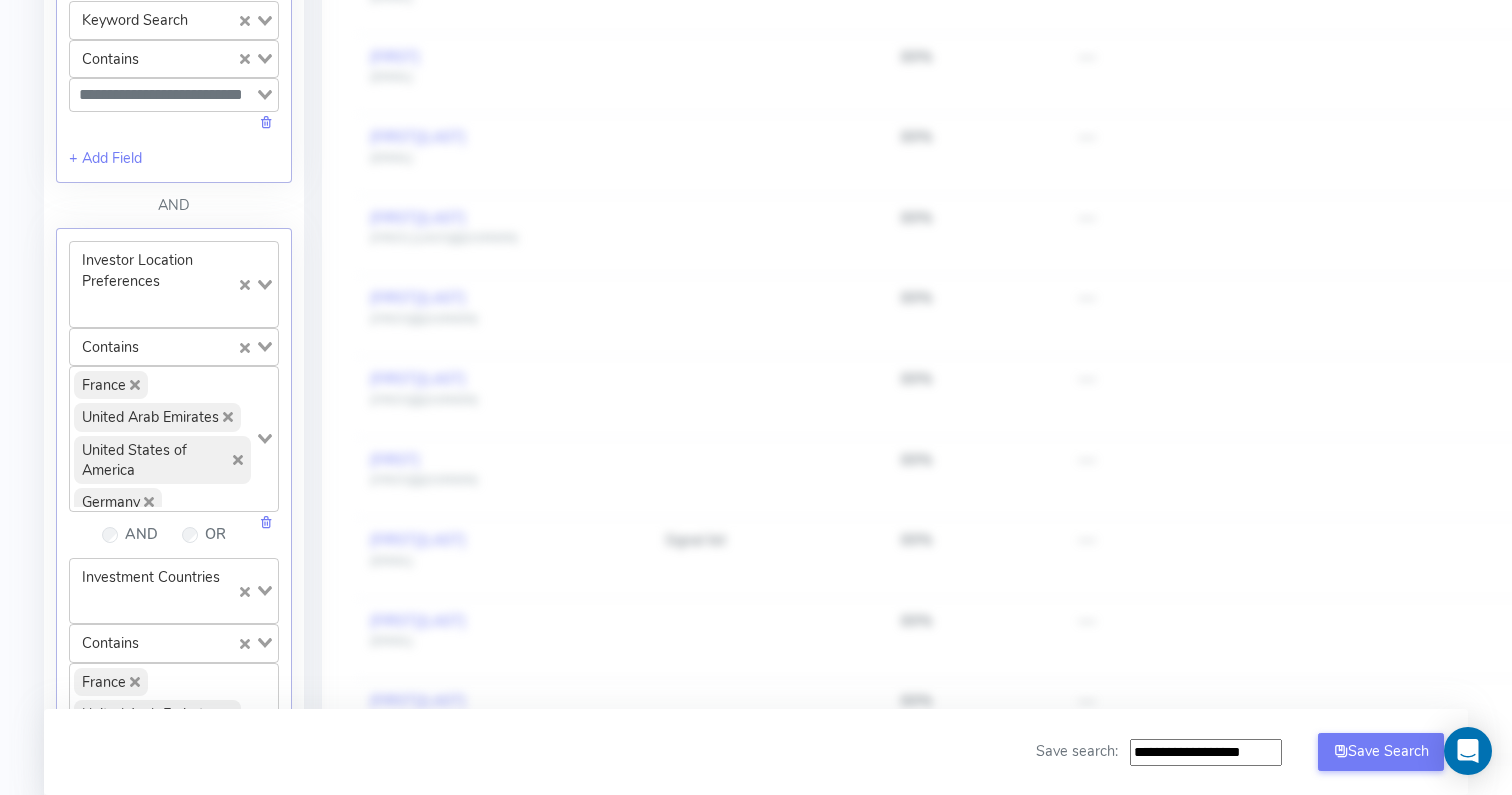 click 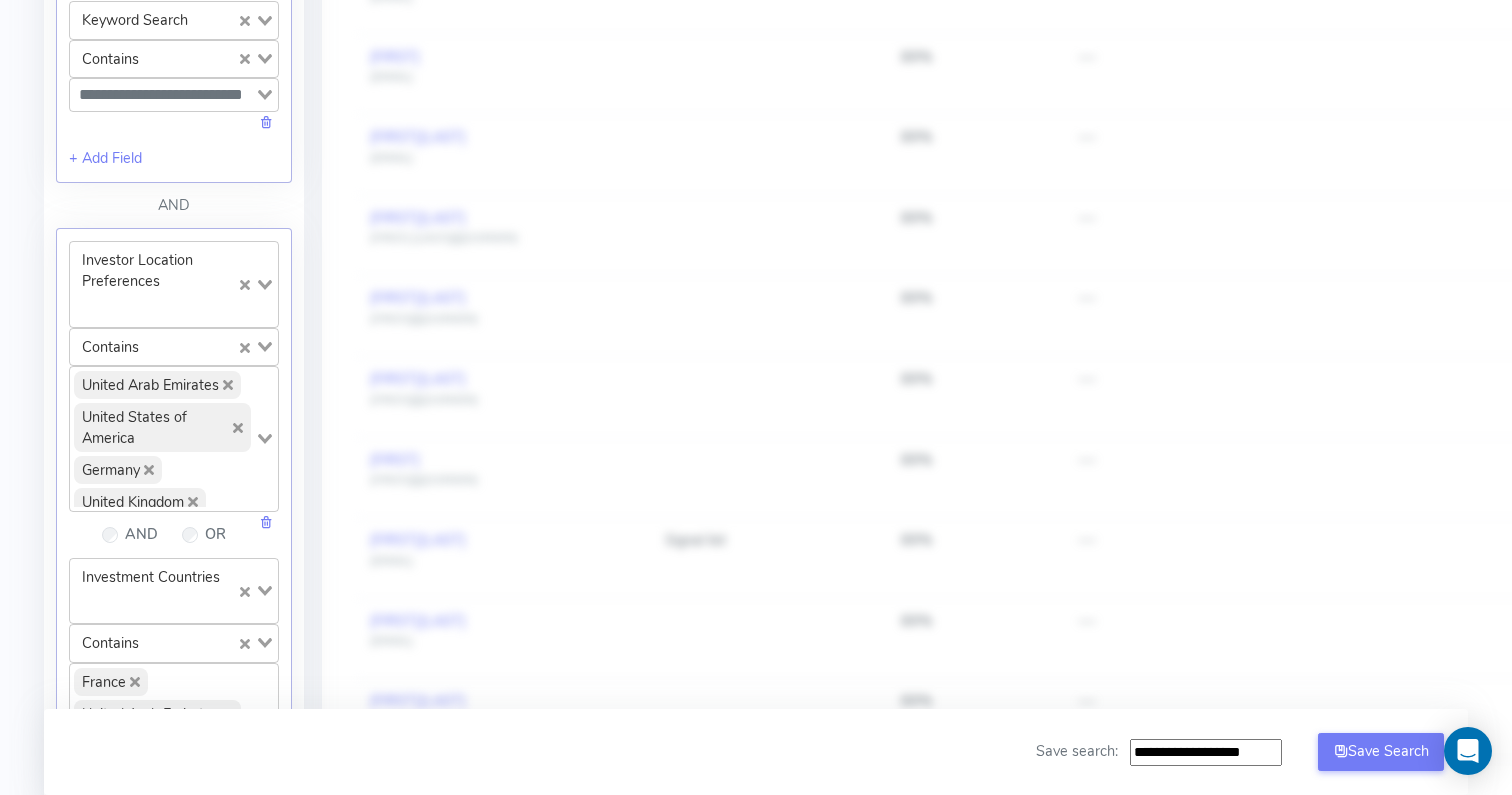 click 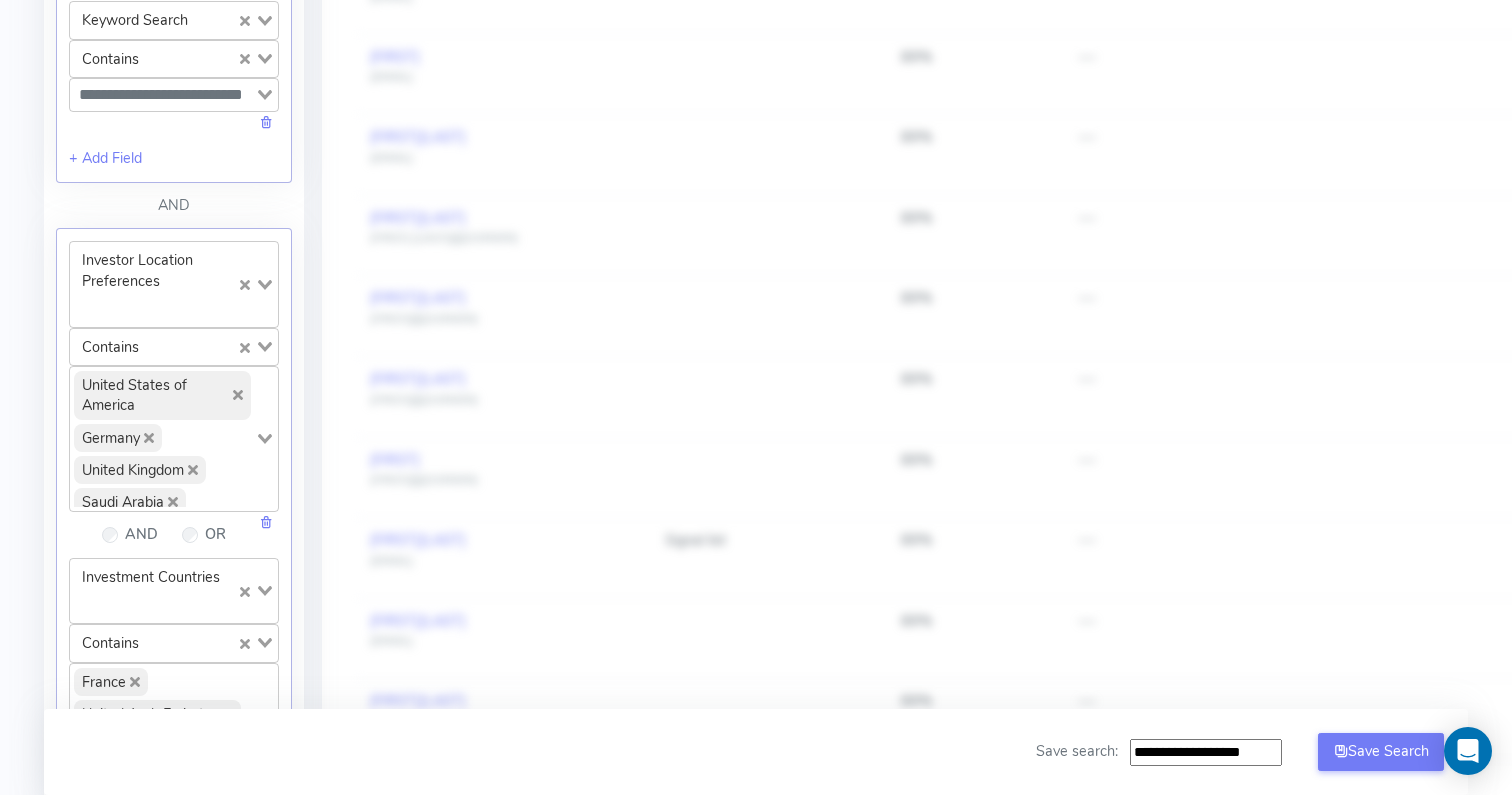 click 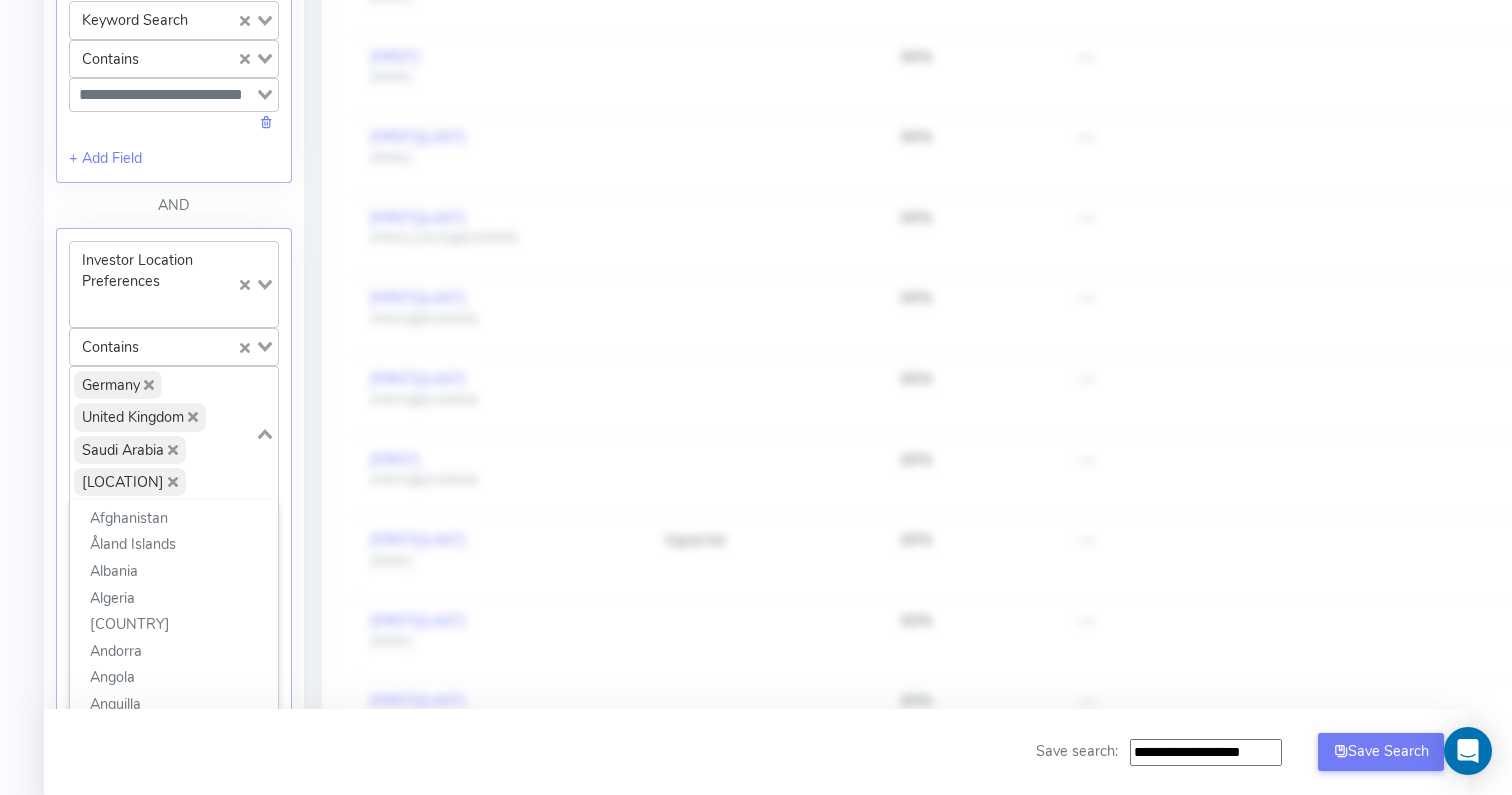 click on "Germany" 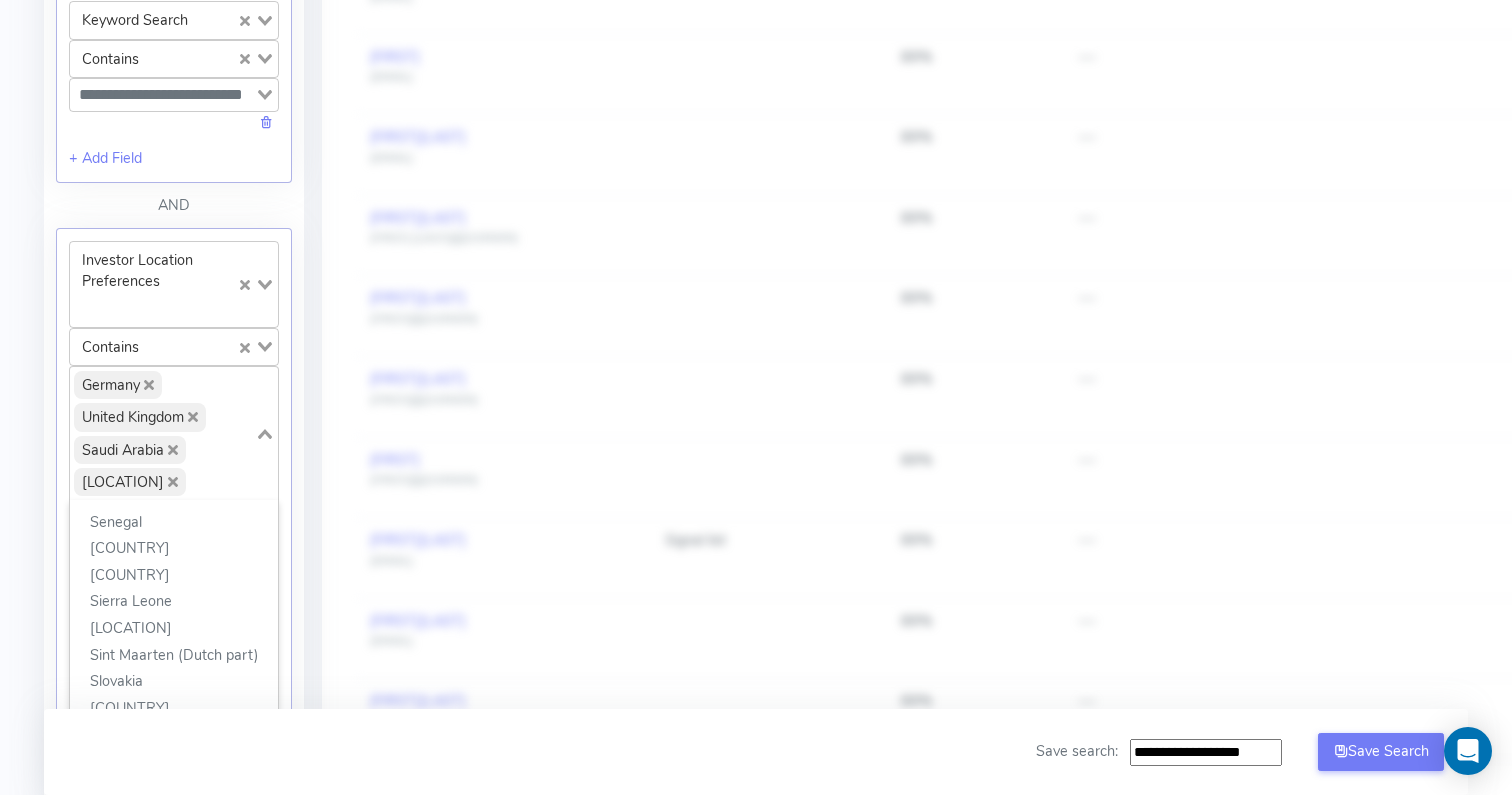 click 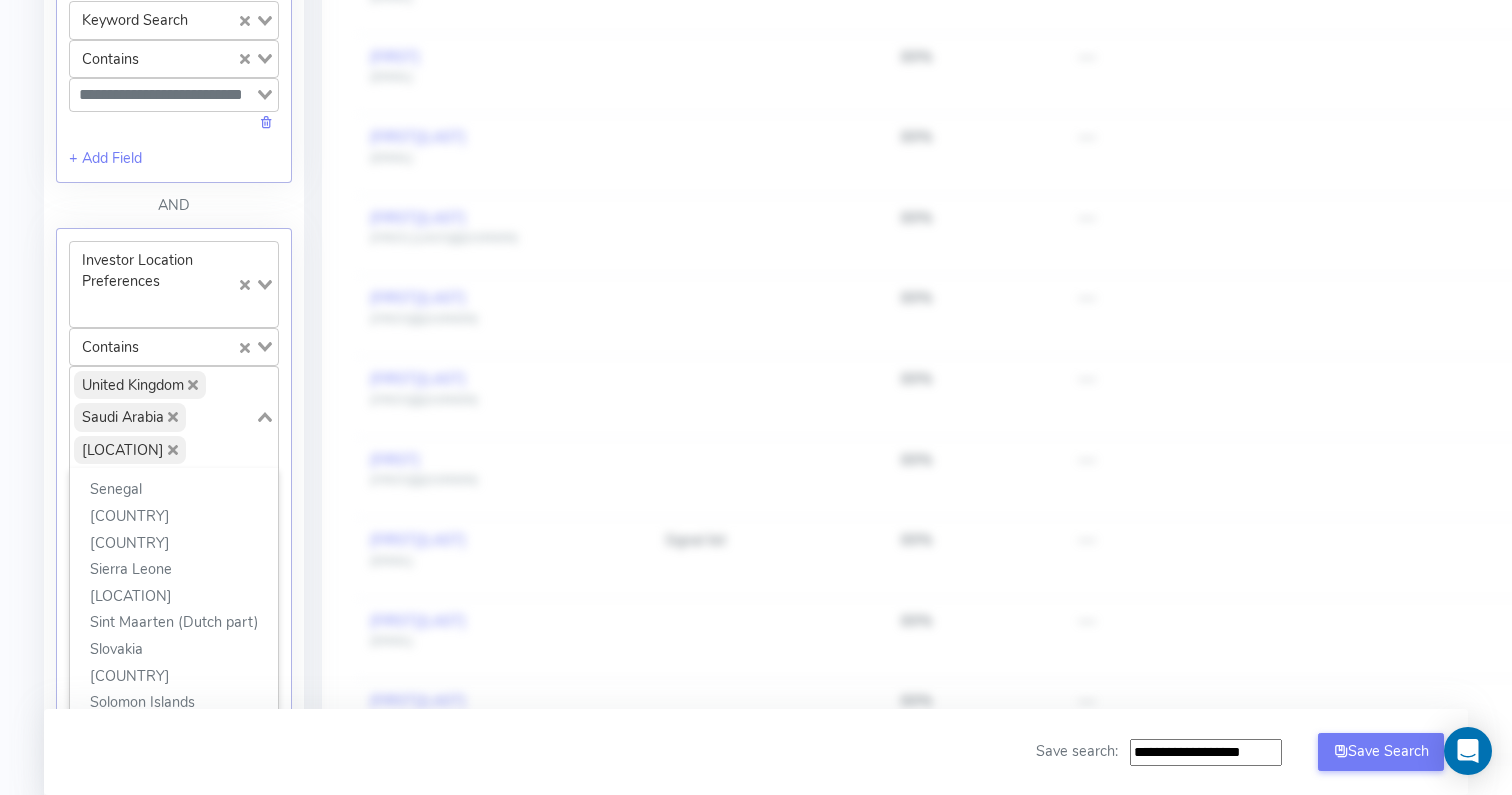 click 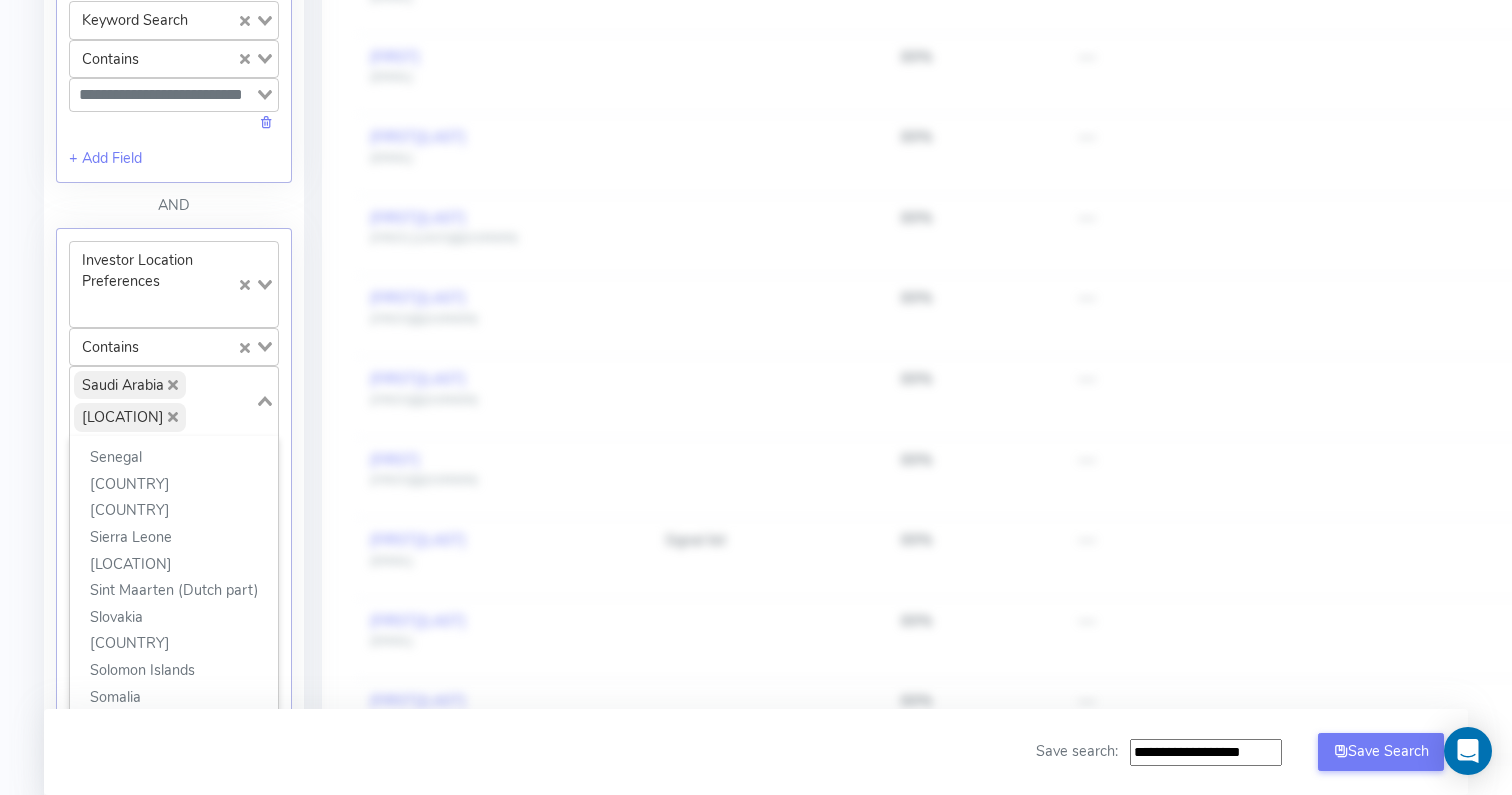 click 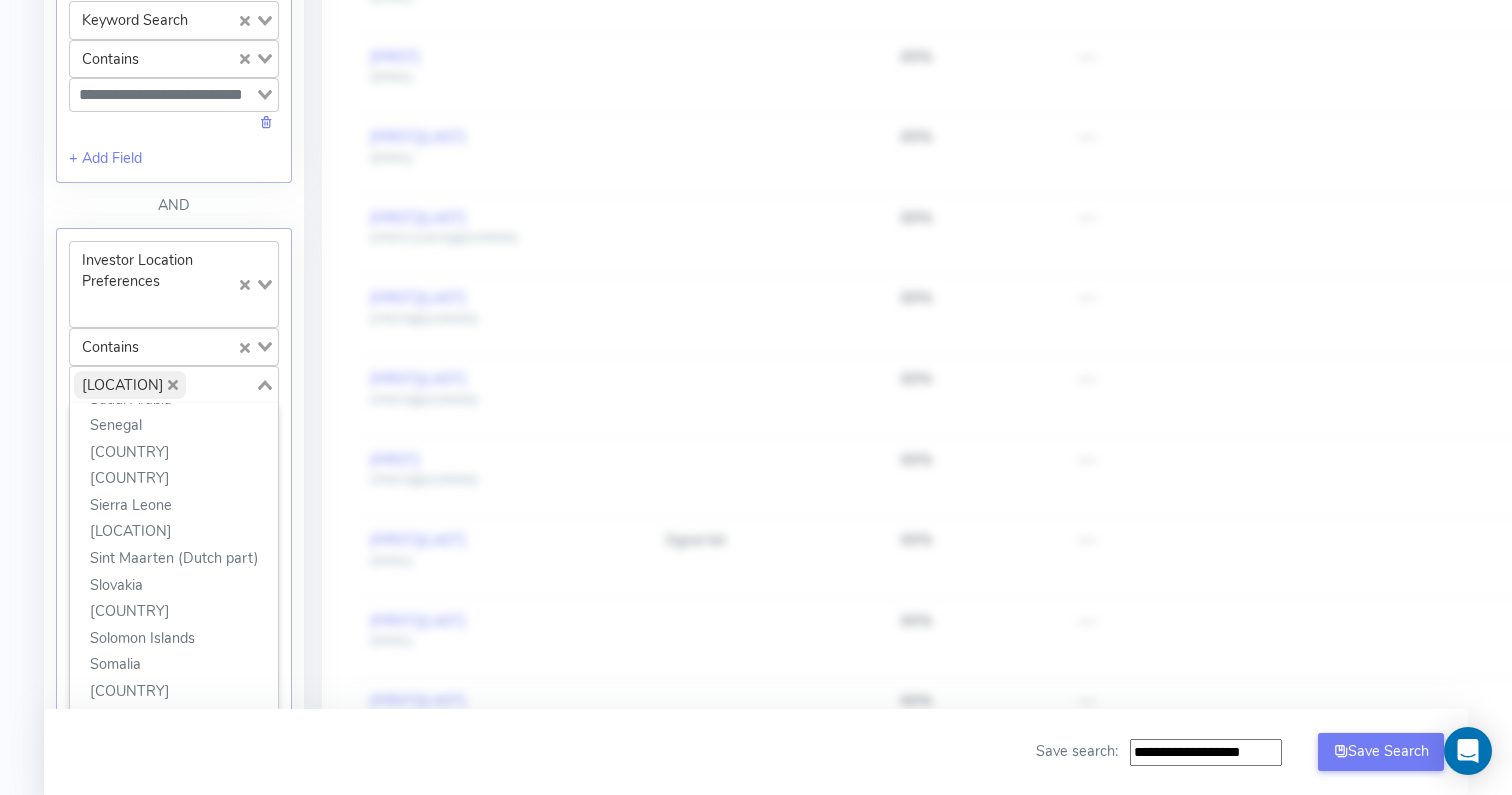 click 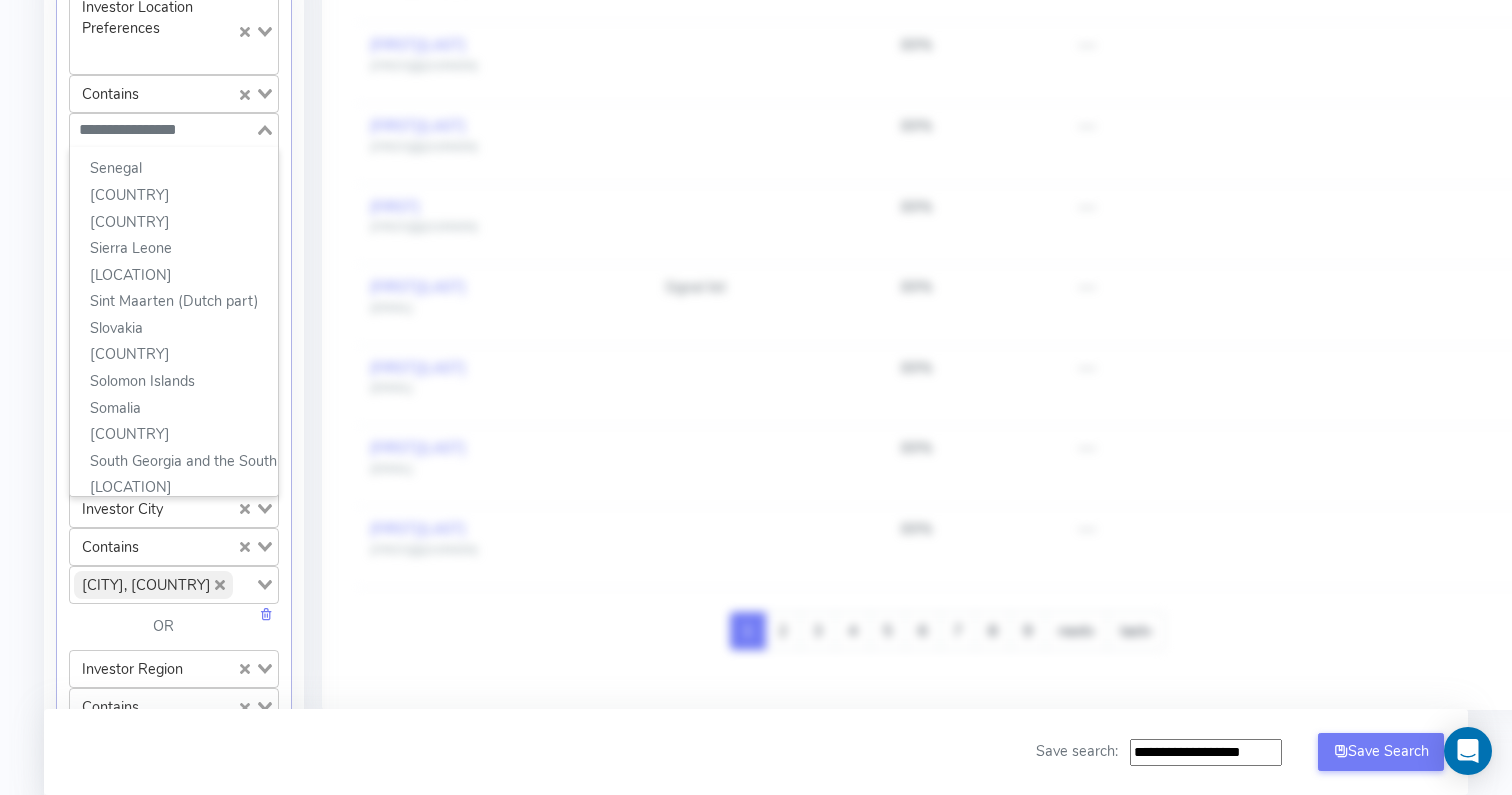scroll, scrollTop: 1352, scrollLeft: 0, axis: vertical 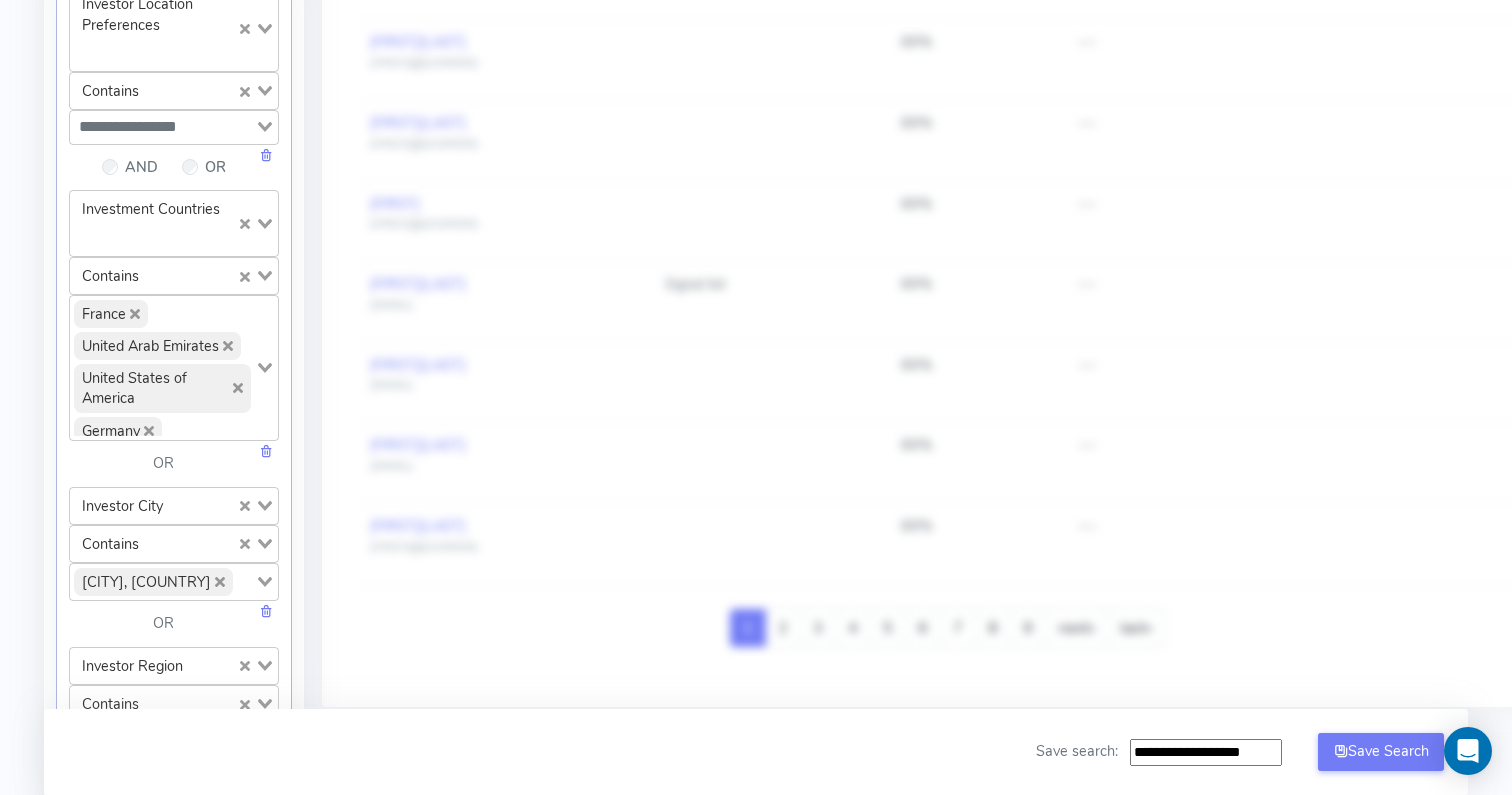 click on "Afghanistan Åland Islands Albania Algeria American Samoa Andorra Angola Anguilla Antarctica Antigua and Barbuda Argentina Armenia Aruba Australia Austria Azerbaijan Bahamas Bahrain Bangladesh Barbados Belarus Belgium Belize Benin Bermuda Bhutan Bolivia Bonaire, Sint Eustatius and Saba Bosnia and Herzegovina Botswana Bouvet Island Brazil British Indian Ocean Territory Brunei Bulgaria Burkina Faso Burundi Cabo Verde Cambodia Cameroon Canada Cayman Islands Central African Republic Chad Chile China Christmas Island Cocos (Keeling) Islands Colombia Comoros Congo Congo (the Democratic Republic of the) Cook Islands Costa Rica Côte d'Ivoire Croatia Cuba Curaçao Cyprus Czechia Denmark Djibouti Dominica Dominican Republic Ecuador Egypt El Salvador Equatorial Guinea Eritrea Estonia Eswatini Ethiopia Falkland Islands (Malvinas) Faroe Islands Fiji Finland France French Guiana French Polynesia French Southern Territories Gabon Gambia Georgia Germany" at bounding box center (174, 400) 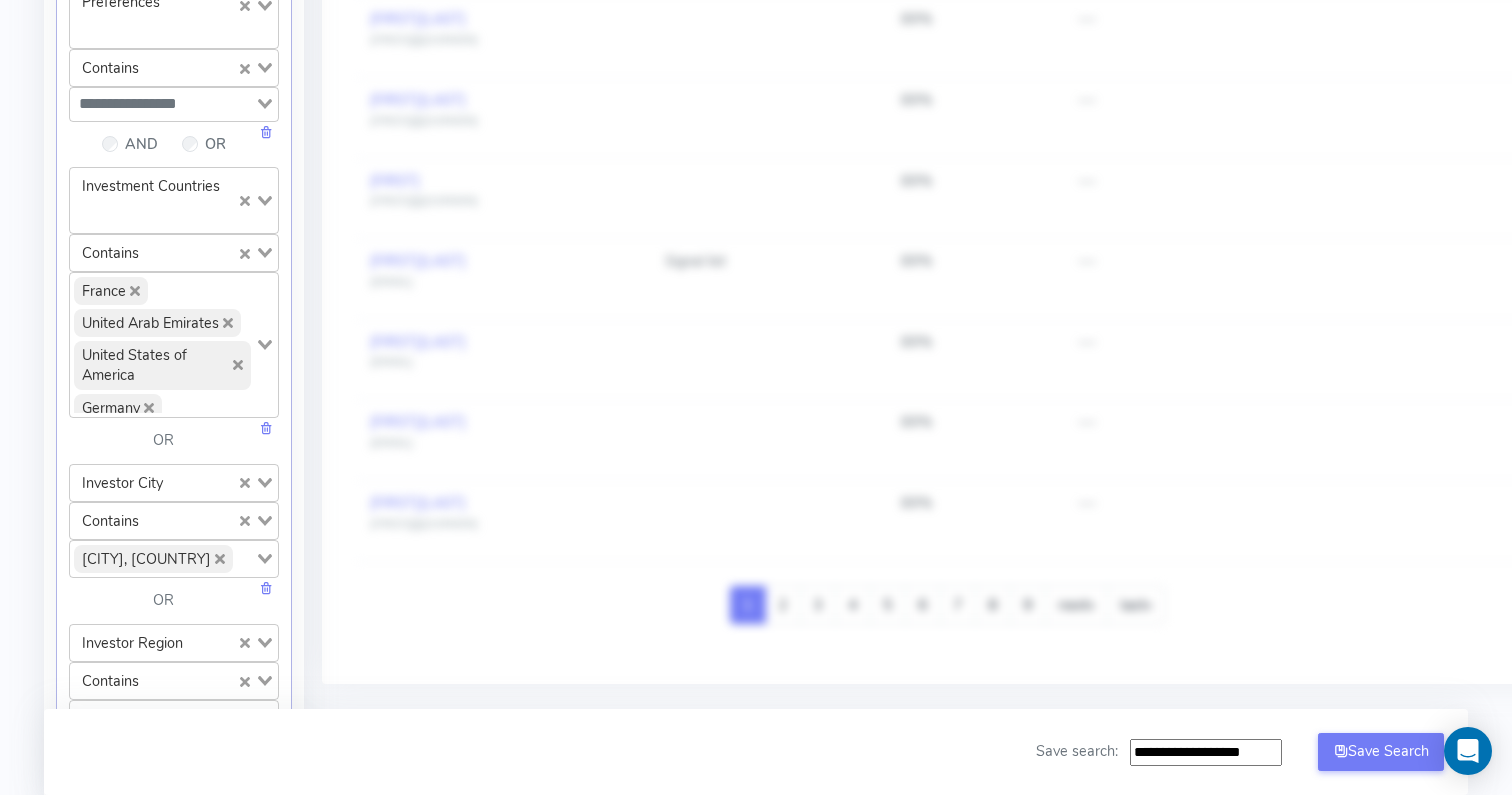 scroll, scrollTop: 1389, scrollLeft: 0, axis: vertical 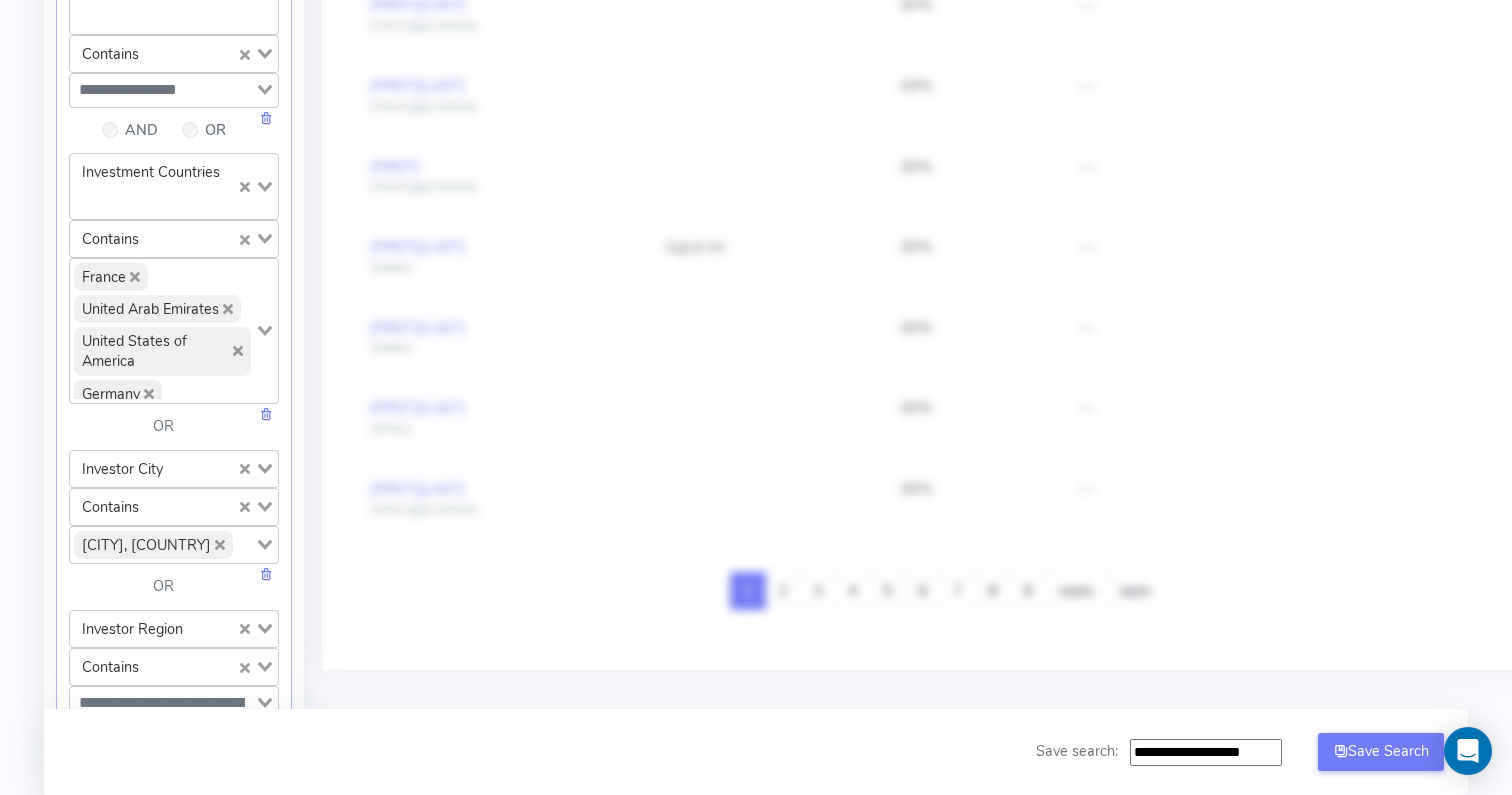 click 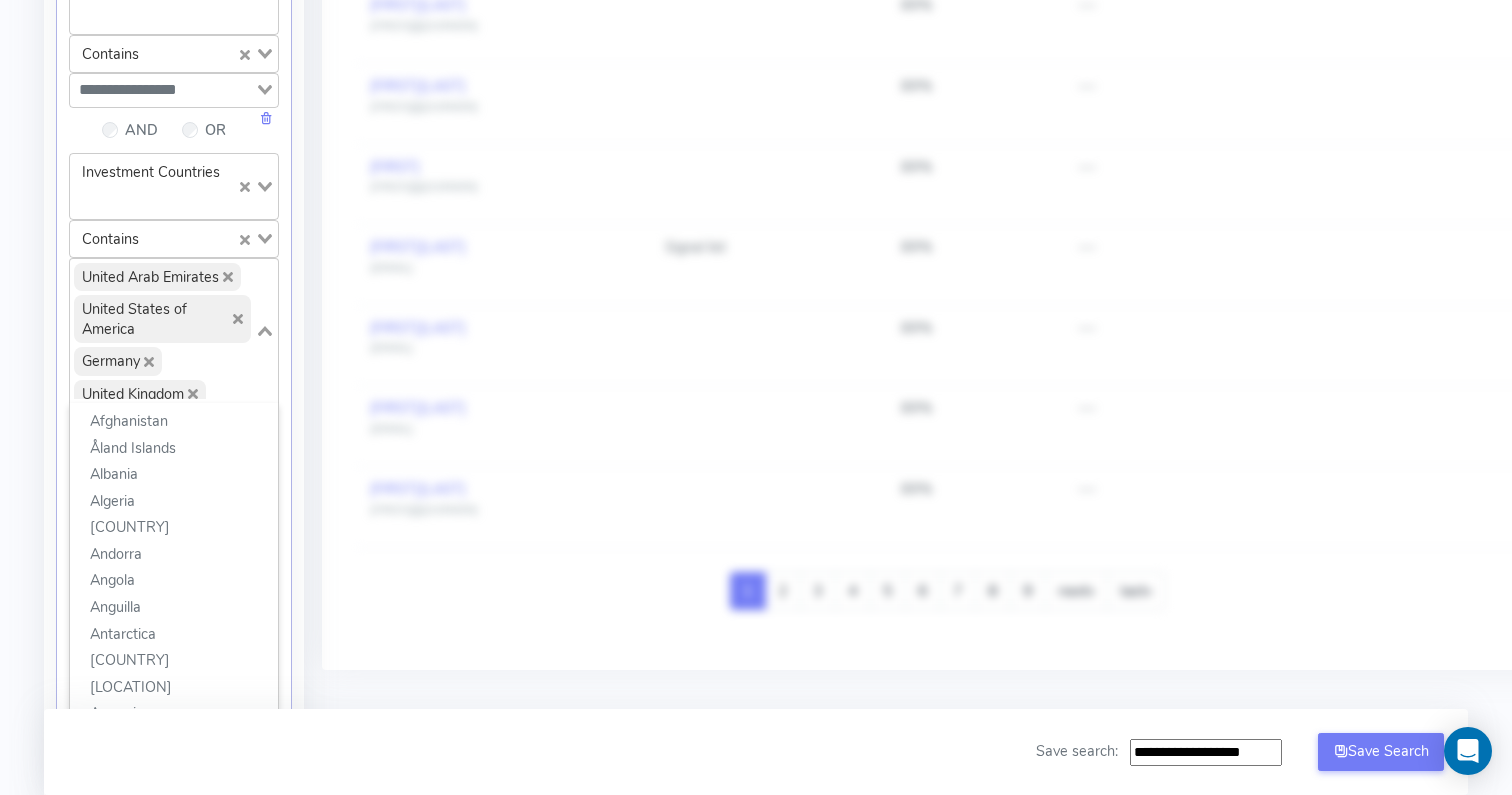 scroll, scrollTop: 73, scrollLeft: 0, axis: vertical 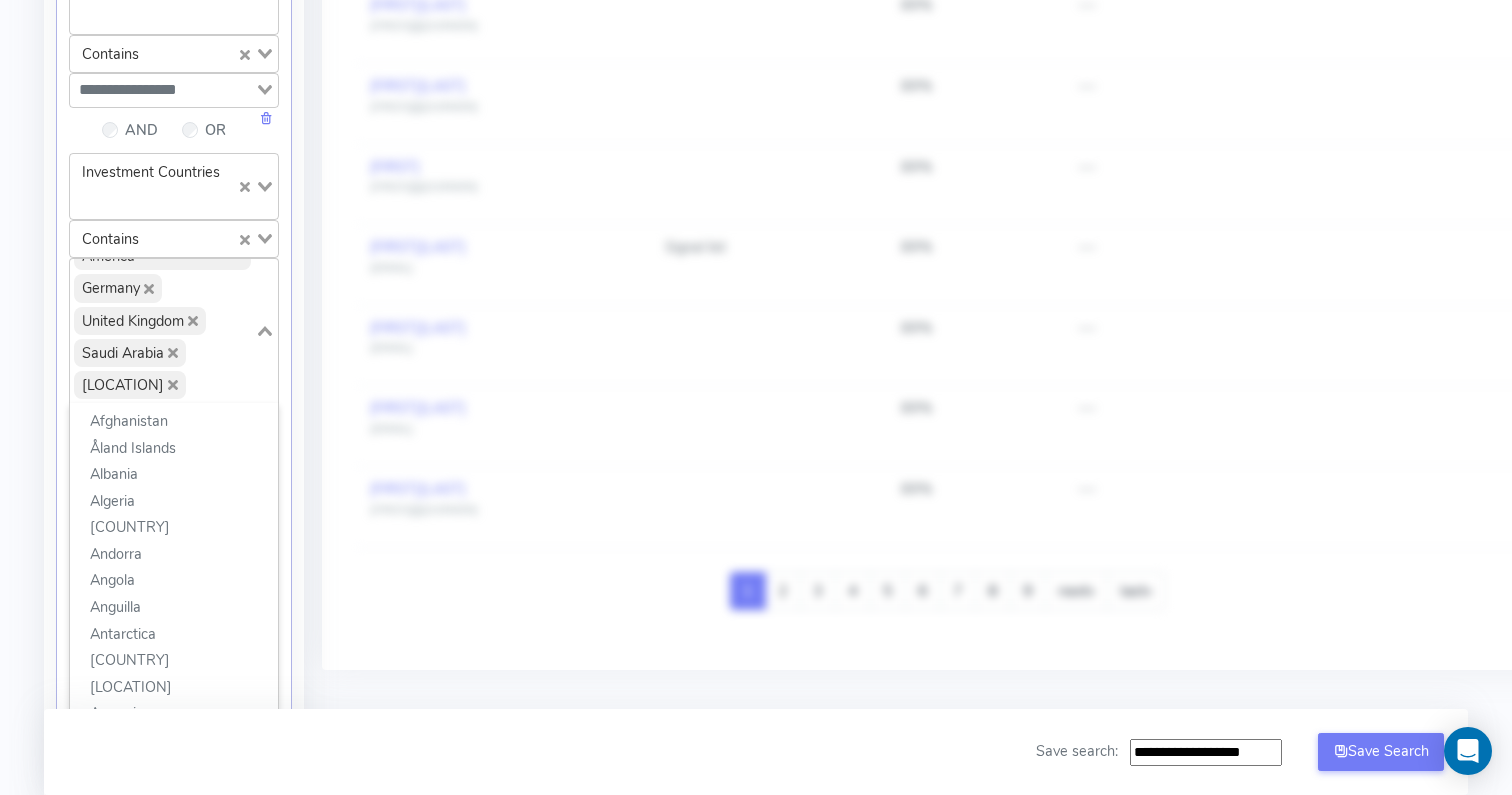 click on "United Arab Emirates United States of America Germany United Kingdom Saudi Arabia South Korea" at bounding box center (162, 329) 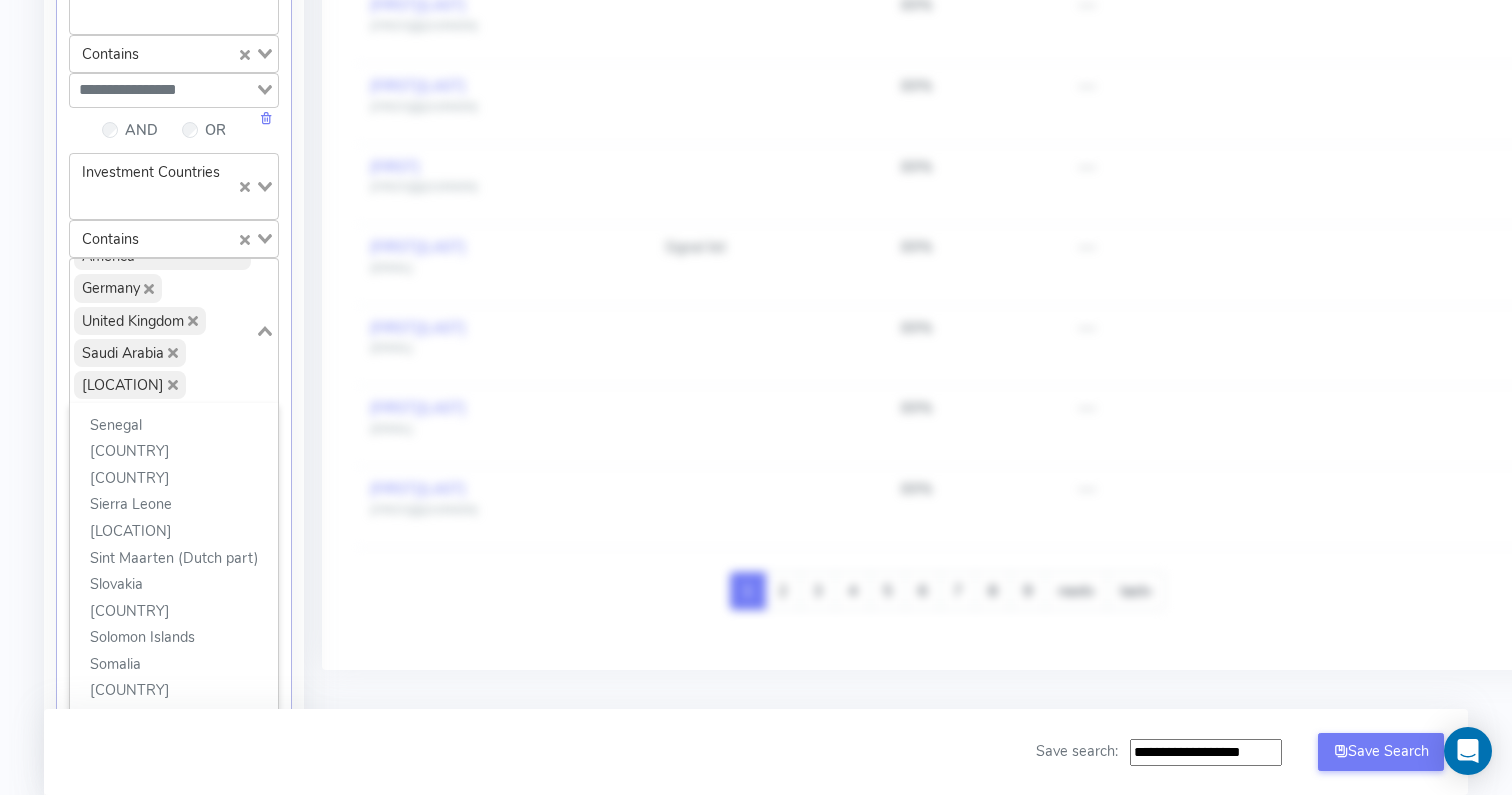 scroll, scrollTop: 0, scrollLeft: 0, axis: both 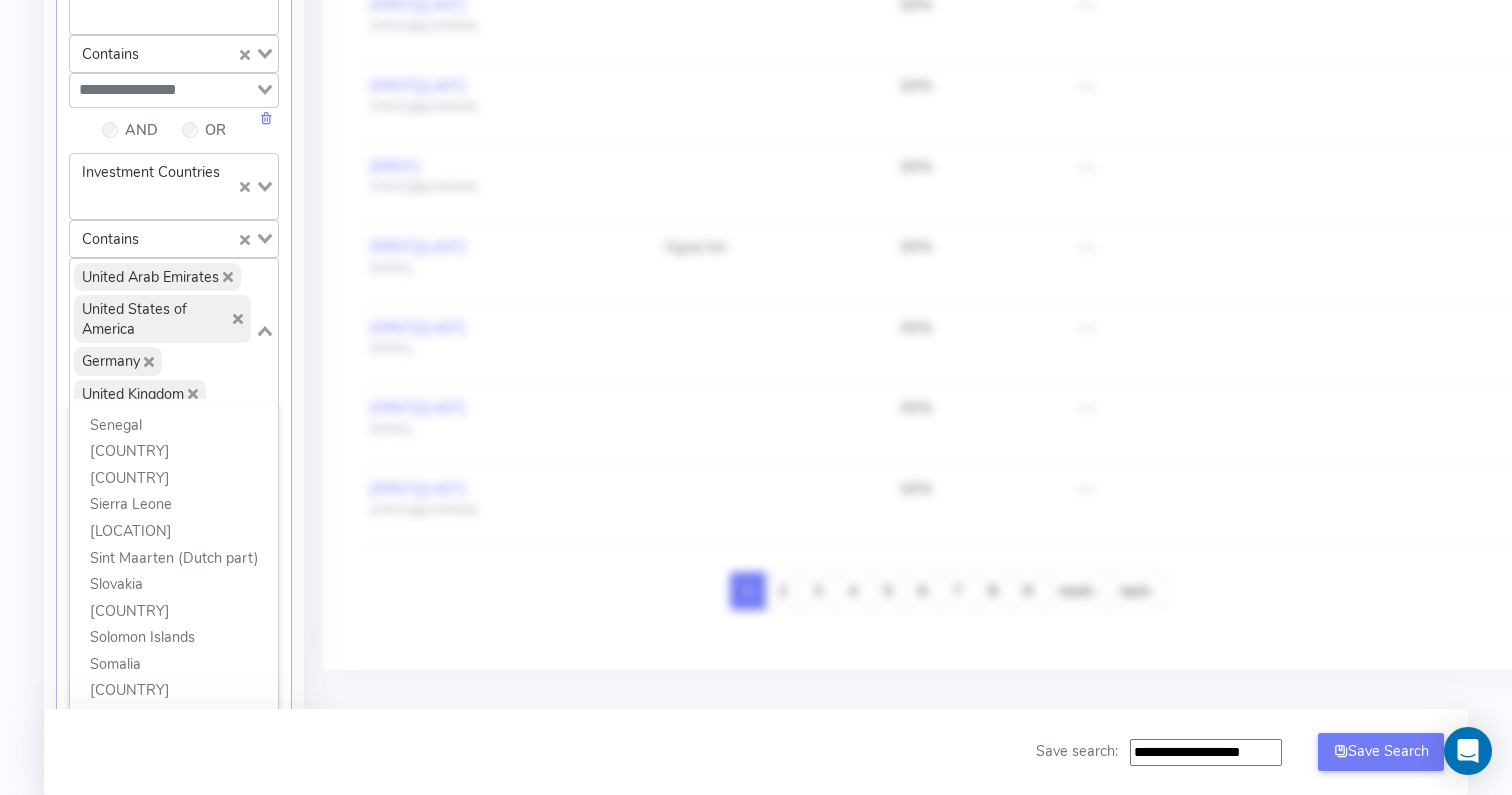 click 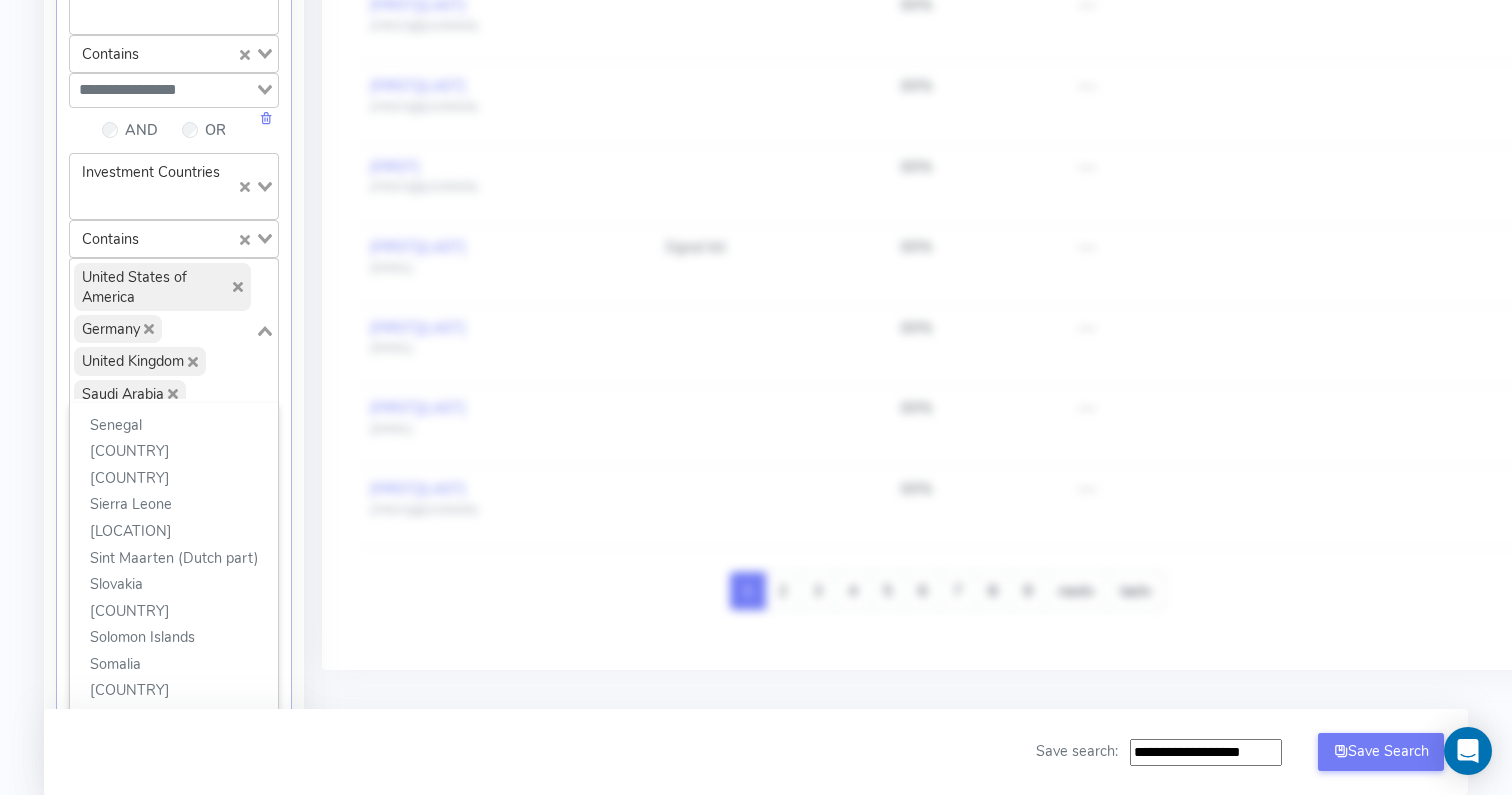 click 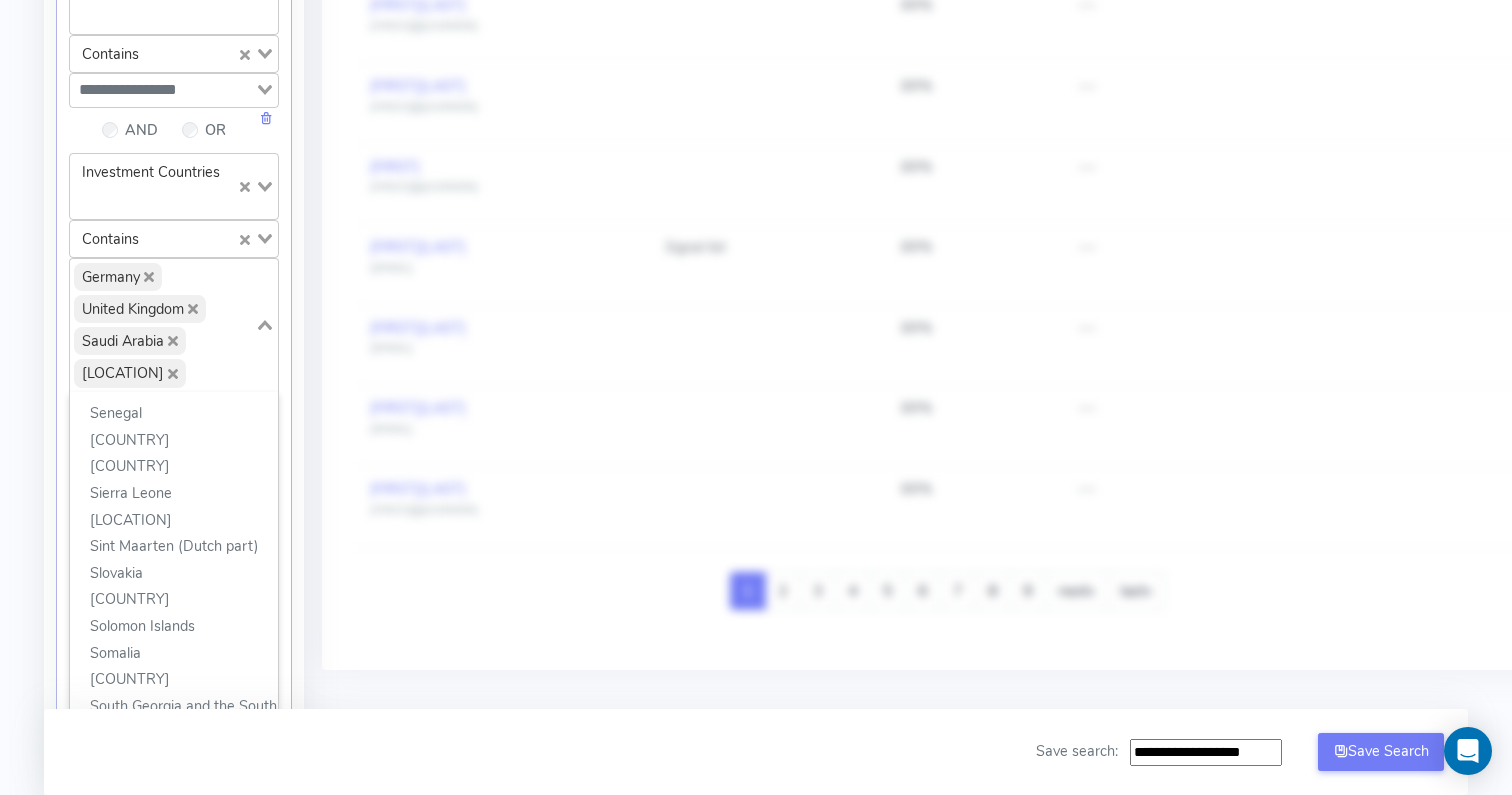 click 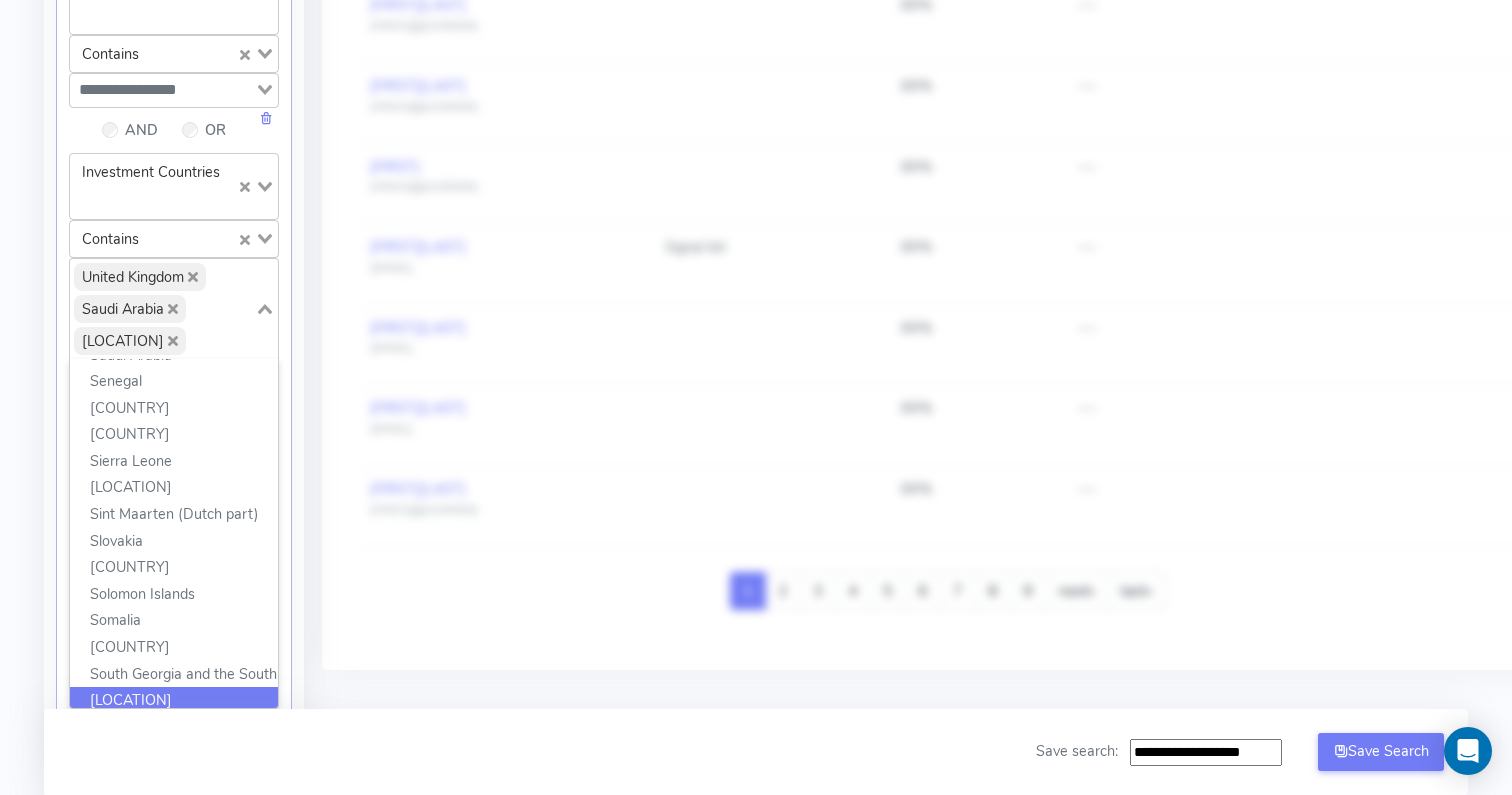 click 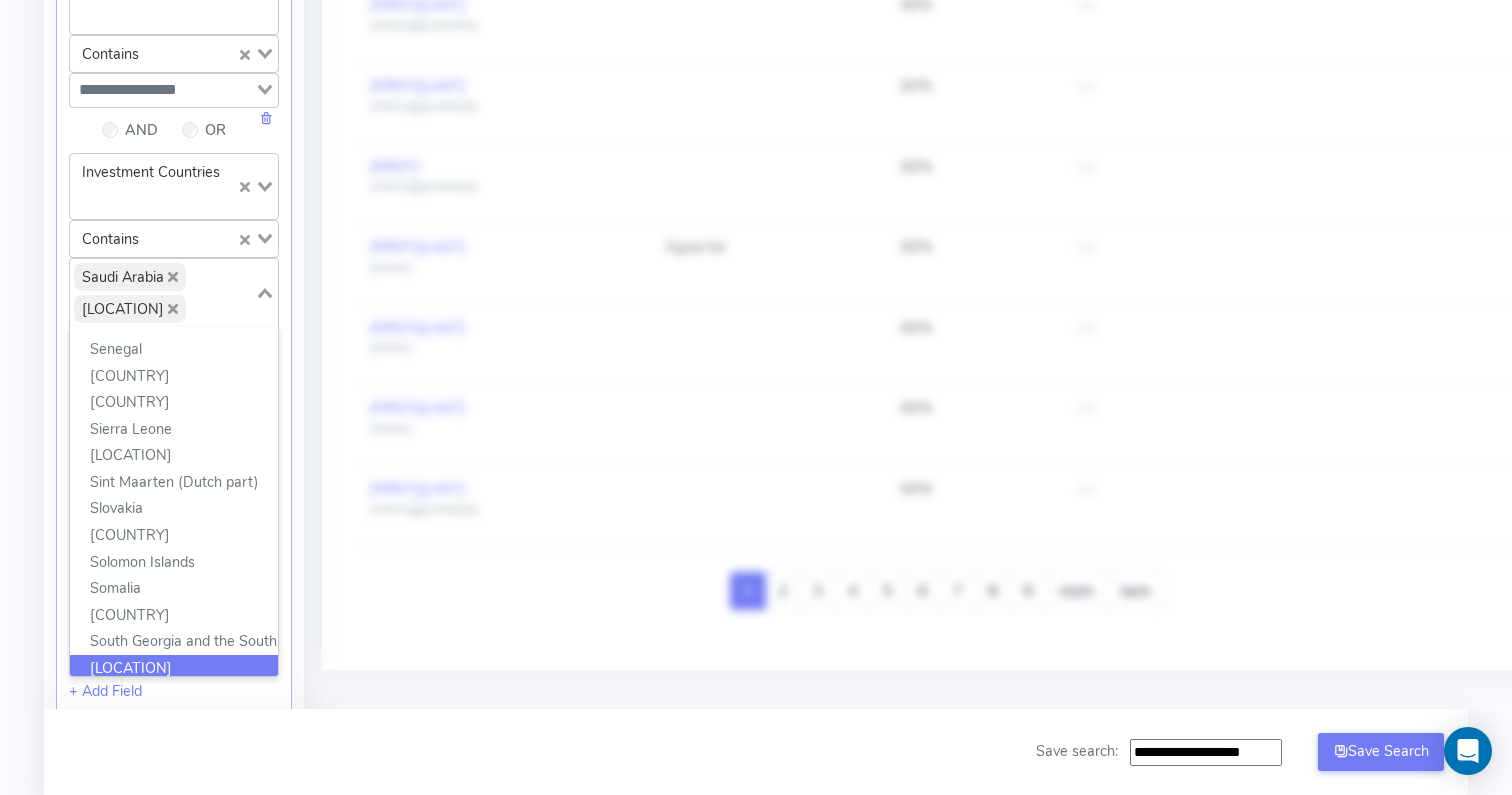 click 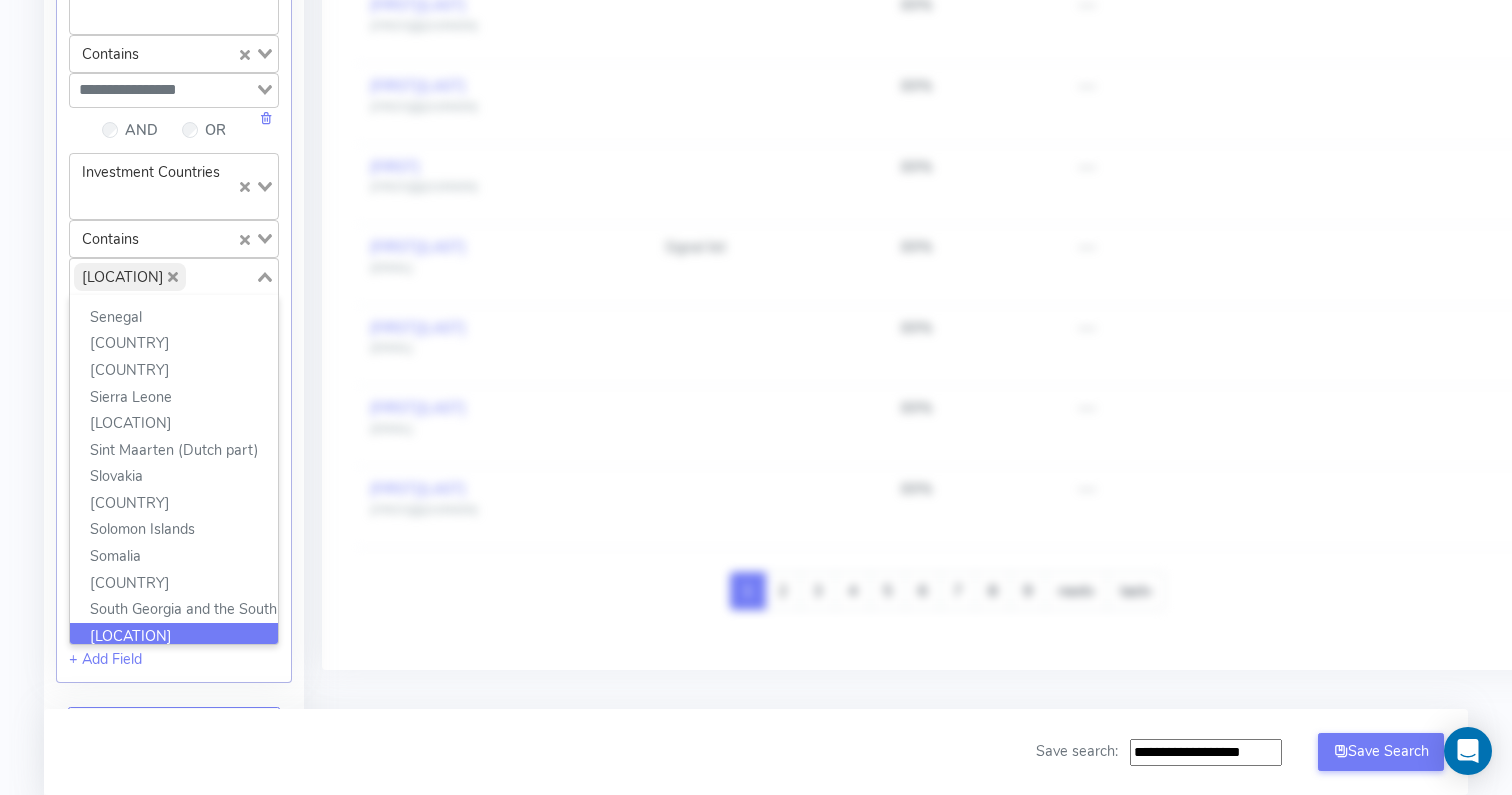 click on "[LOCATION]" 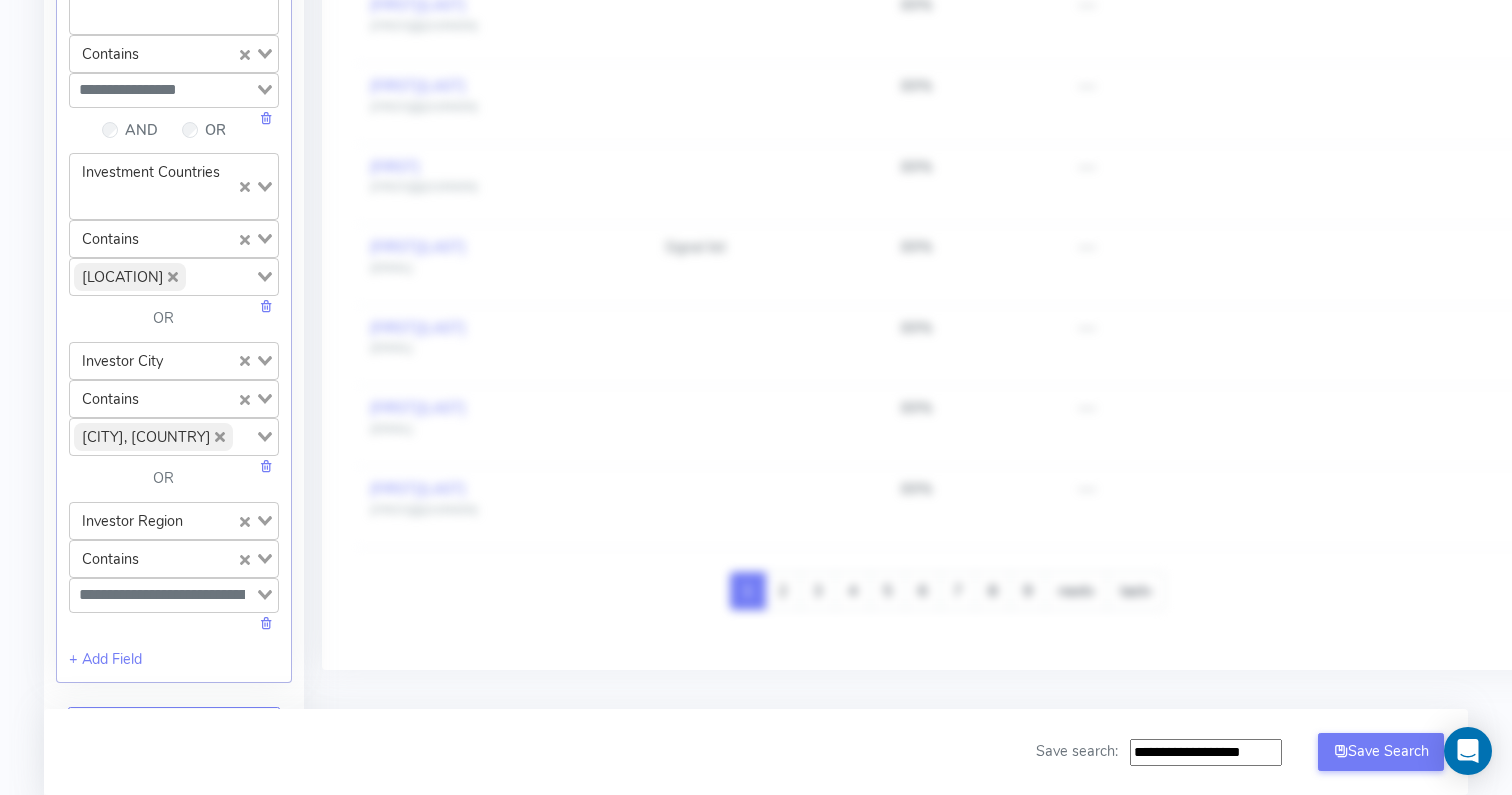 click 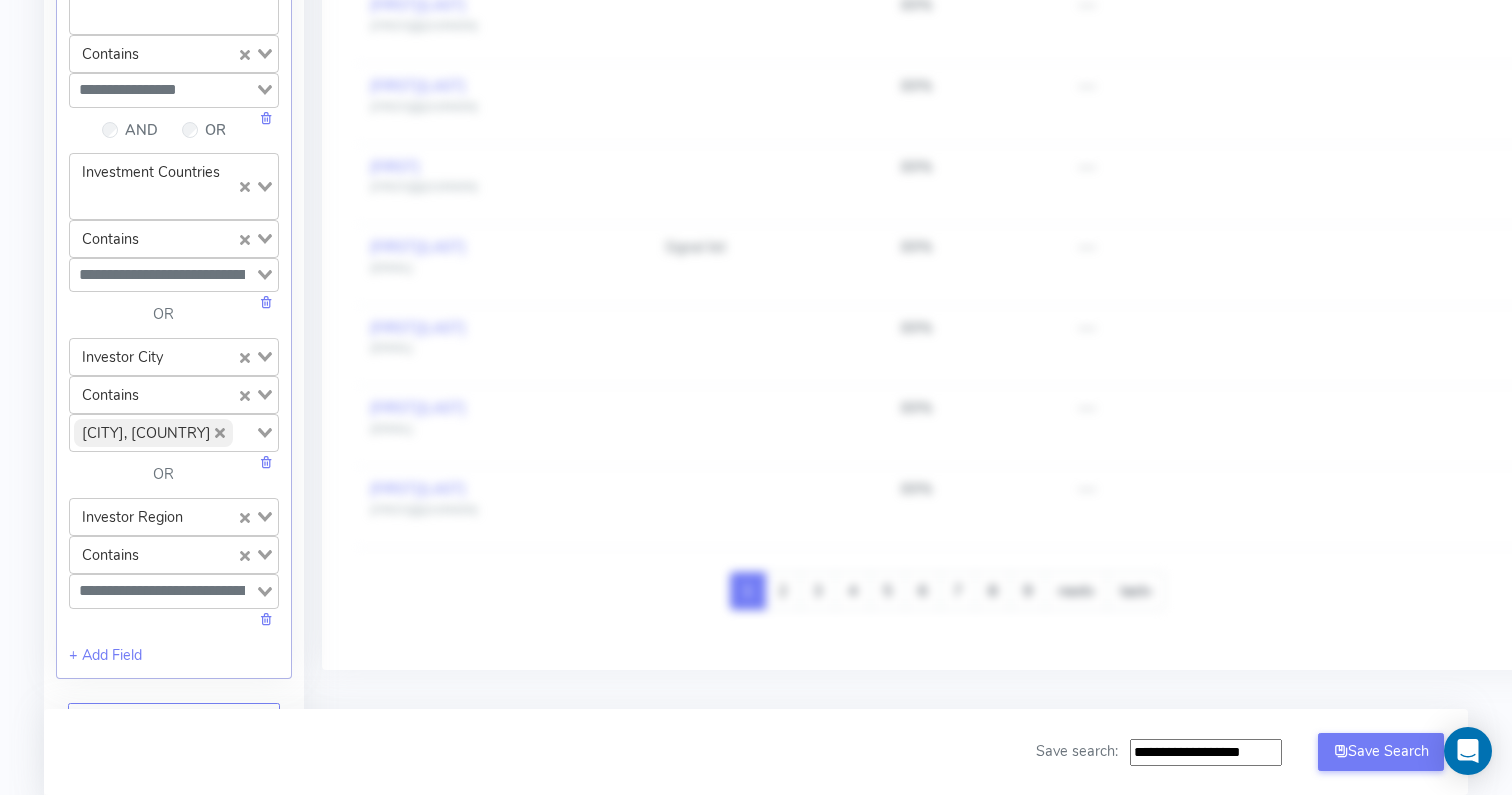 click on "Company:  Vanta [FIRST] [EMAIL] Account Upload data Email Accounts Feed GPT Settings AI Keys Usage Engagement Call Info Manage Startup Invitations Setup Whitelabel Download Chrome Plugin Logout Contacts [NUMBER] Saved List -- Personalise  --  Connect  --  Pitch Deck Analysis      Critical Email Warmup Notice   Critical - You need to make sure you are warming up your email before setting up any sequences as this materially impacts the success of your fundraise. We can add you to our warm up account - please contact your account manager and we will set this up for you immediately.   I understand  Confirm  Refresh Results  Breakdown: Loading... + Add Custom Group Loading... Filter results:  Match Investors  Apply filters based on startup profile. Investor Type Loading... Contains Loading... Loading...  AND   OR  Investment Stages Loading... Contains Loading... Loading... AND Industry Tags Loading... Contains Loading... Loading... AND Keyword Search Loading... Contains Loading... Loading... AND  OR" at bounding box center (756, -48) 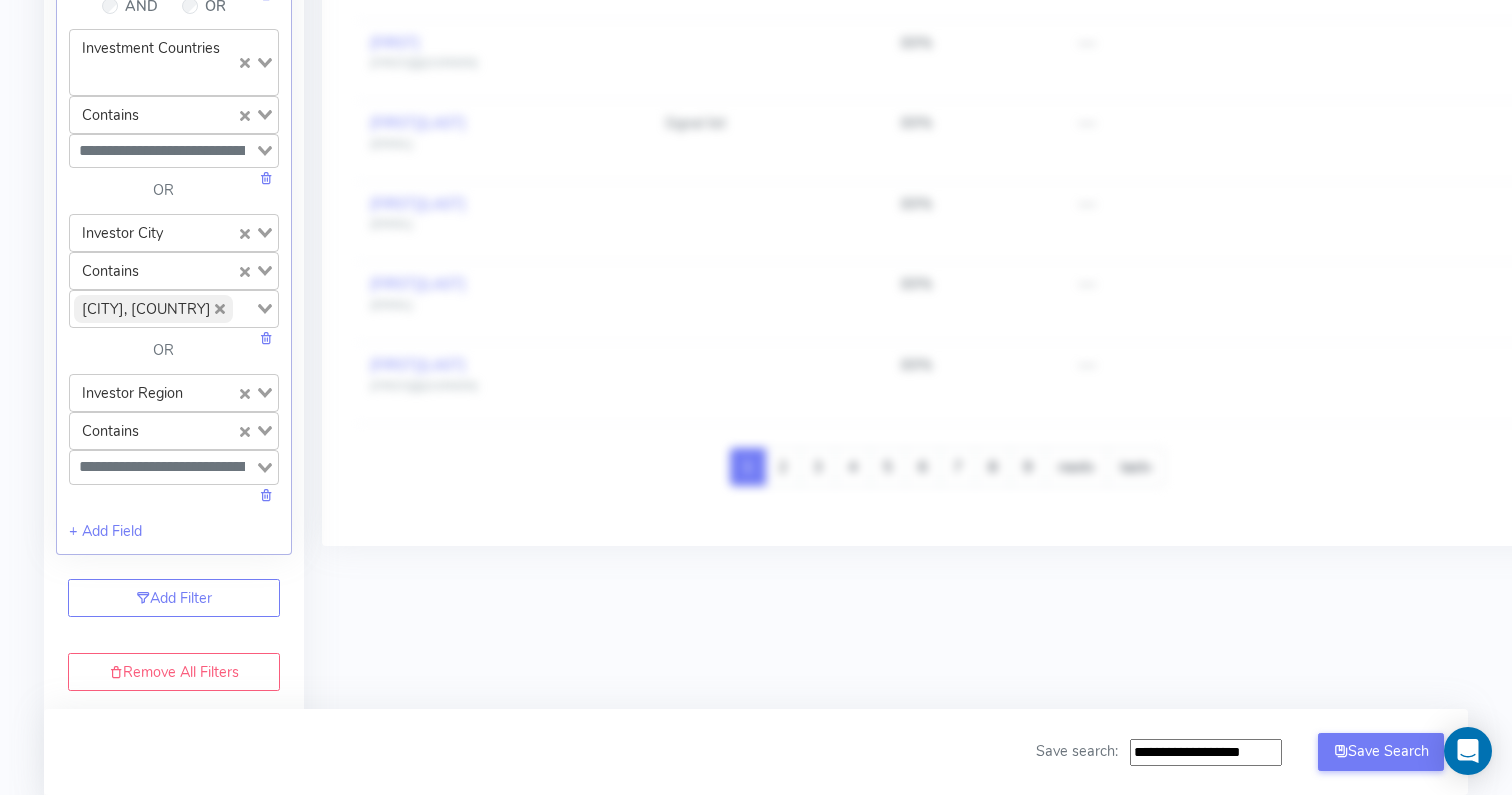 scroll, scrollTop: 1541, scrollLeft: 0, axis: vertical 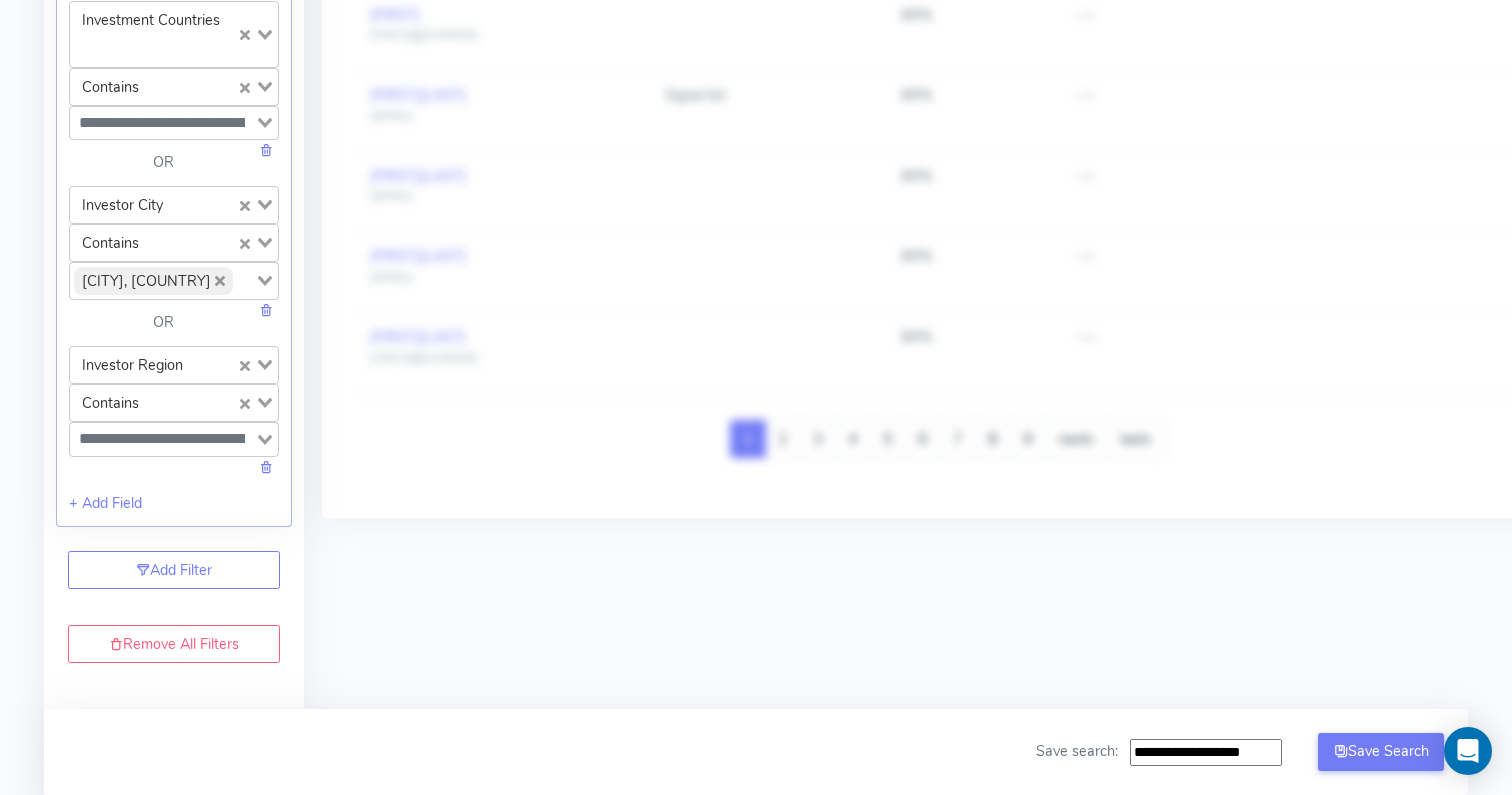 click 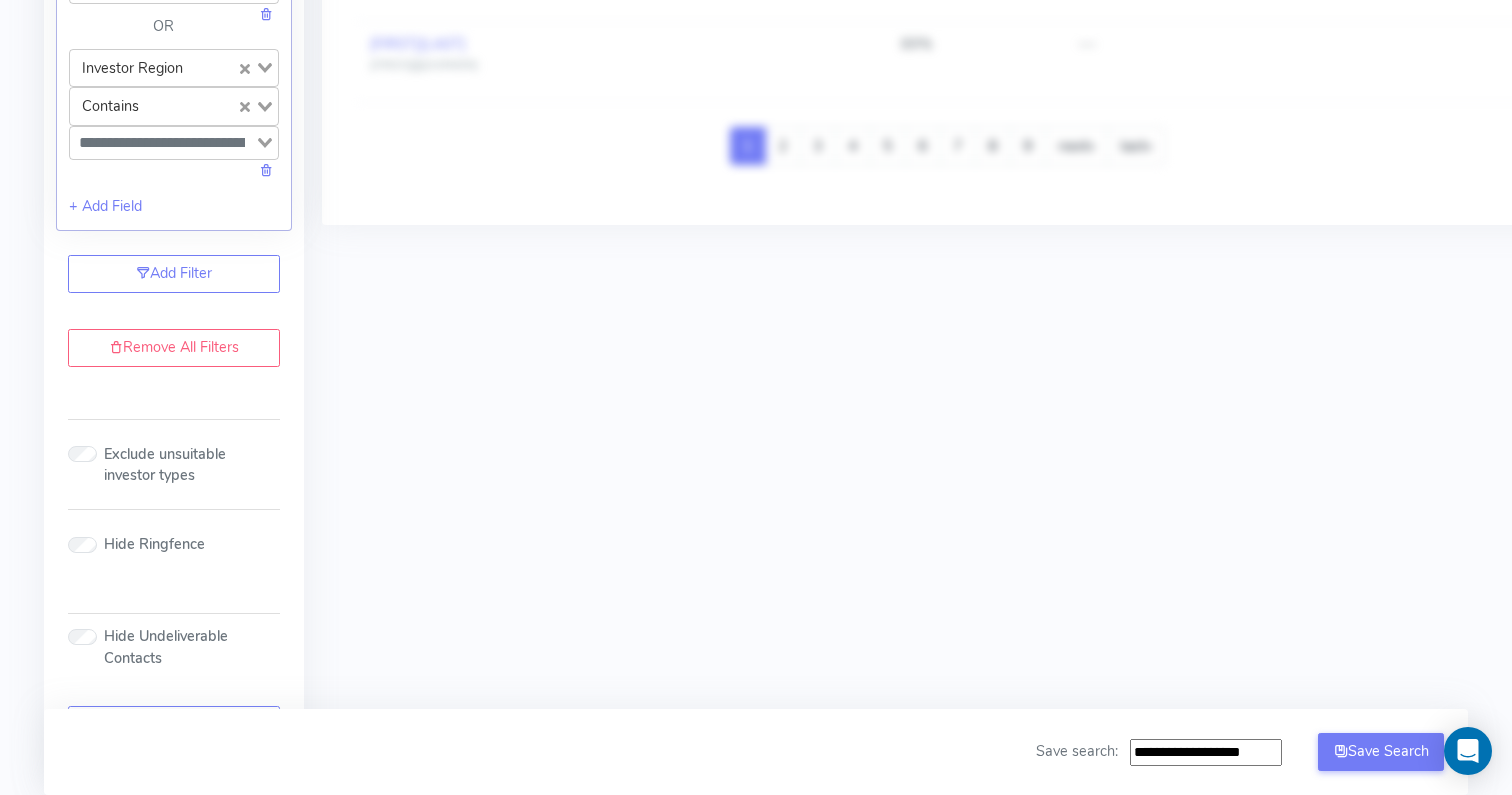 scroll, scrollTop: 1935, scrollLeft: 0, axis: vertical 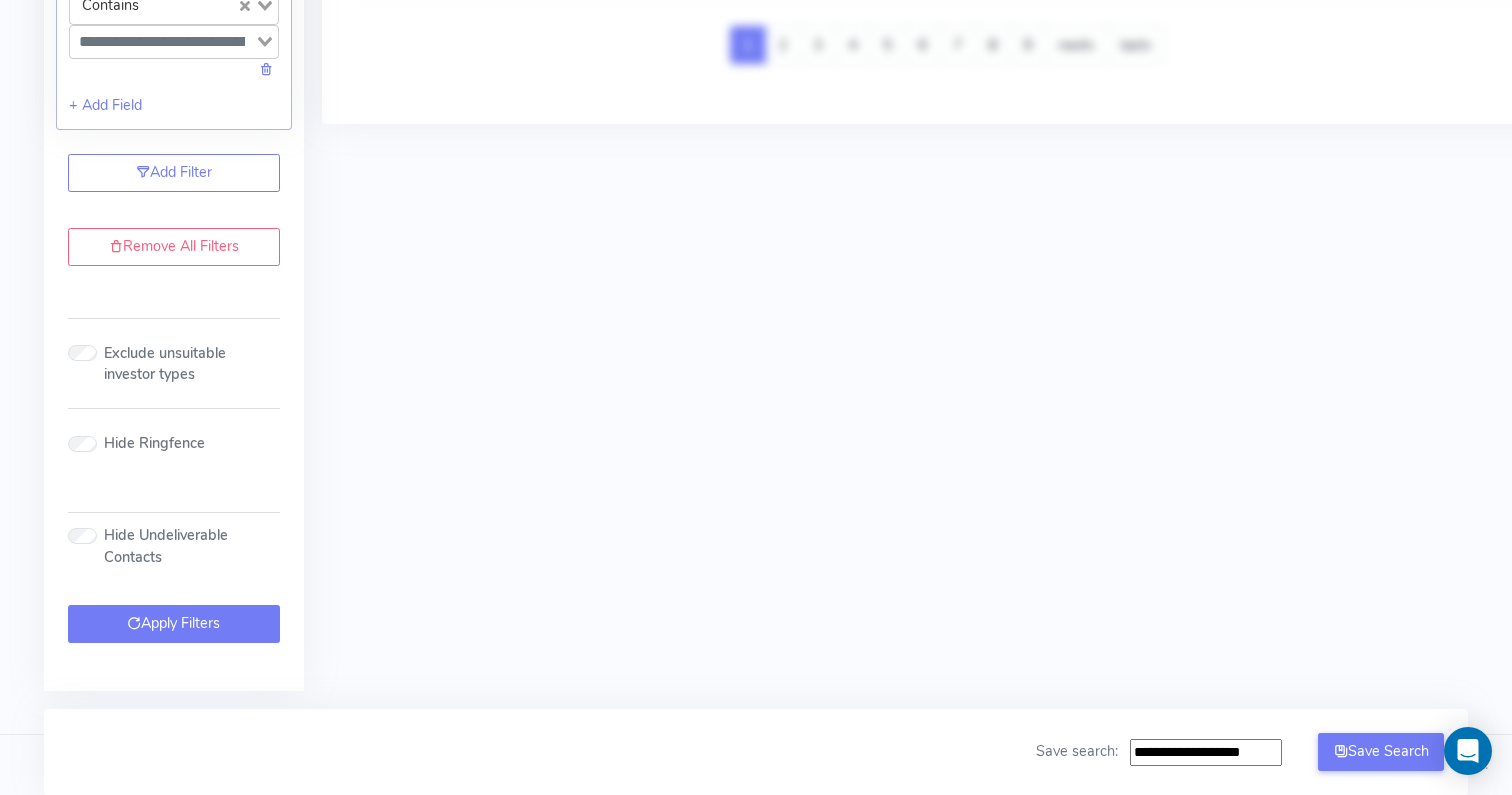 click on "Apply Filters" at bounding box center [174, 624] 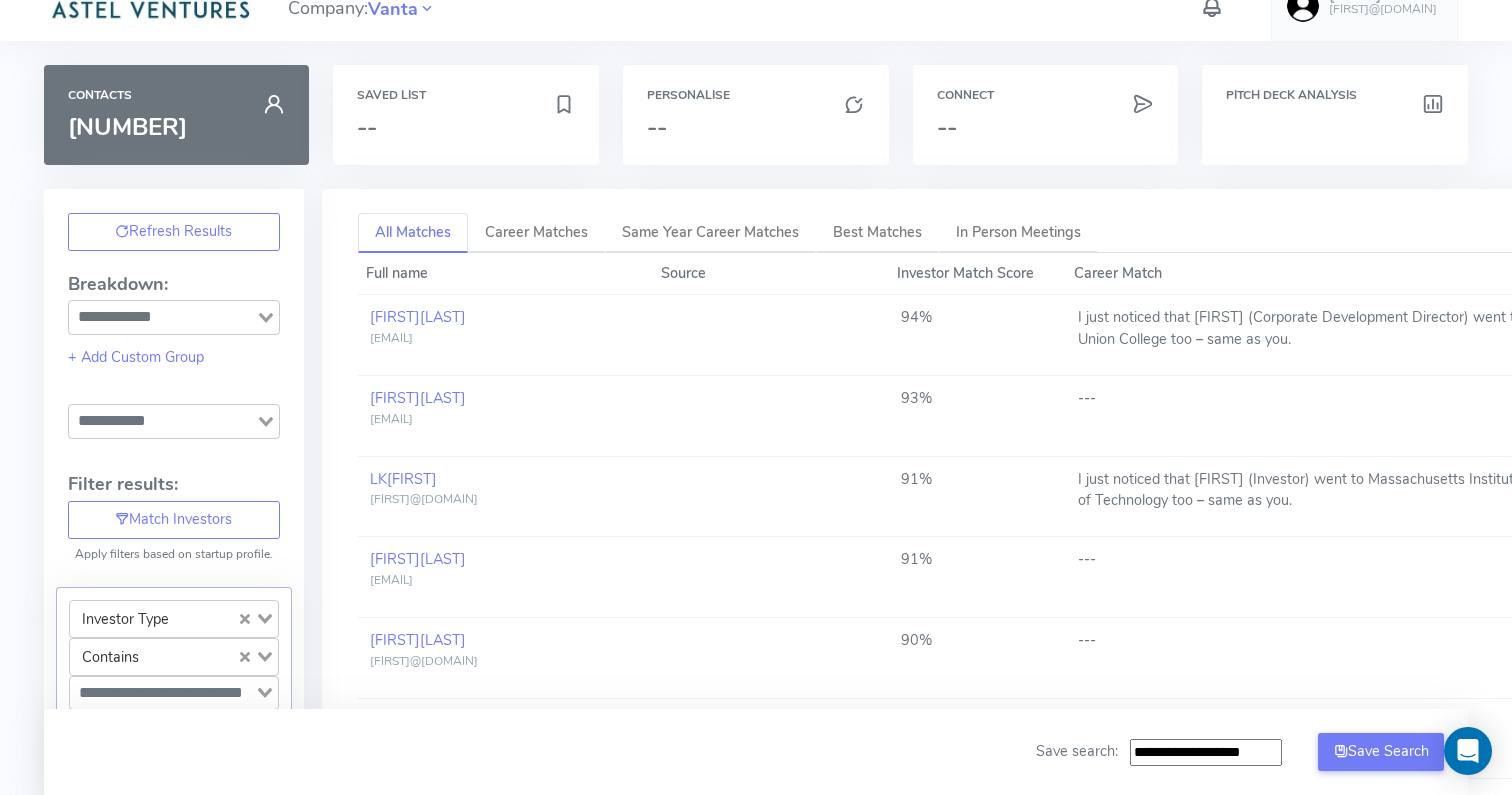 scroll, scrollTop: 0, scrollLeft: 0, axis: both 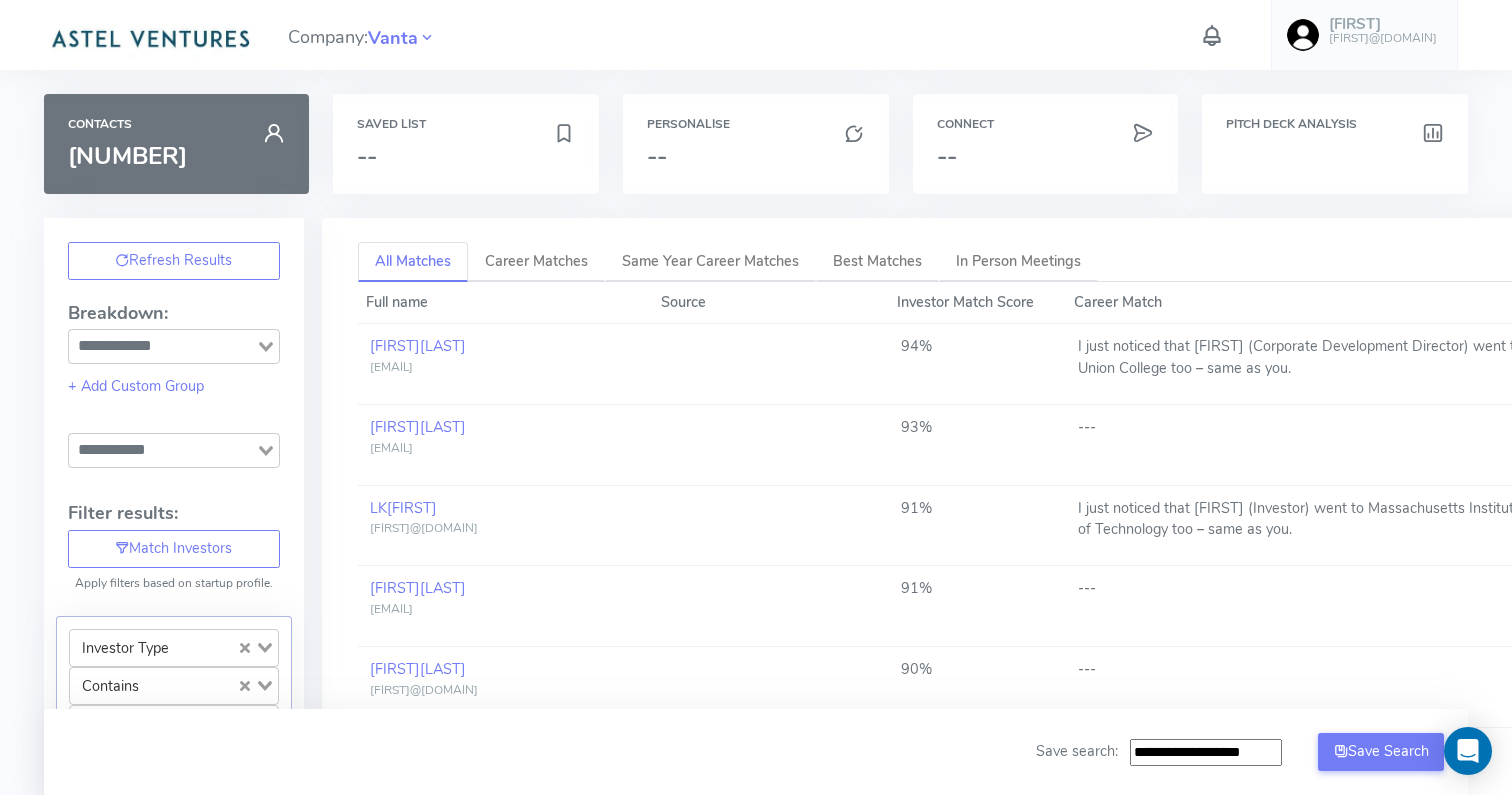click 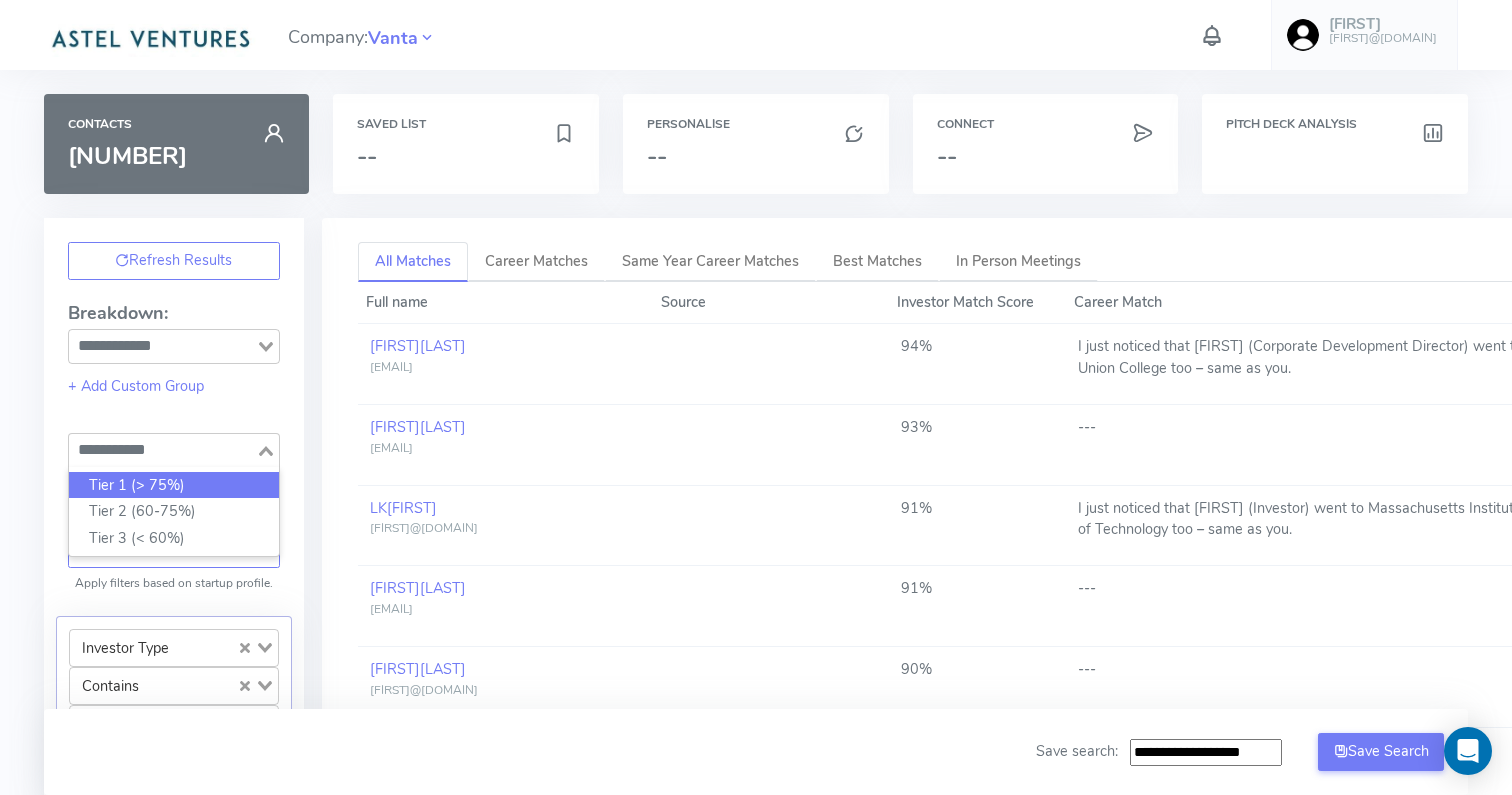 click on "Tier 1 (> 75%)" 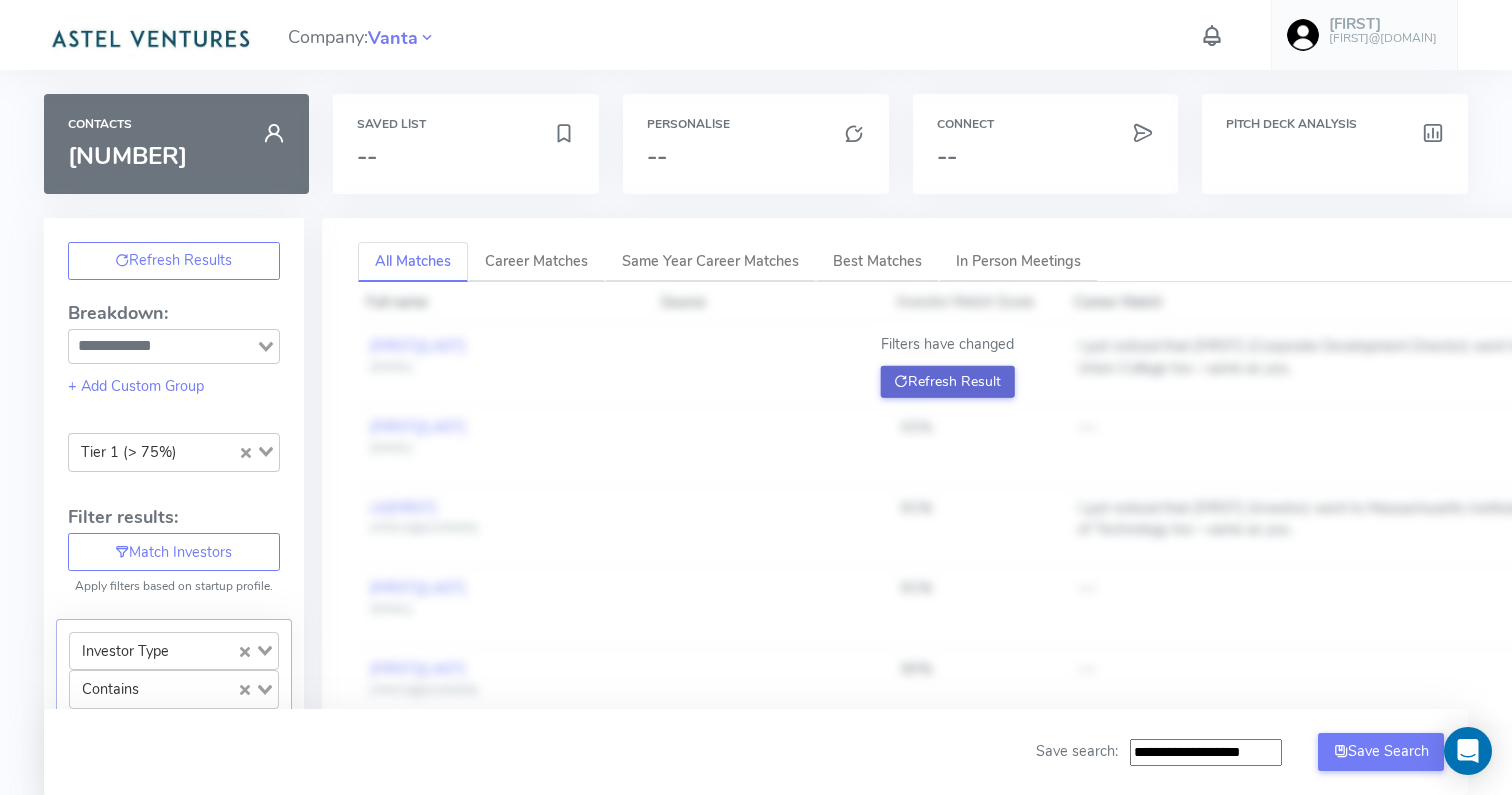 click on "Refresh Result" 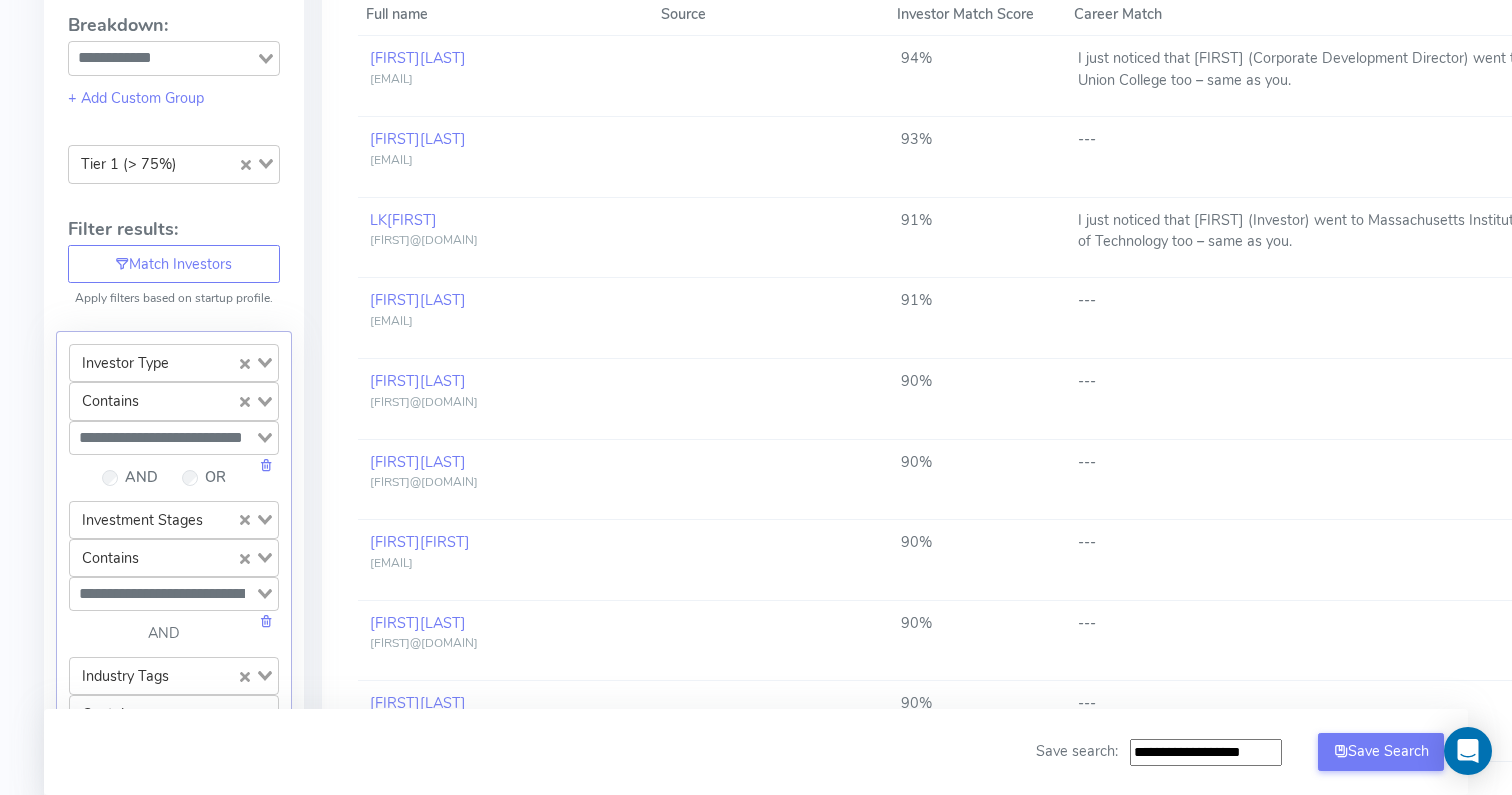 scroll, scrollTop: 0, scrollLeft: 0, axis: both 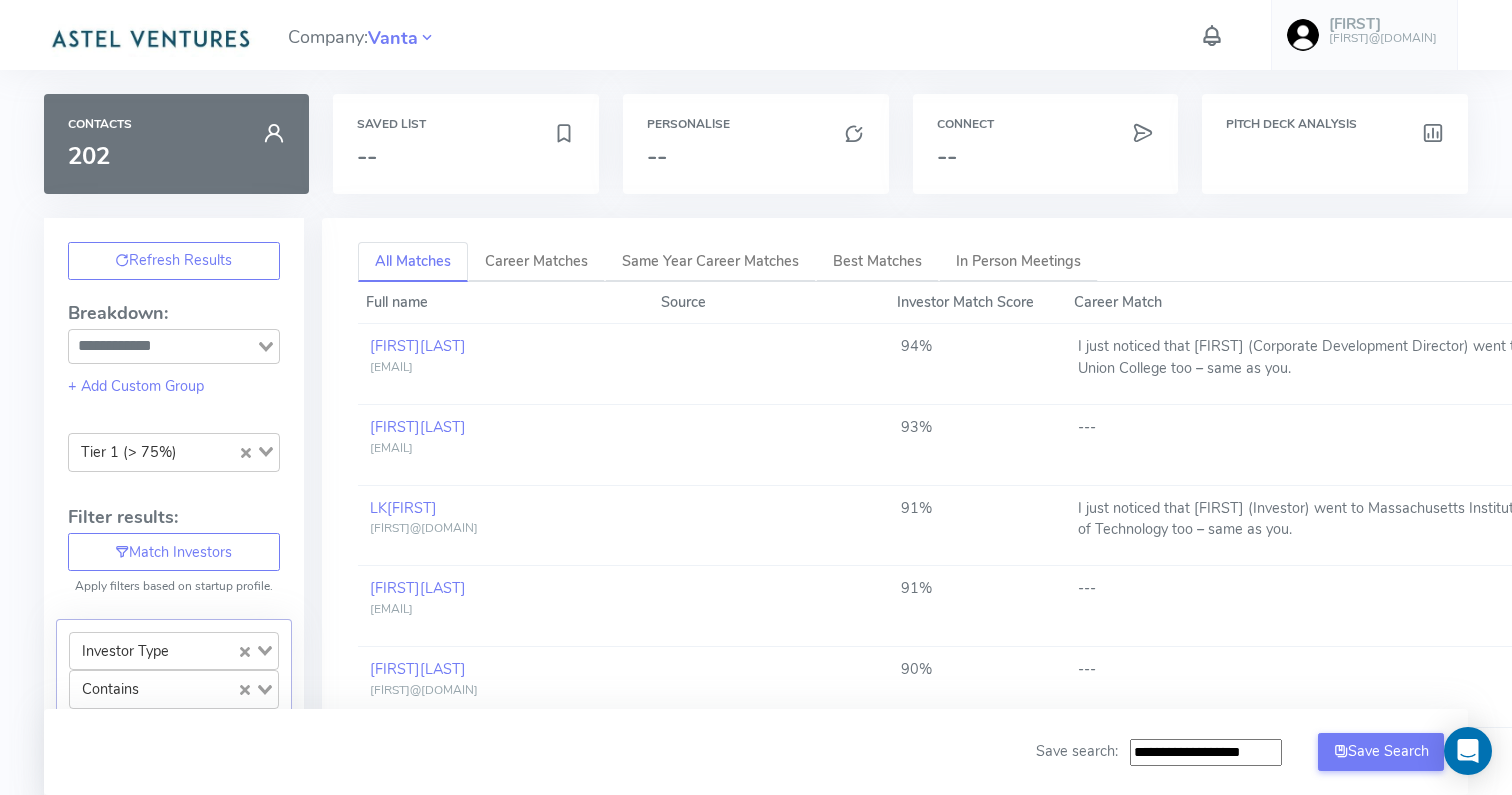click 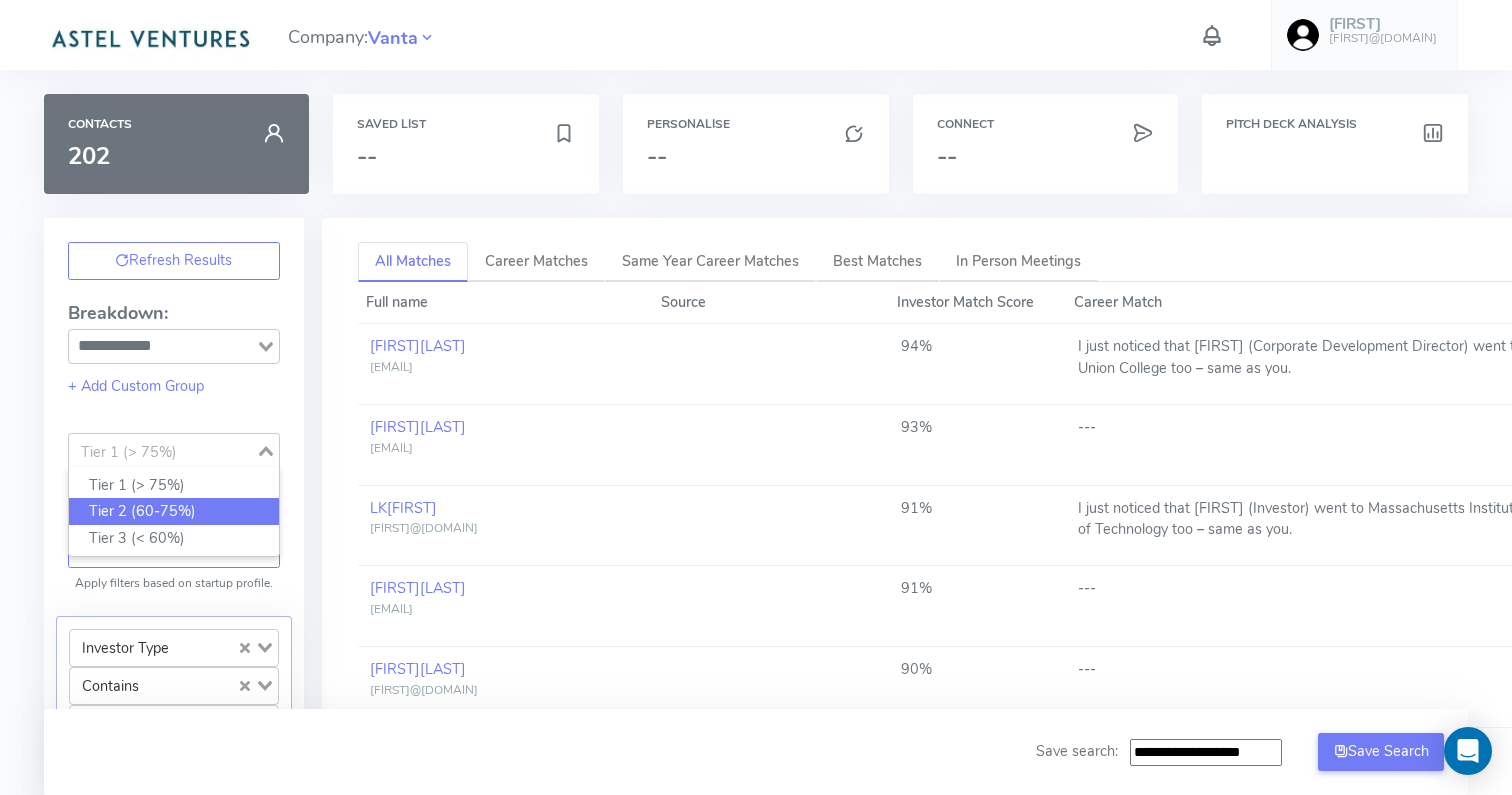 click on "Tier 2 (60-75%)" 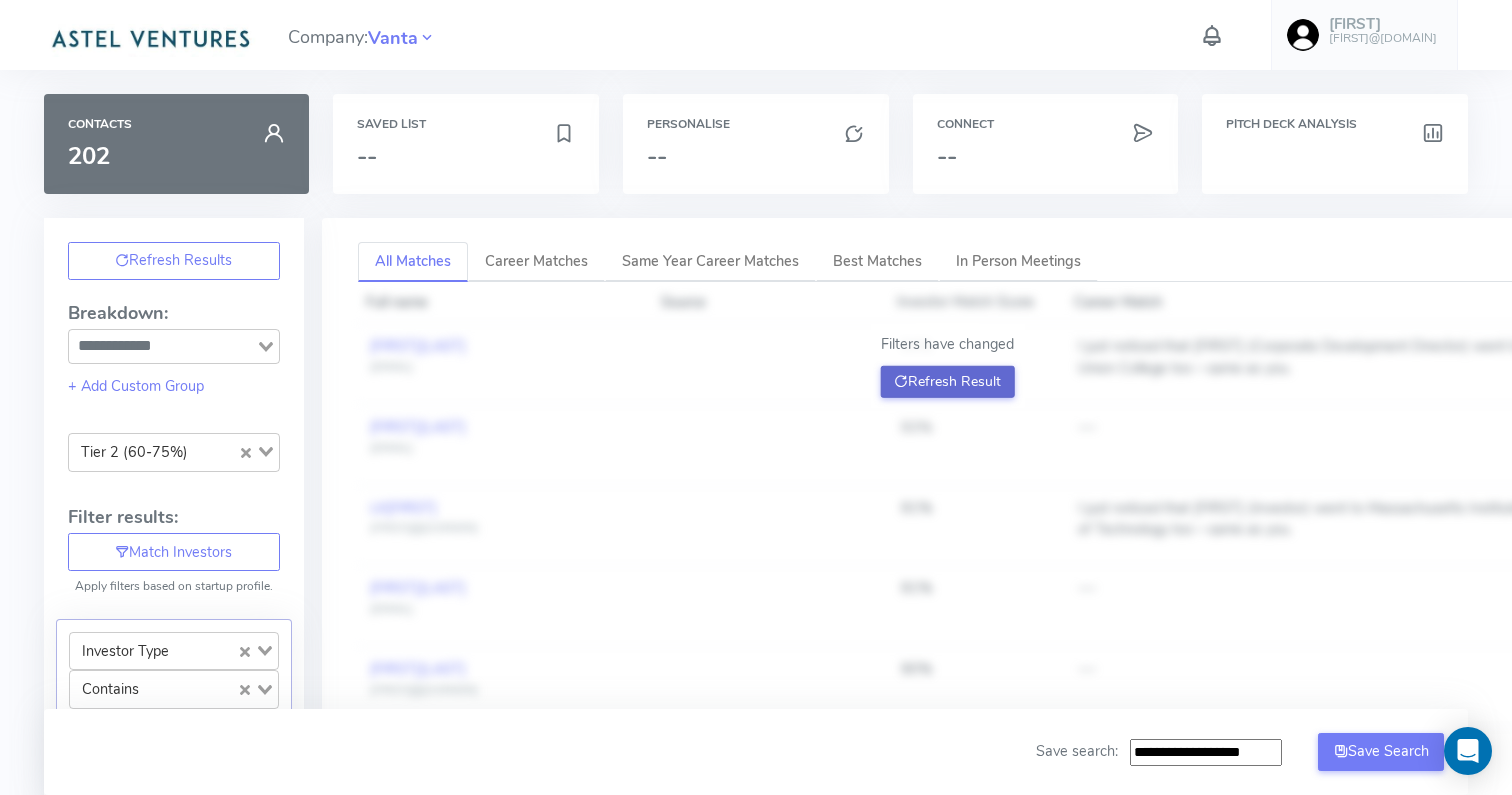 click on "Refresh Result" 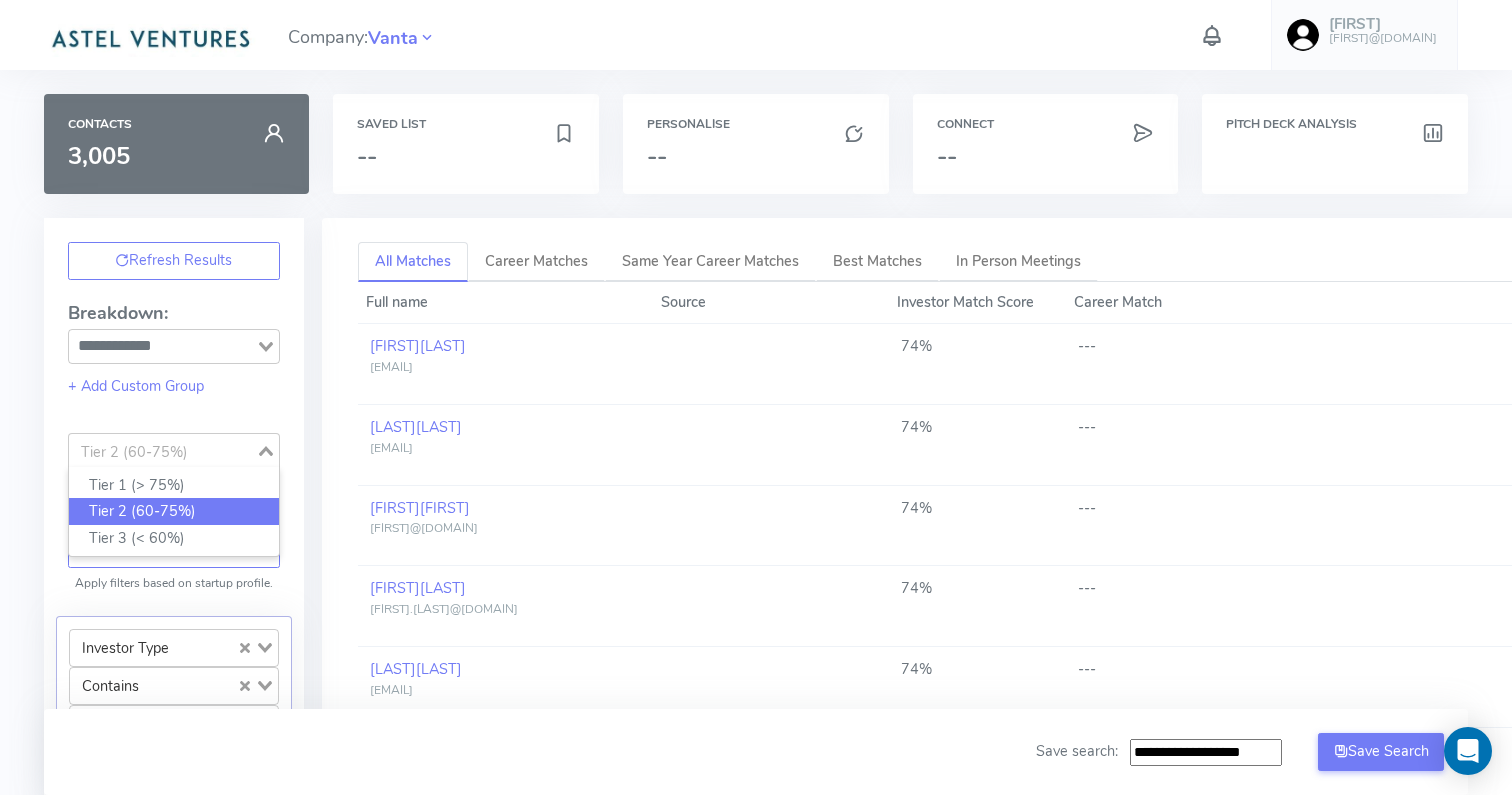 click 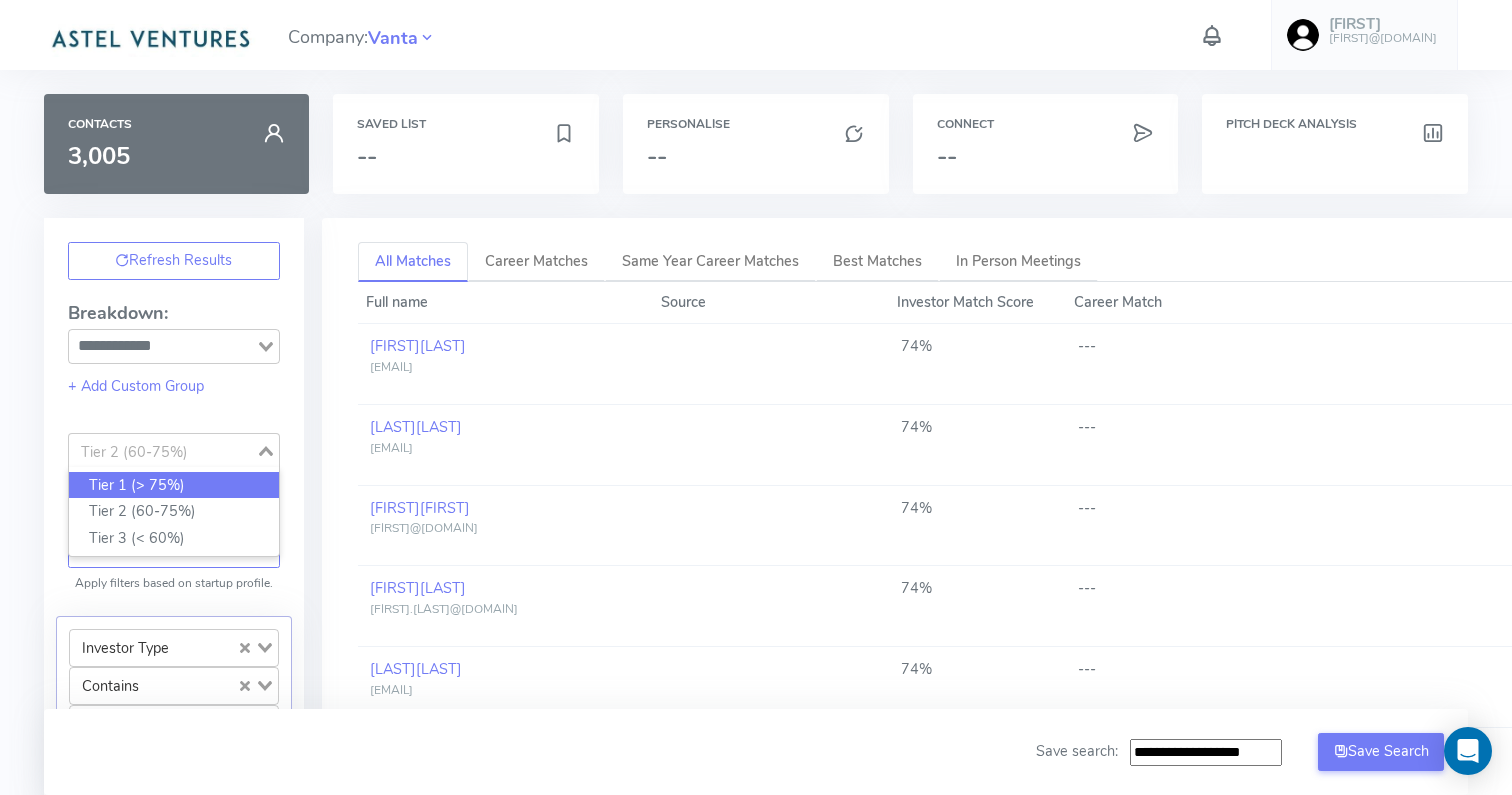 click on "Tier 1 (> 75%)" 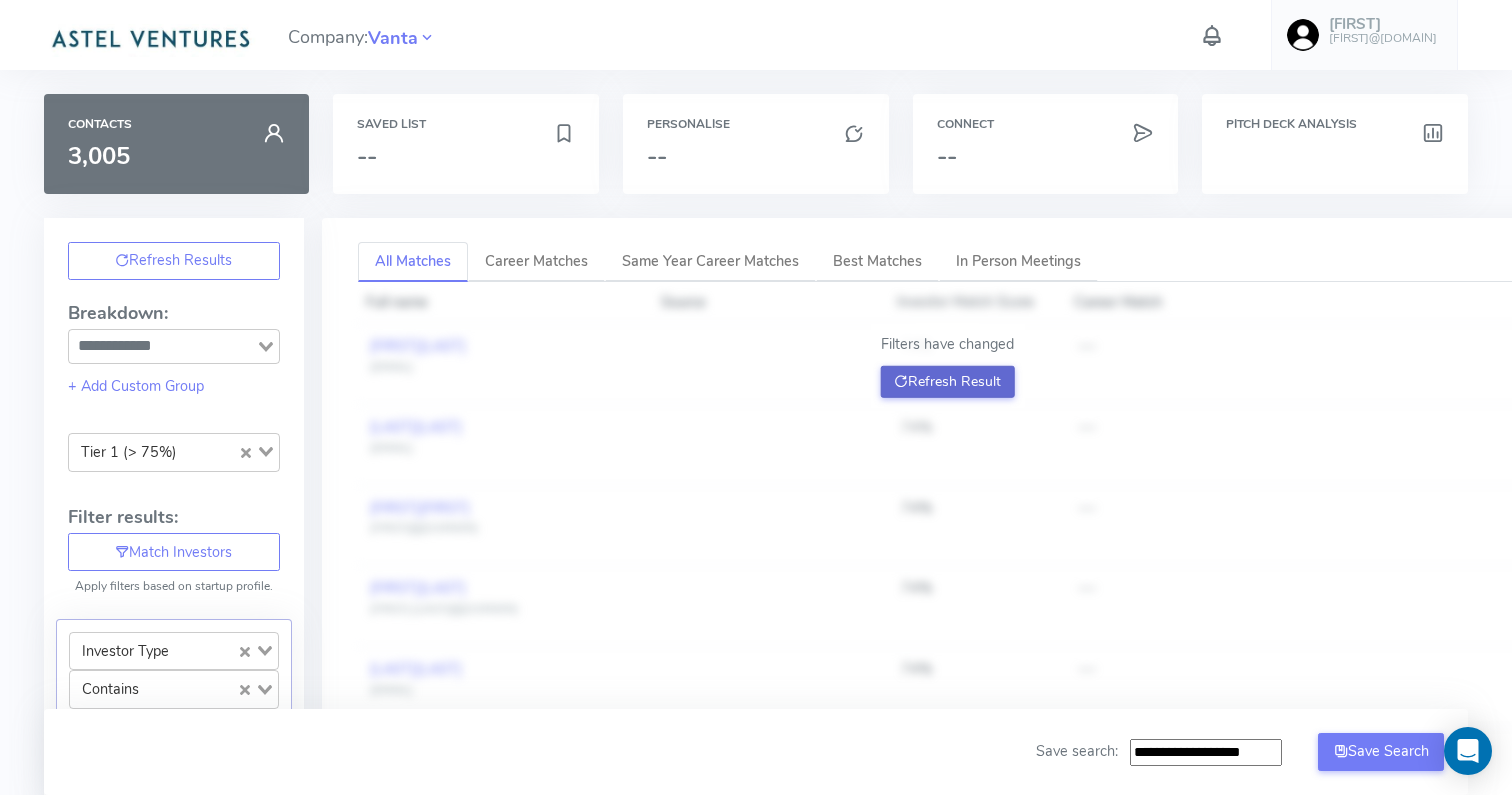 click on "Refresh Result" 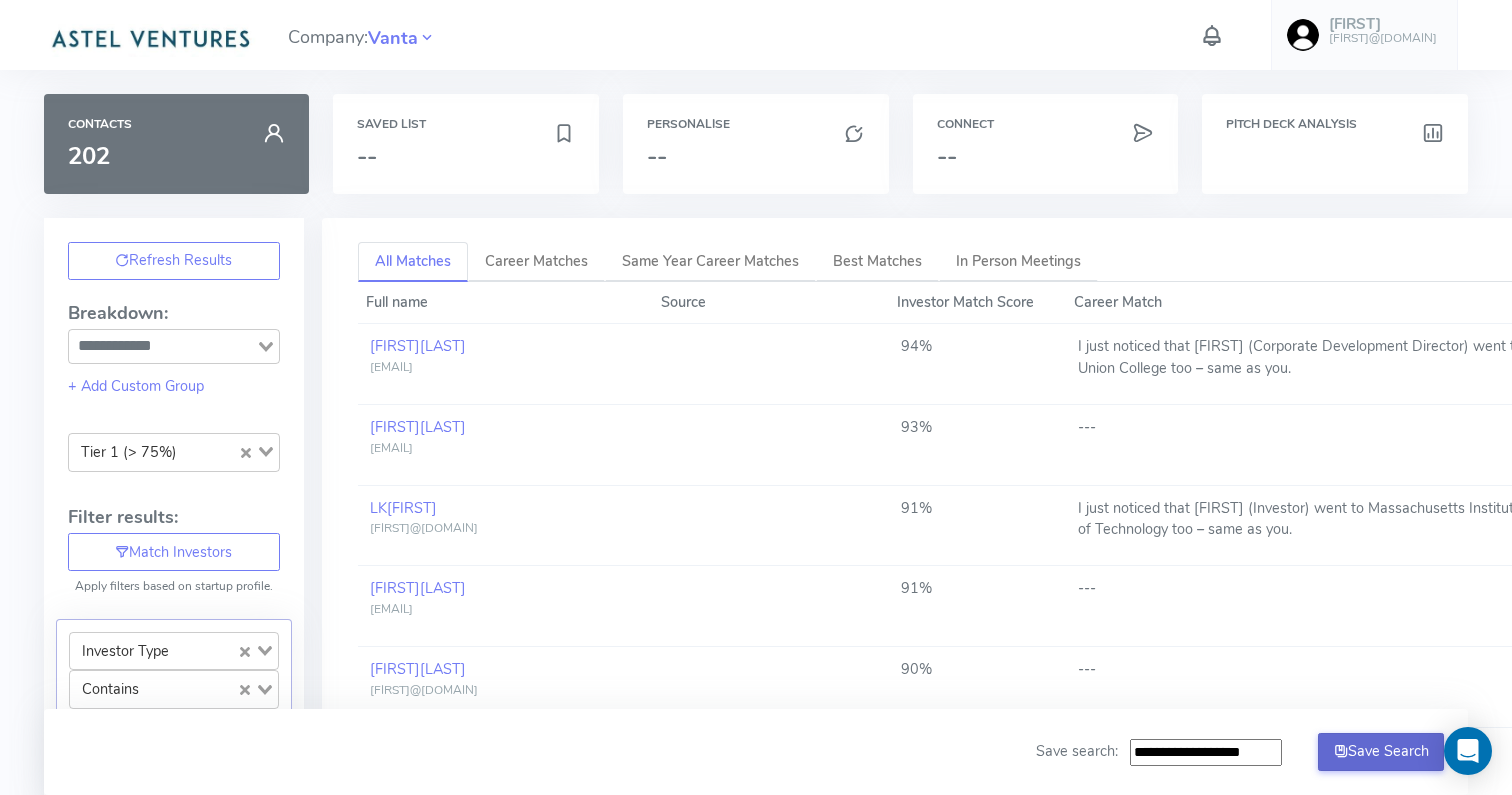 click on "Save Search" at bounding box center (1381, 752) 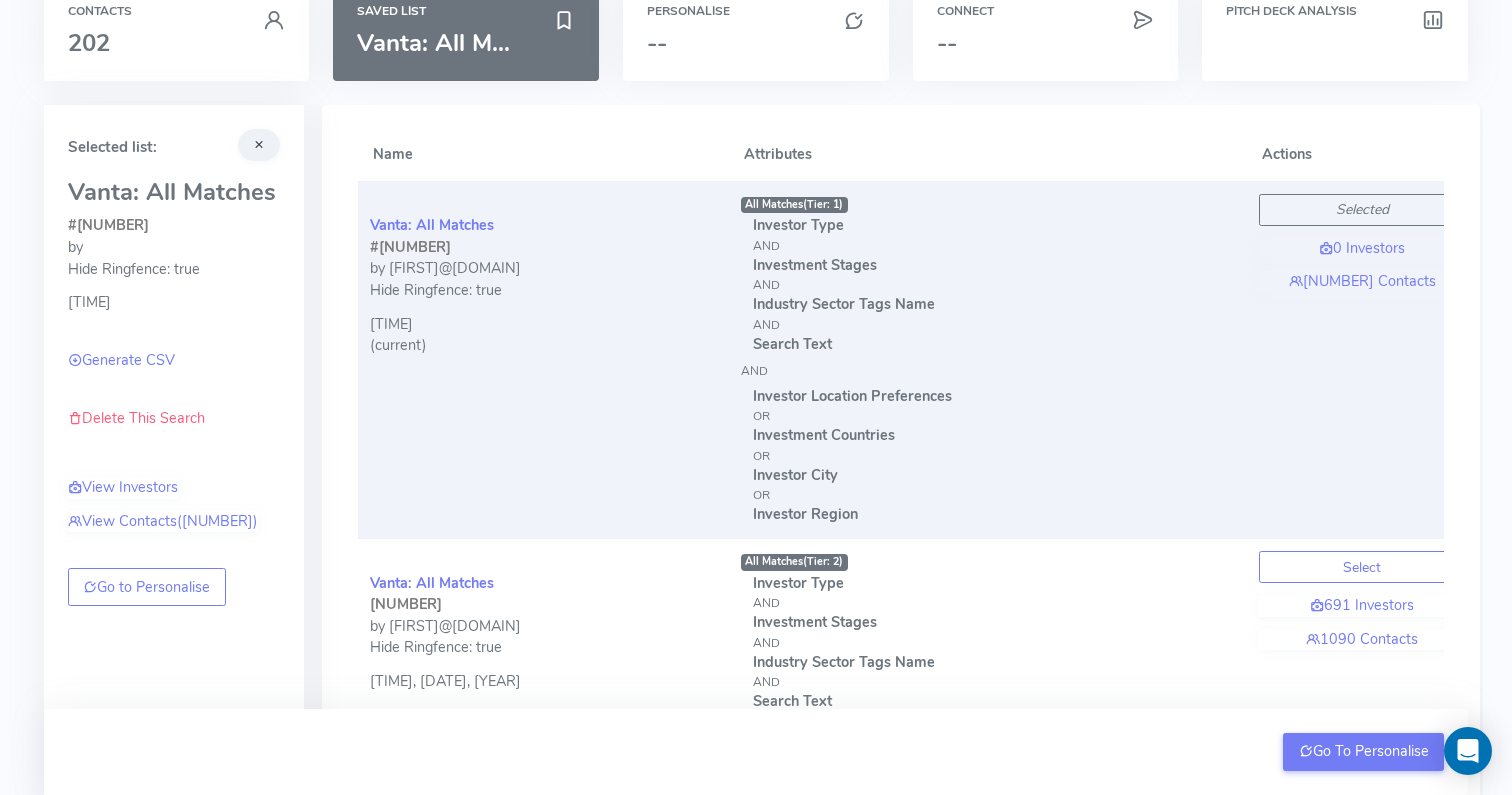 scroll, scrollTop: 0, scrollLeft: 0, axis: both 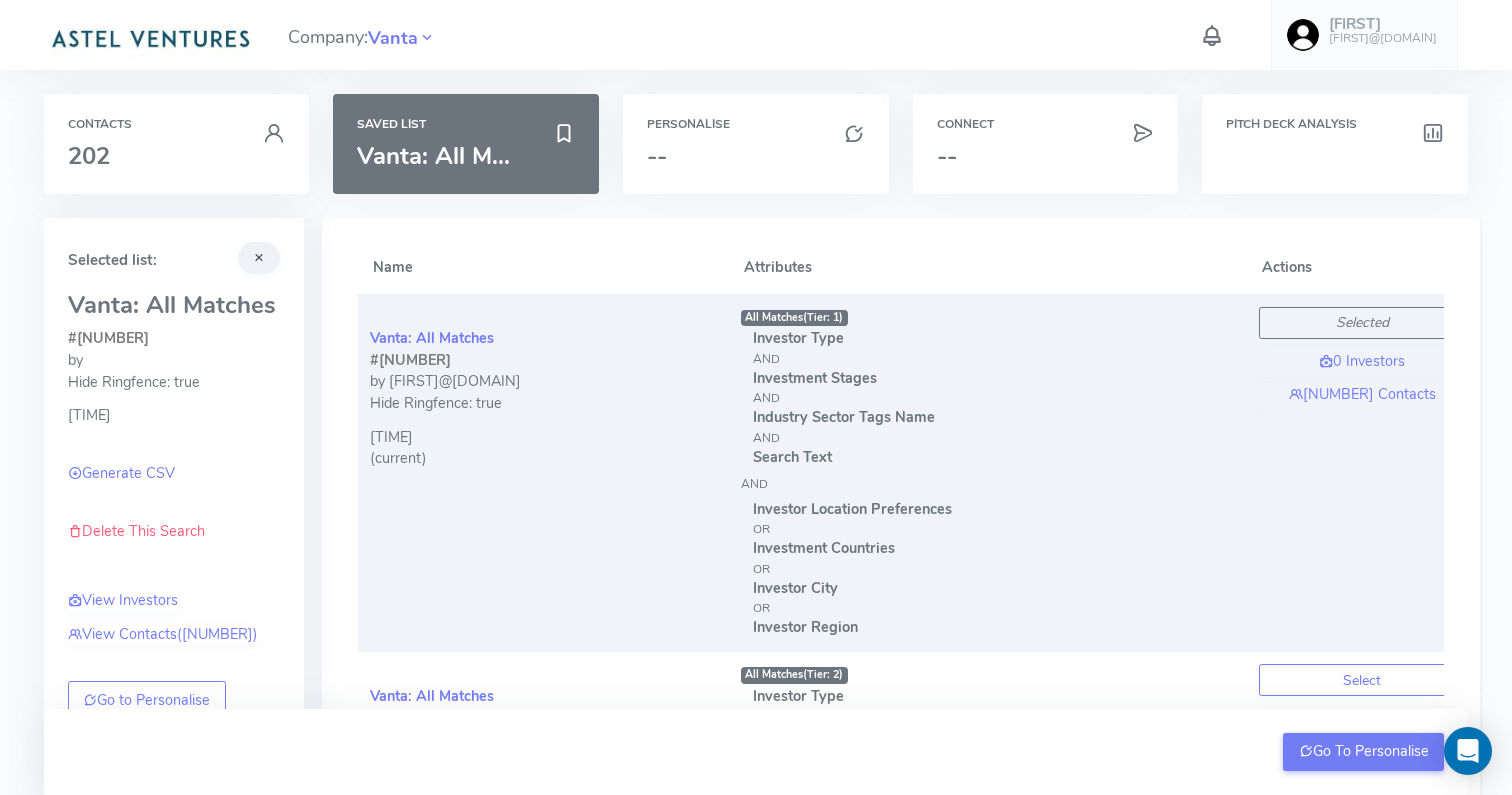 click at bounding box center (150, 37) 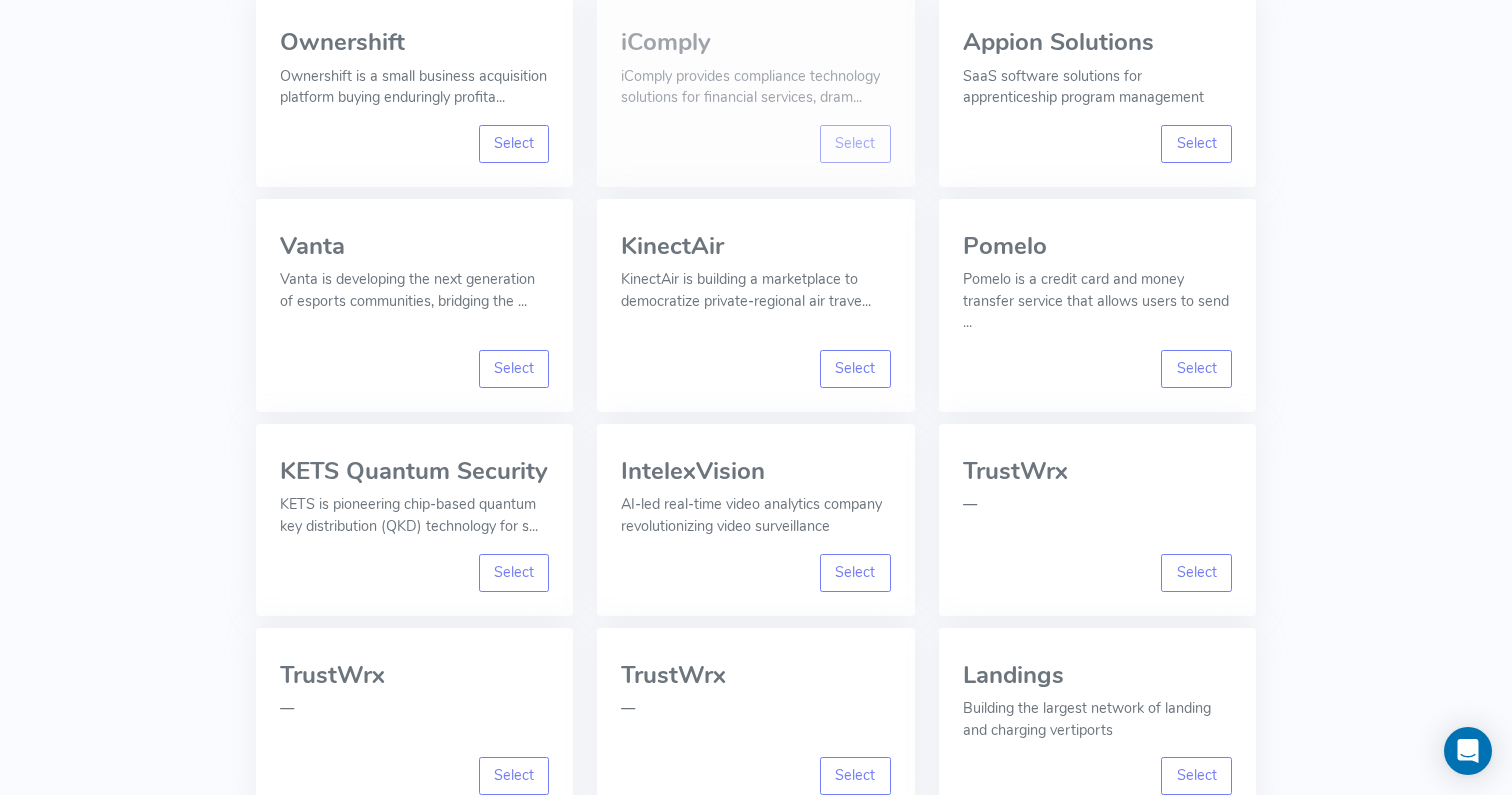 scroll, scrollTop: 249, scrollLeft: 0, axis: vertical 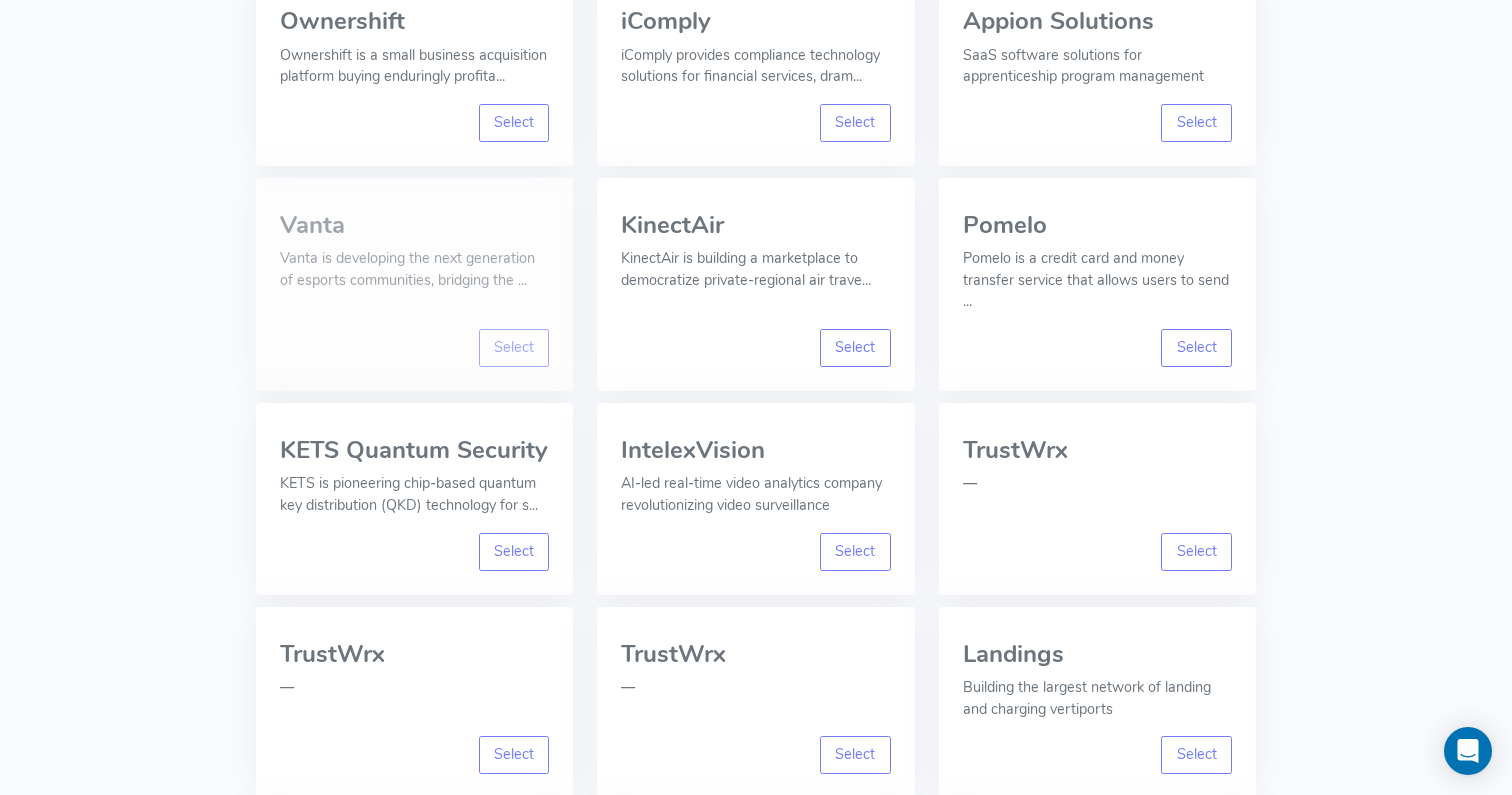 click on "Vanta is developing the next generation of esports communities, bridging the ..." at bounding box center (414, 269) 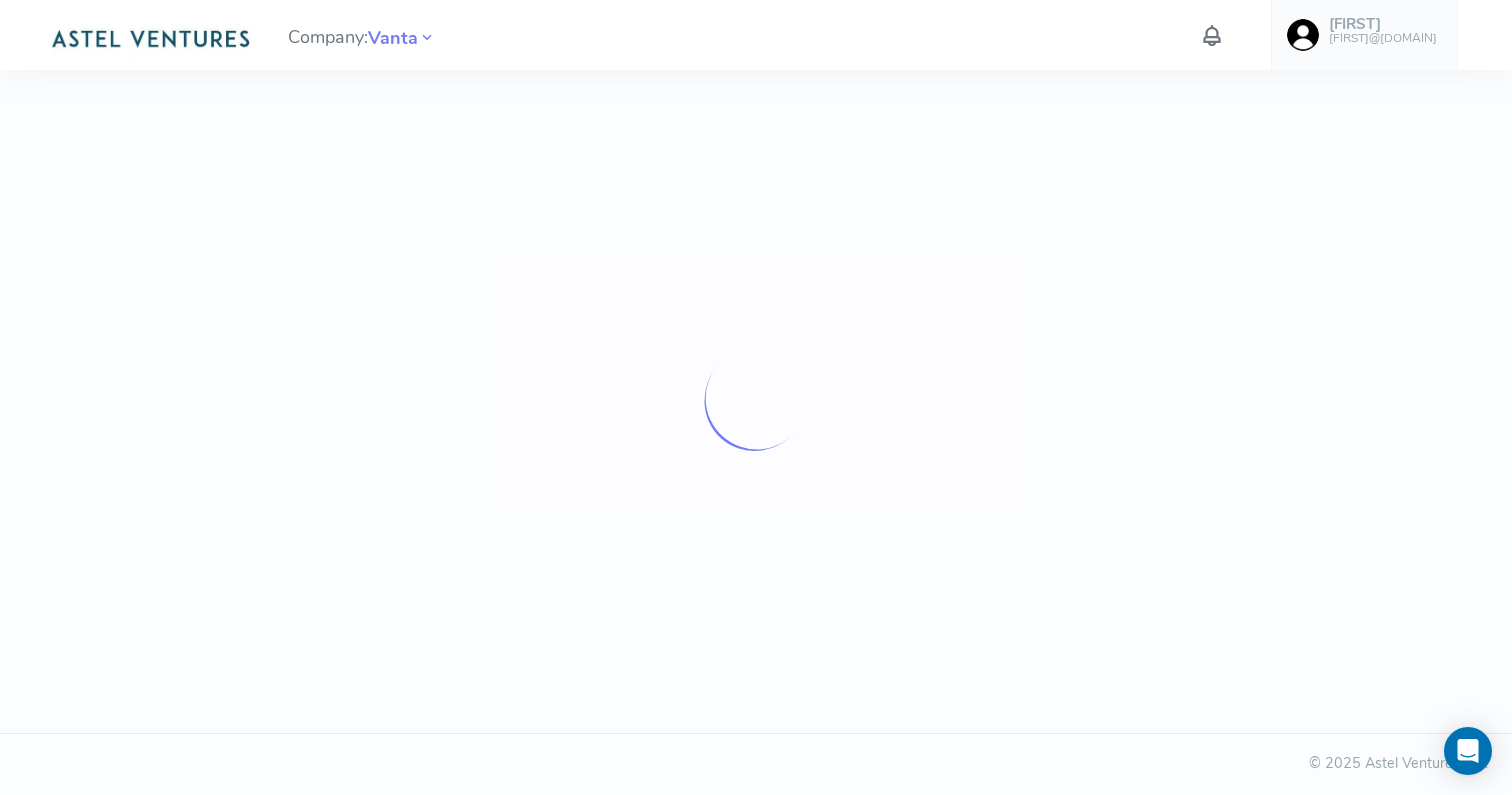 scroll, scrollTop: 0, scrollLeft: 0, axis: both 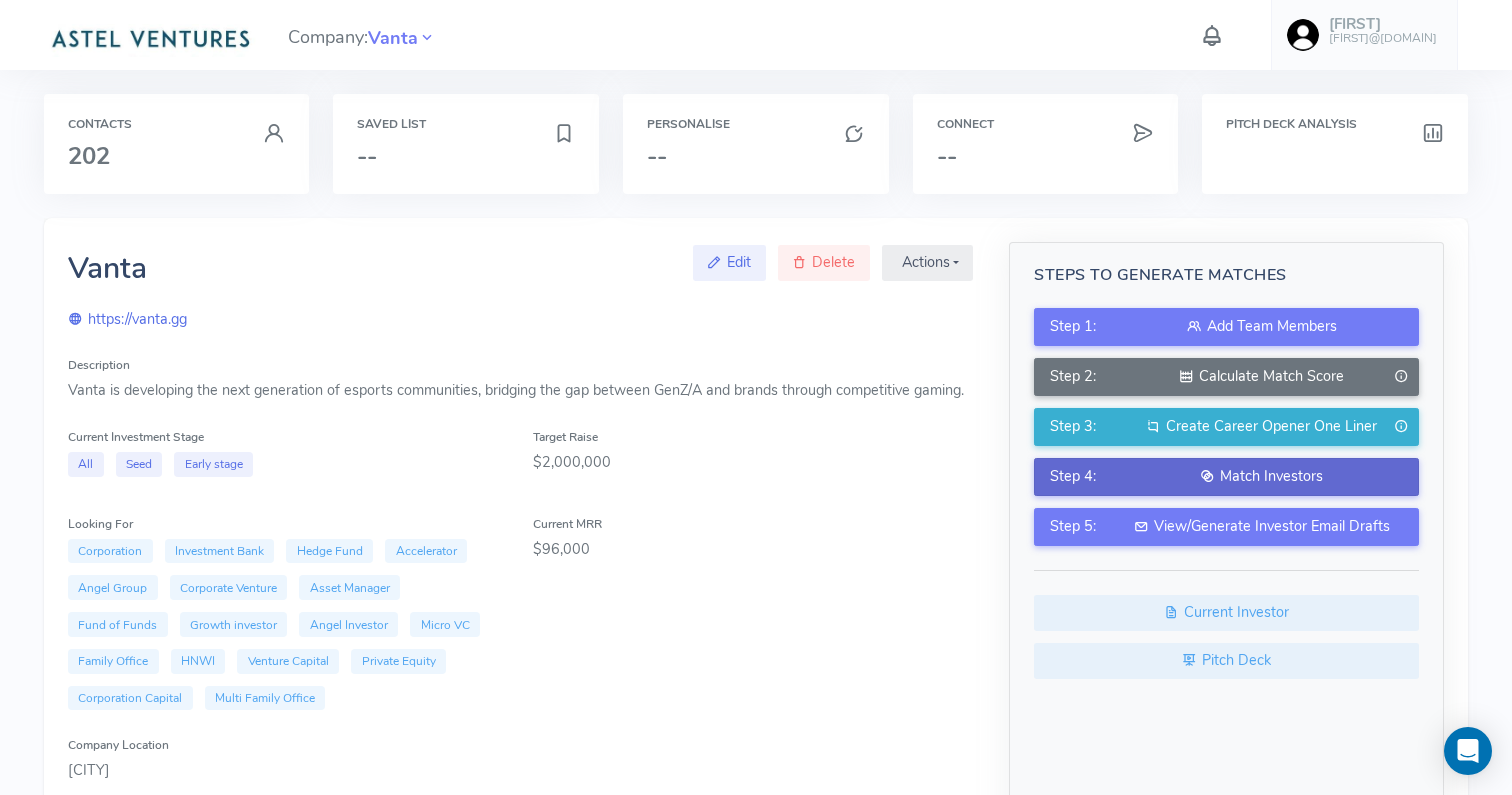 click on "Match Investors" at bounding box center (1262, 477) 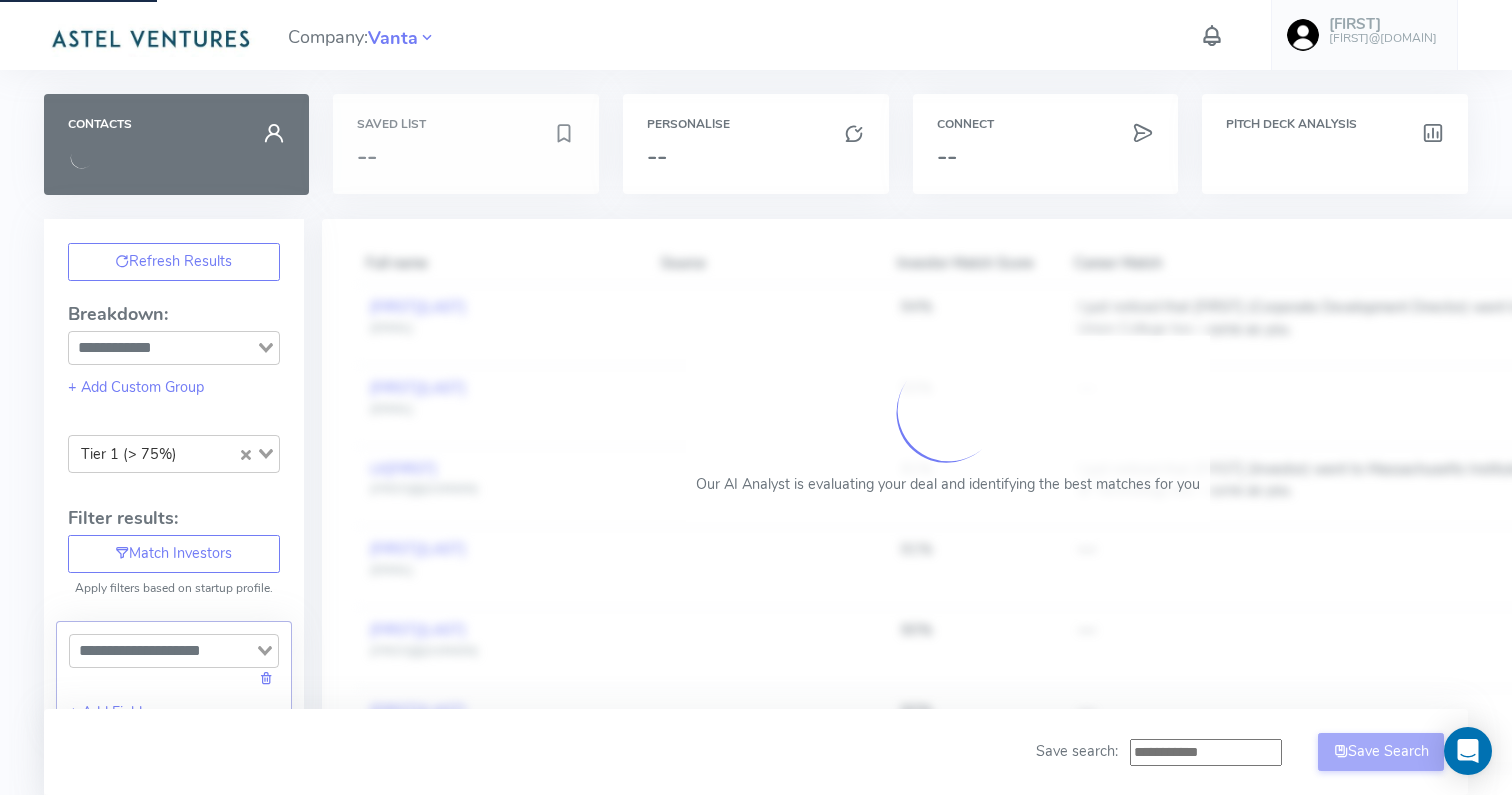 type on "**********" 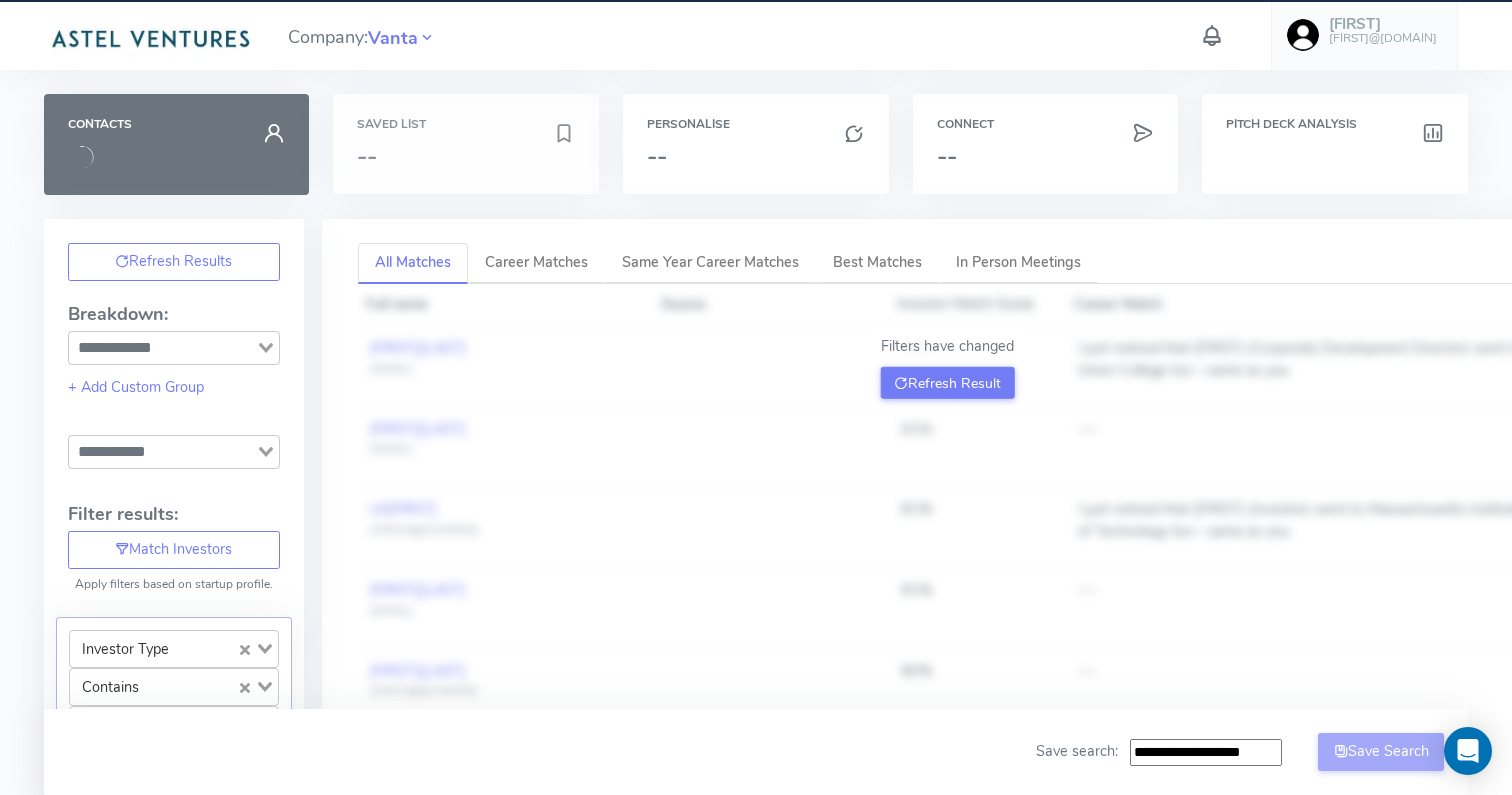 click on "Saved List --" at bounding box center (466, 144) 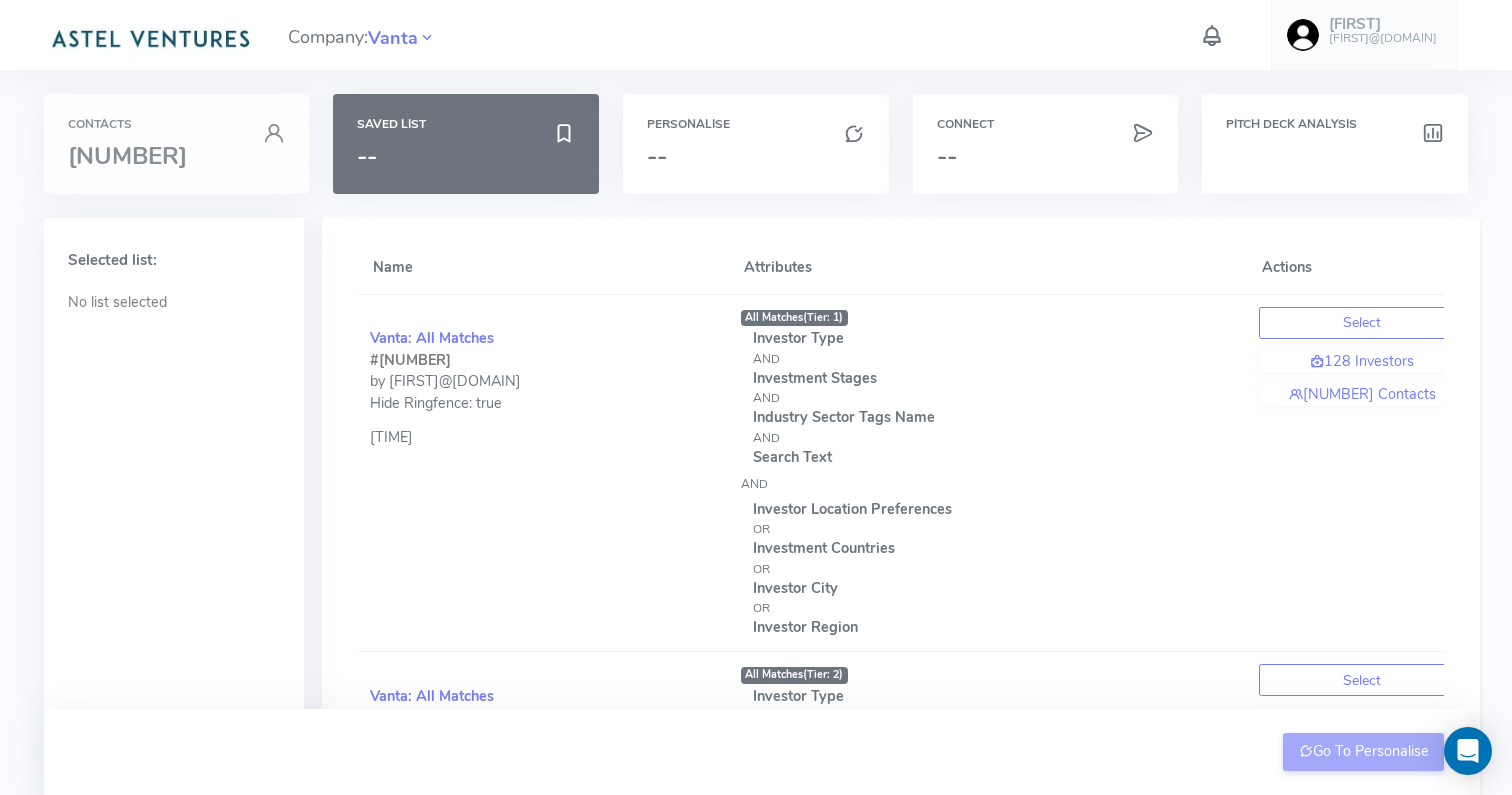 click on "[NUMBER]" at bounding box center [177, 156] 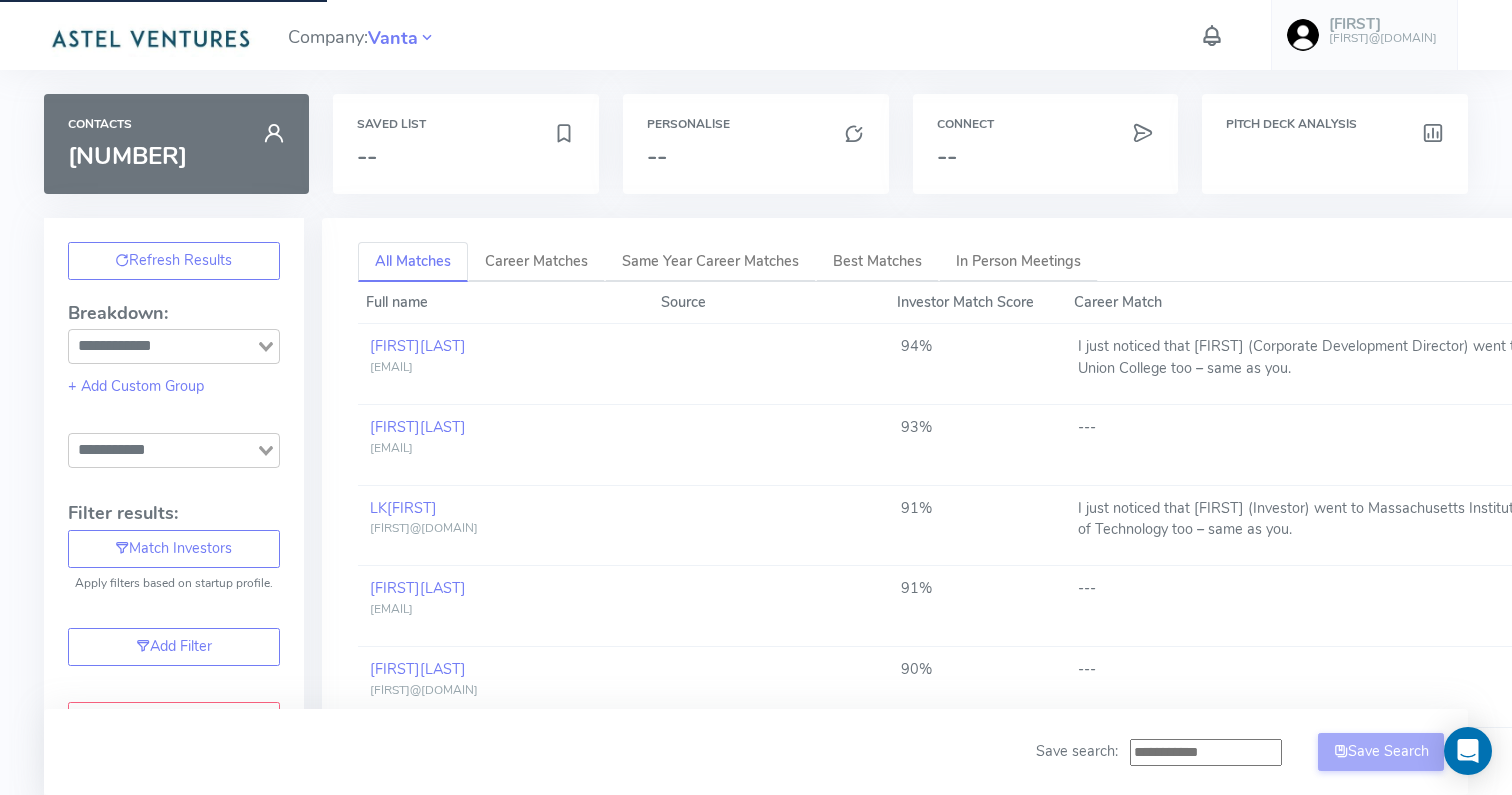 type on "**********" 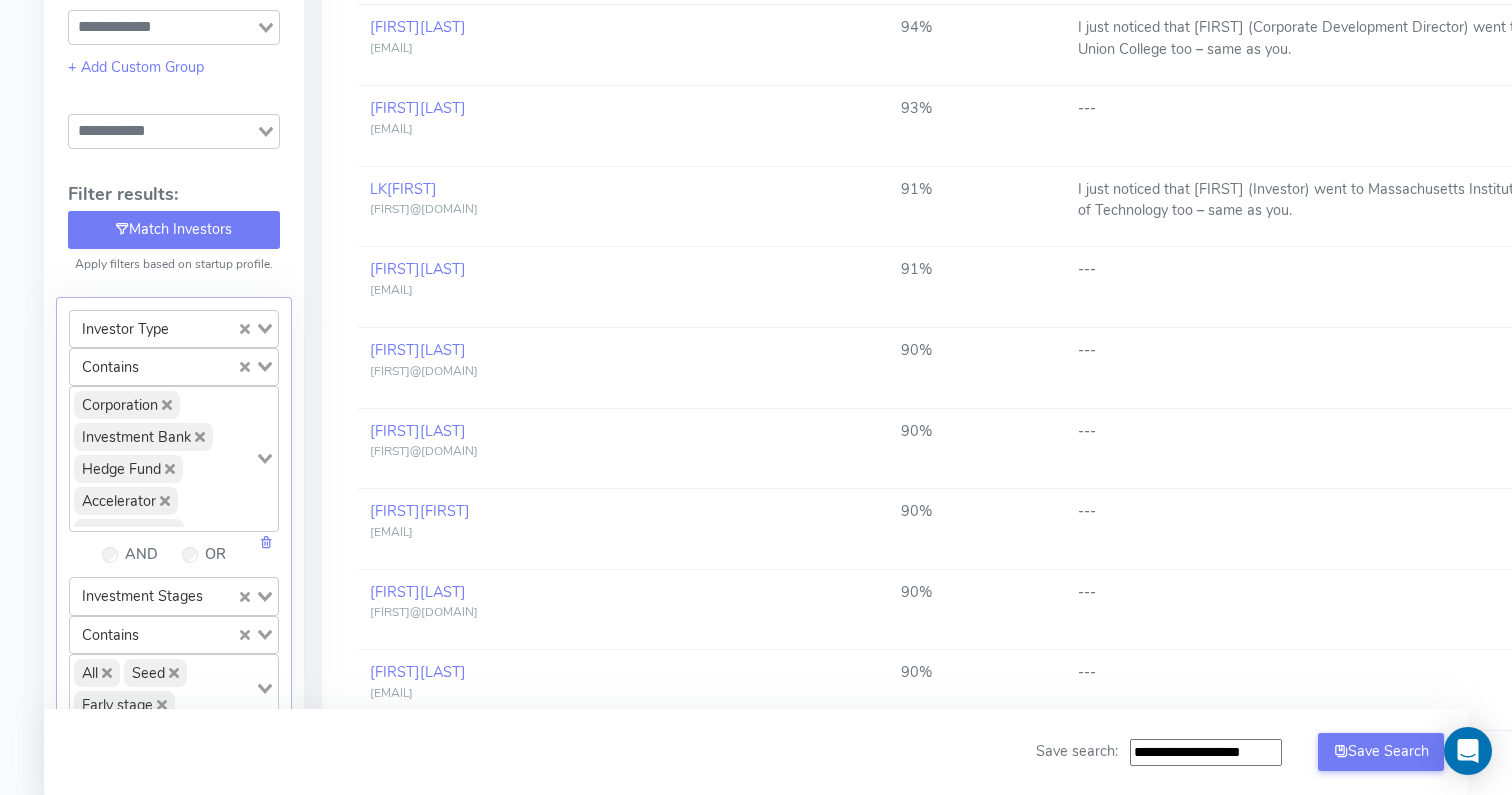scroll, scrollTop: 336, scrollLeft: 0, axis: vertical 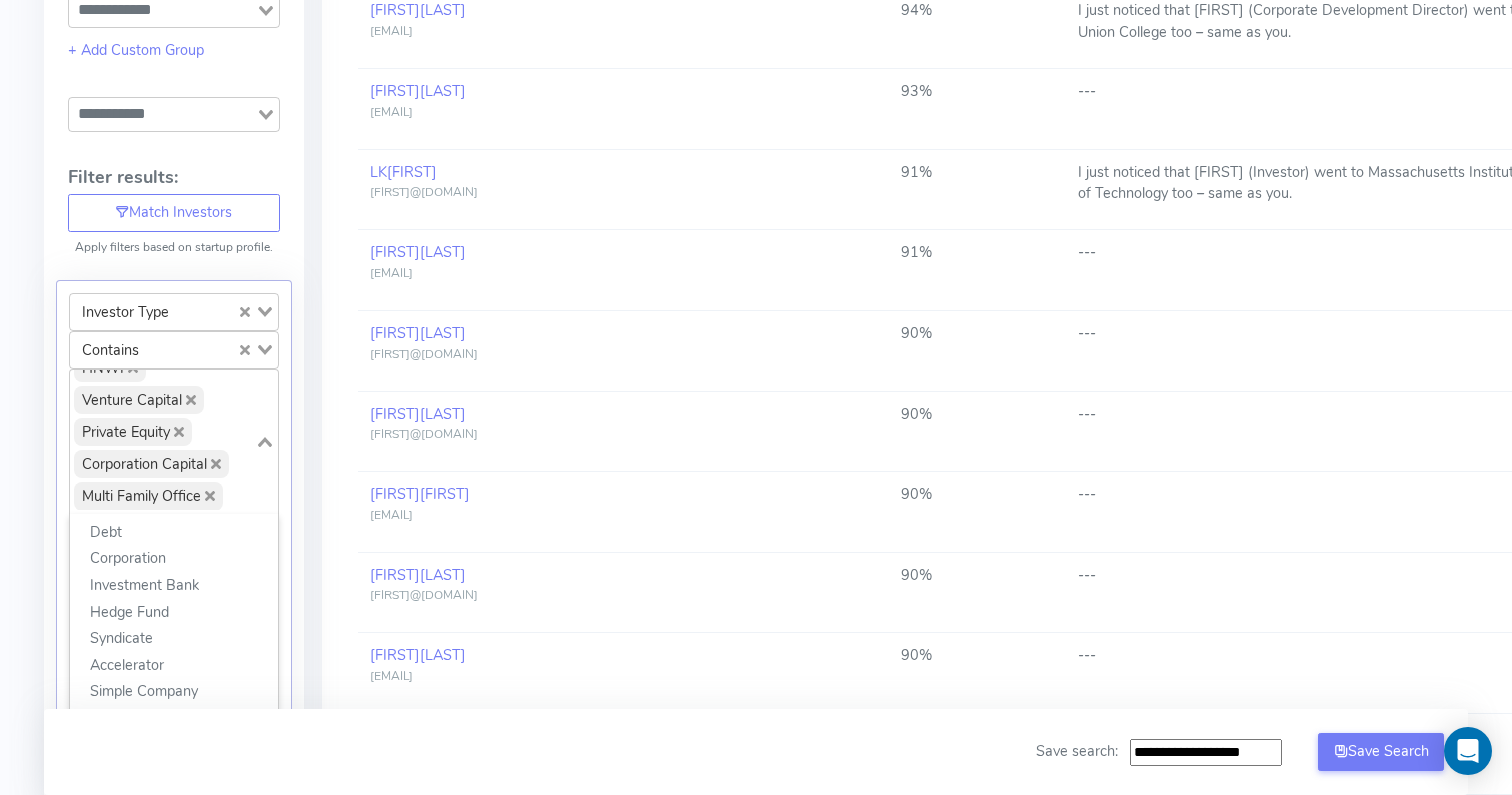 click on "Corporation Investment Bank Hedge Fund Accelerator Angel Group Corporate Venture Asset Manager Fund of Funds Growth investor Angel Investor Micro VC Family Office HNWI Venture Capital Private Equity Corporation Capital Multi Family Office" at bounding box center [162, 440] 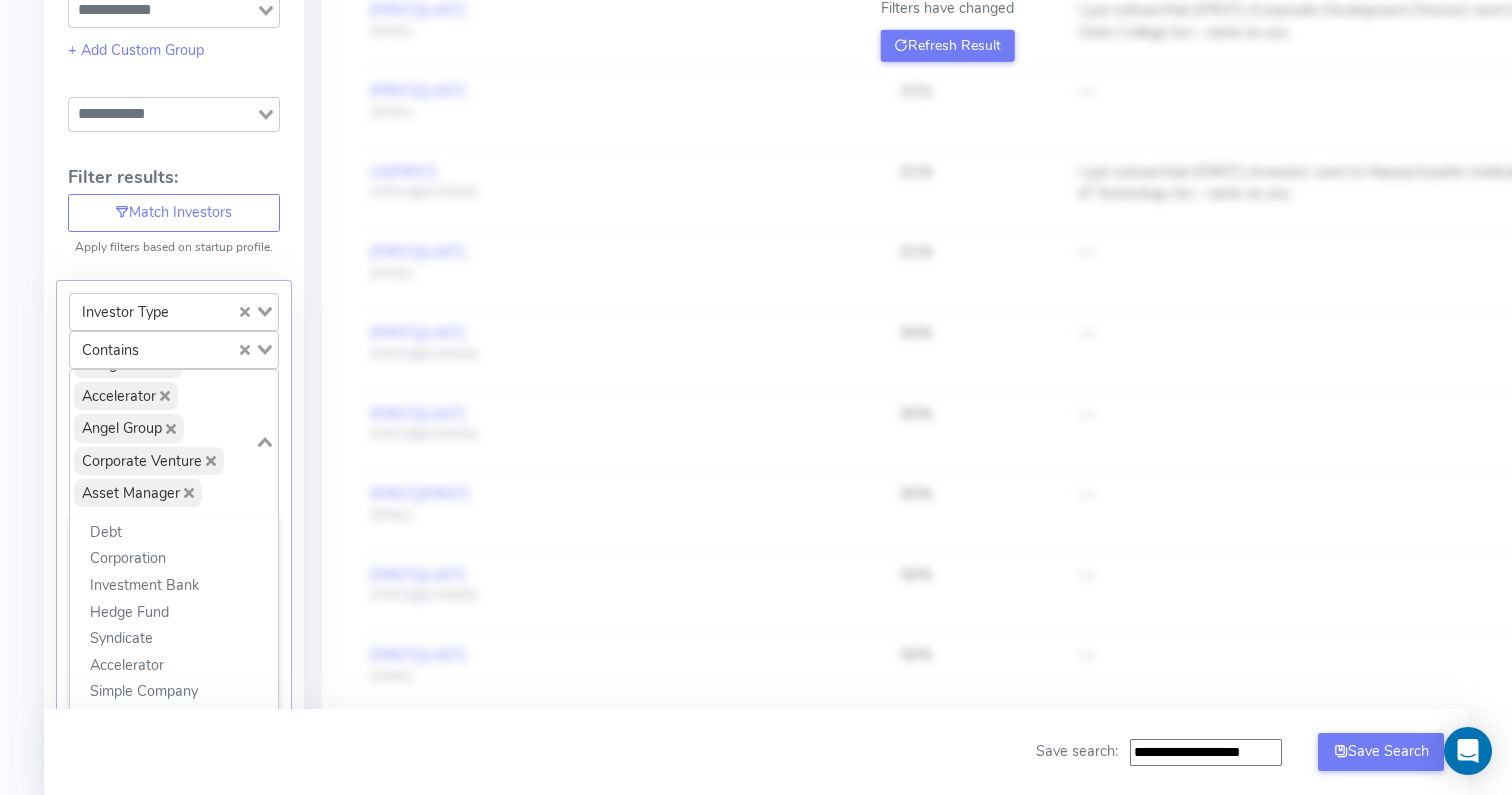 scroll, scrollTop: 0, scrollLeft: 0, axis: both 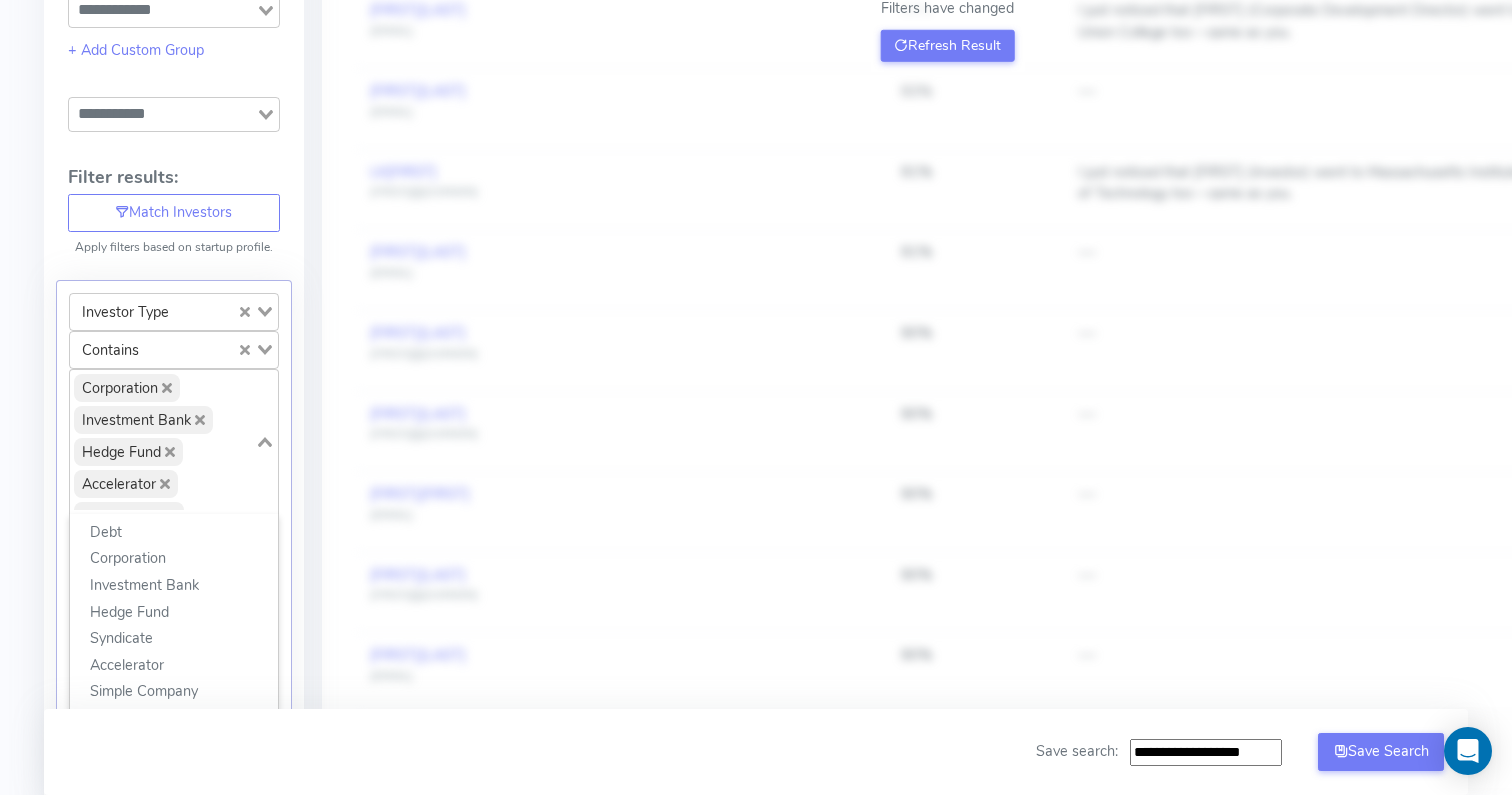 click 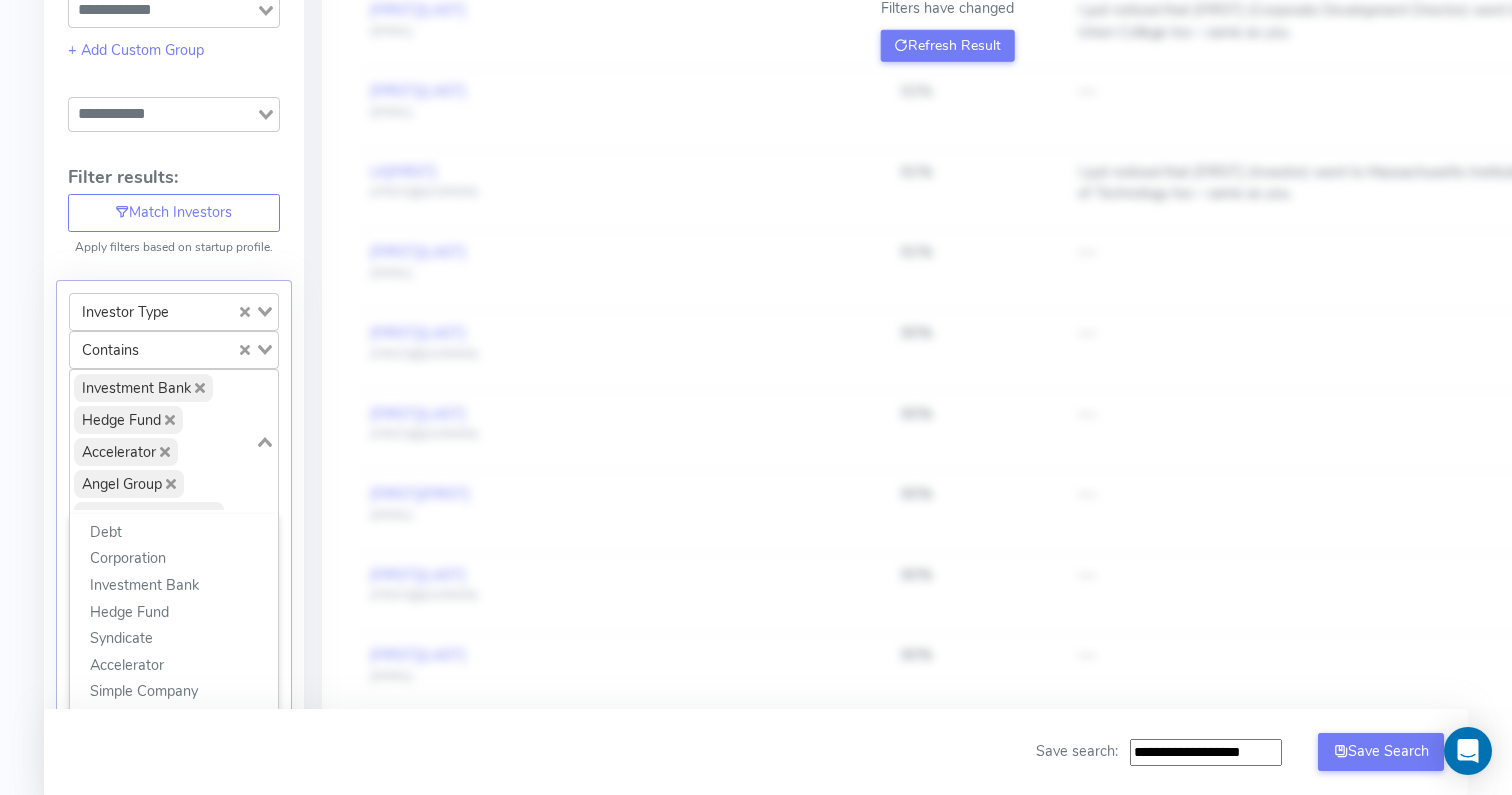 click 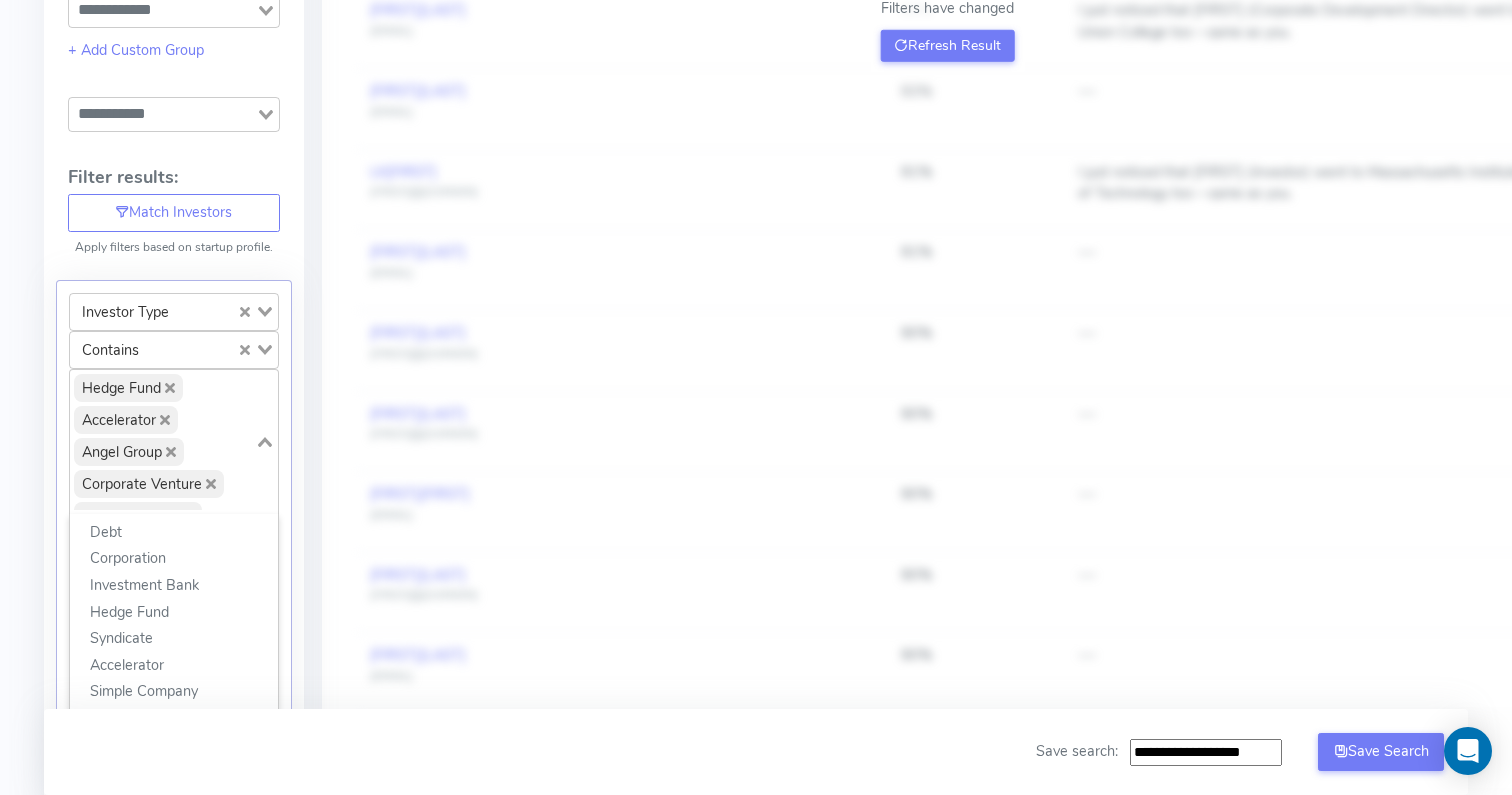 click 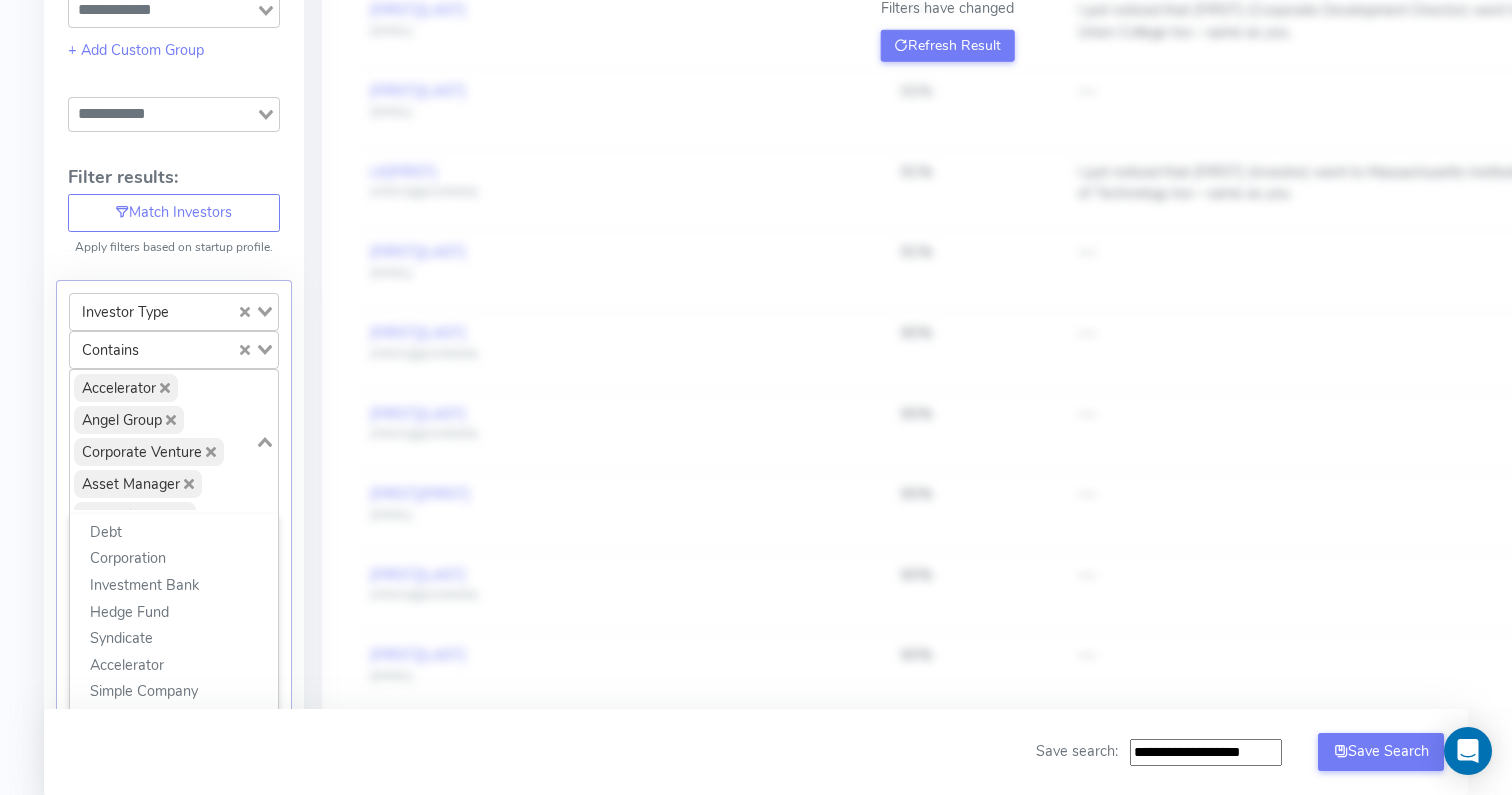 click 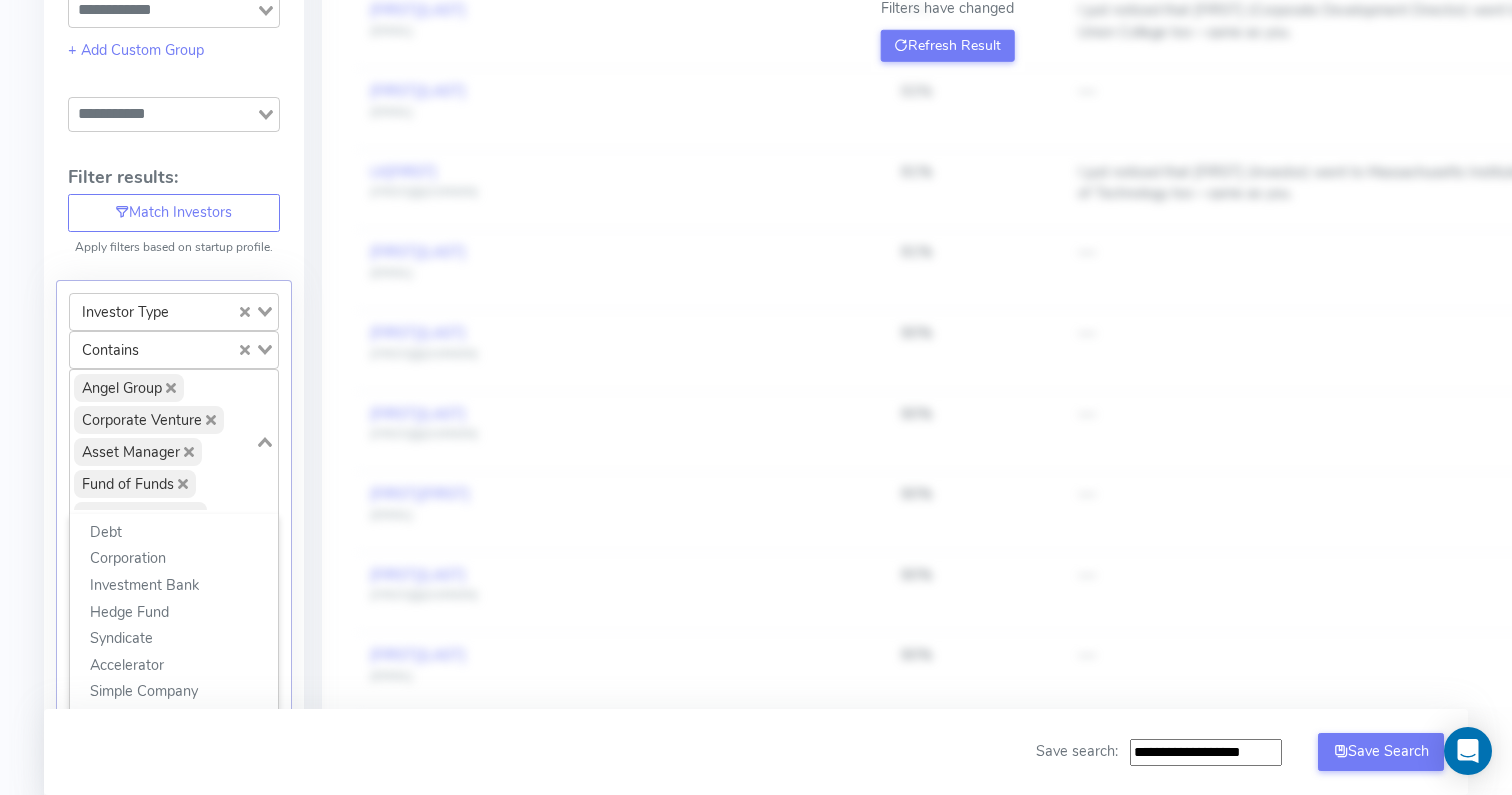 click 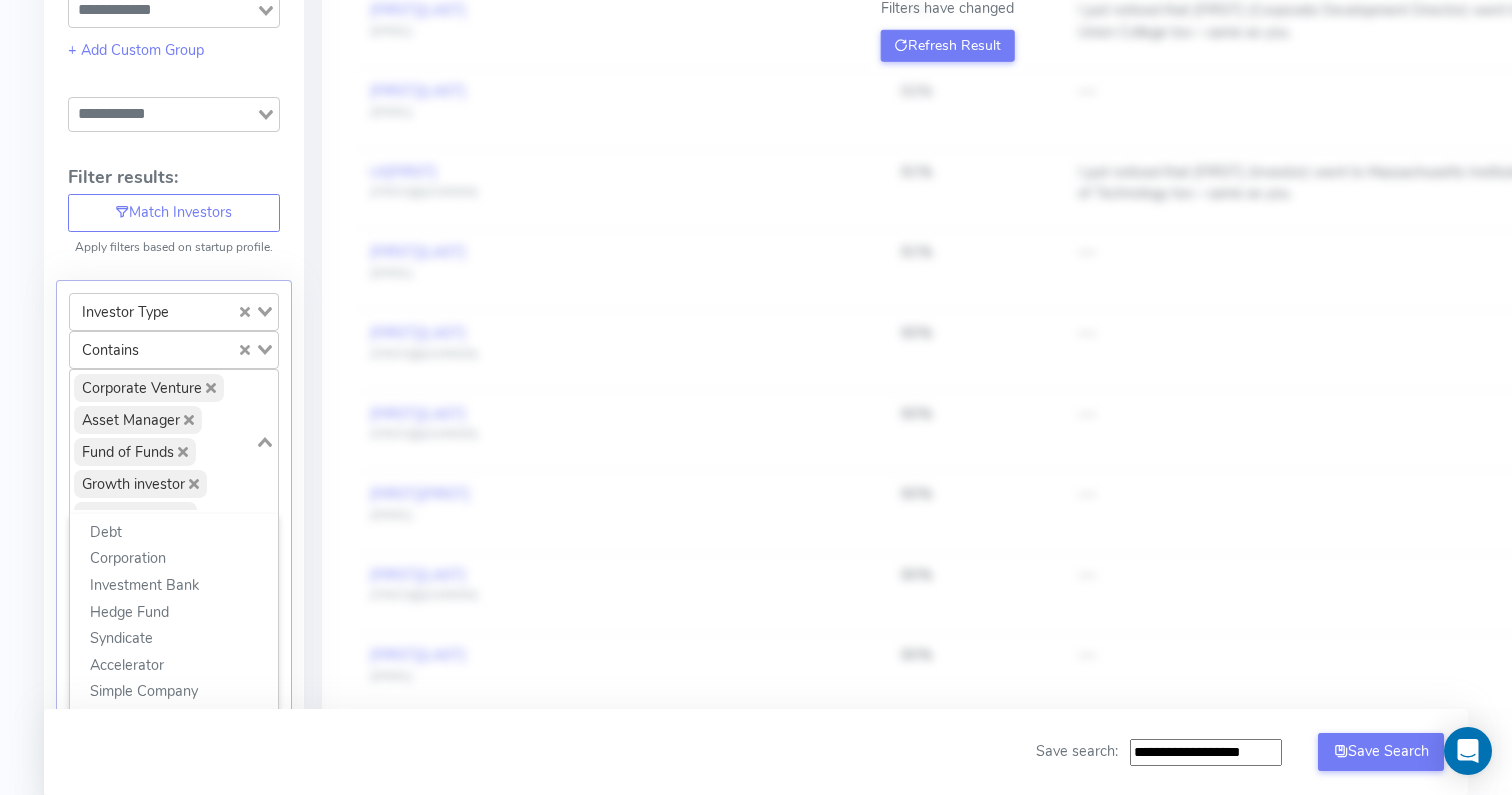 click 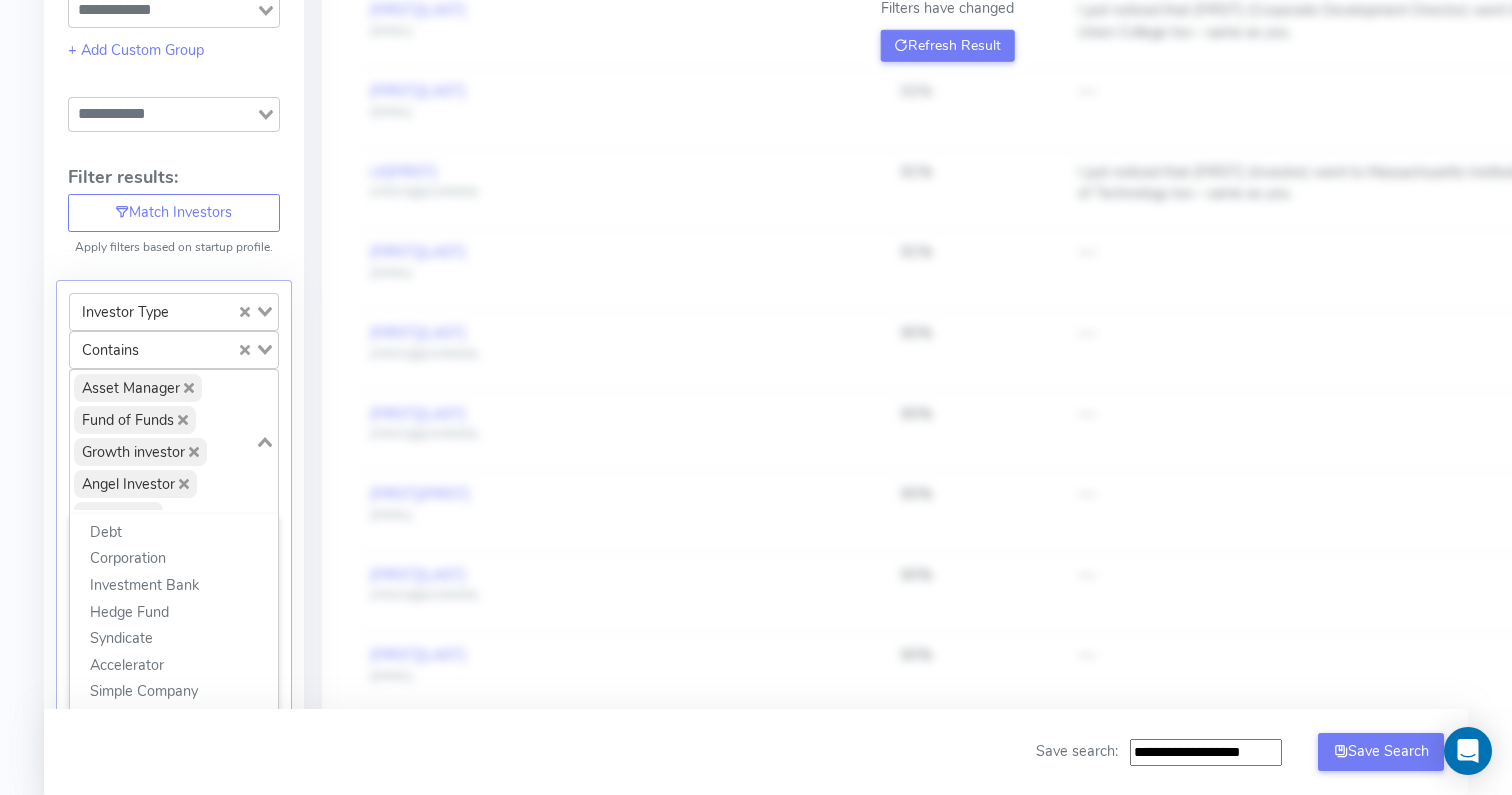 click 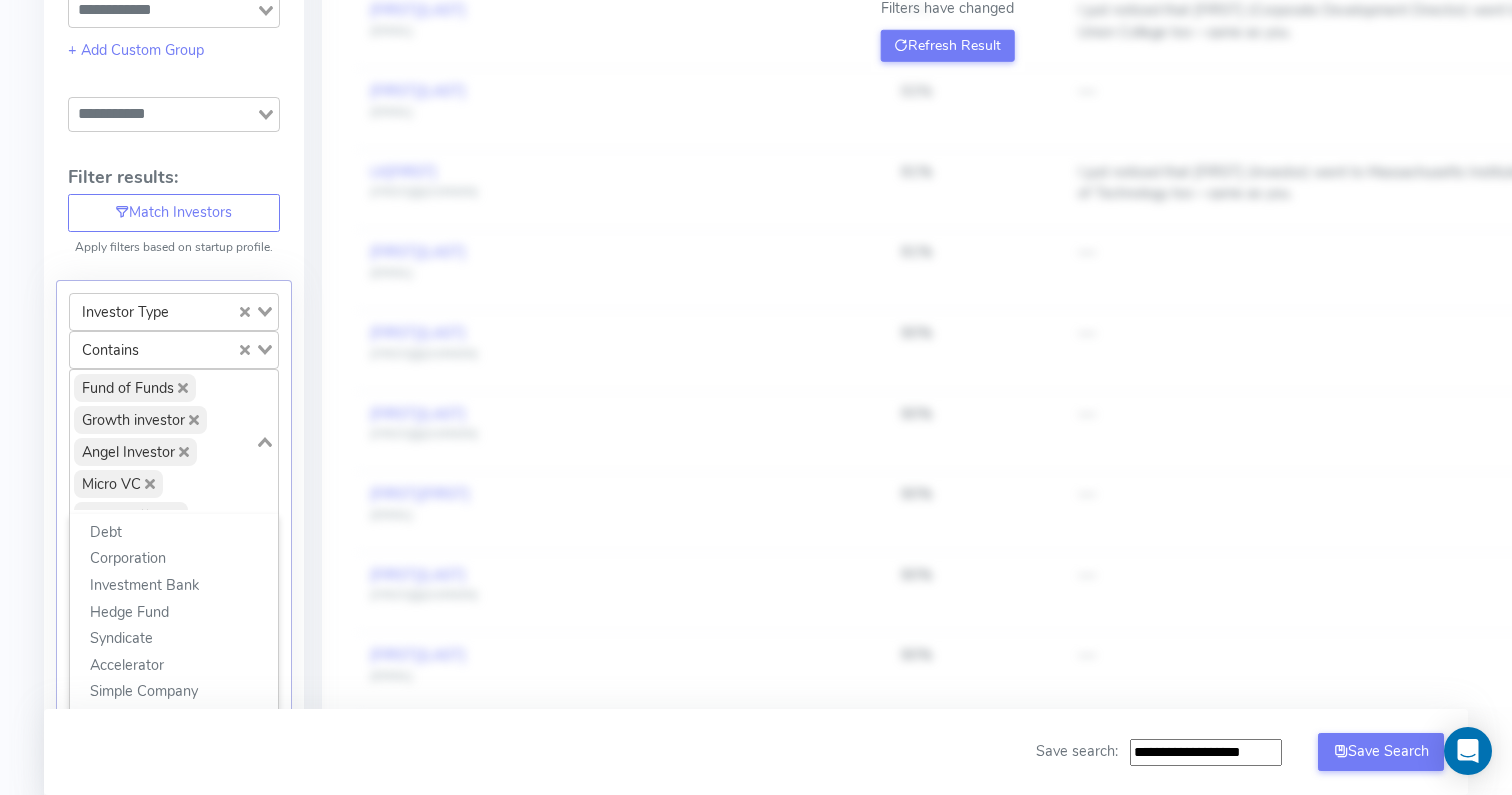 click 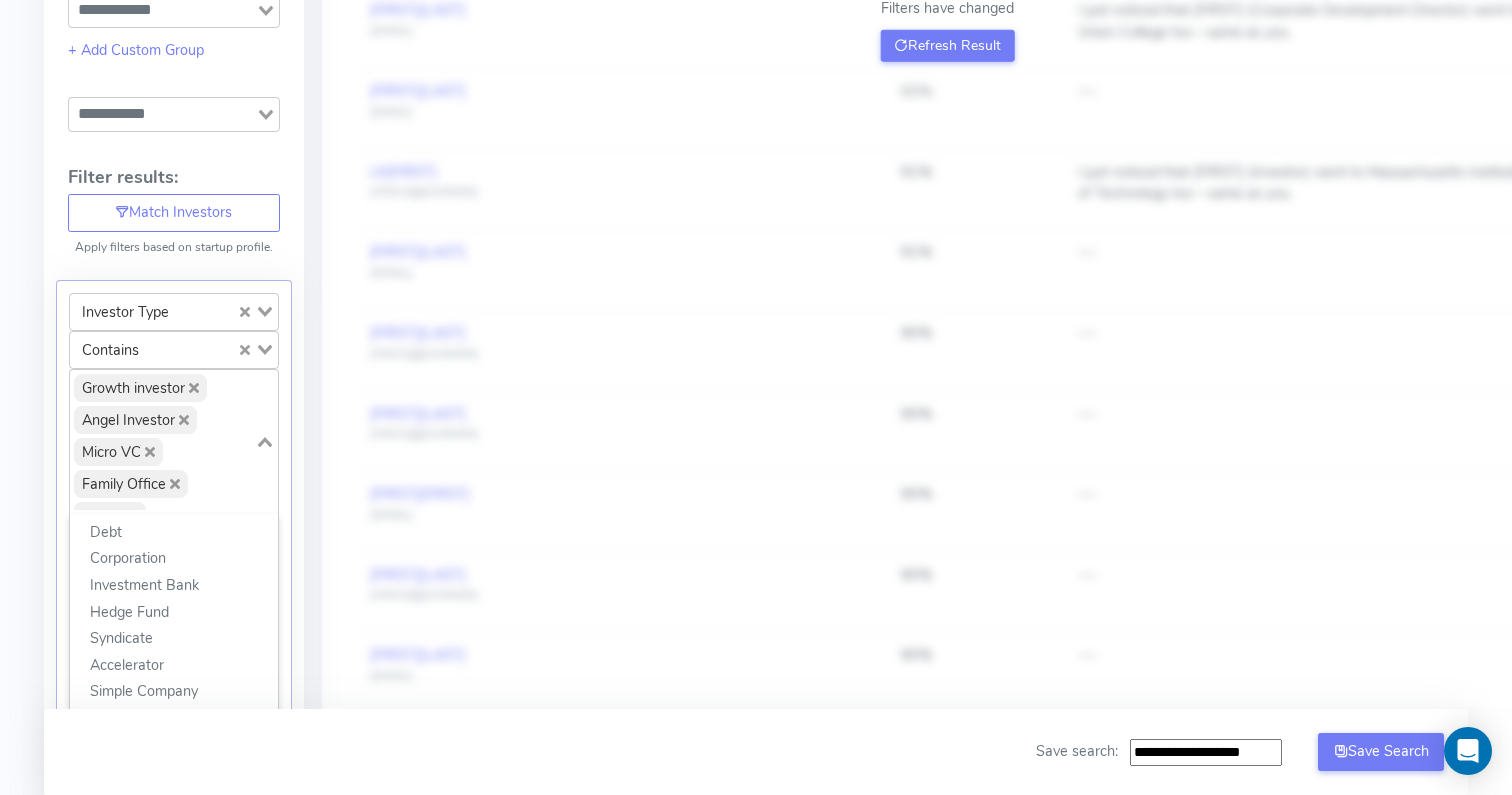 click on "Growth investor" 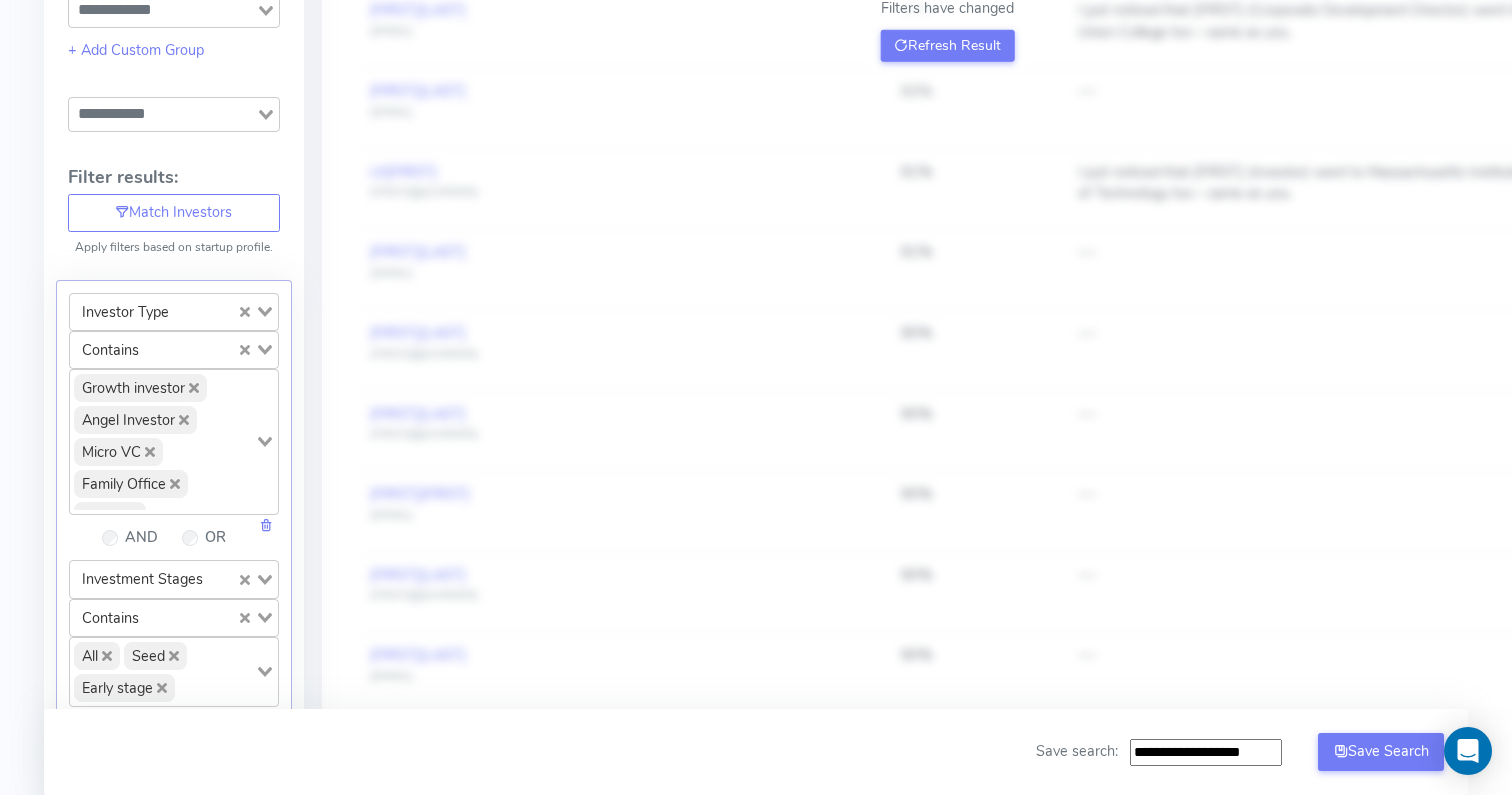 click 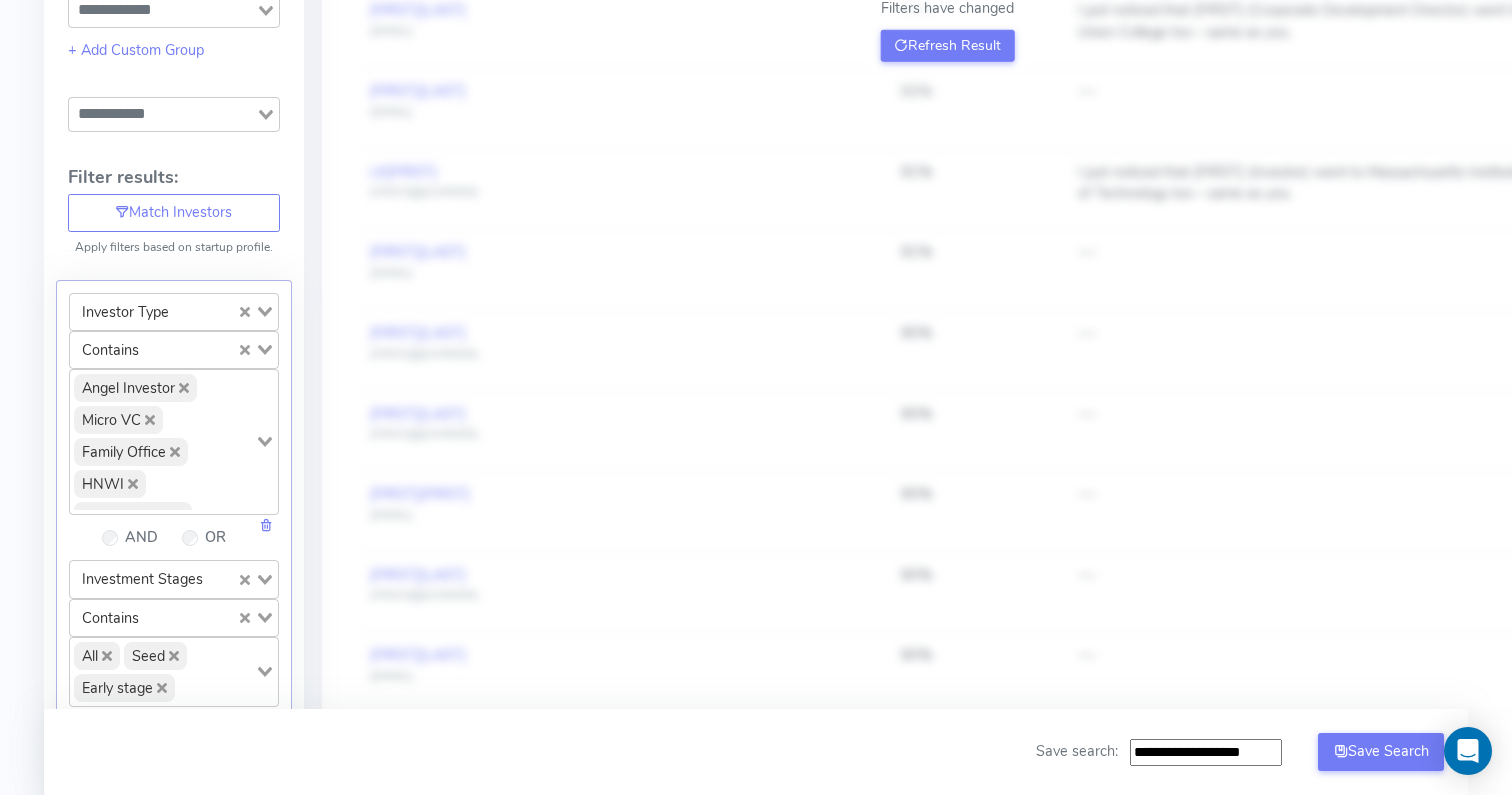 click 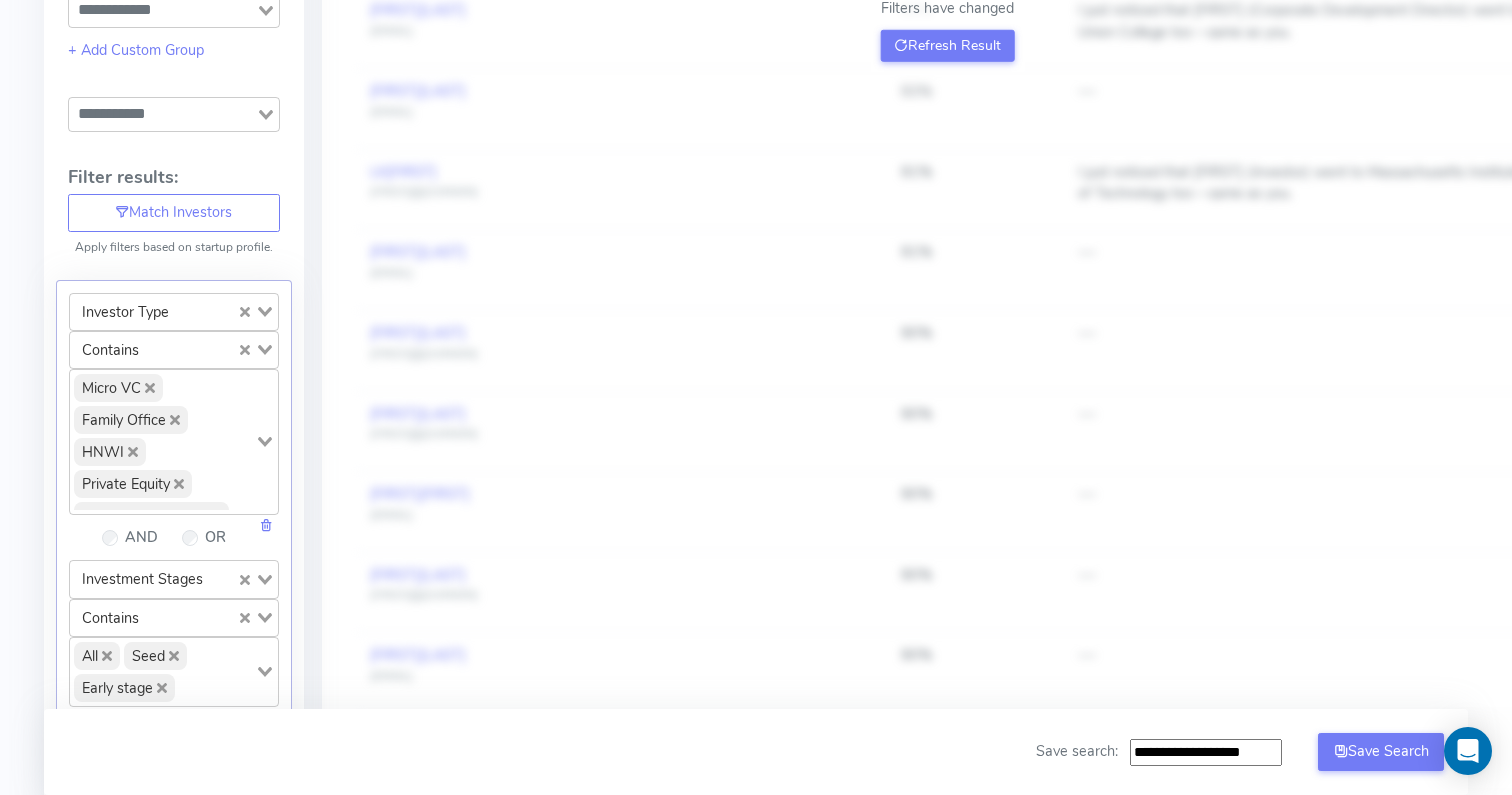 click 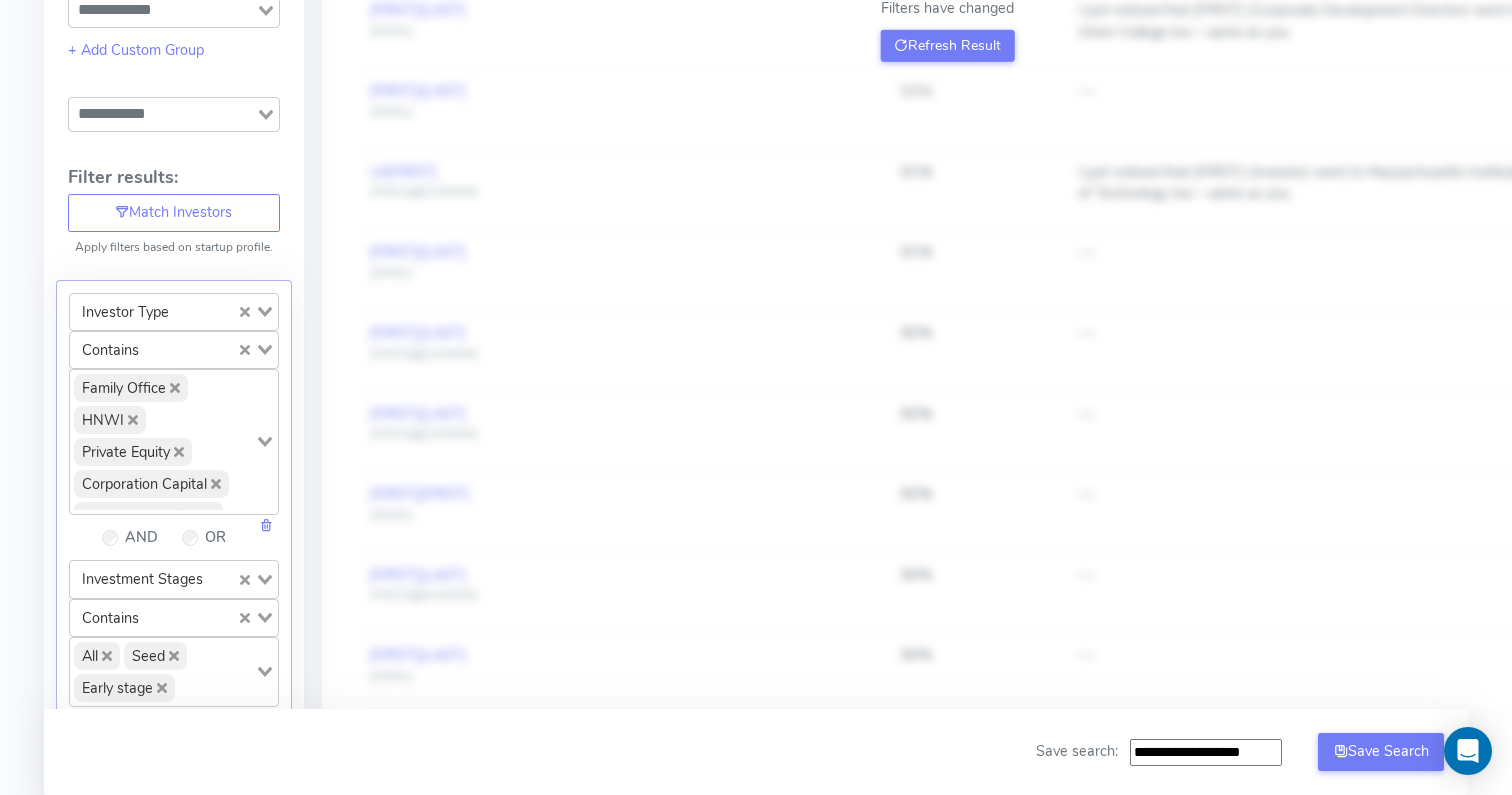 click 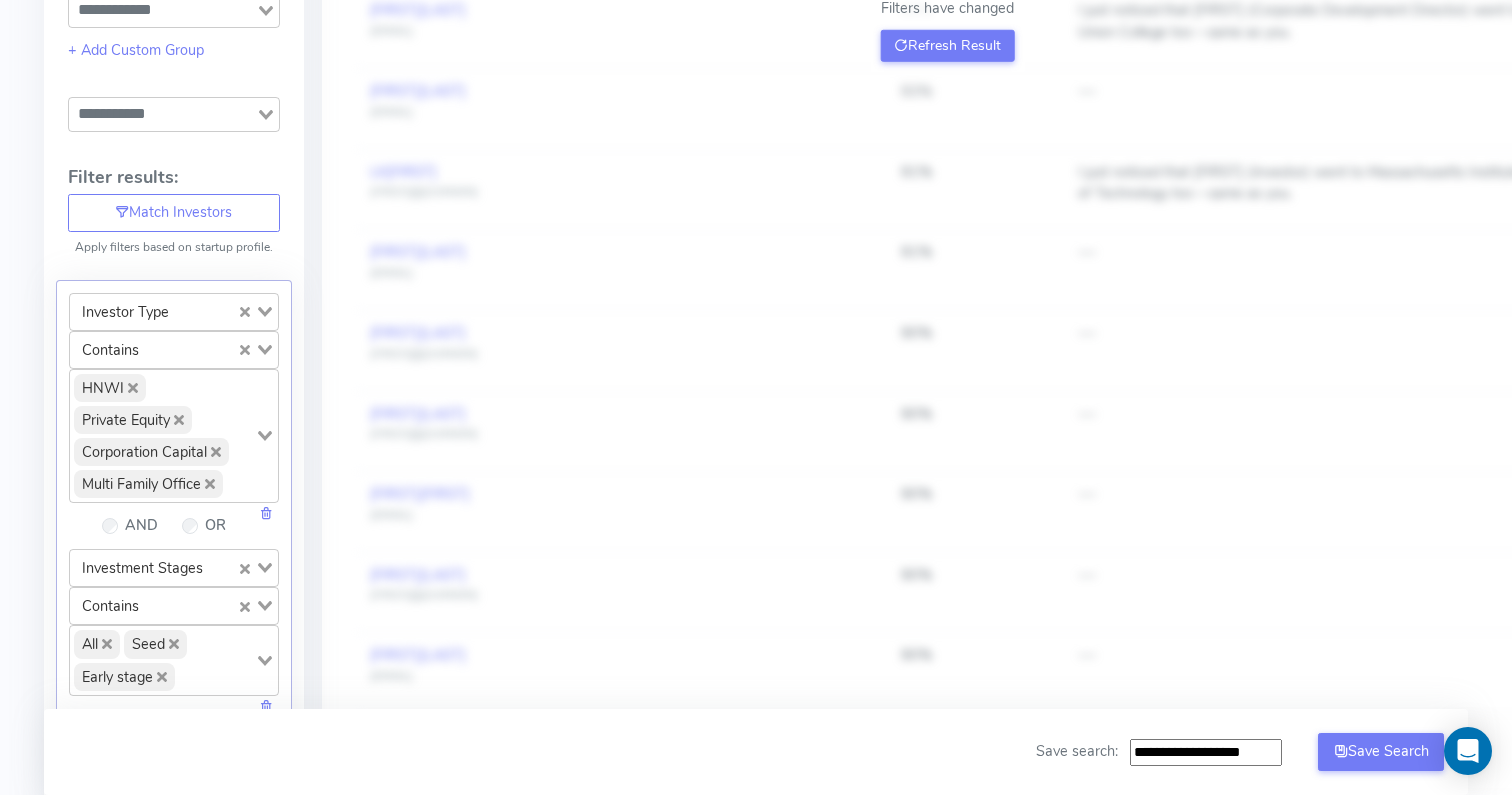 click 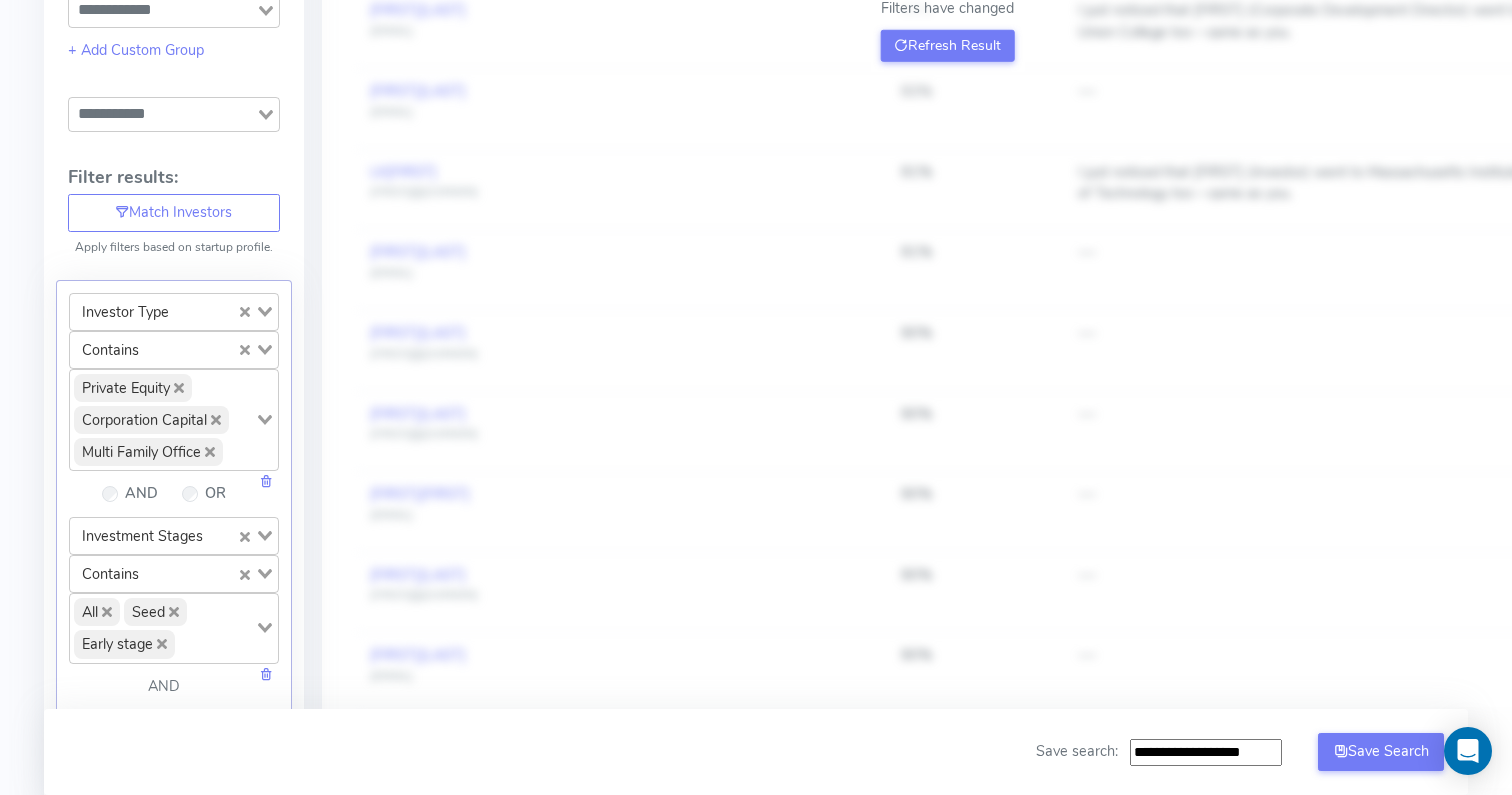 click 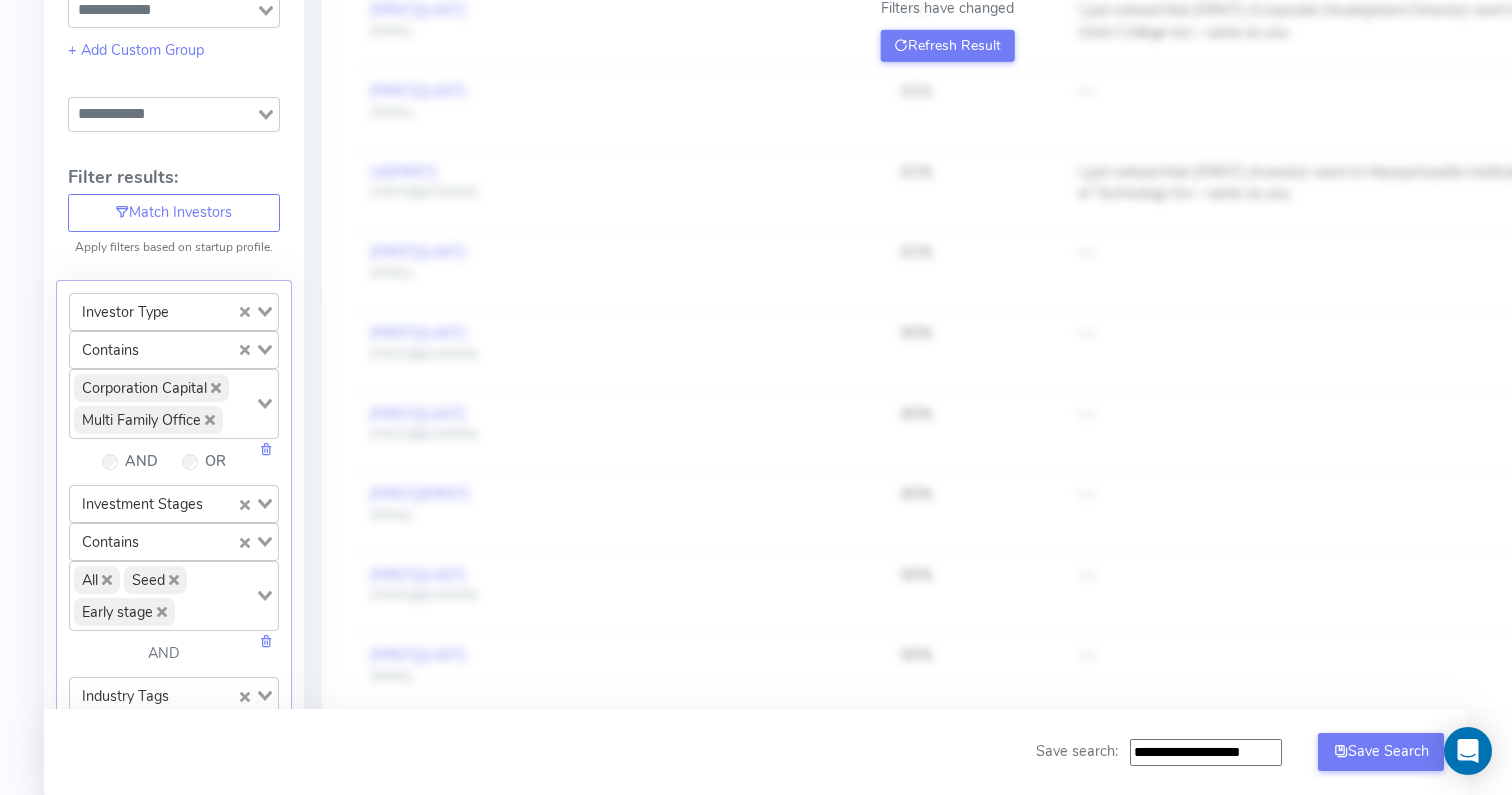 click 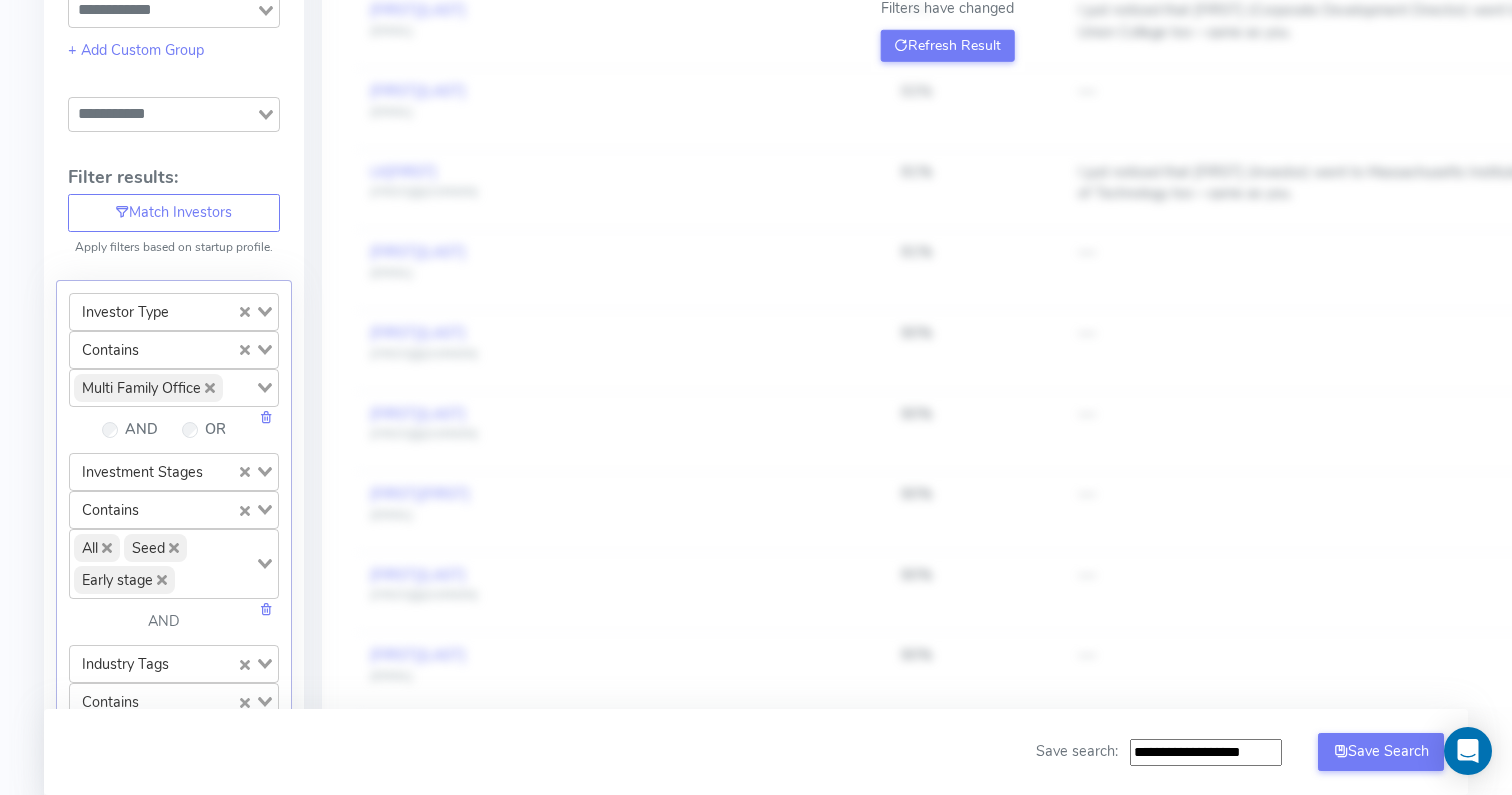 click 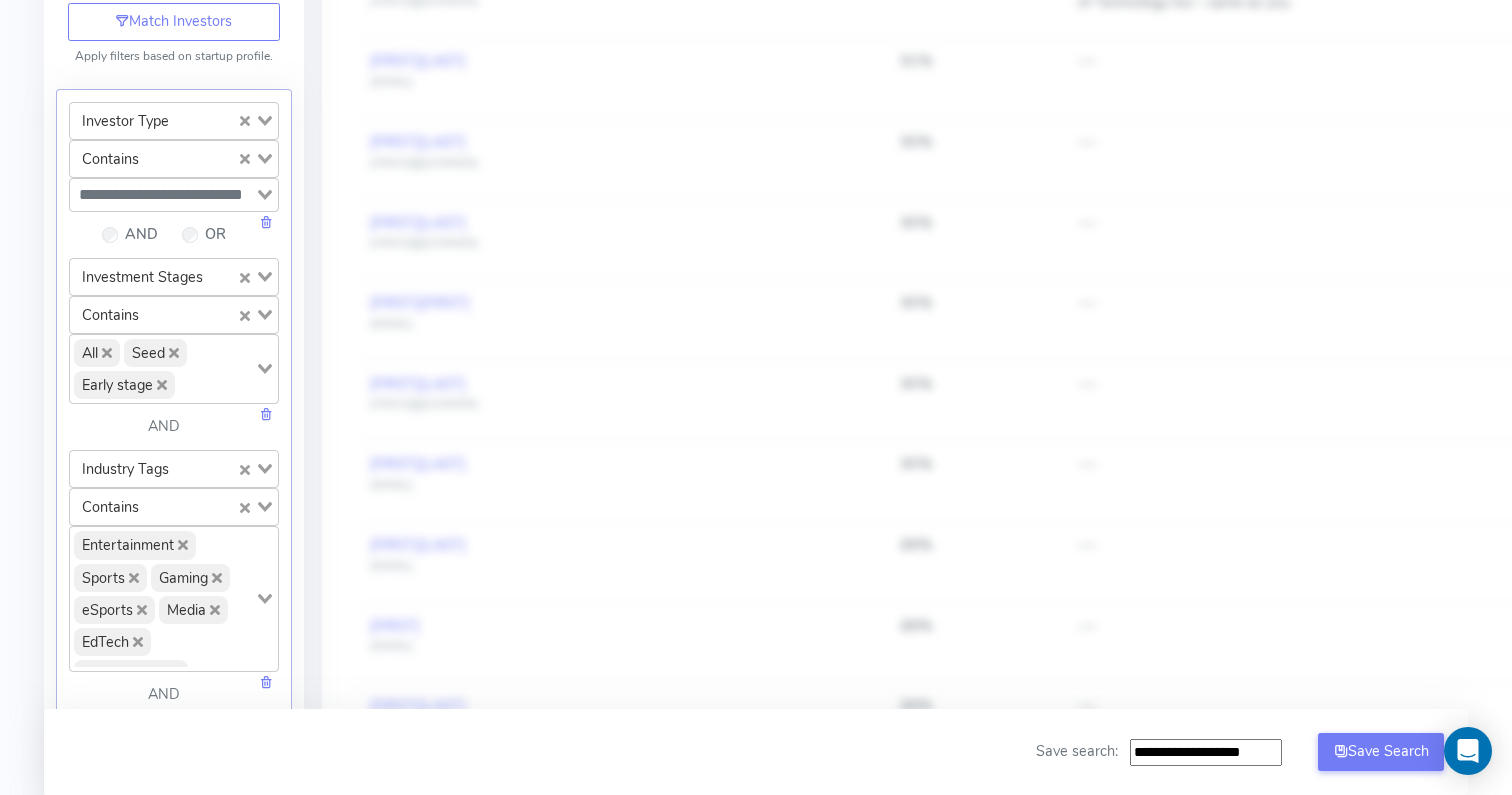 scroll, scrollTop: 546, scrollLeft: 0, axis: vertical 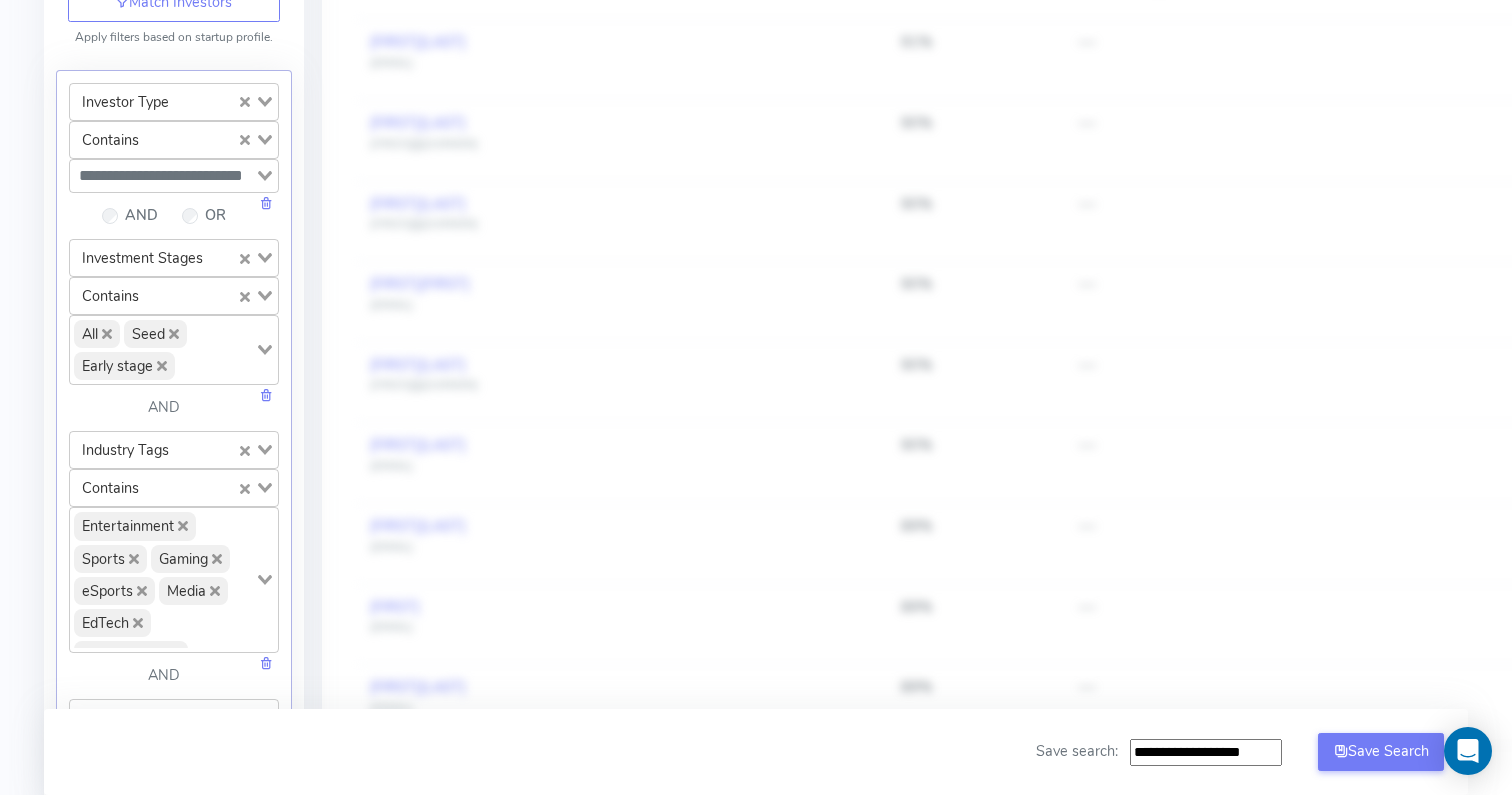click 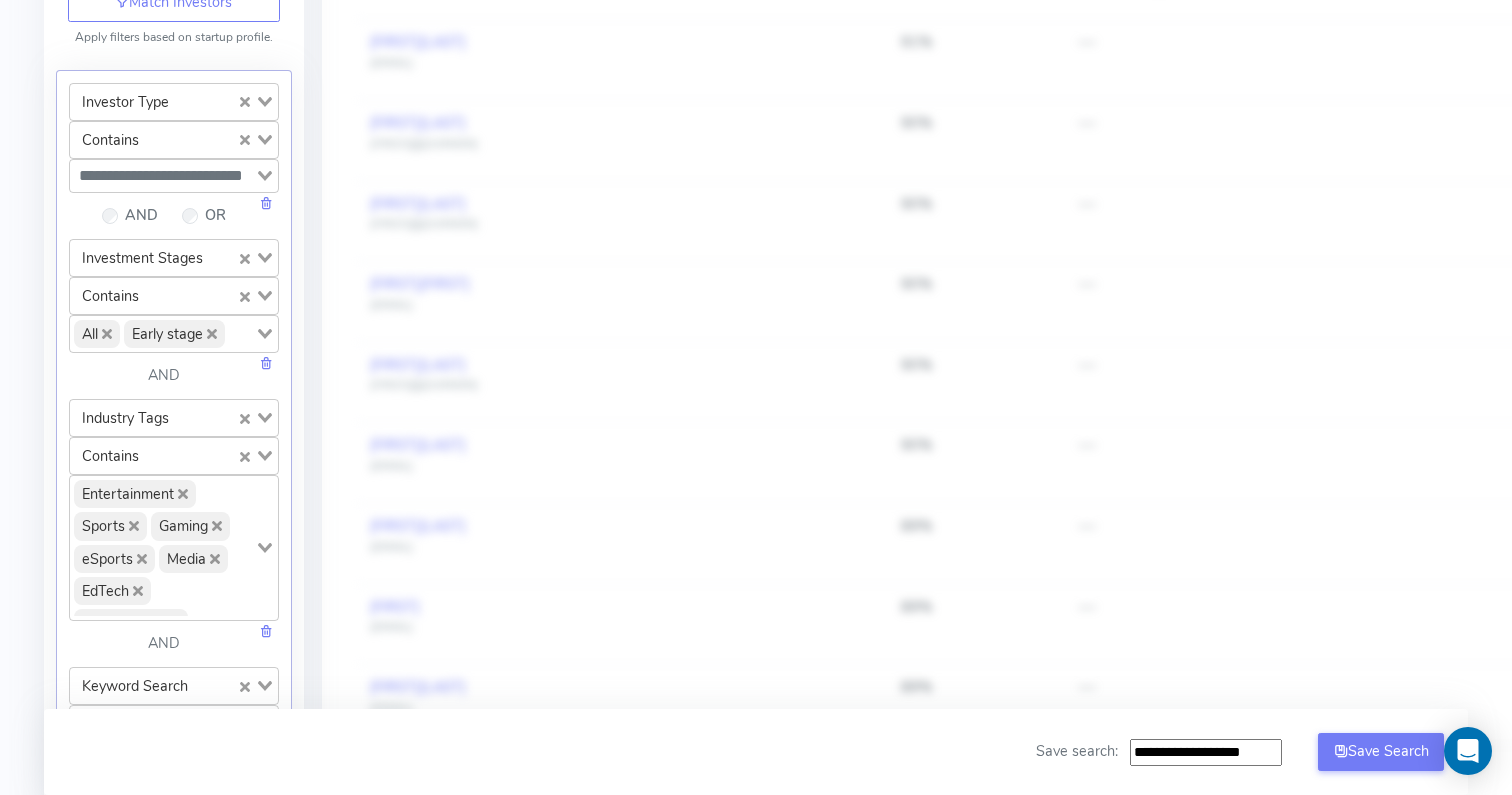 click 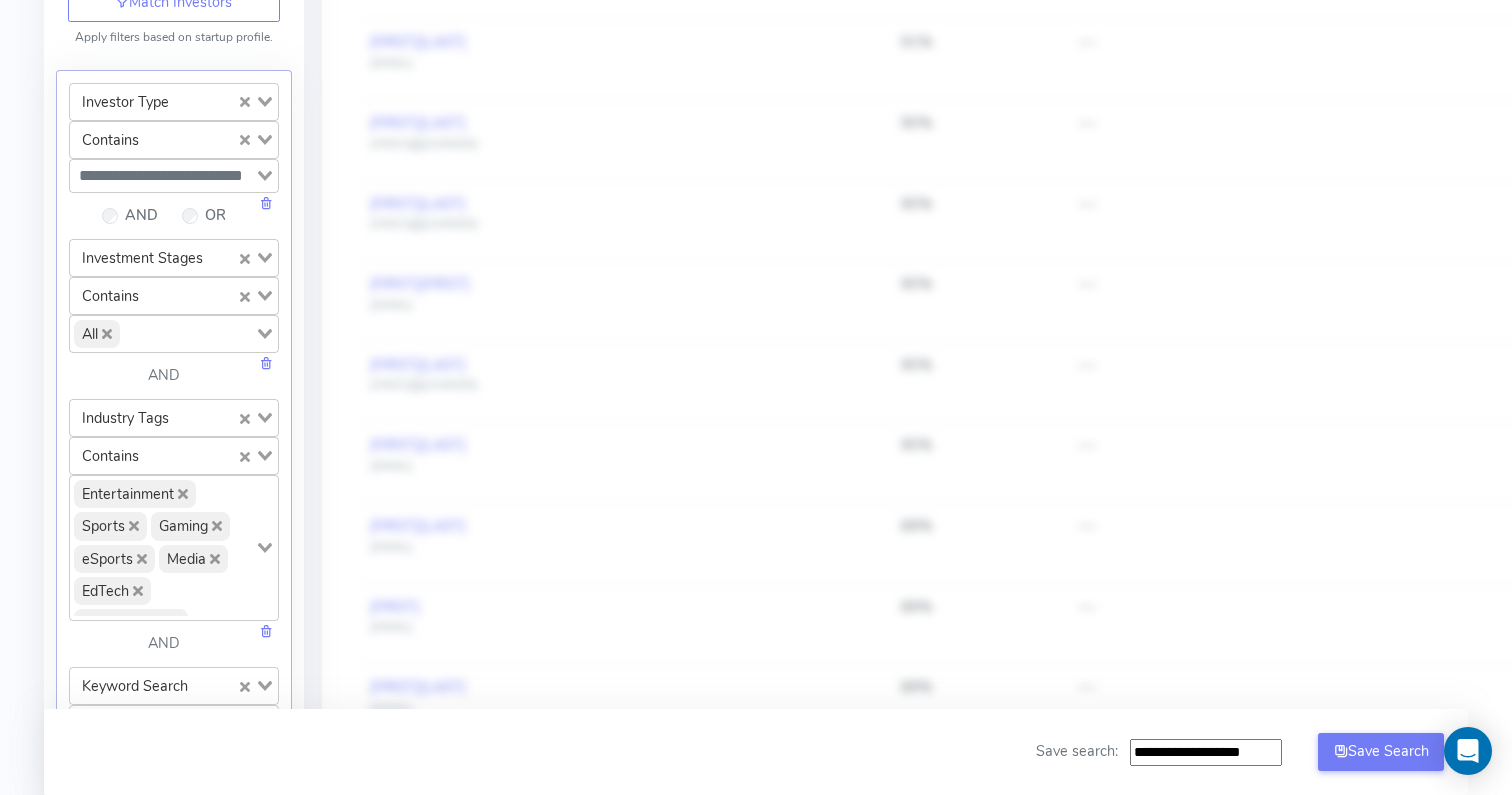 click 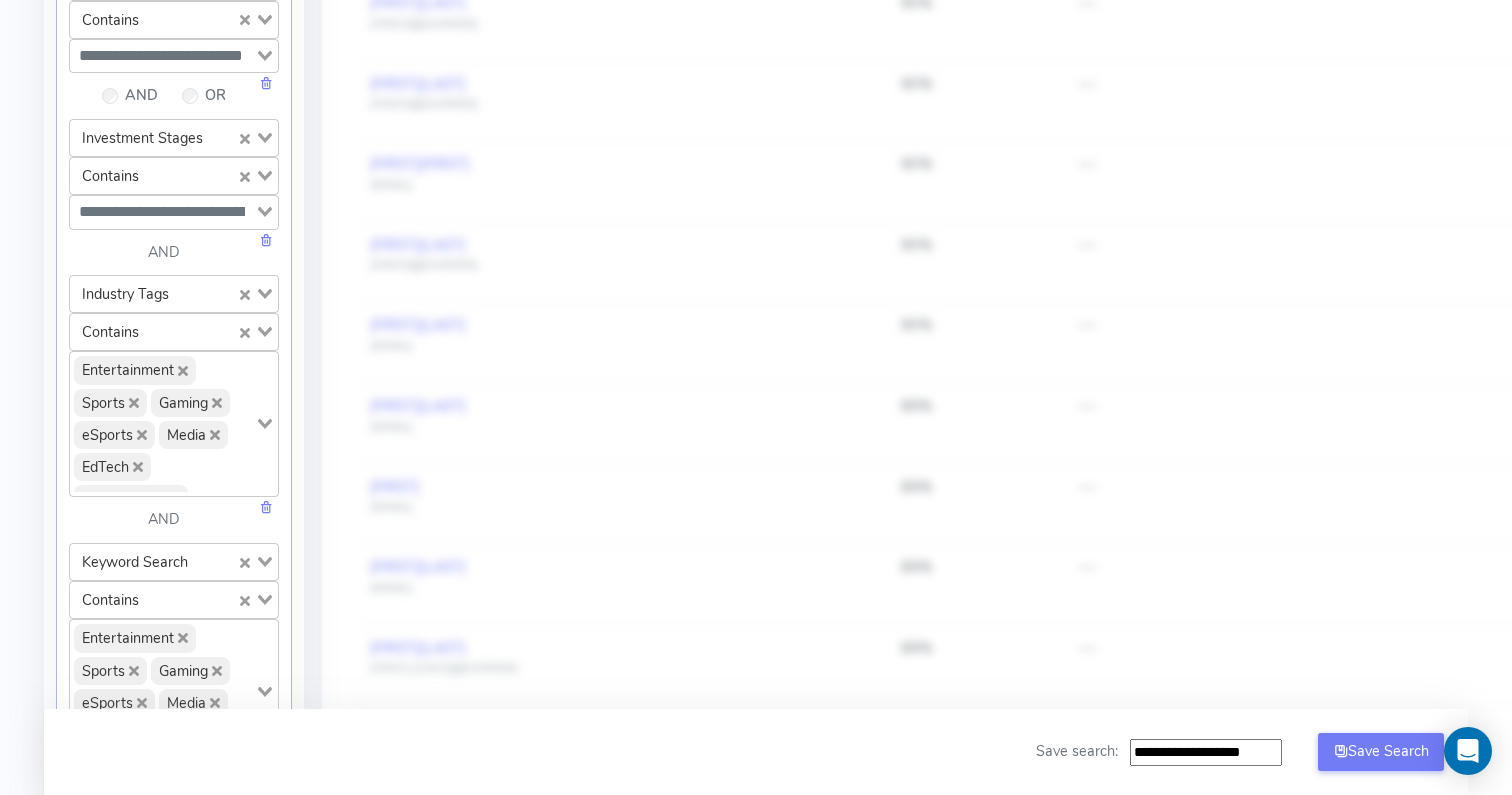 scroll, scrollTop: 674, scrollLeft: 0, axis: vertical 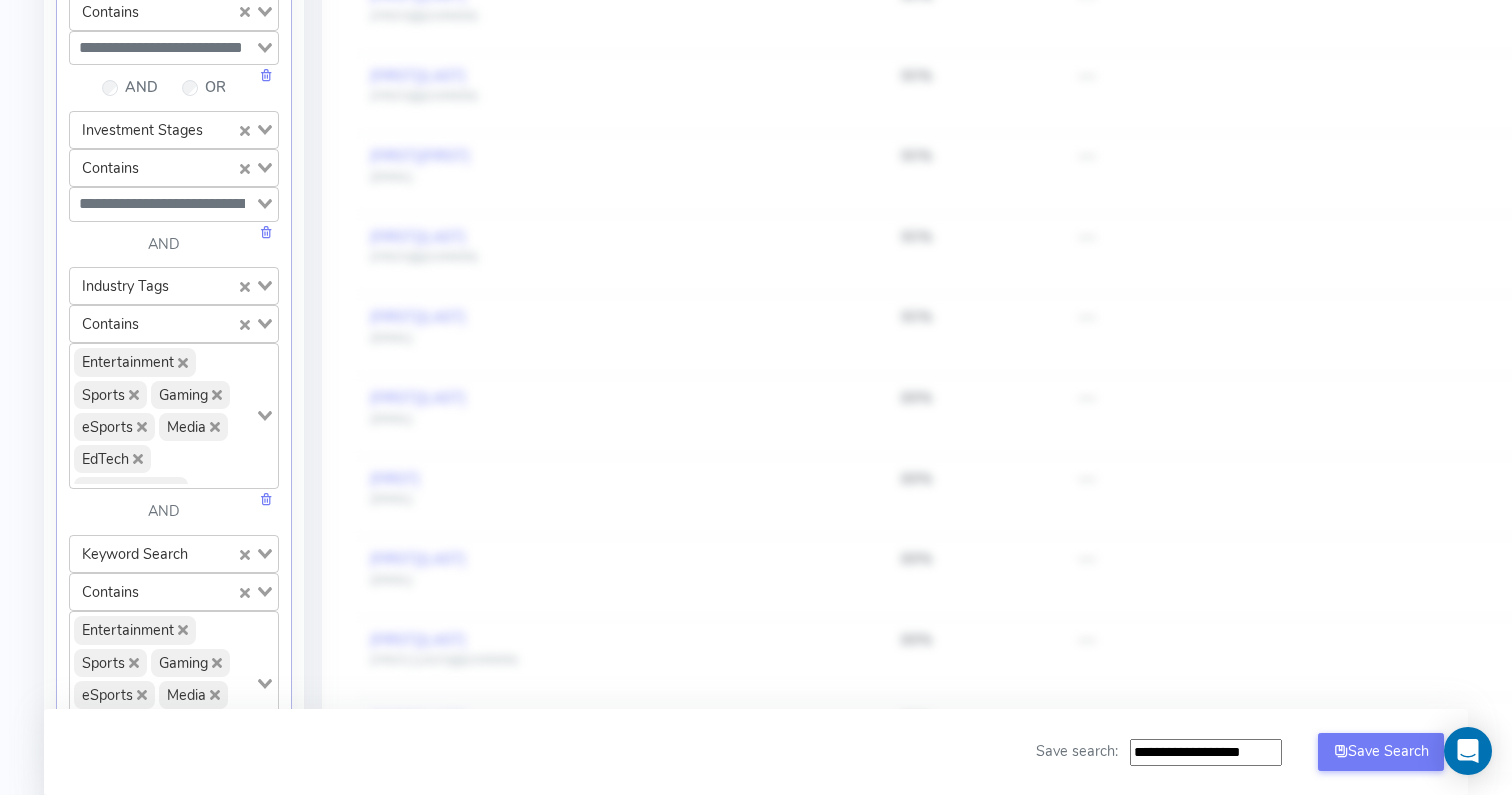 click 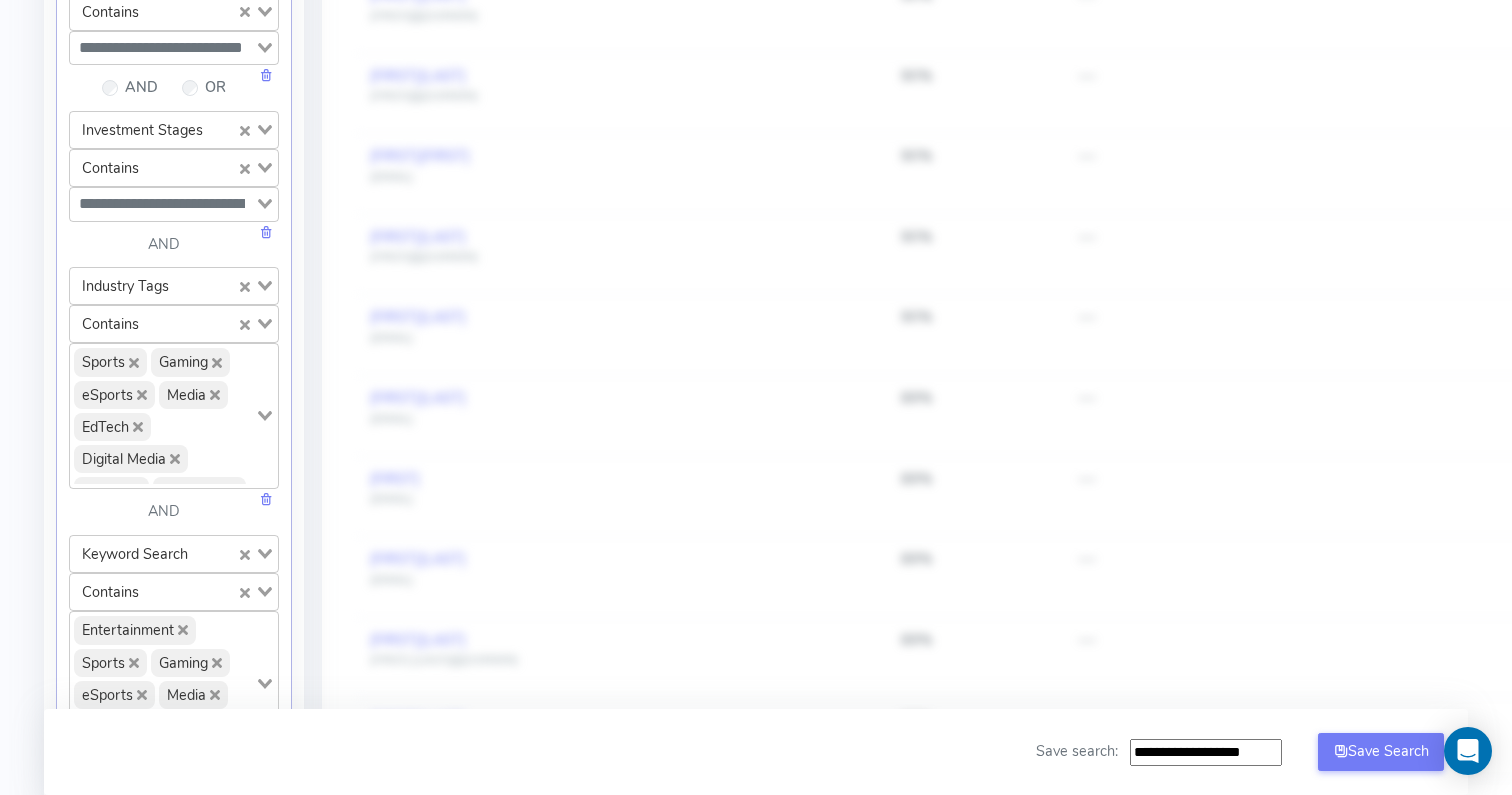 click 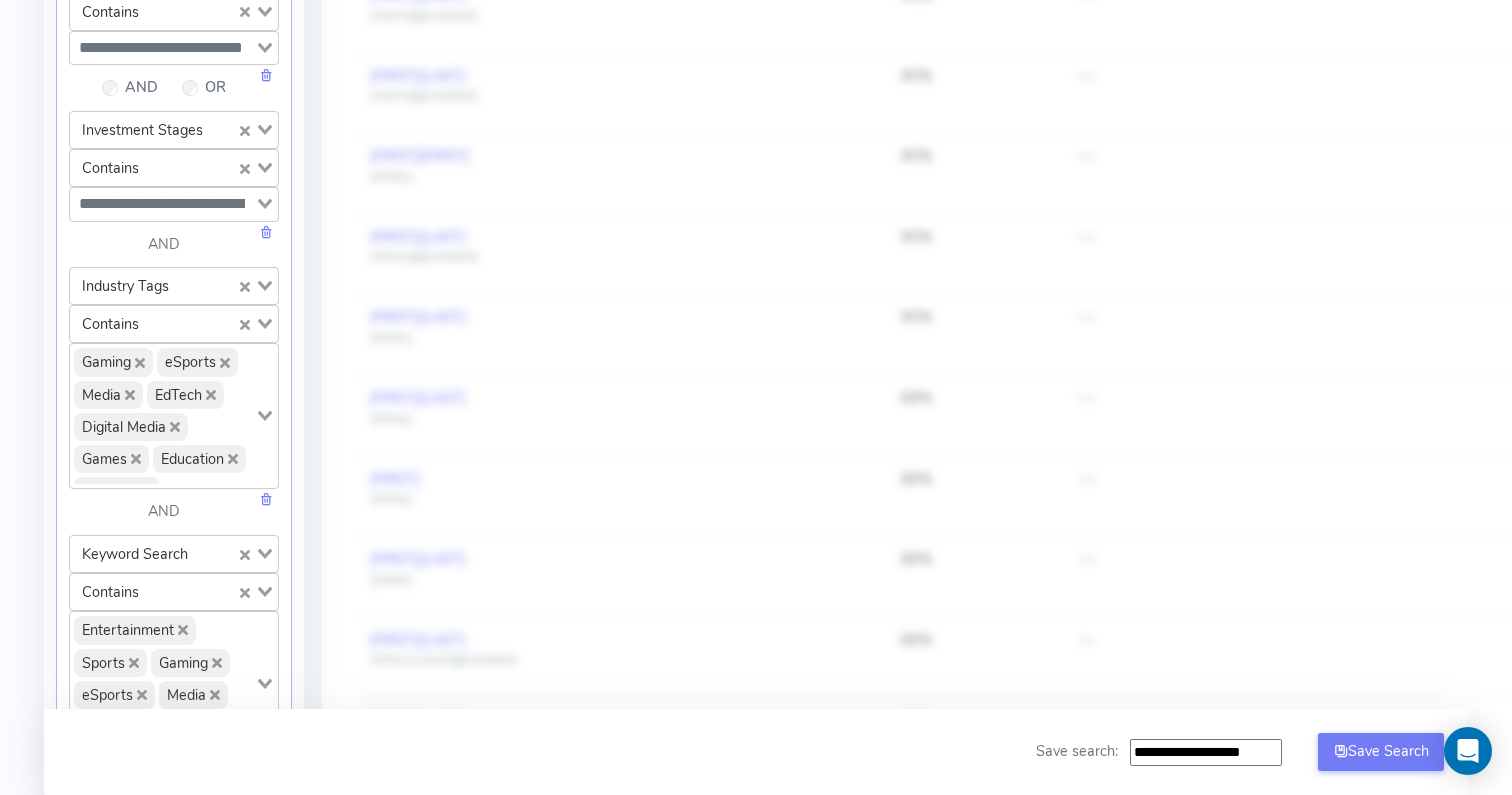 click 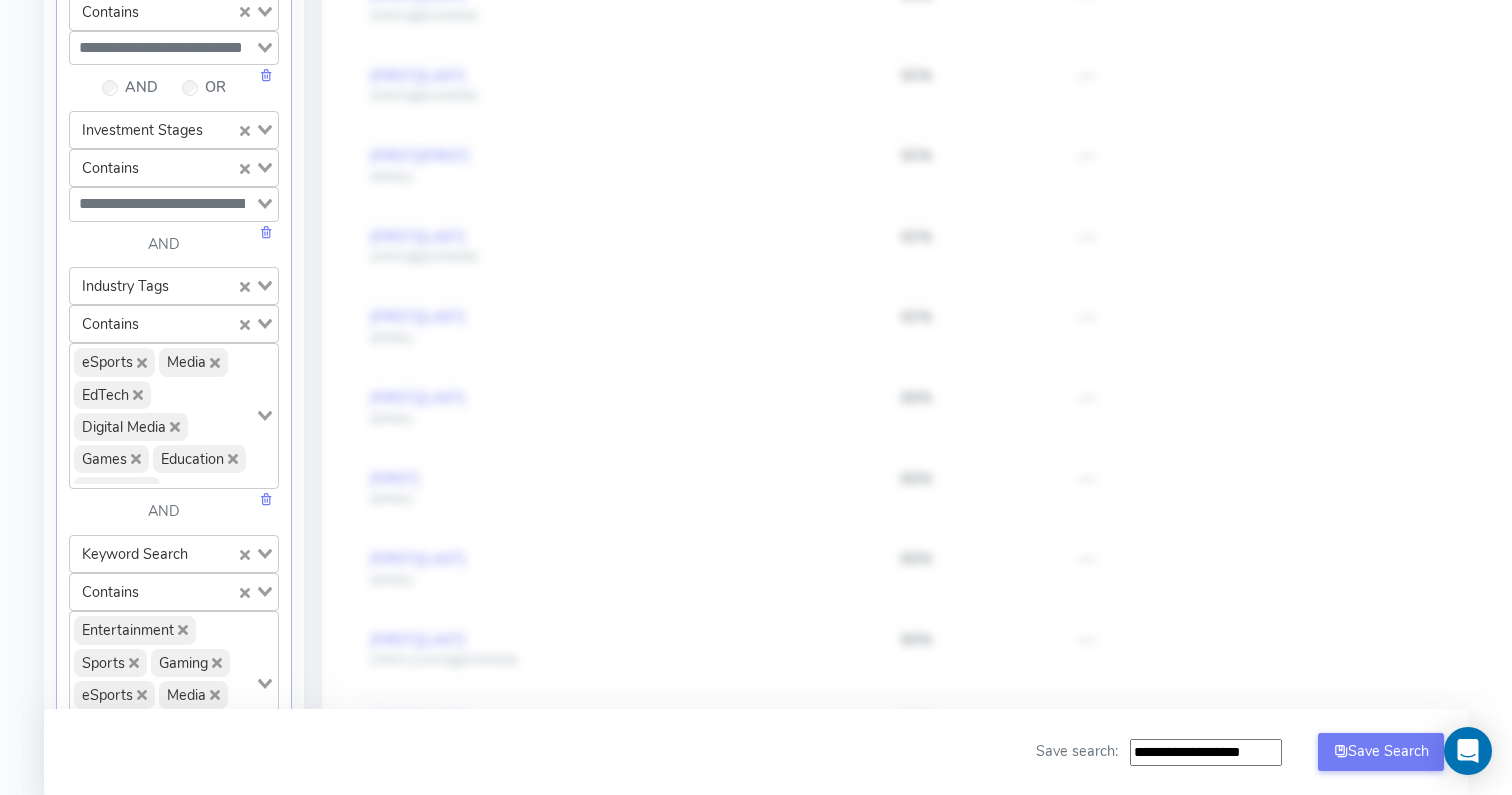 click 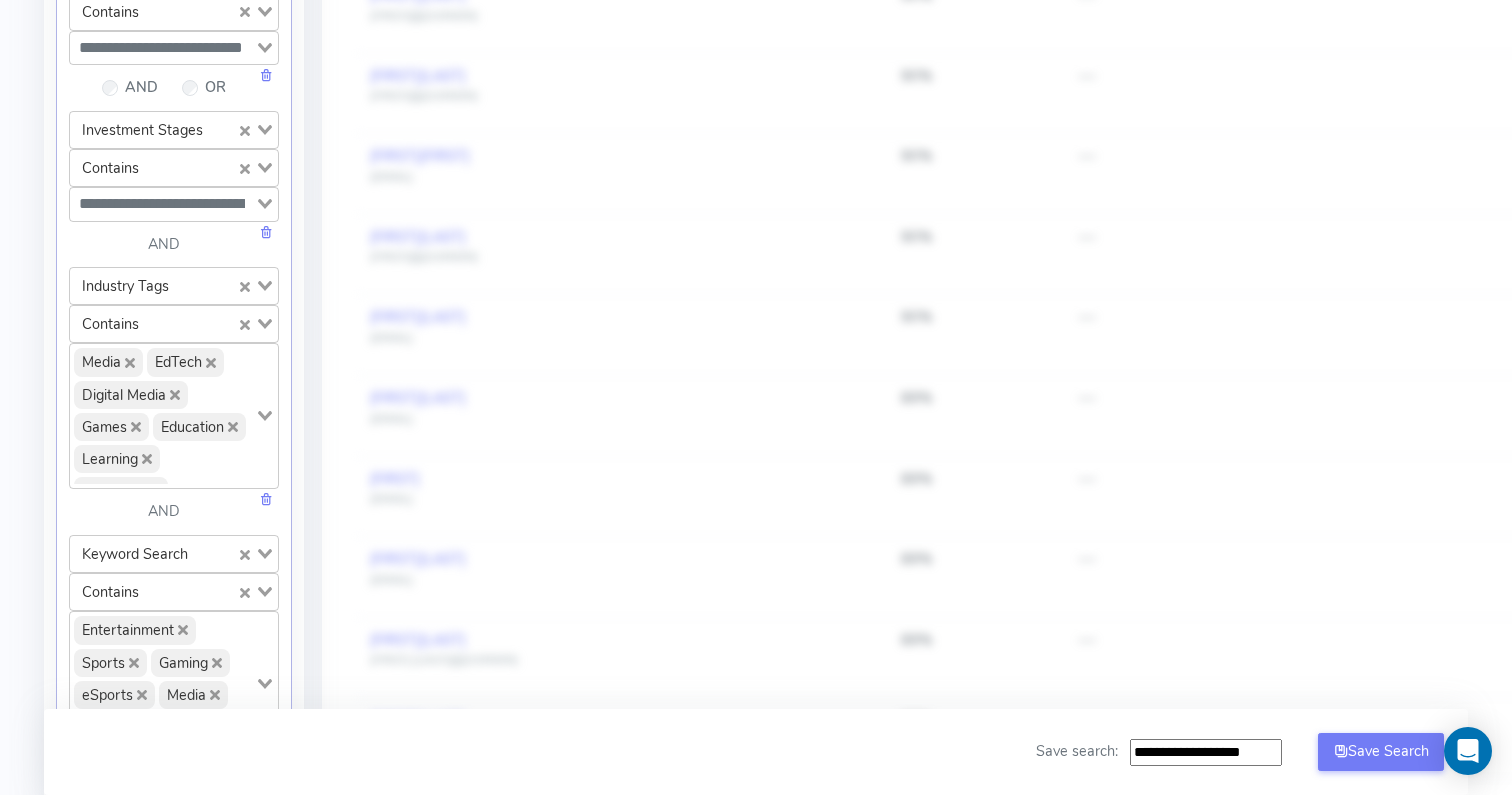 click 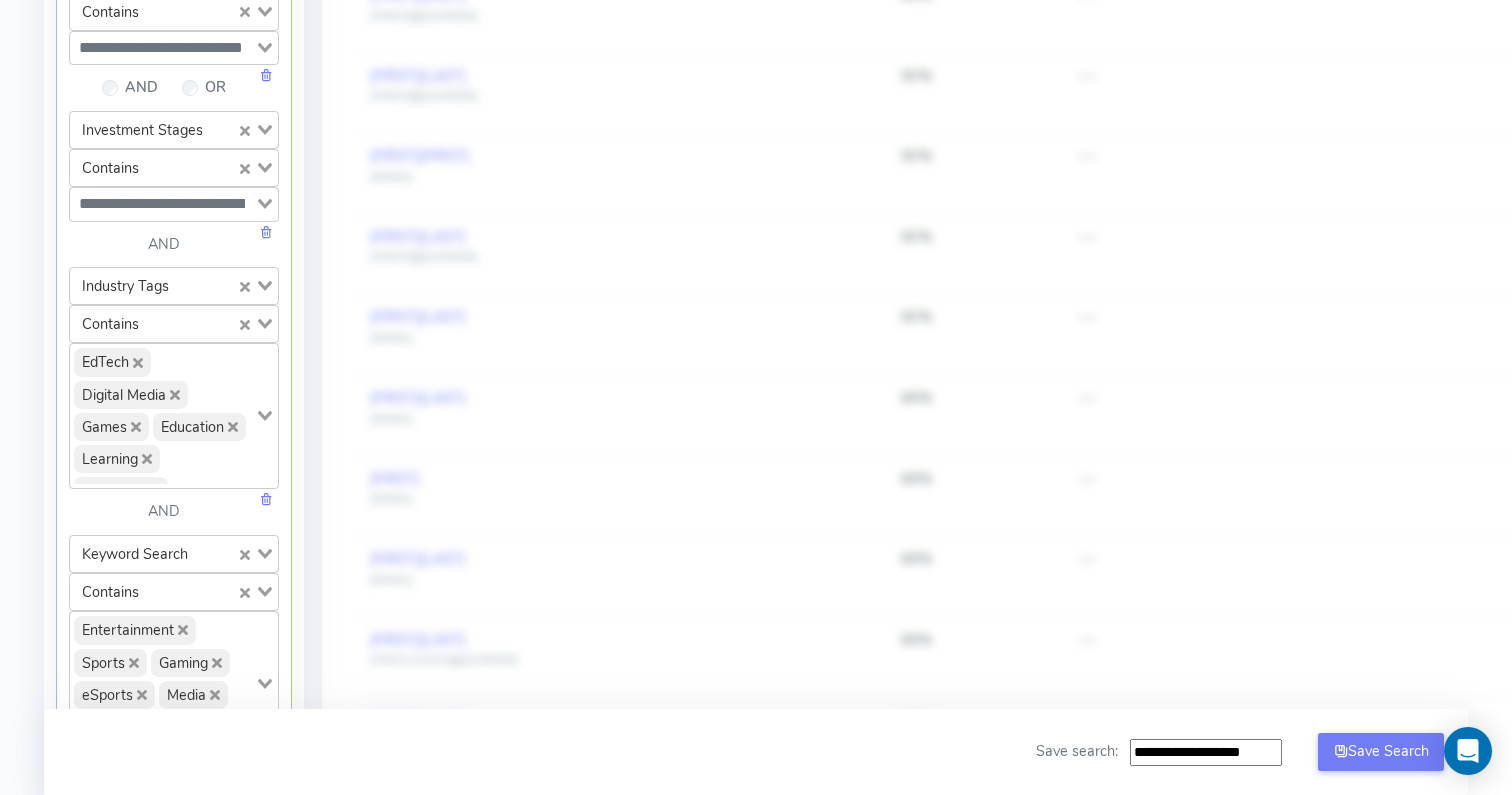 click 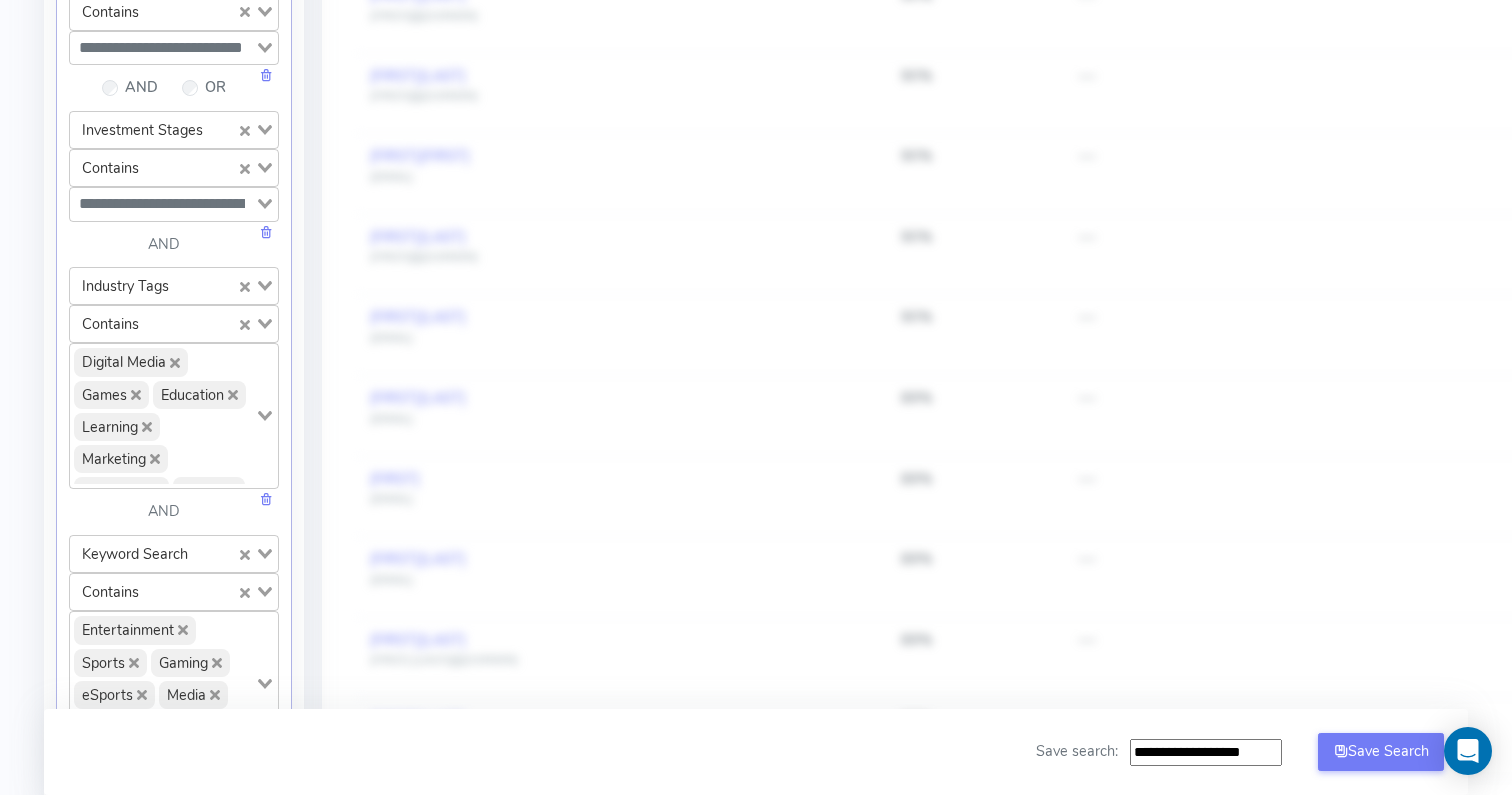 click 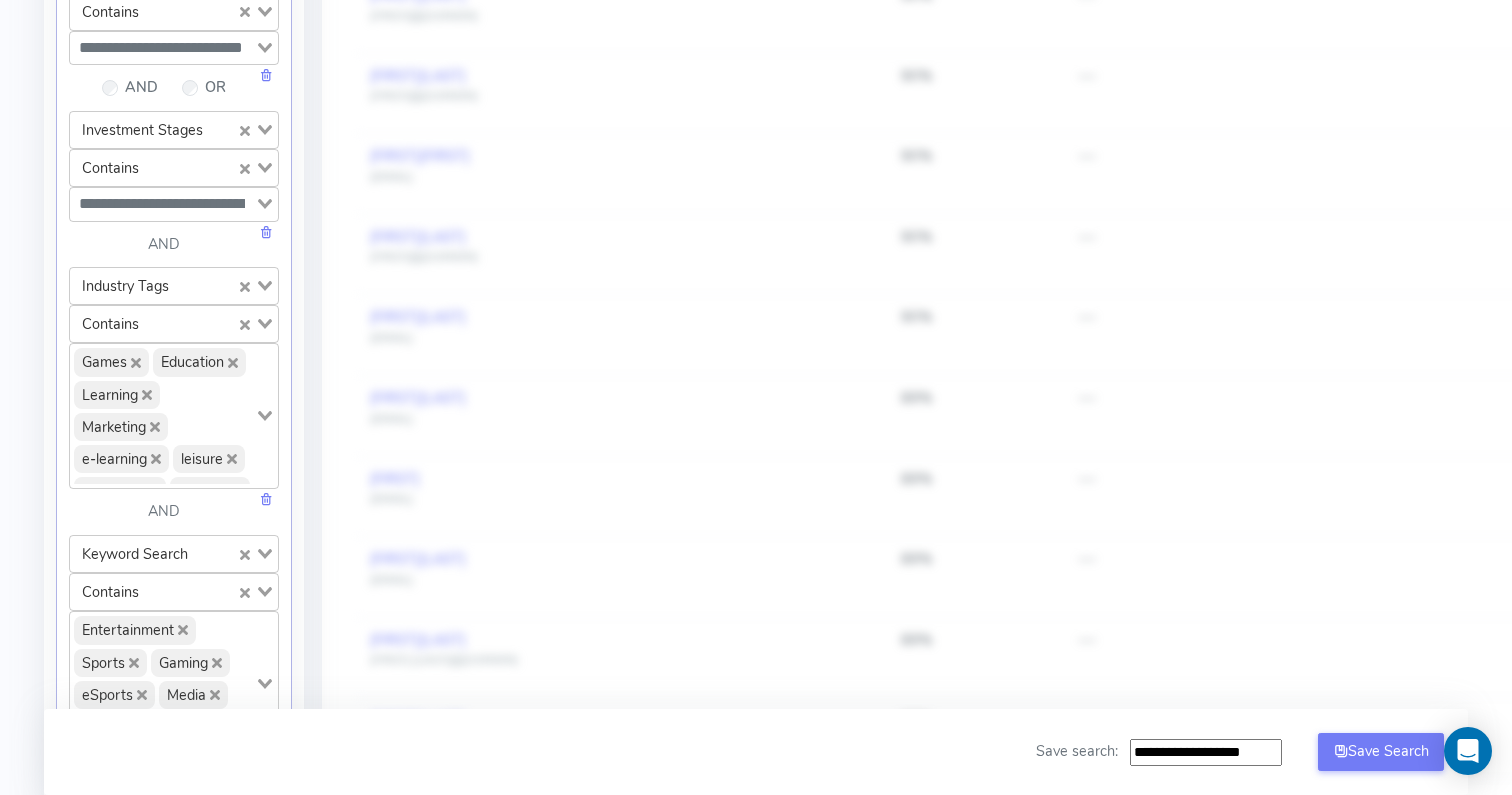 click 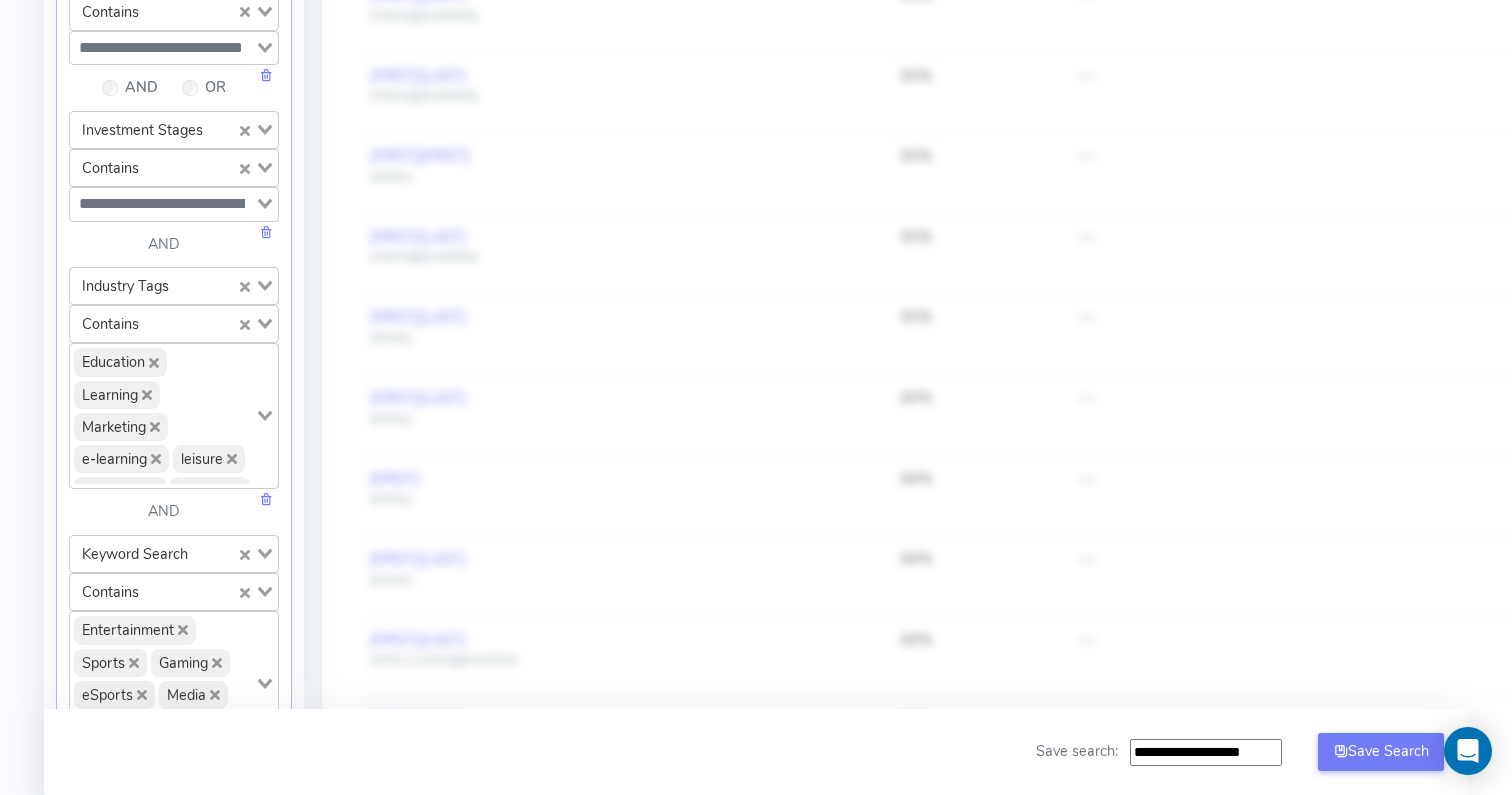 click 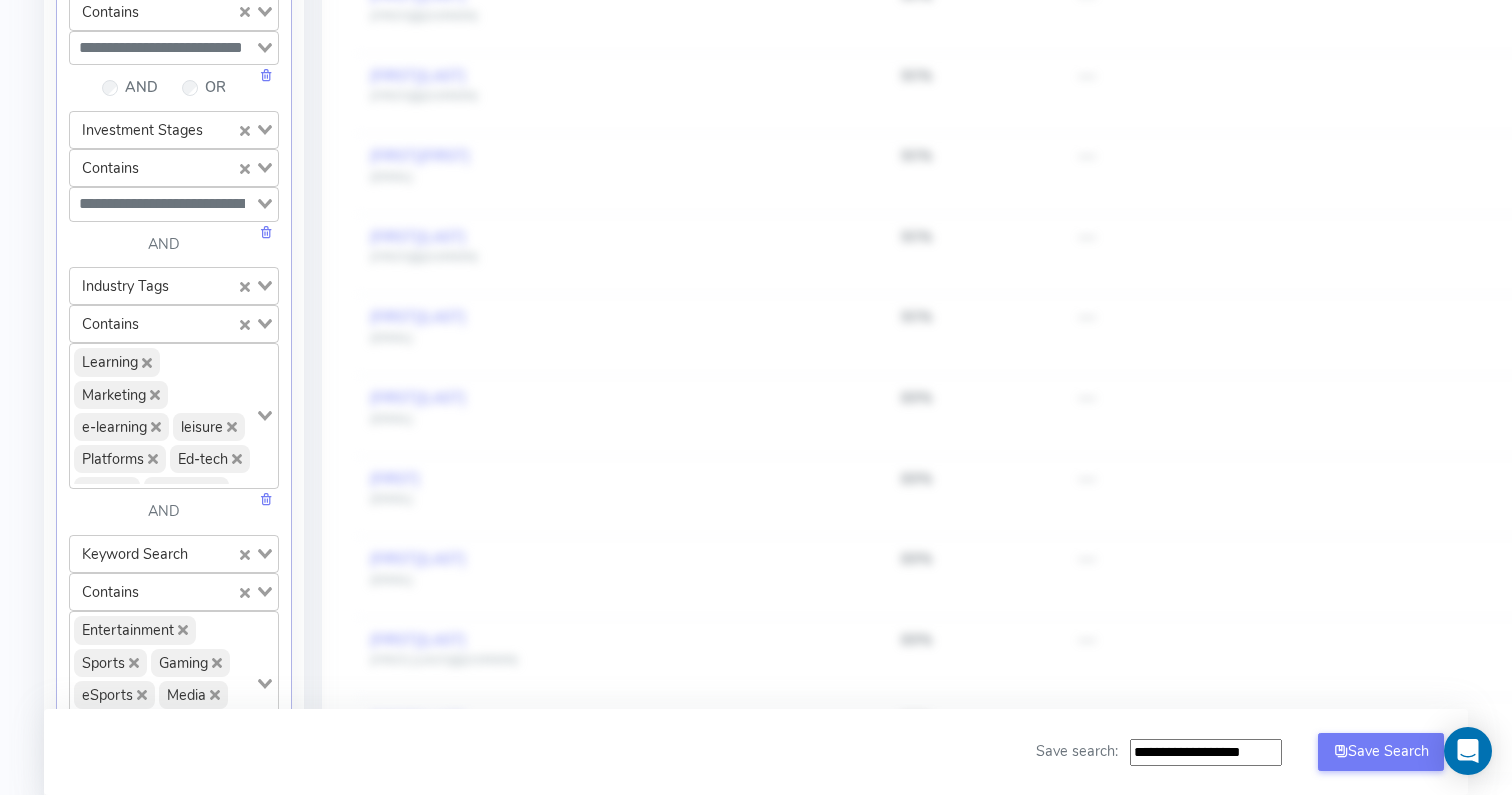 click 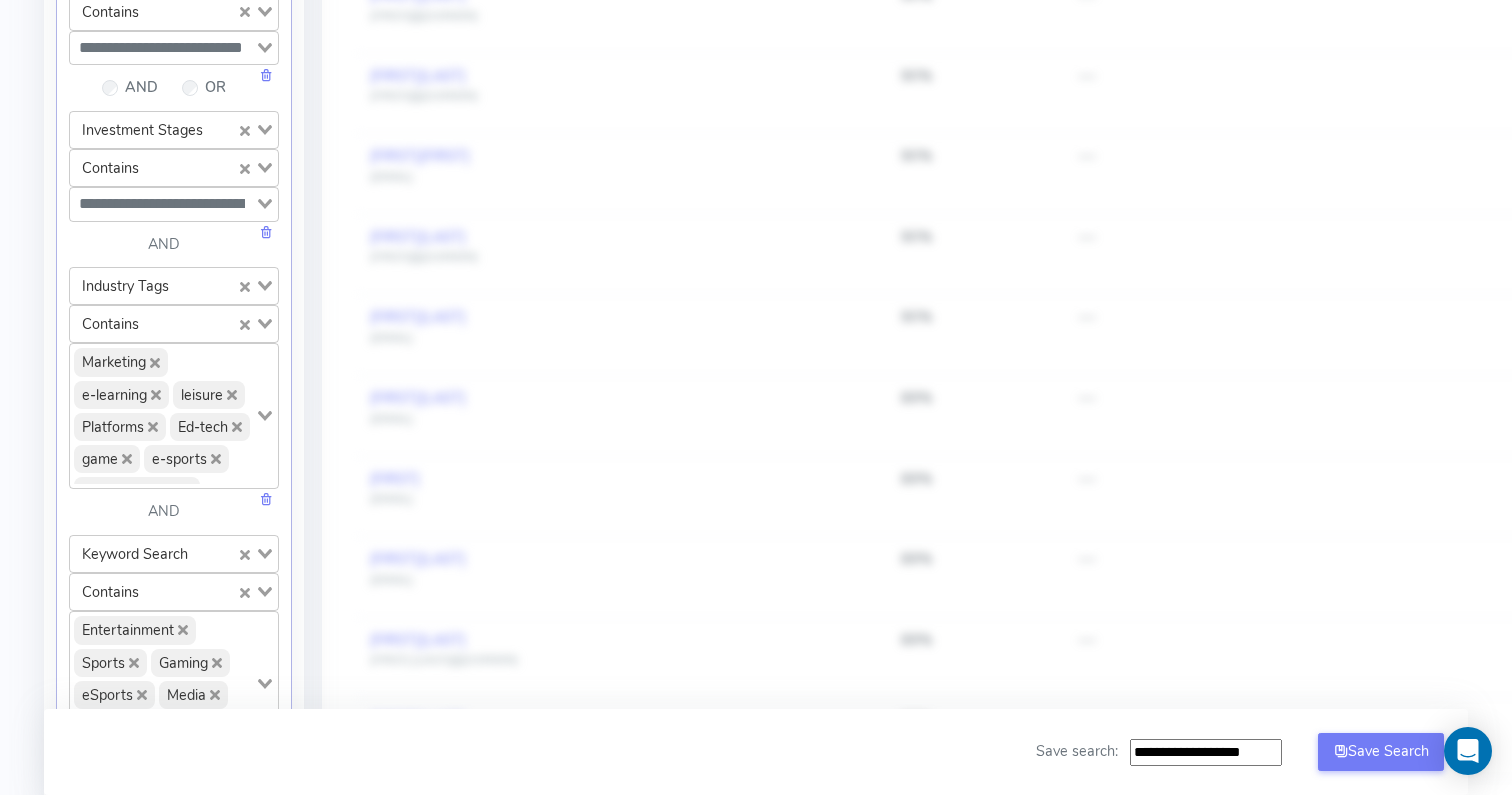 click 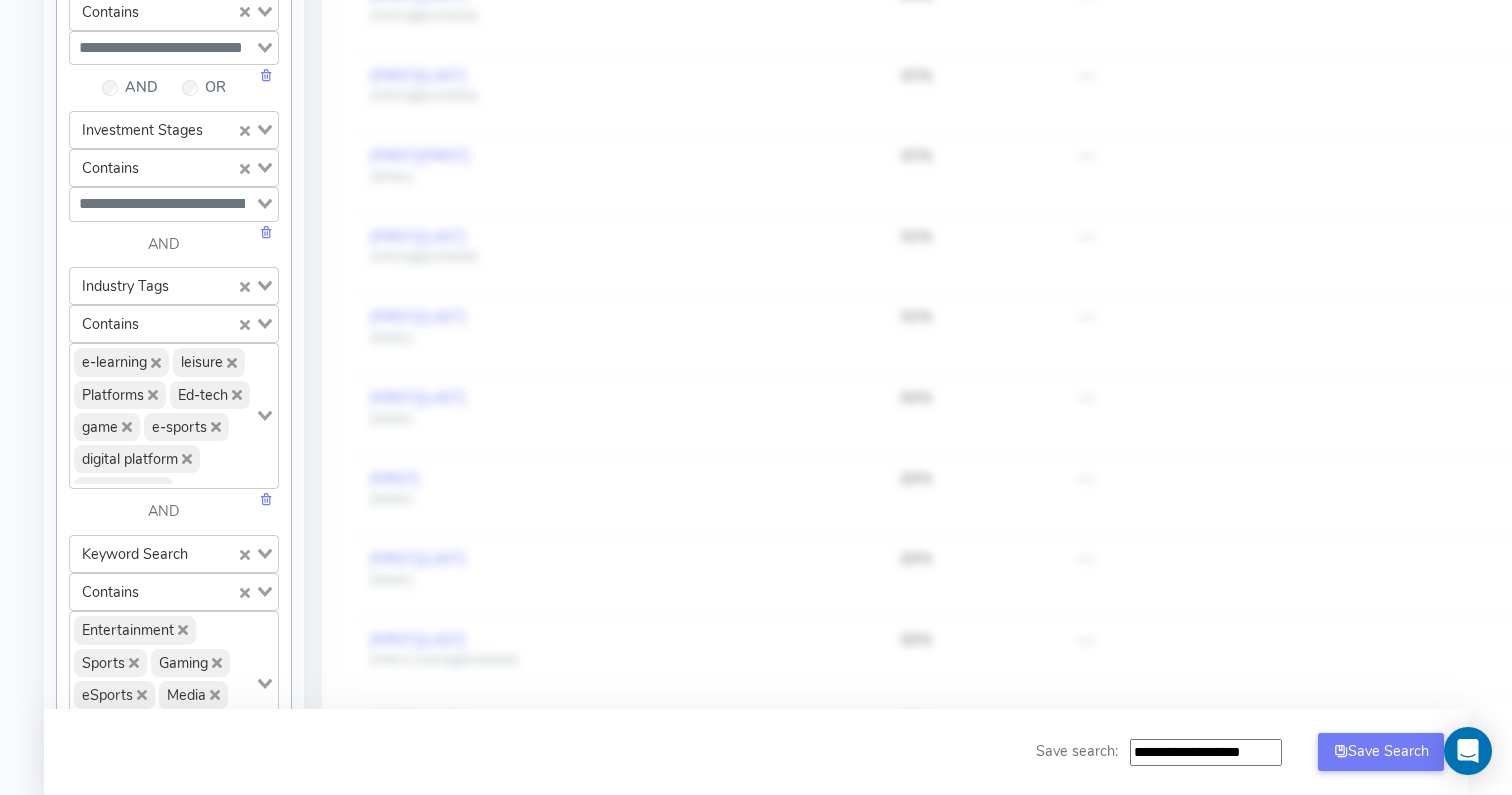 click 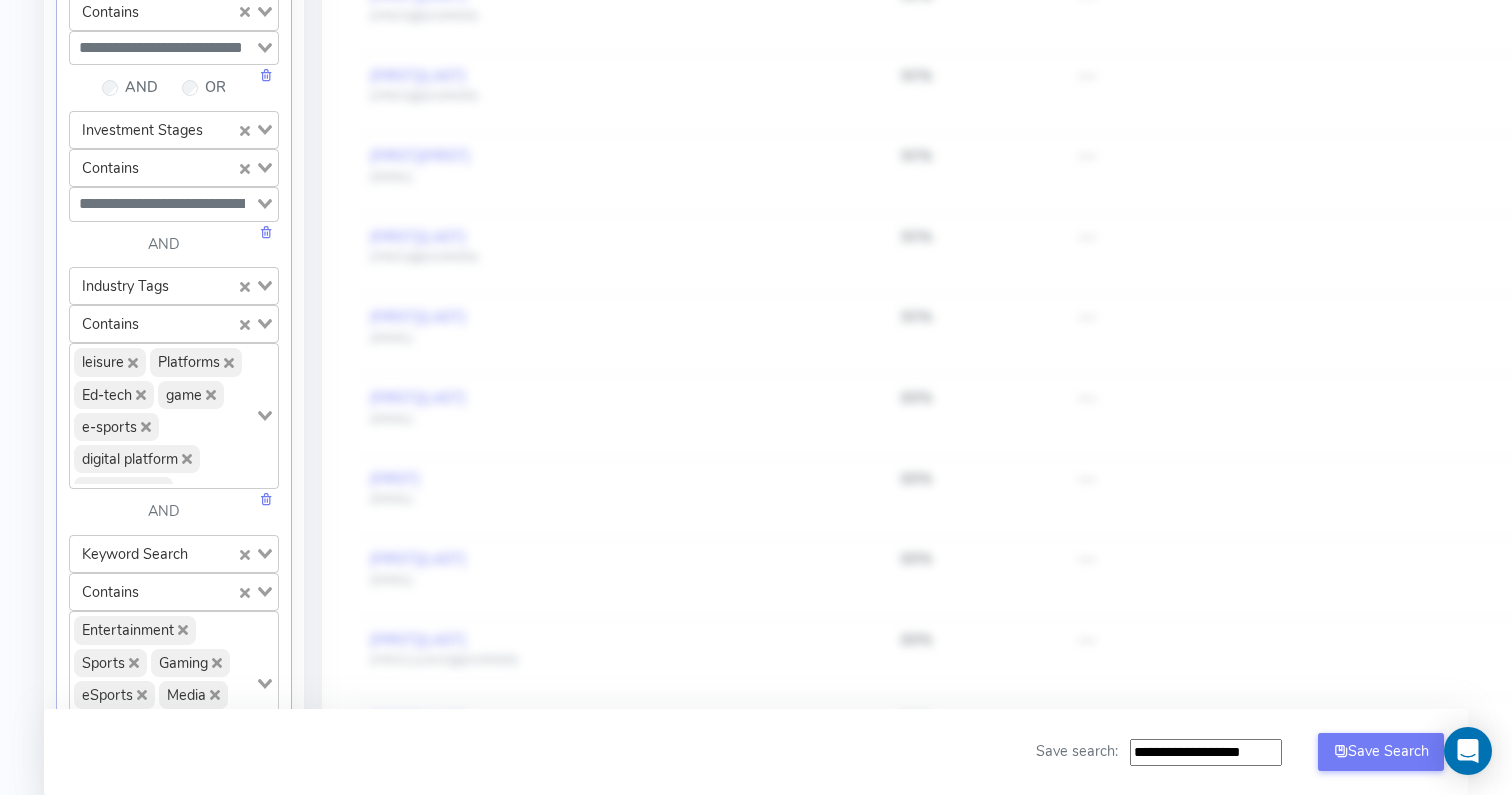 click 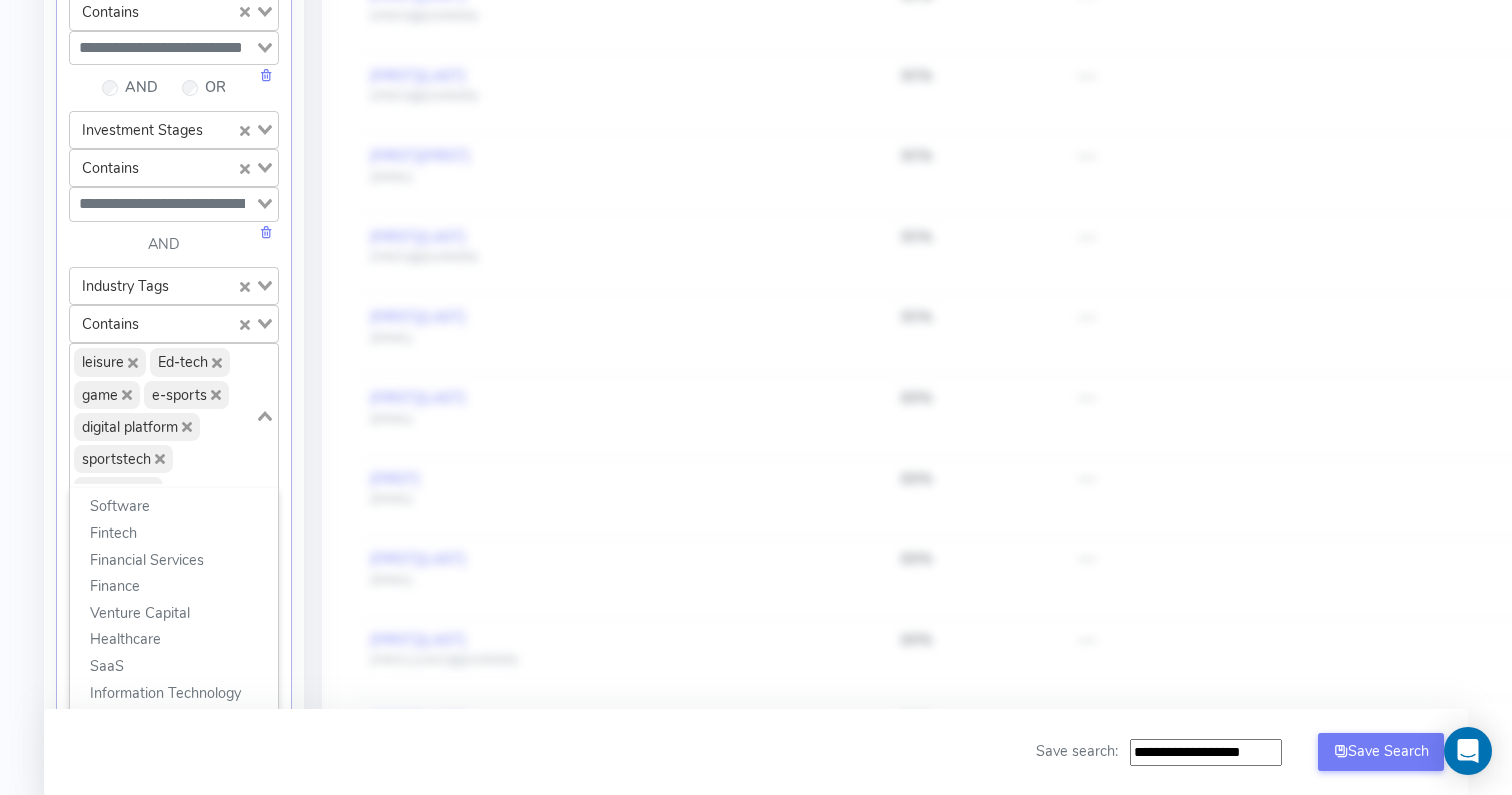 scroll, scrollTop: 53, scrollLeft: 0, axis: vertical 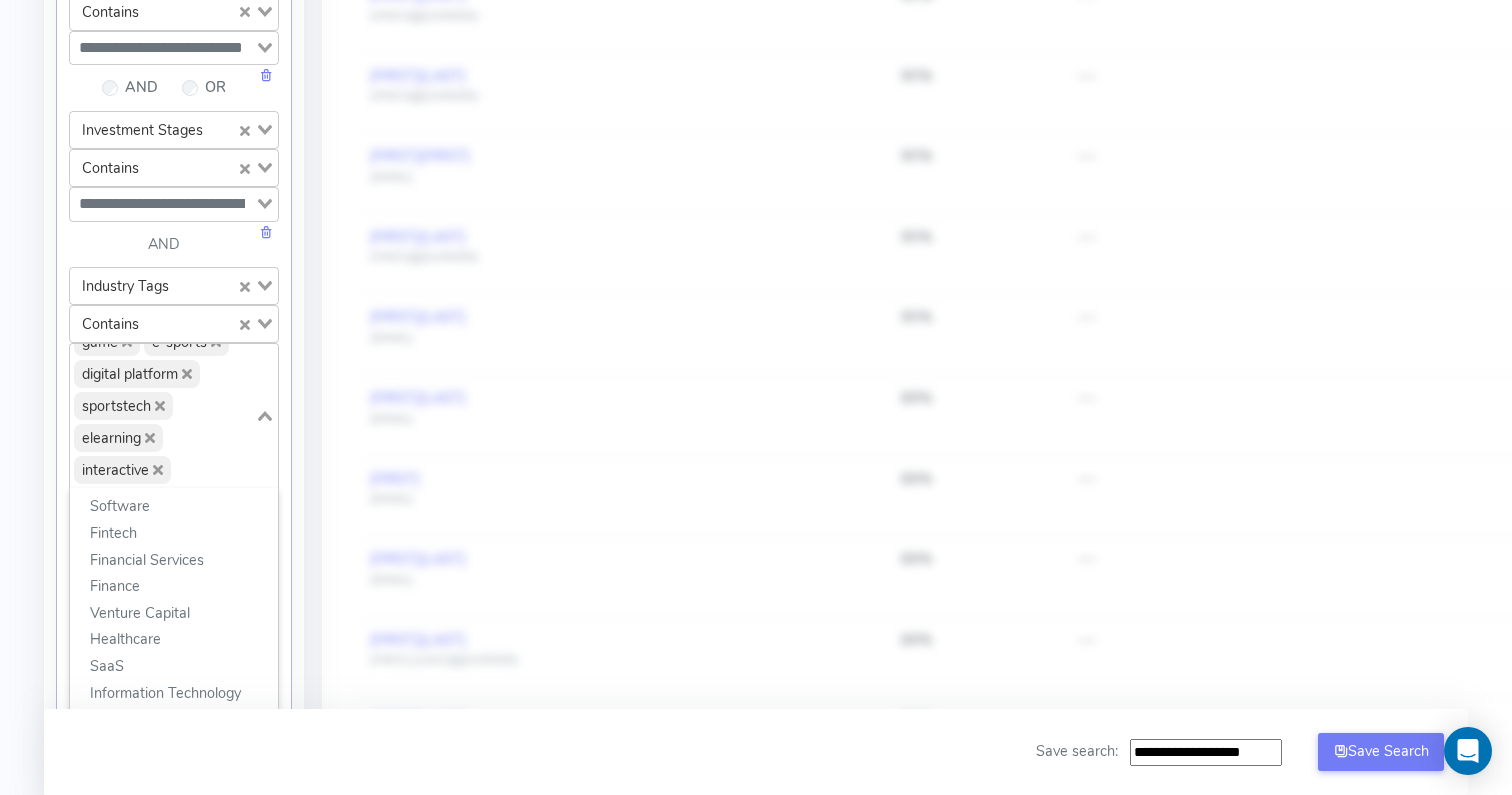 click on "leisure Ed-tech game e-sports digital platform sportstech elearning interactive" at bounding box center (162, 414) 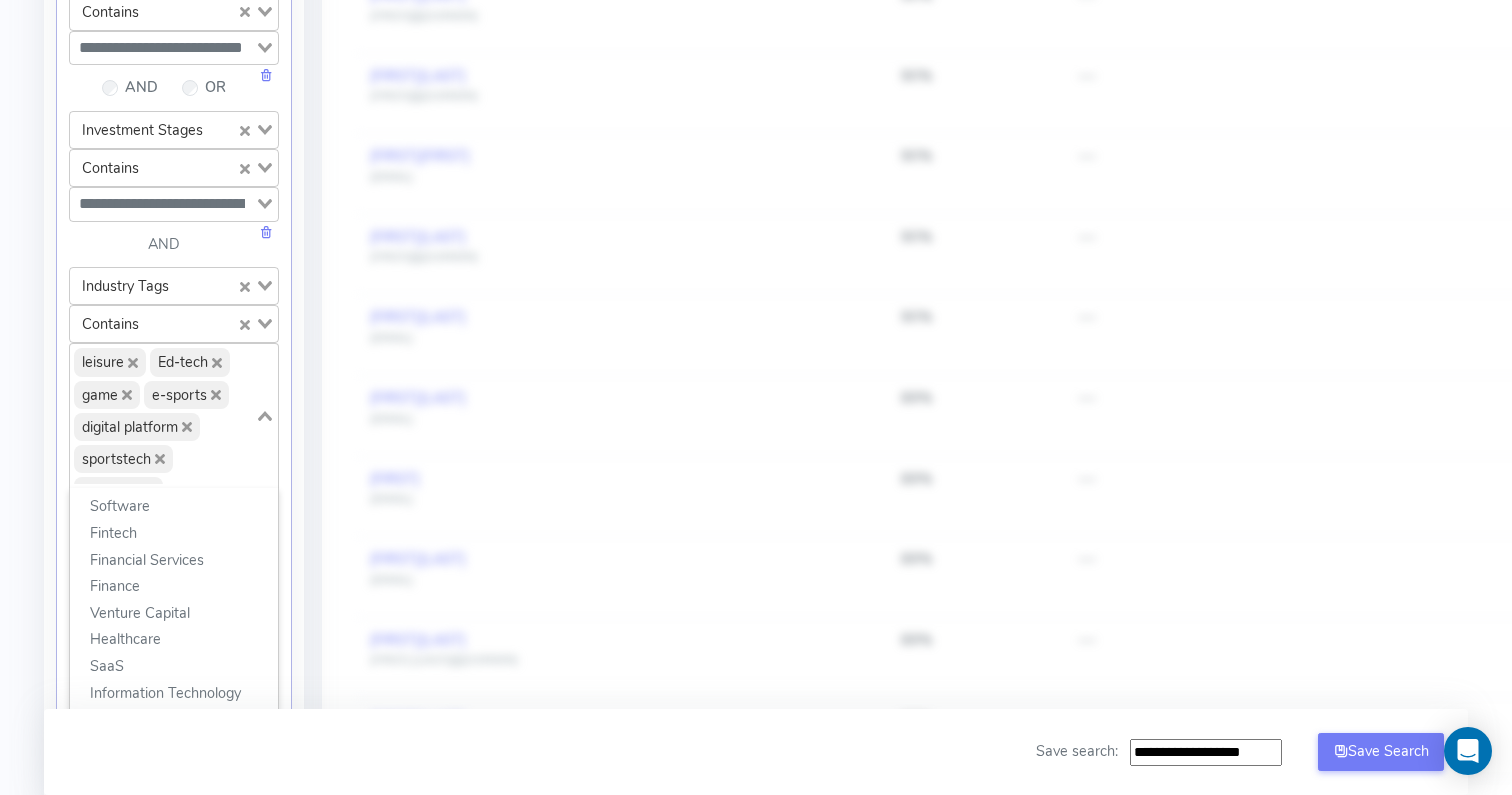 click 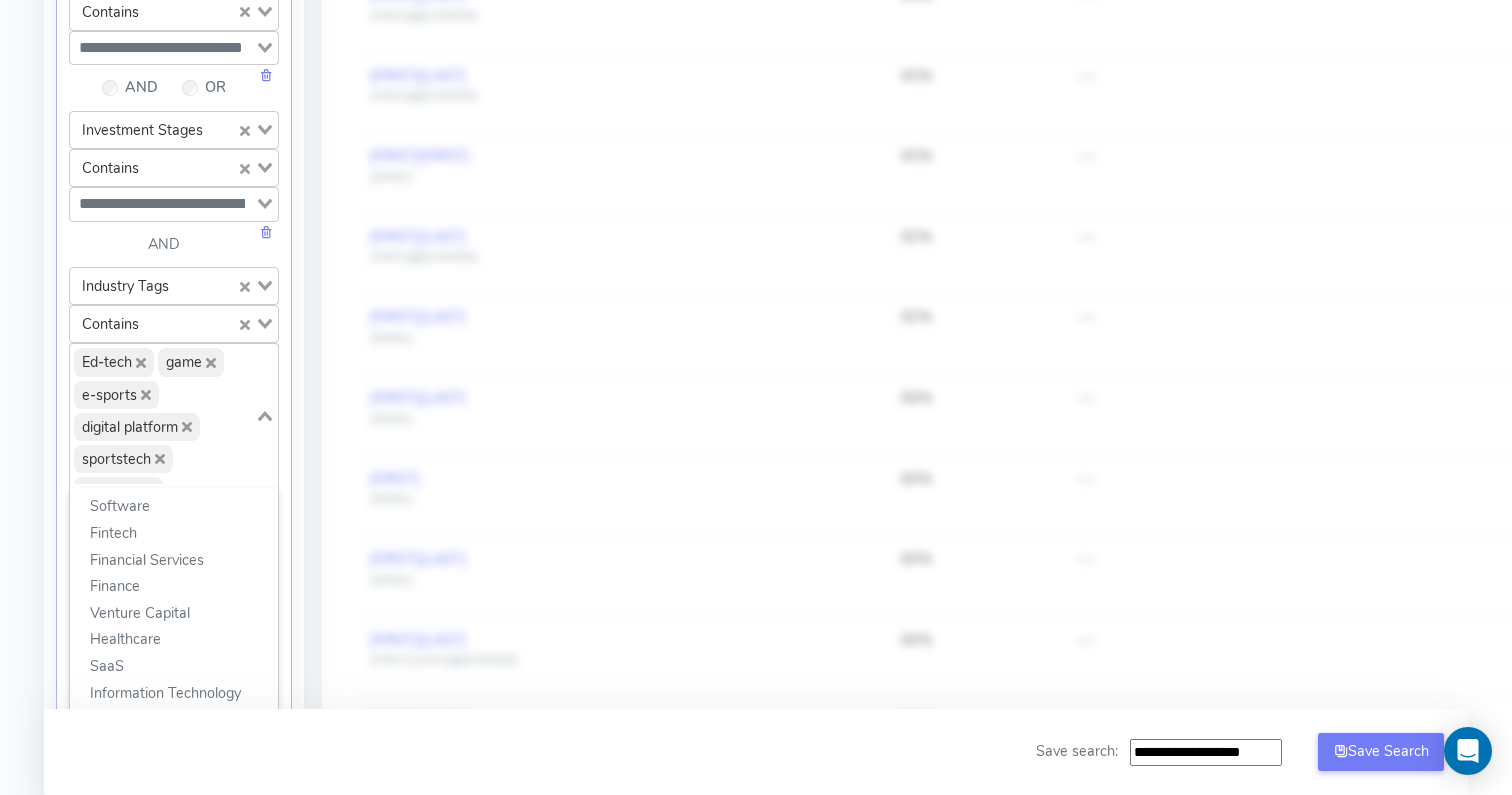 click 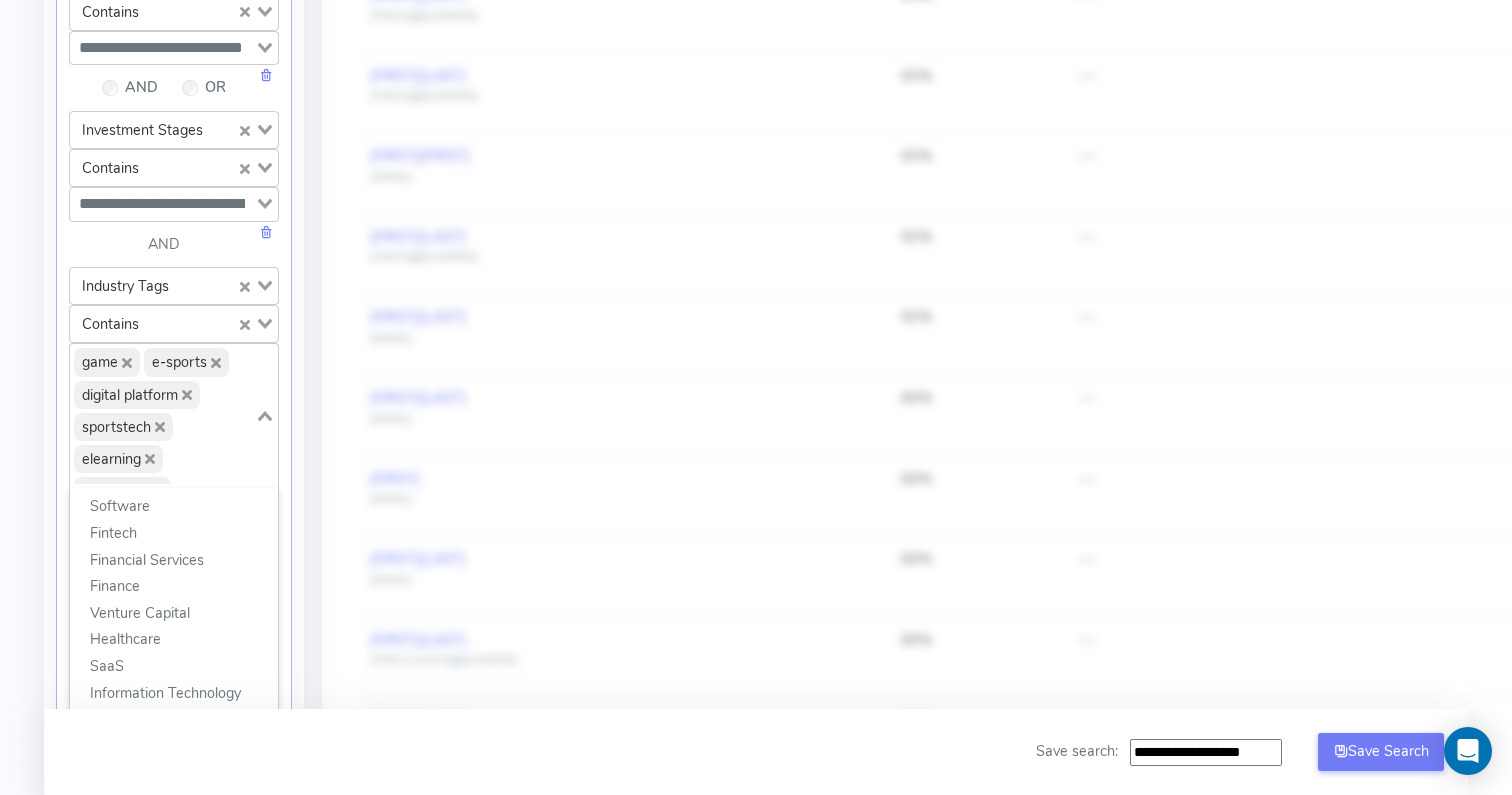 click 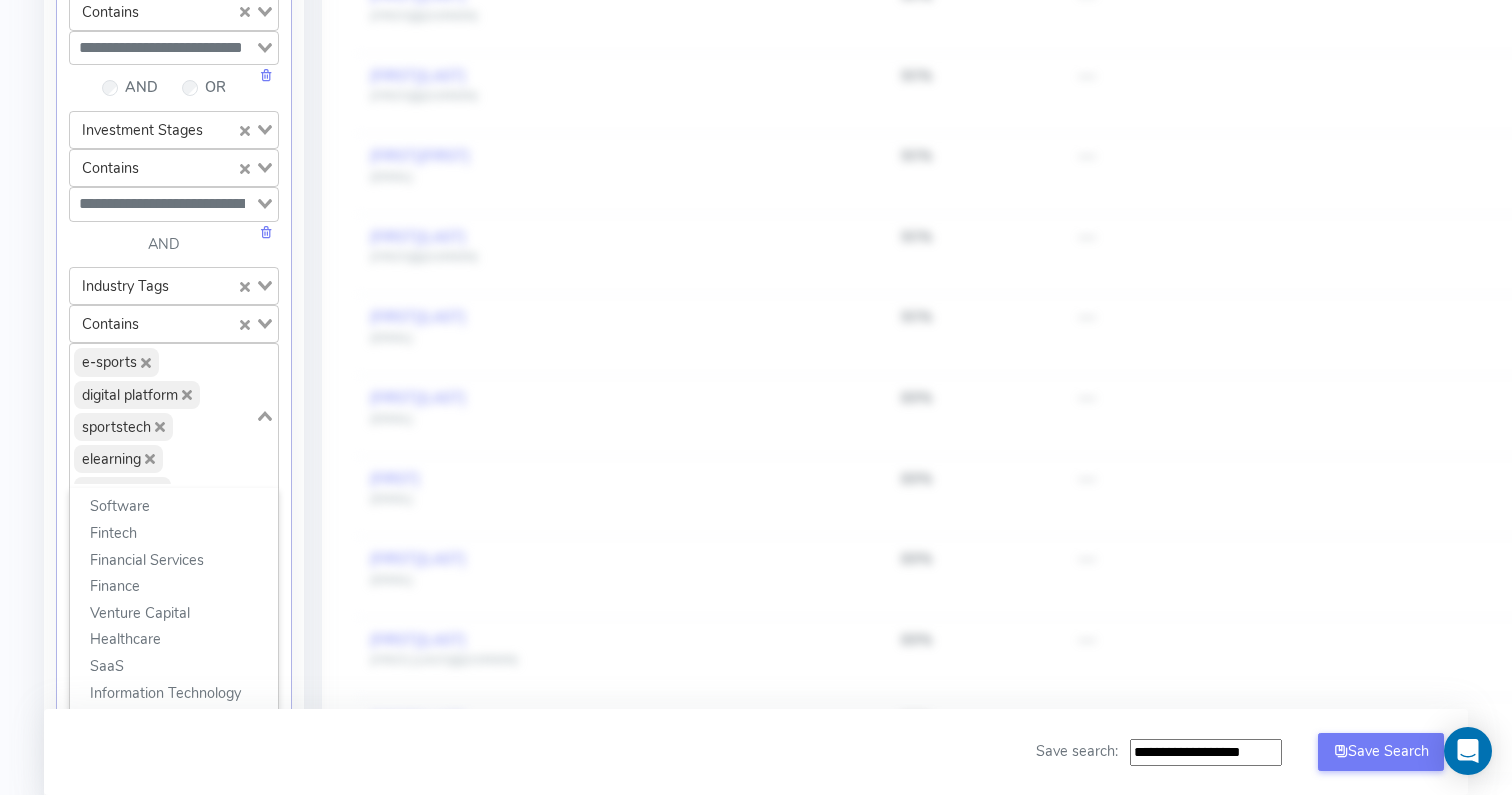 click 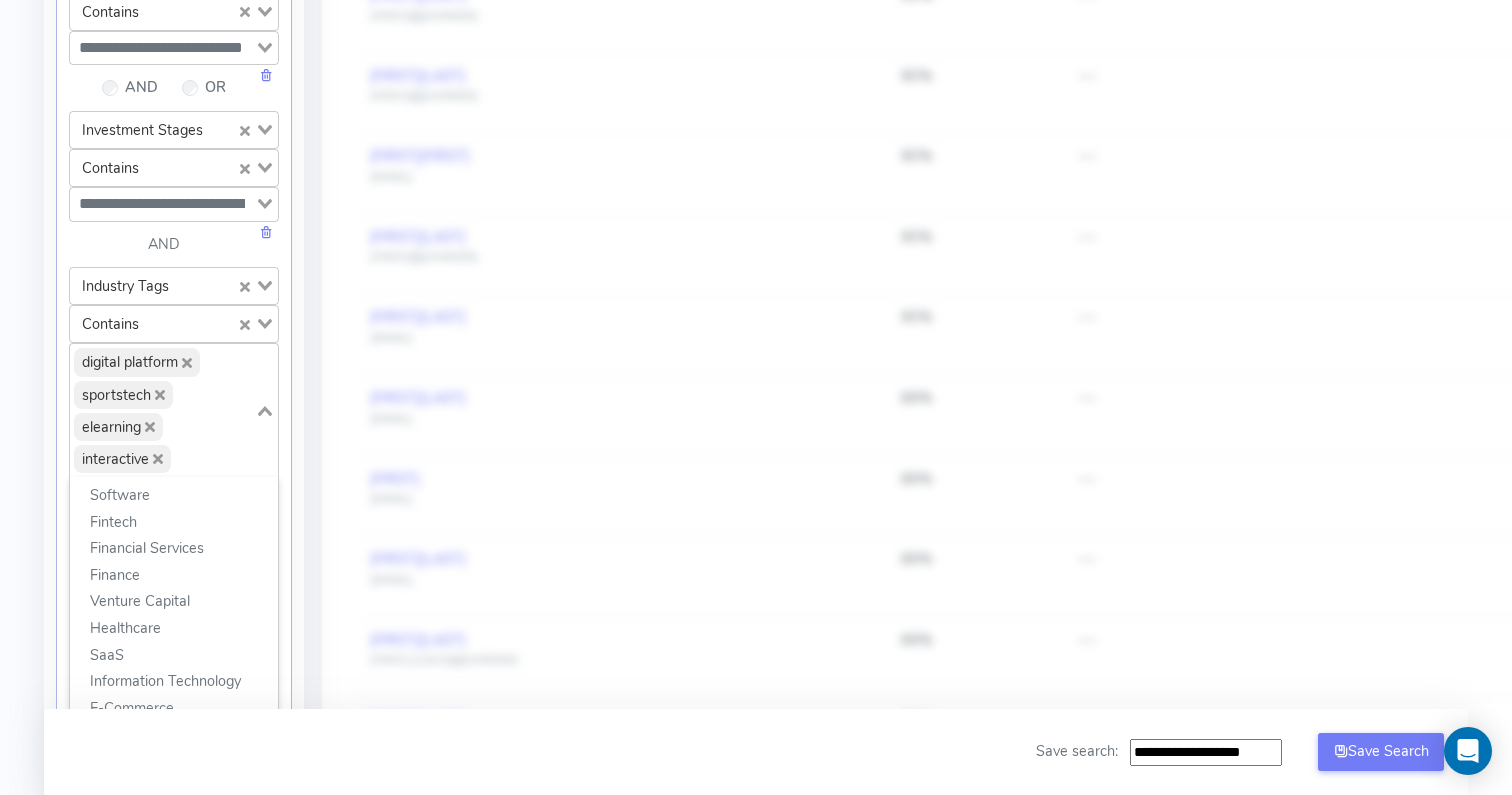 click 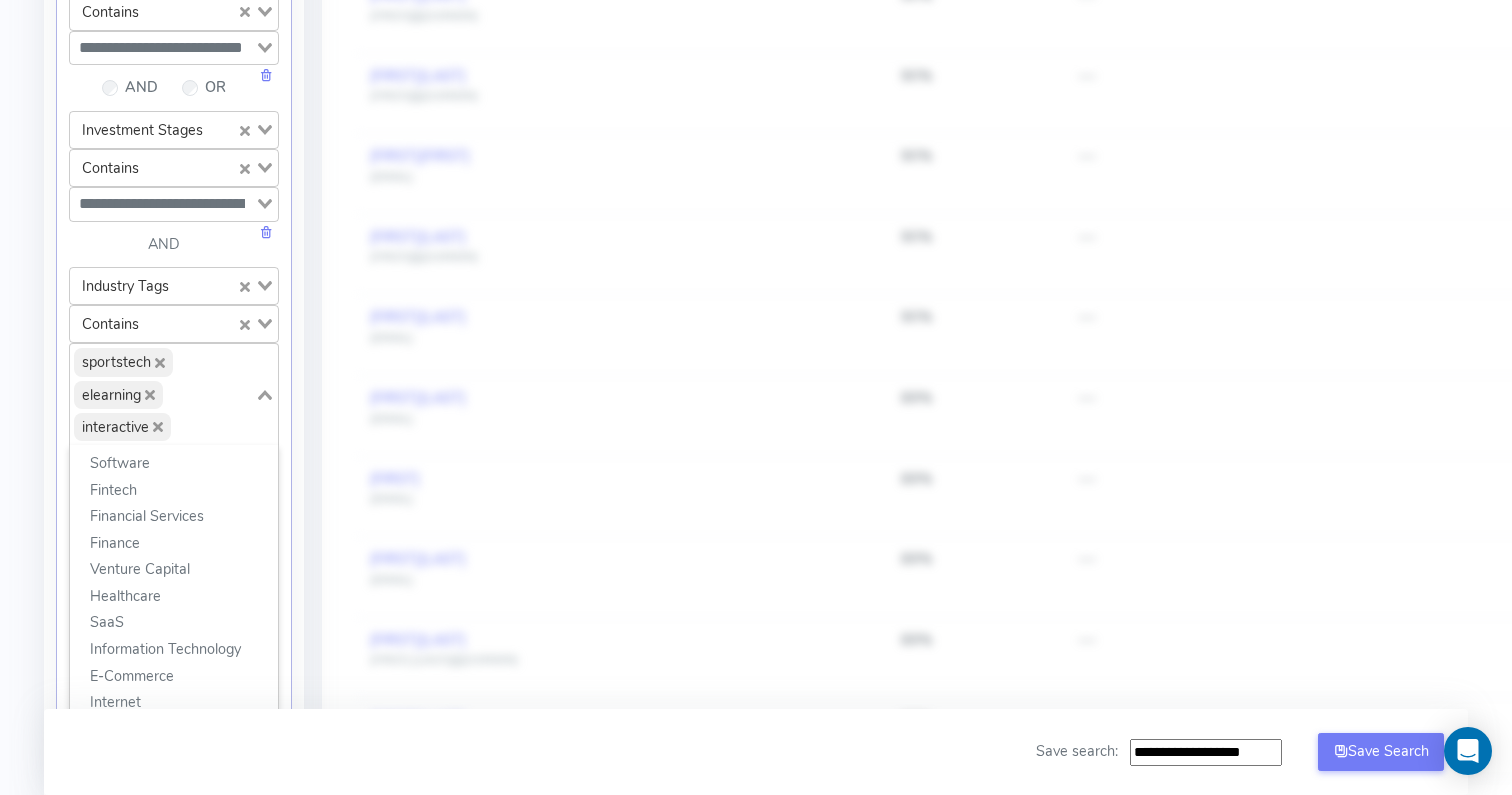 click 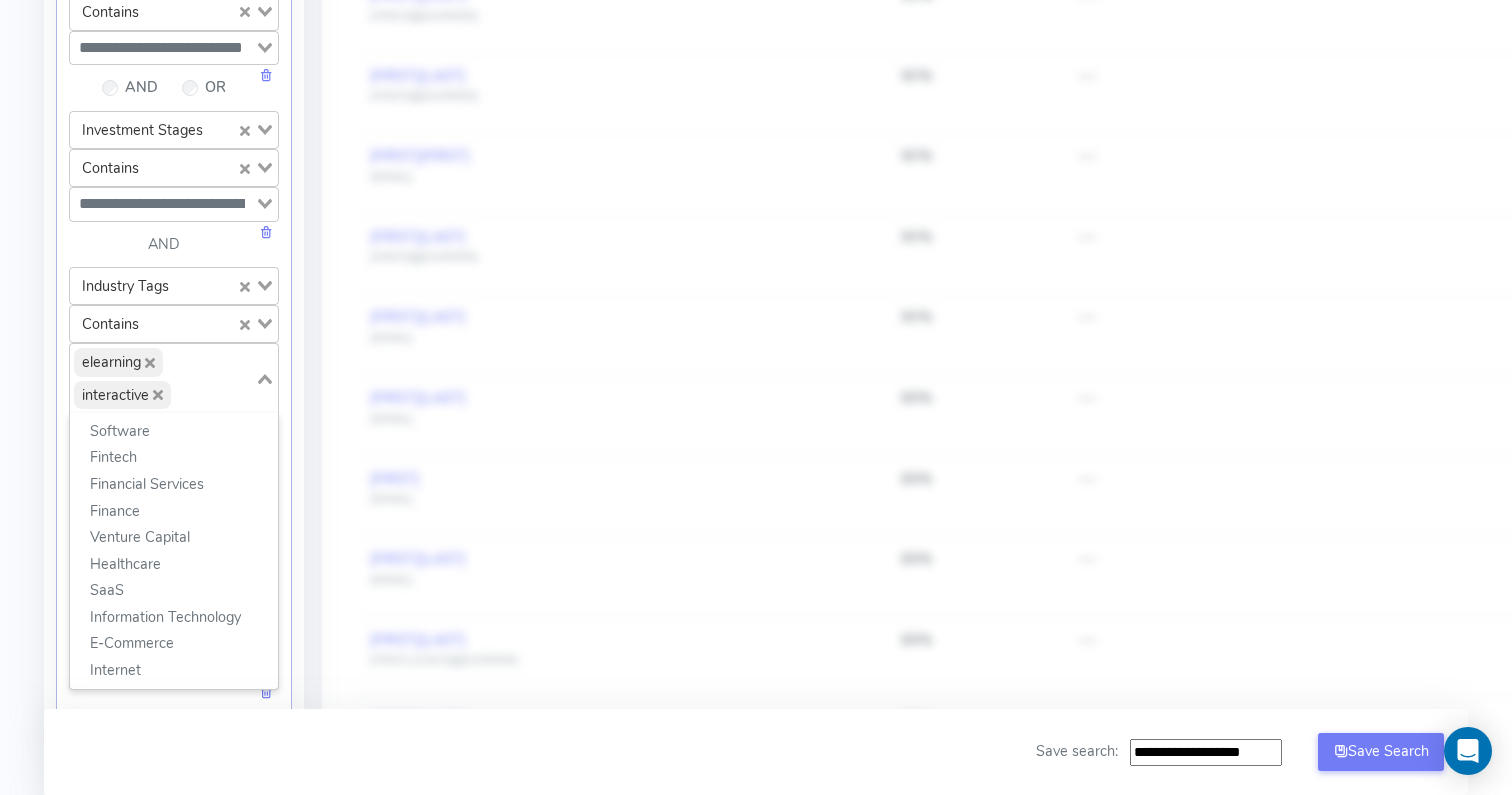 click 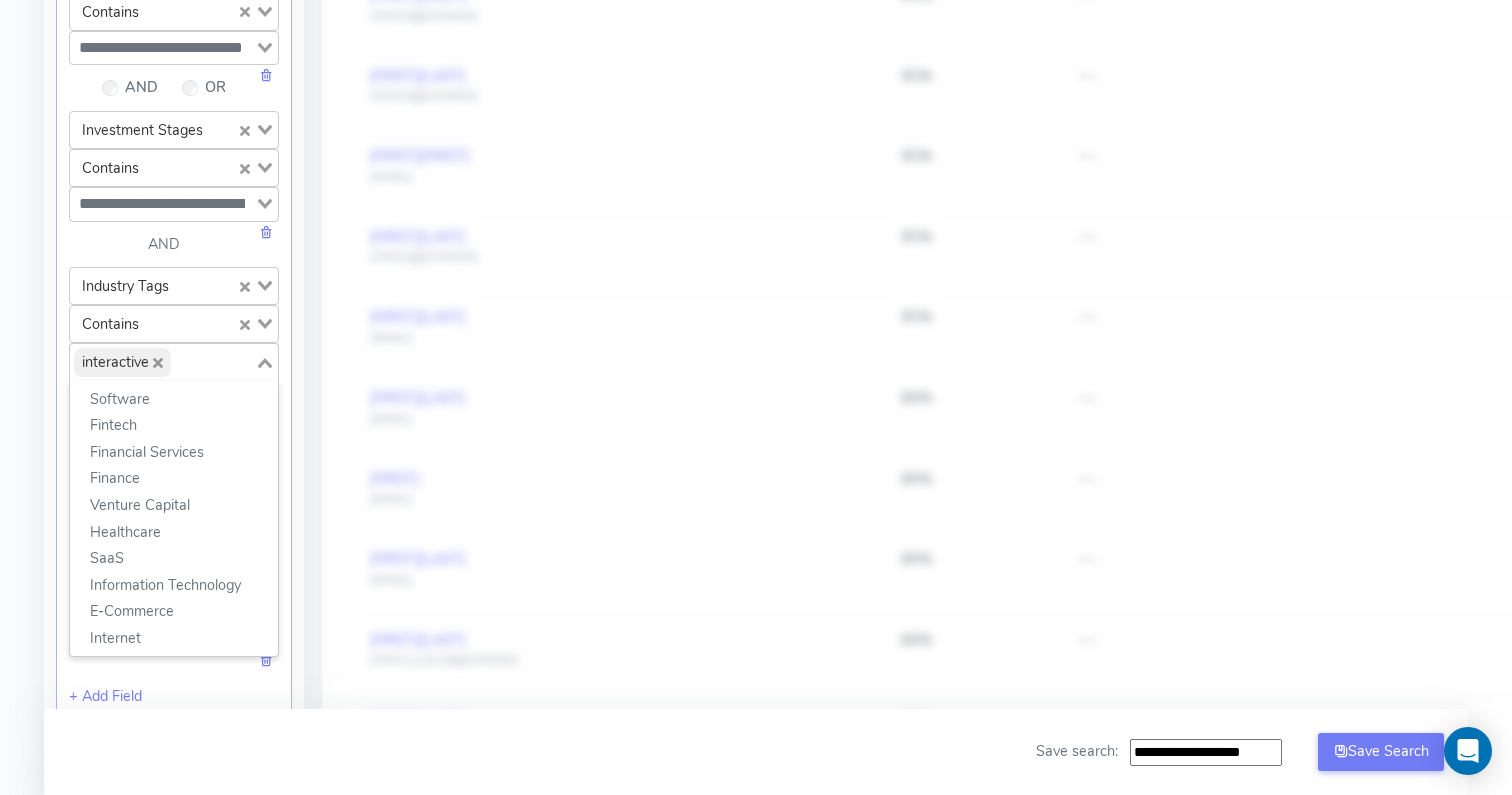 click 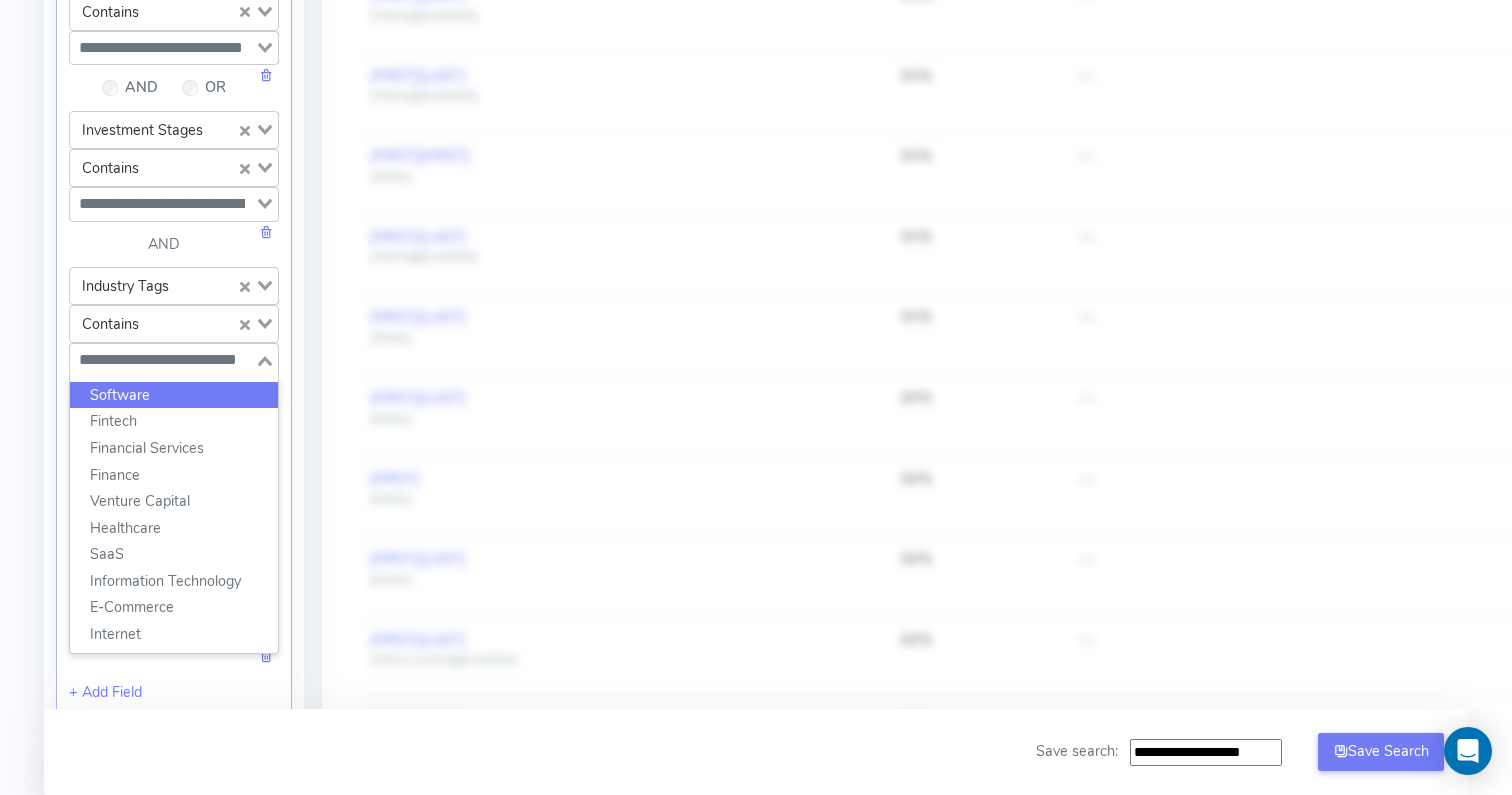 click on "Company:  Vanta [FIRST] [EMAIL] Account Upload data Email Accounts Feed GPT Settings AI Keys Usage Engagement Call Info Manage Startup Invitations Setup Whitelabel Download Chrome Plugin Logout Contacts [NUMBER] Saved List -- Personalise  --  Connect  --  Pitch Deck Analysis      Critical Email Warmup Notice   Critical - You need to make sure you are warming up your email before setting up any sequences as this materially impacts the success of your fundraise. We can add you to our warm up account - please contact your account manager and we will set this up for you immediately.   I understand  Confirm  Refresh Results  Breakdown: Loading... + Add Custom Group Loading... Filter results:  Match Investors  Apply filters based on startup profile. Investor Type Loading... Contains Loading... Loading...  AND   OR  Investment Stages Loading... Contains Loading... Loading... AND Industry Tags Loading... Contains Loading... Loading... Software Fintech Financial Services Finance Venture Capital SaaS AND" at bounding box center [756, 834] 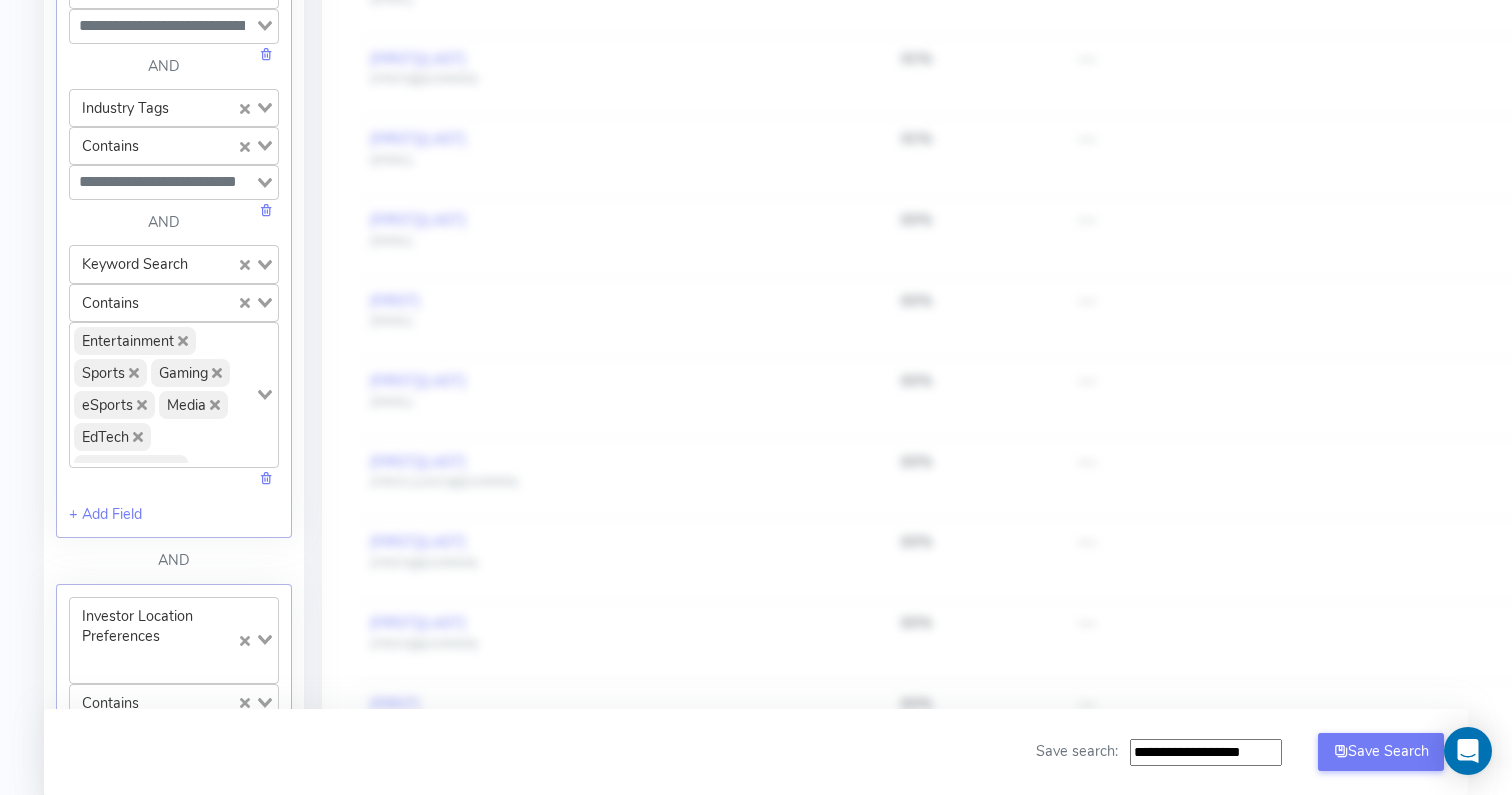 scroll, scrollTop: 859, scrollLeft: 0, axis: vertical 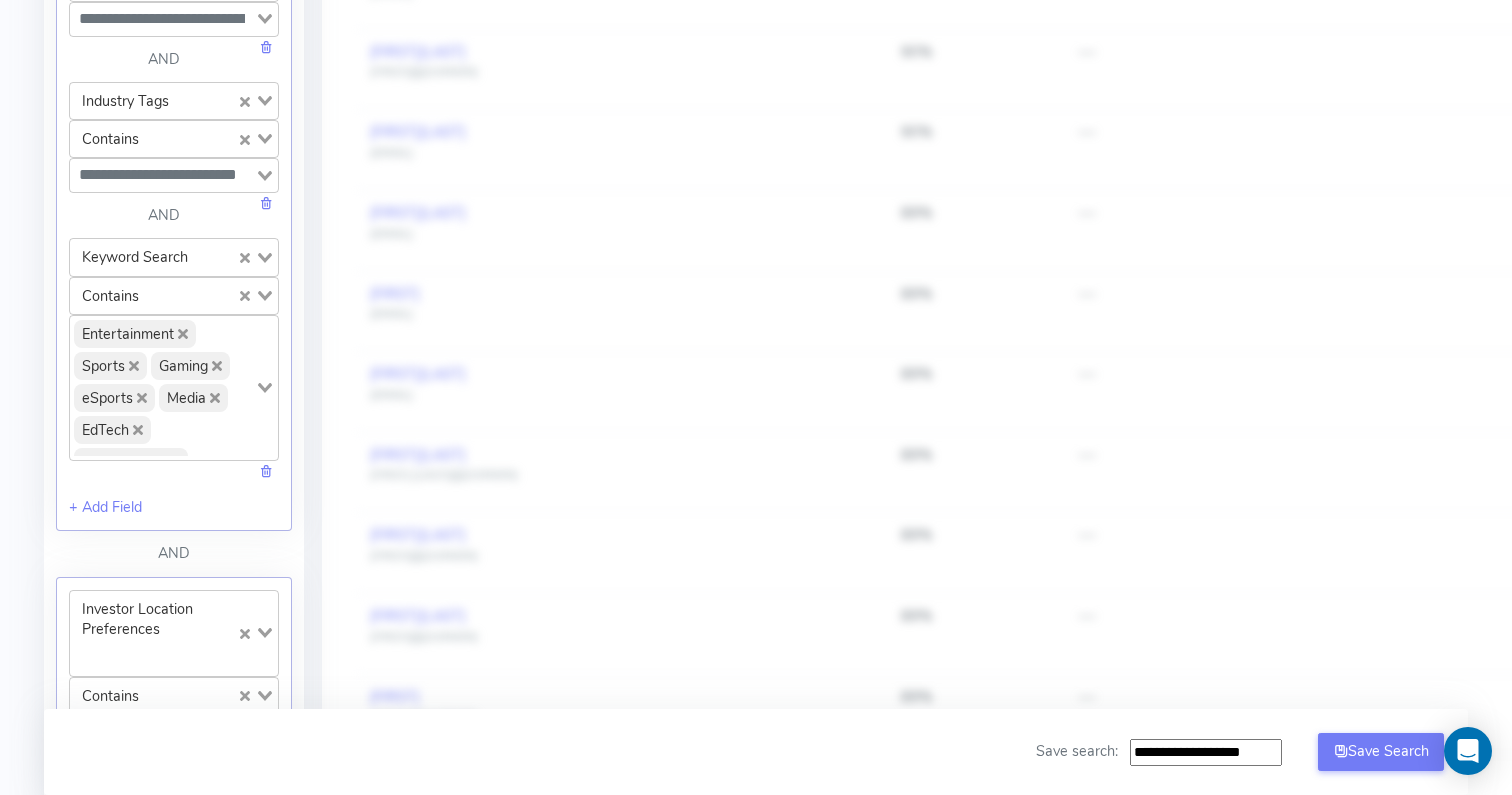 click 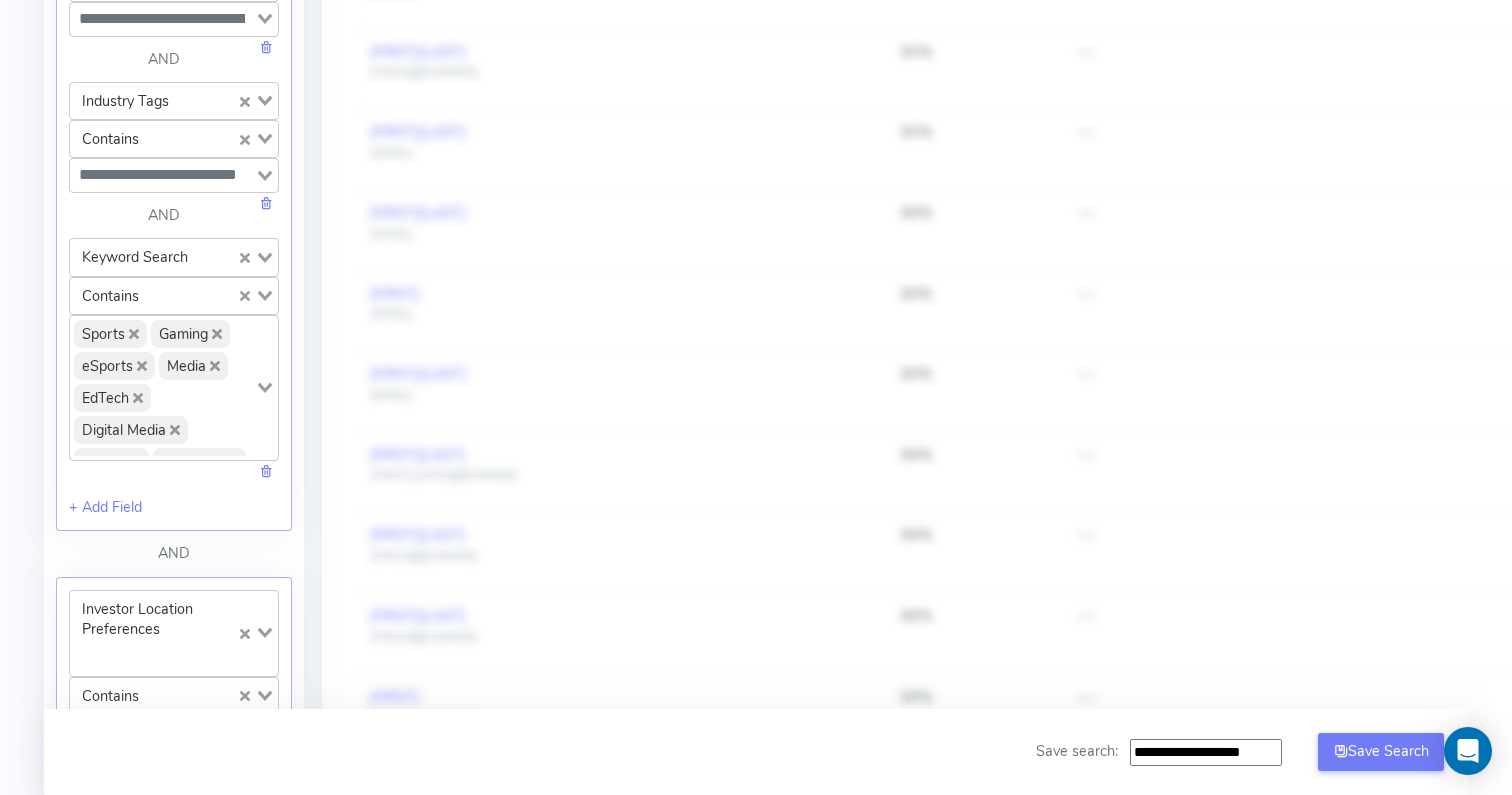 click 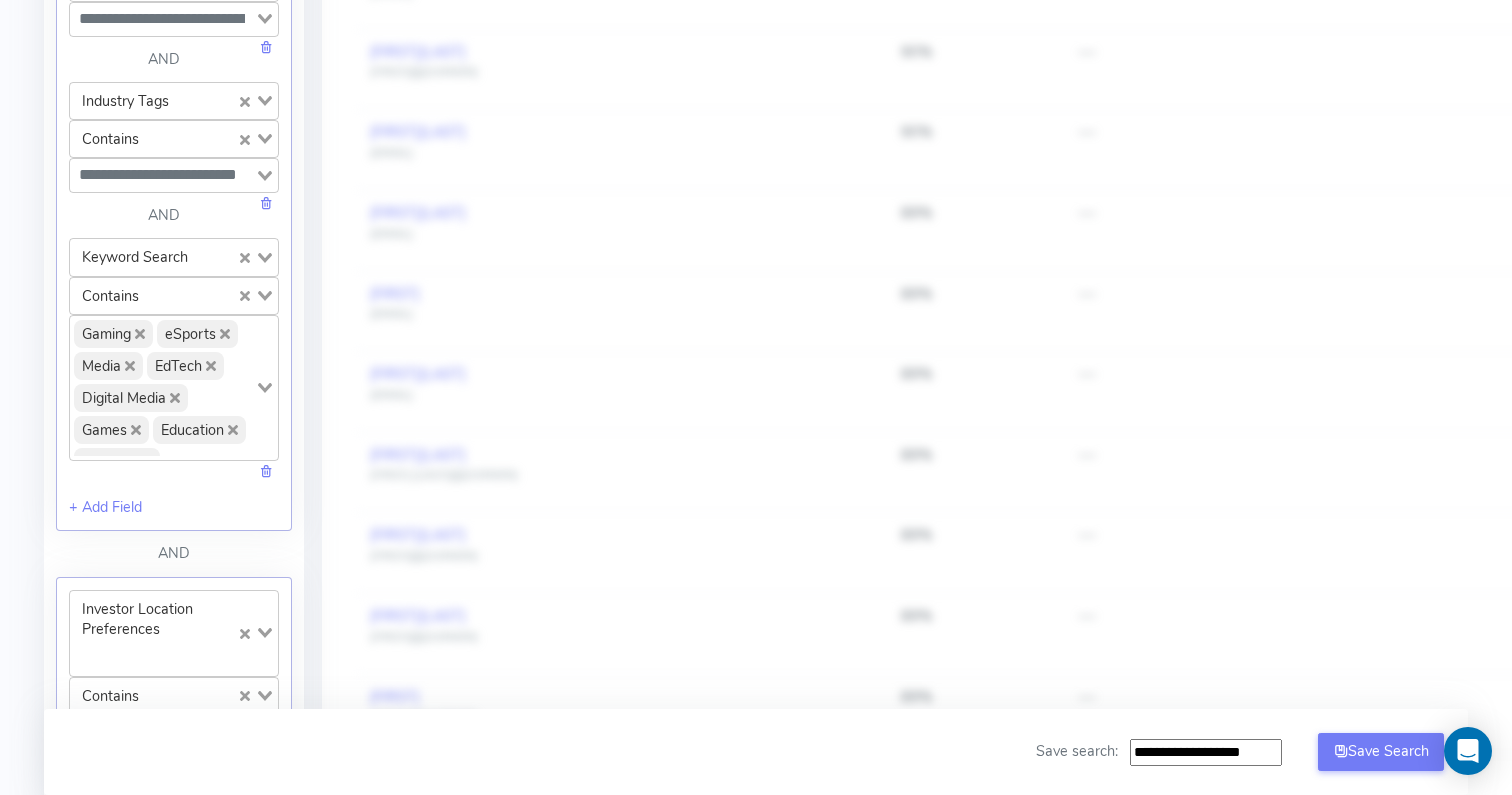 click 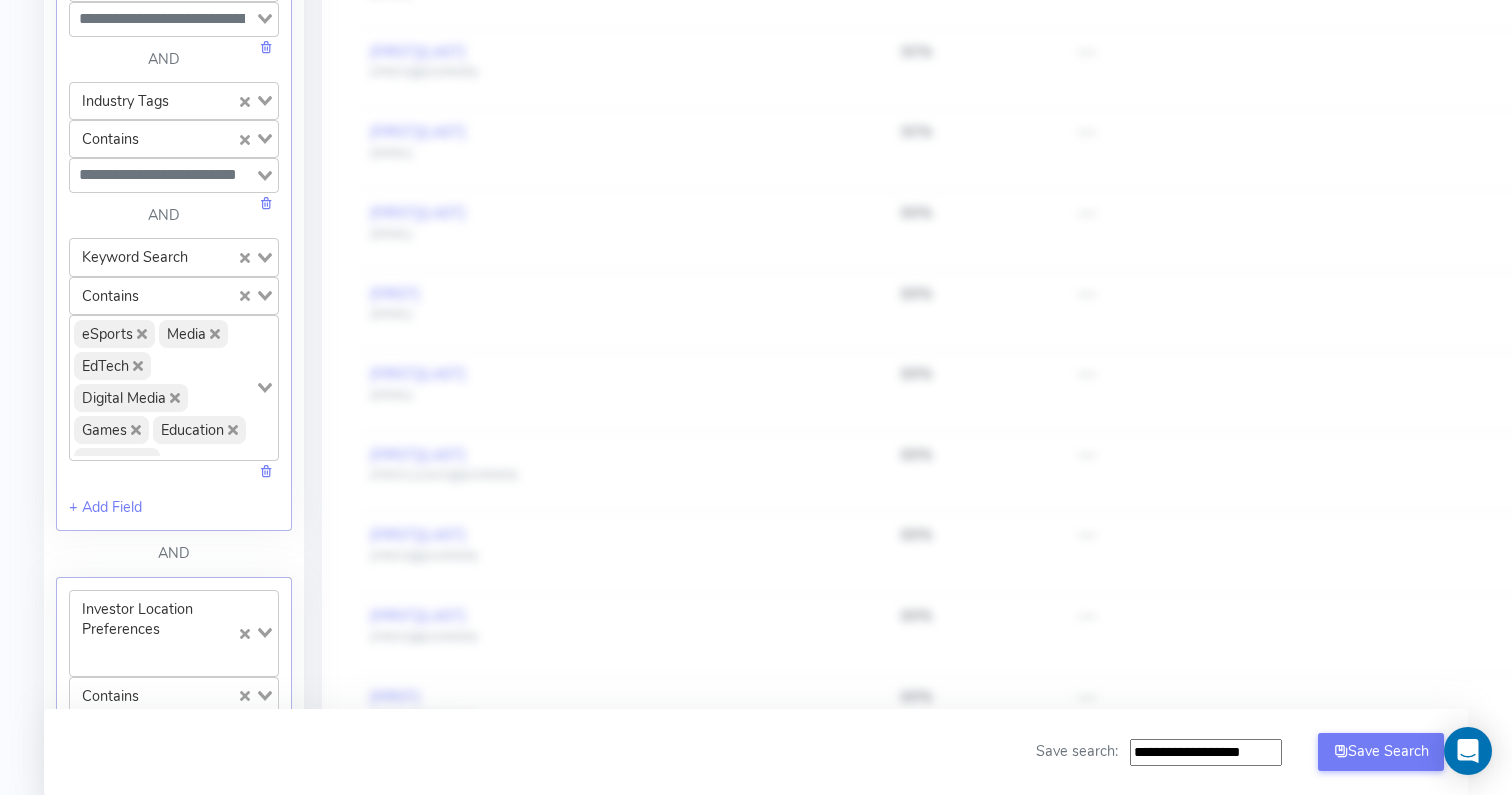 click 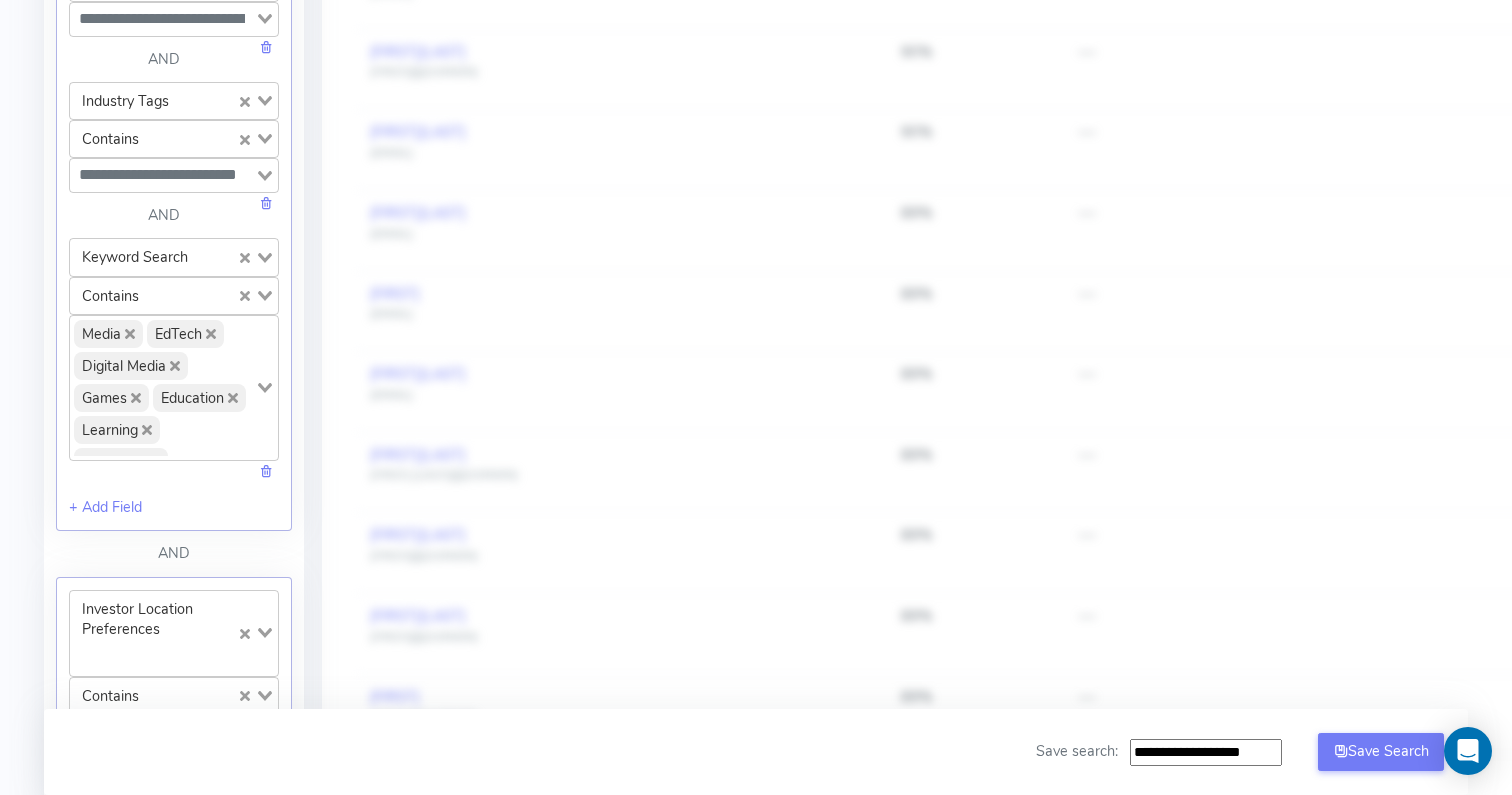 click 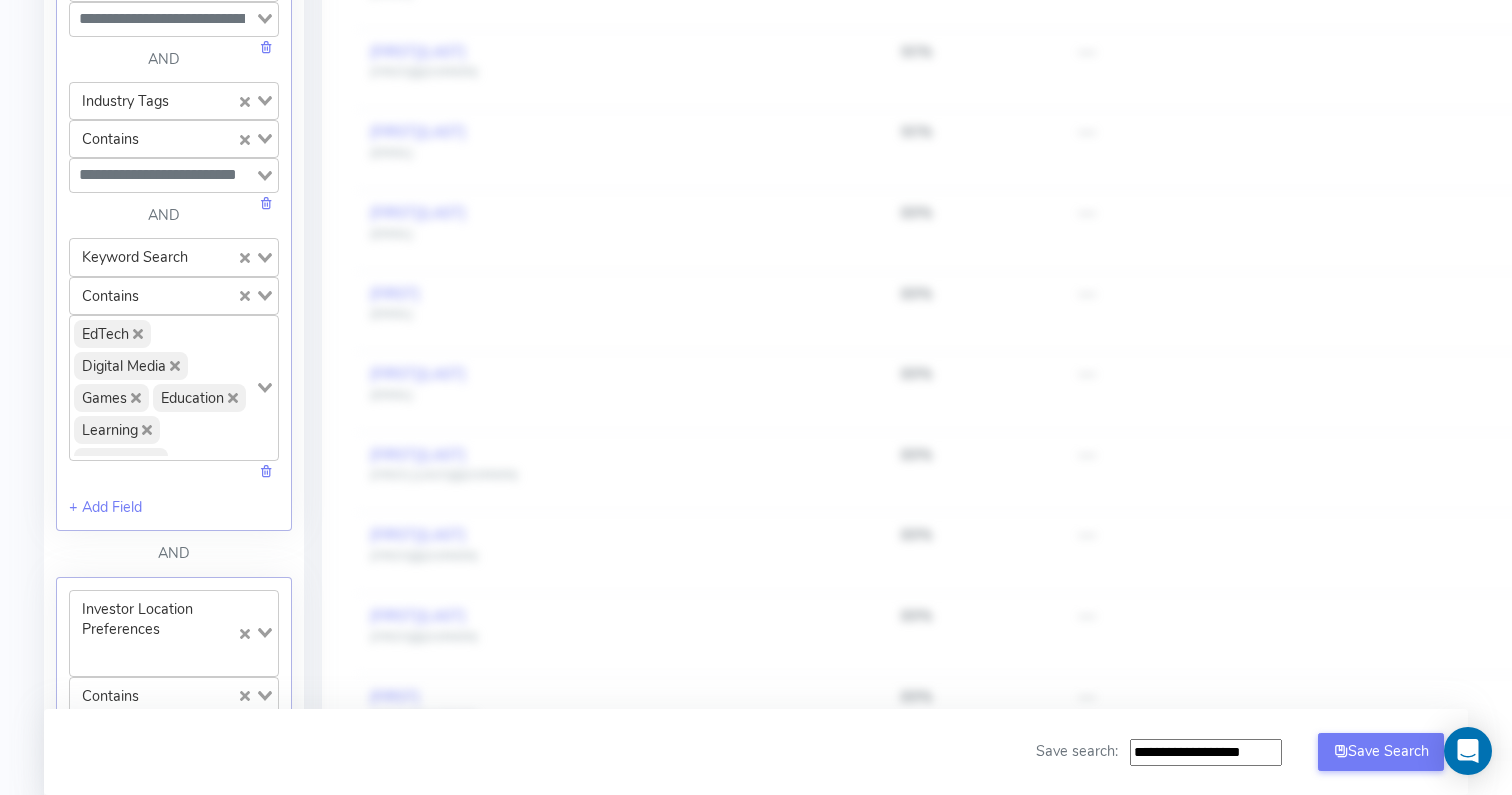 click 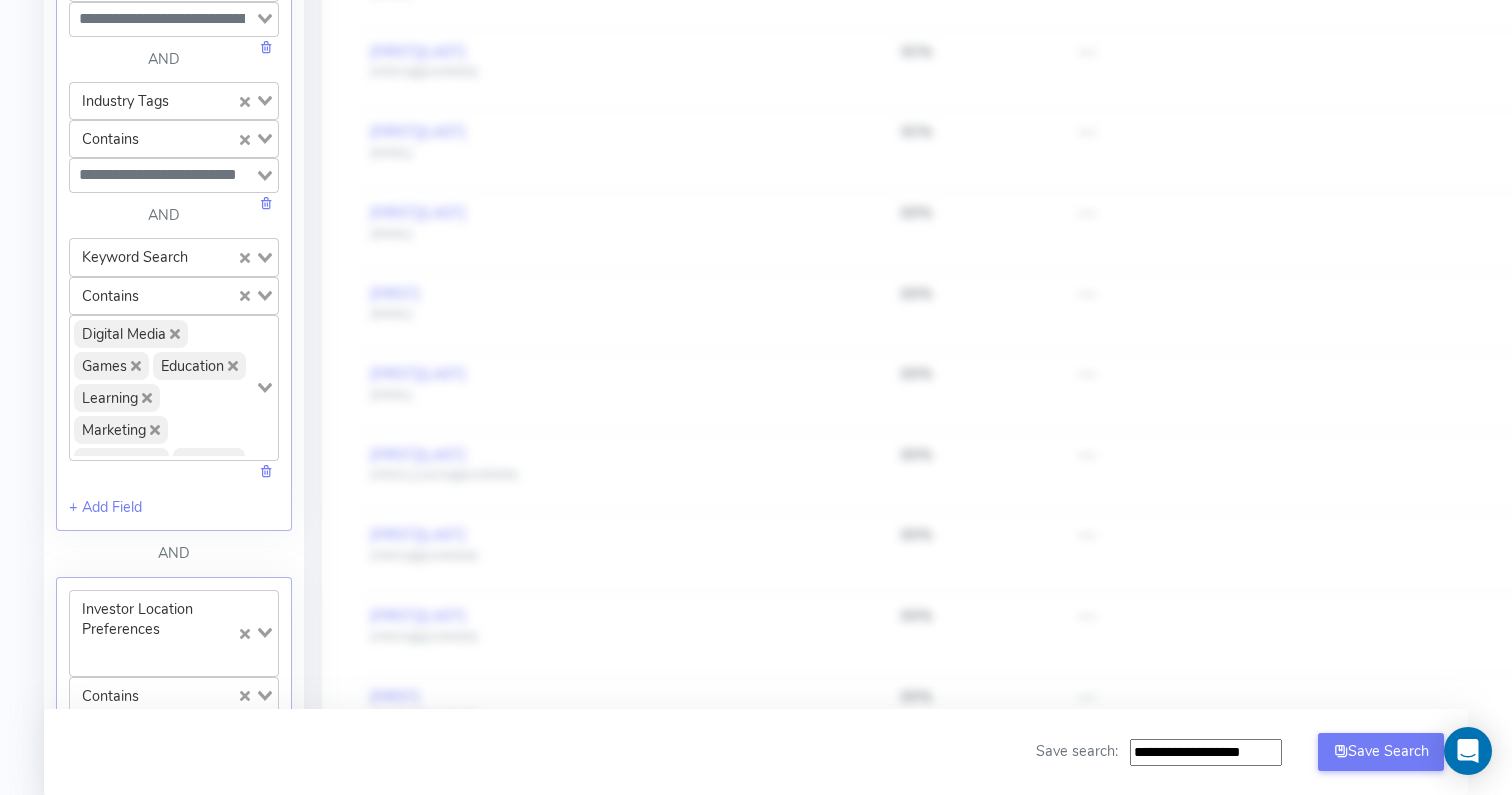 click 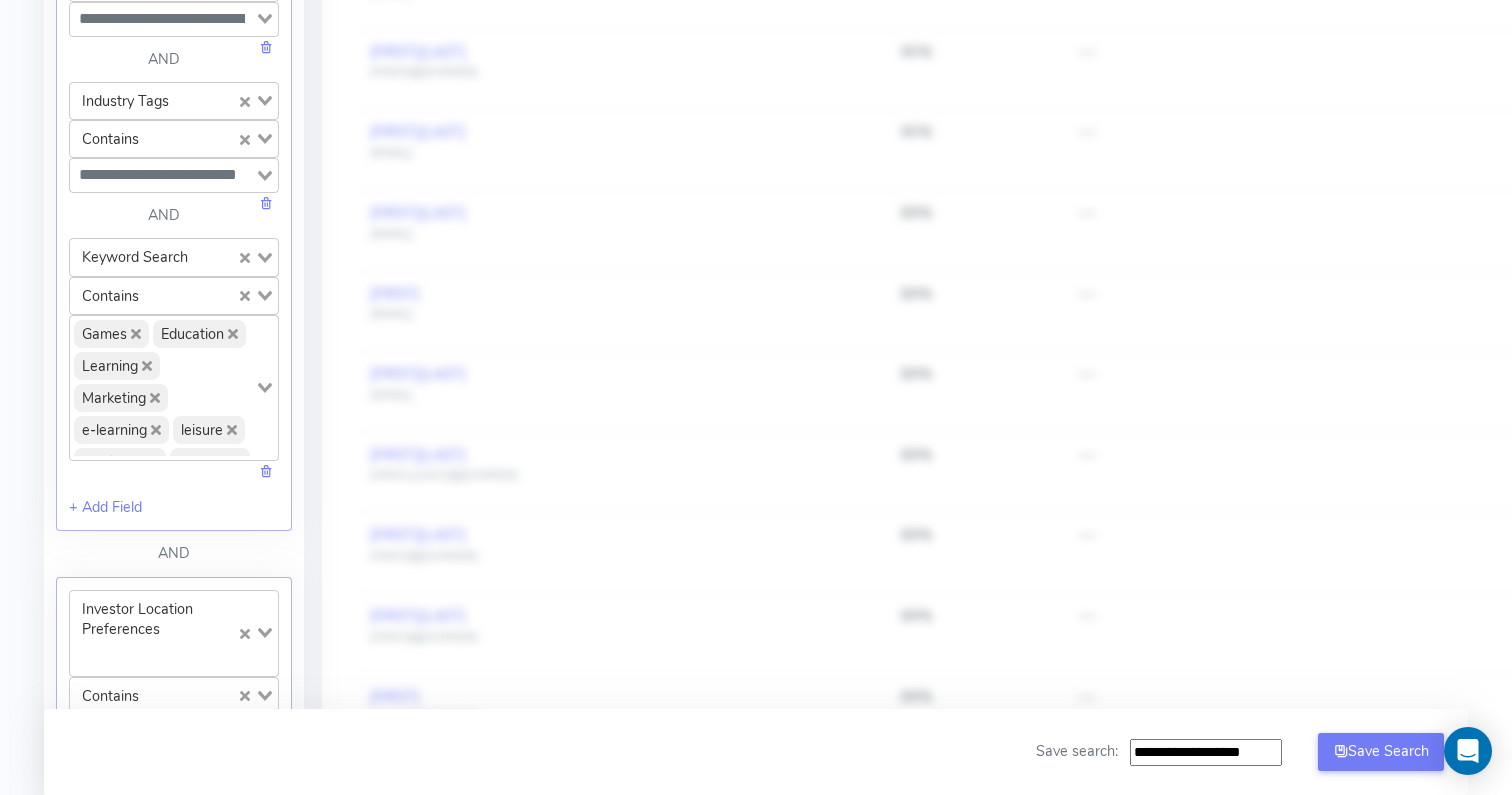 click 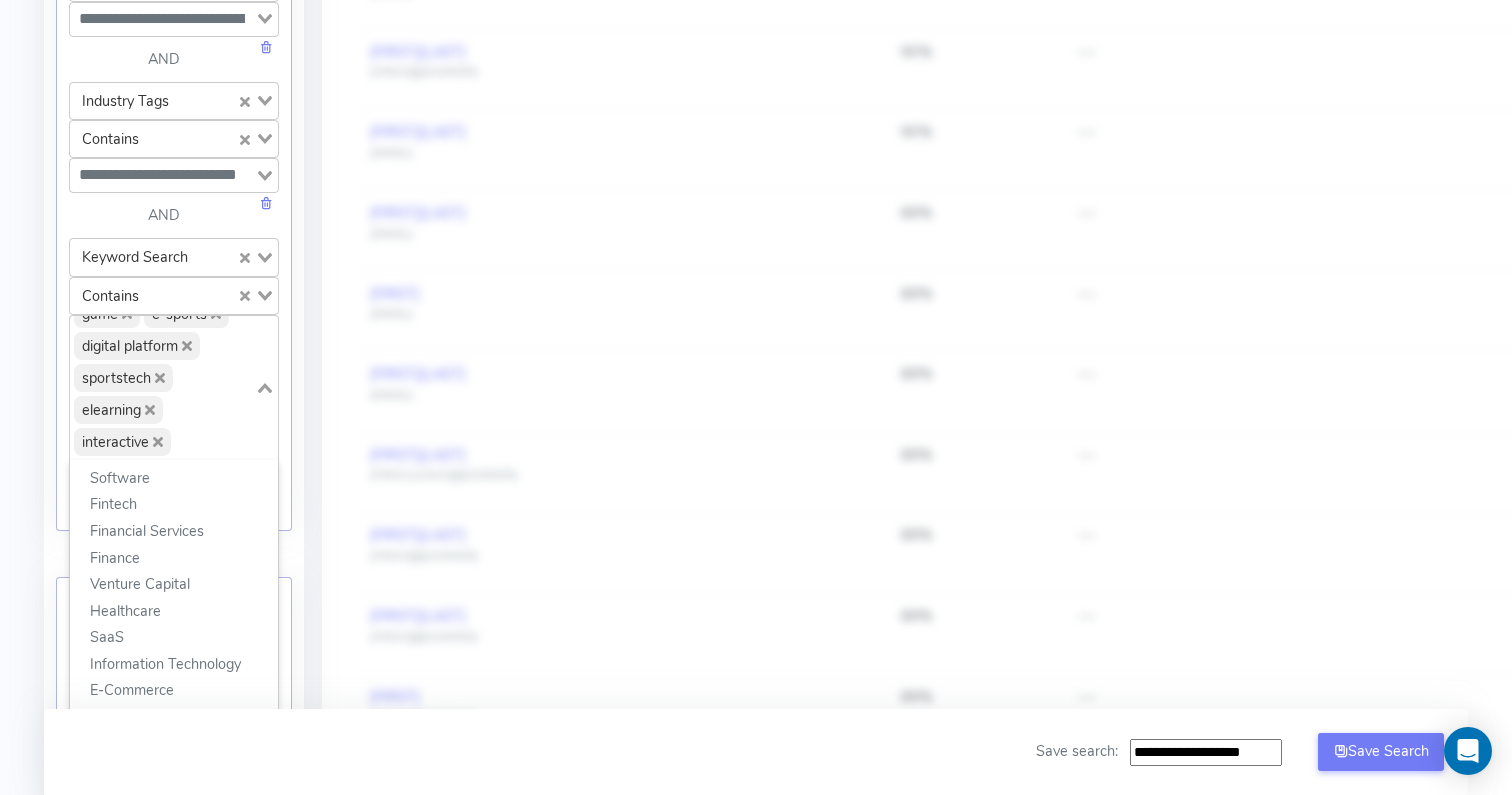 click on "Education Learning Marketing e-learning Platforms Ed-tech game e-sports digital platform sportstech elearning interactive" at bounding box center [162, 386] 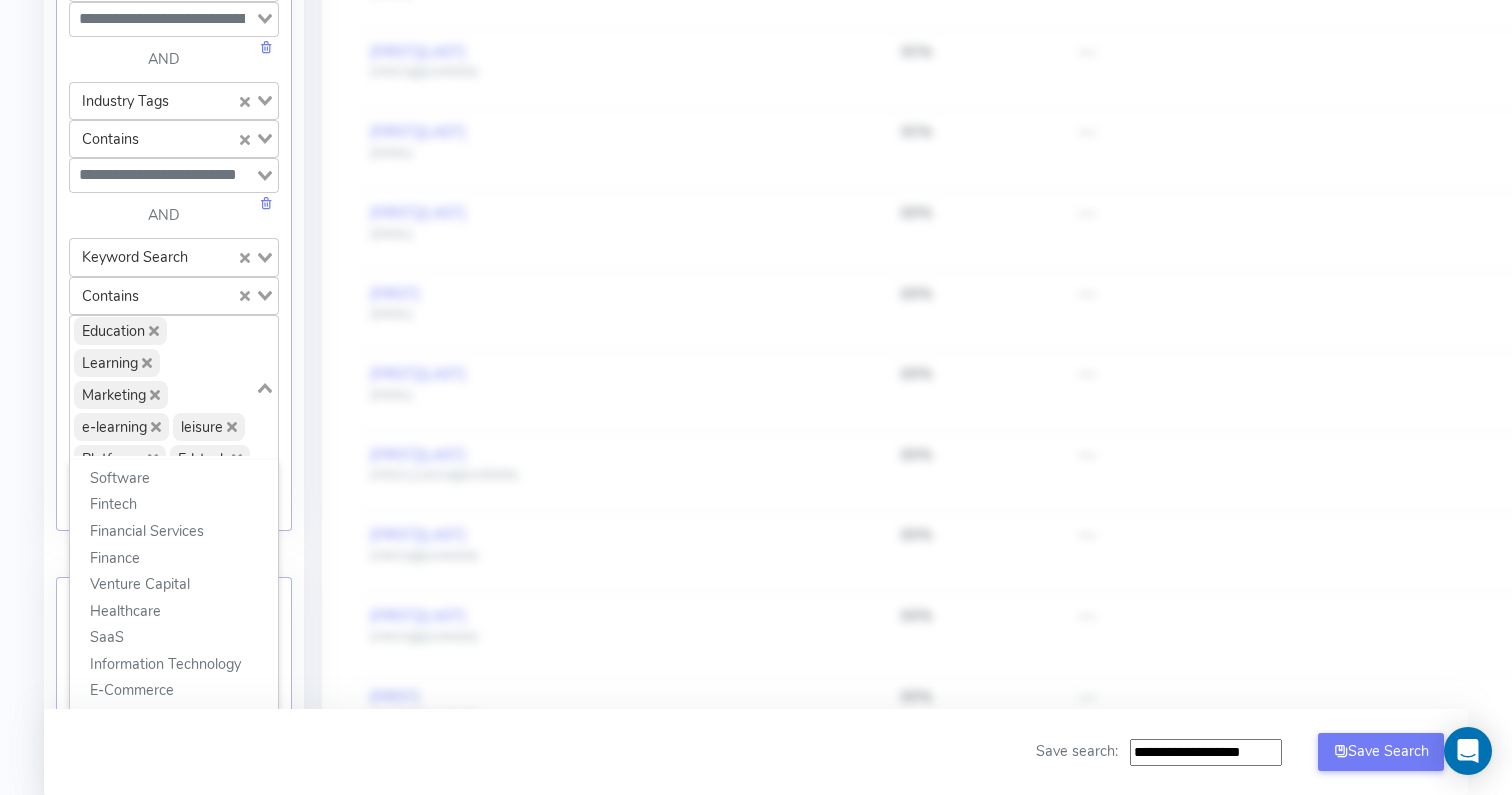 scroll, scrollTop: 0, scrollLeft: 0, axis: both 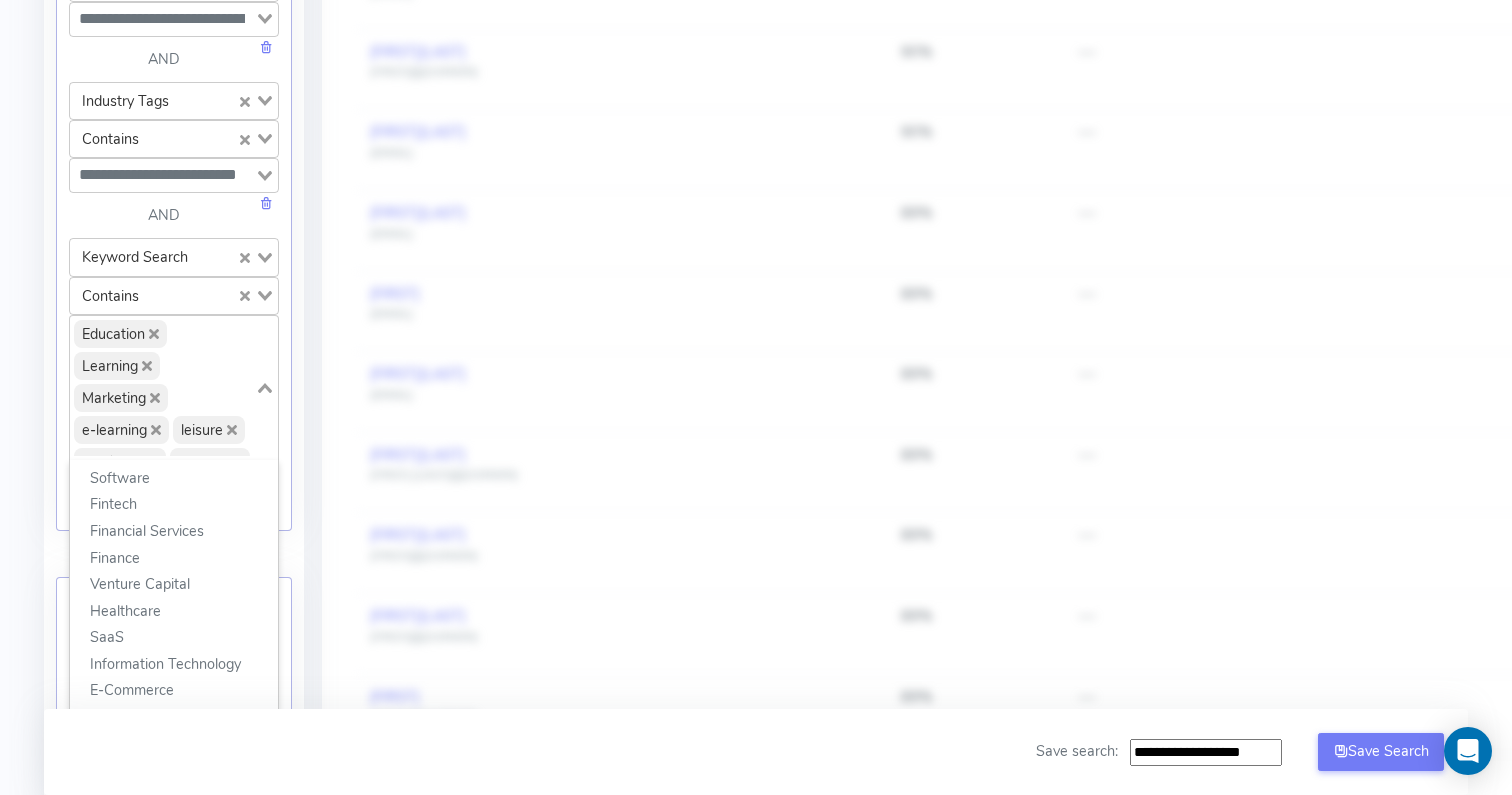 click on "France United Arab Emirates United States of America Germany United Kingdom Saudi Arabia South Korea" at bounding box center (174, 919) 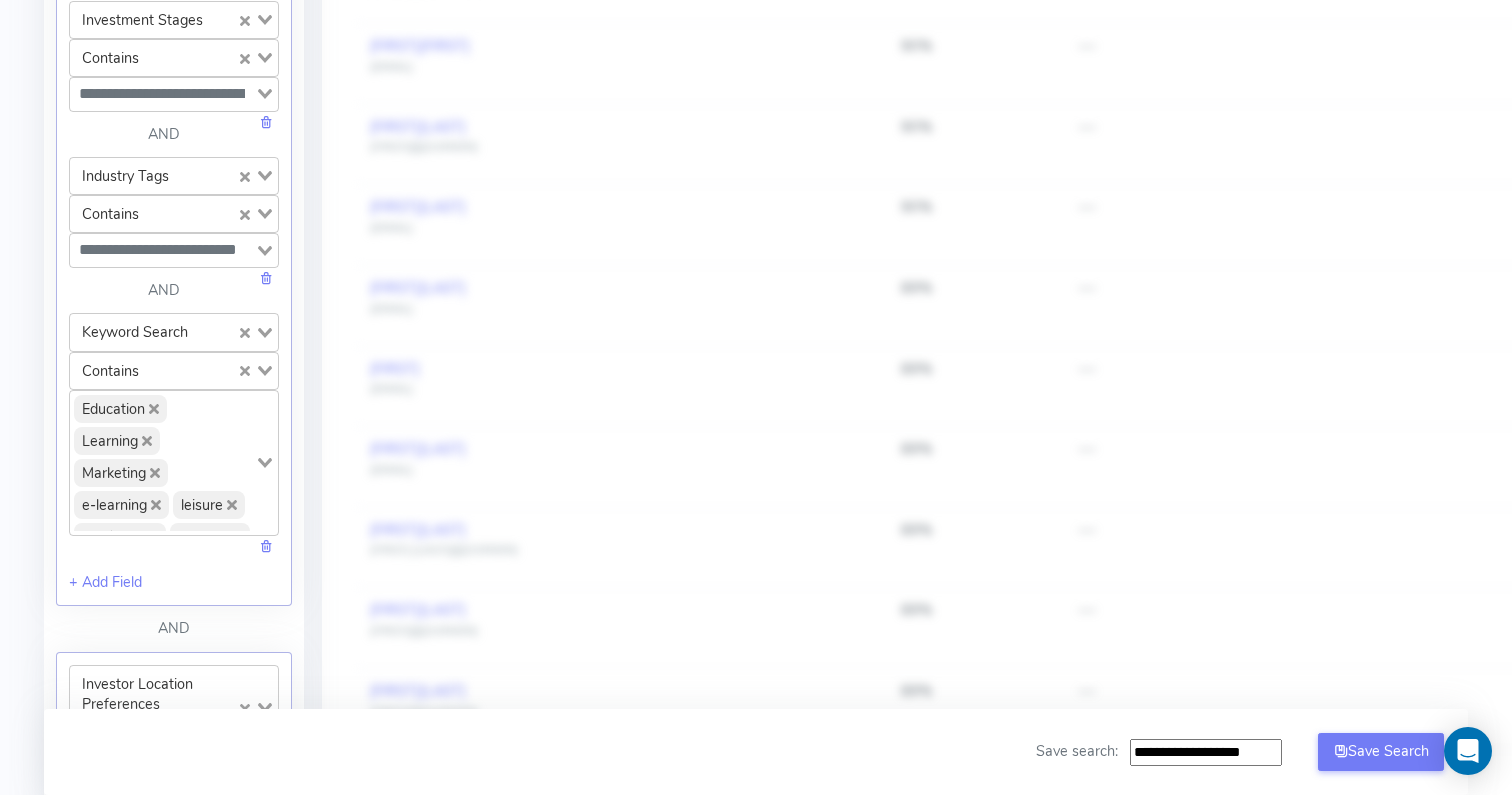 scroll, scrollTop: 783, scrollLeft: 0, axis: vertical 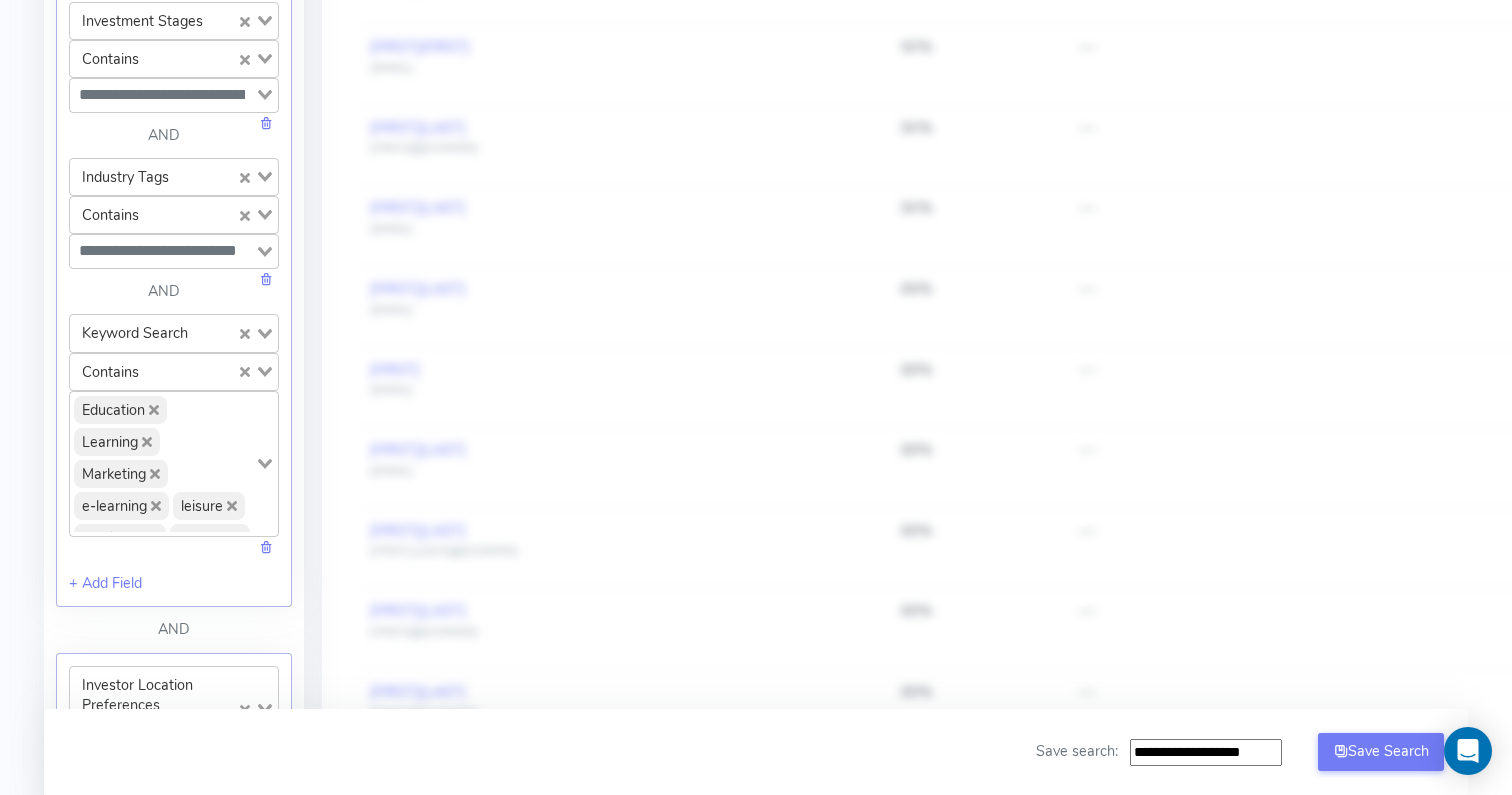 click 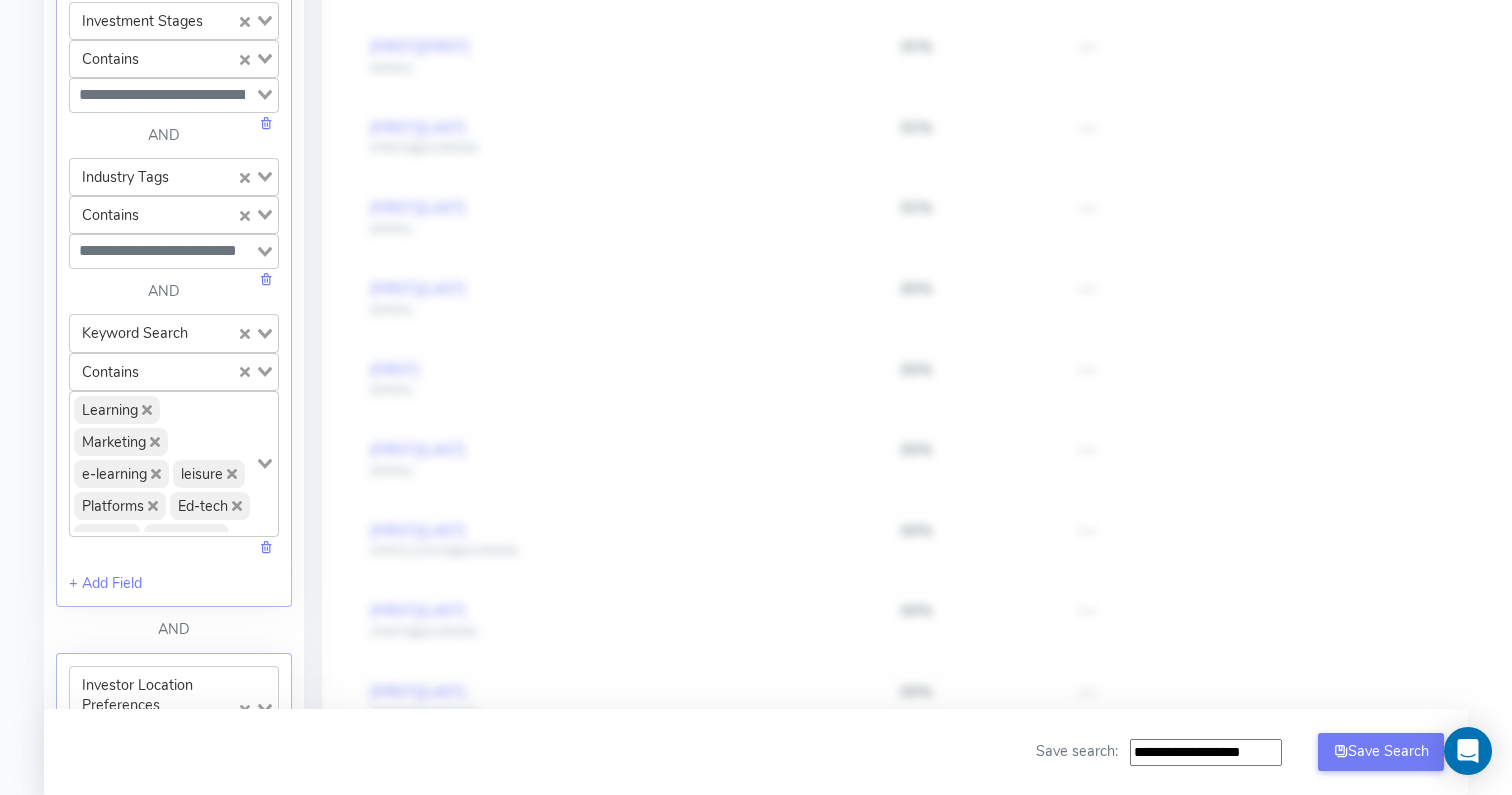 click 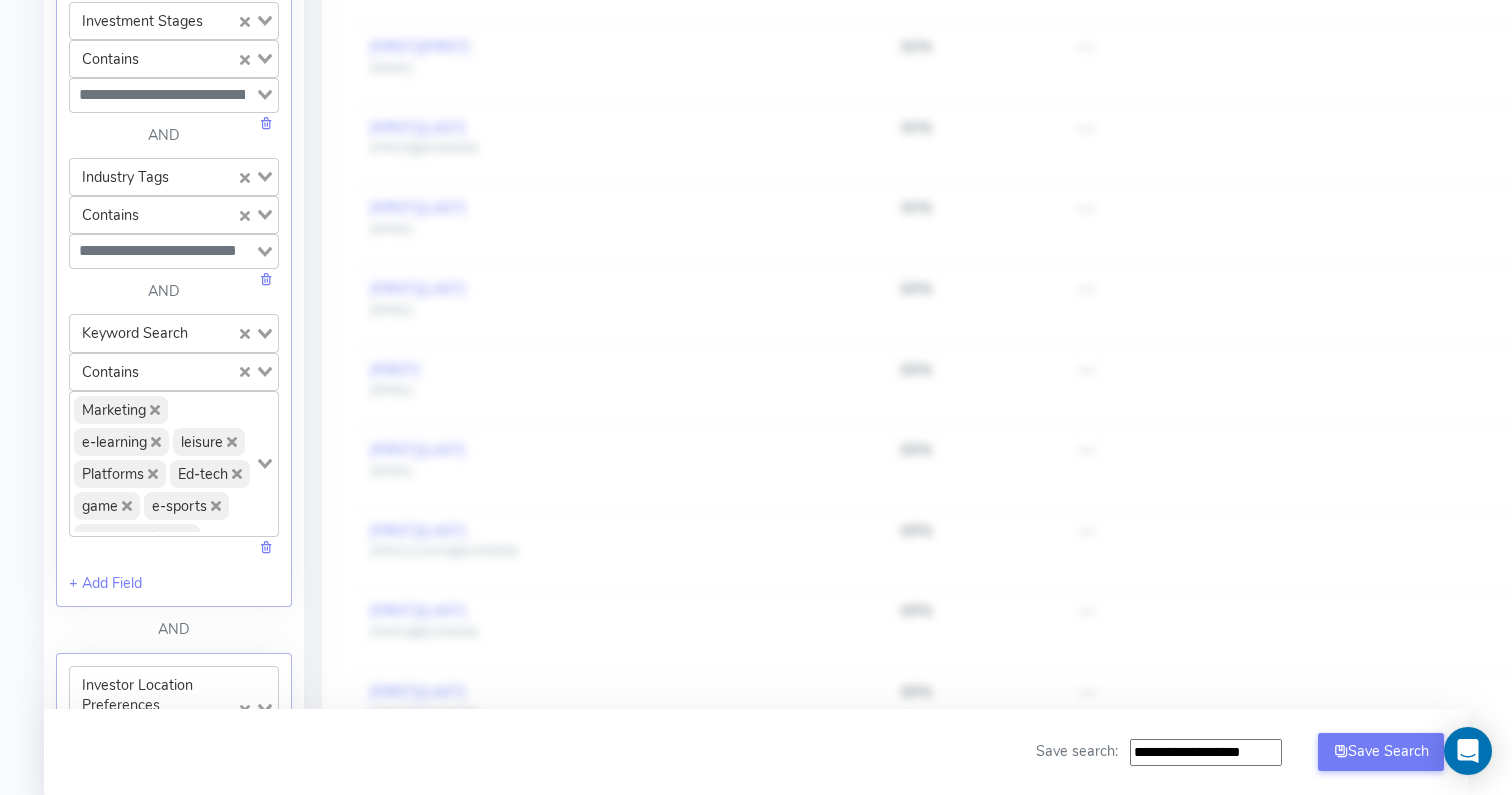 click 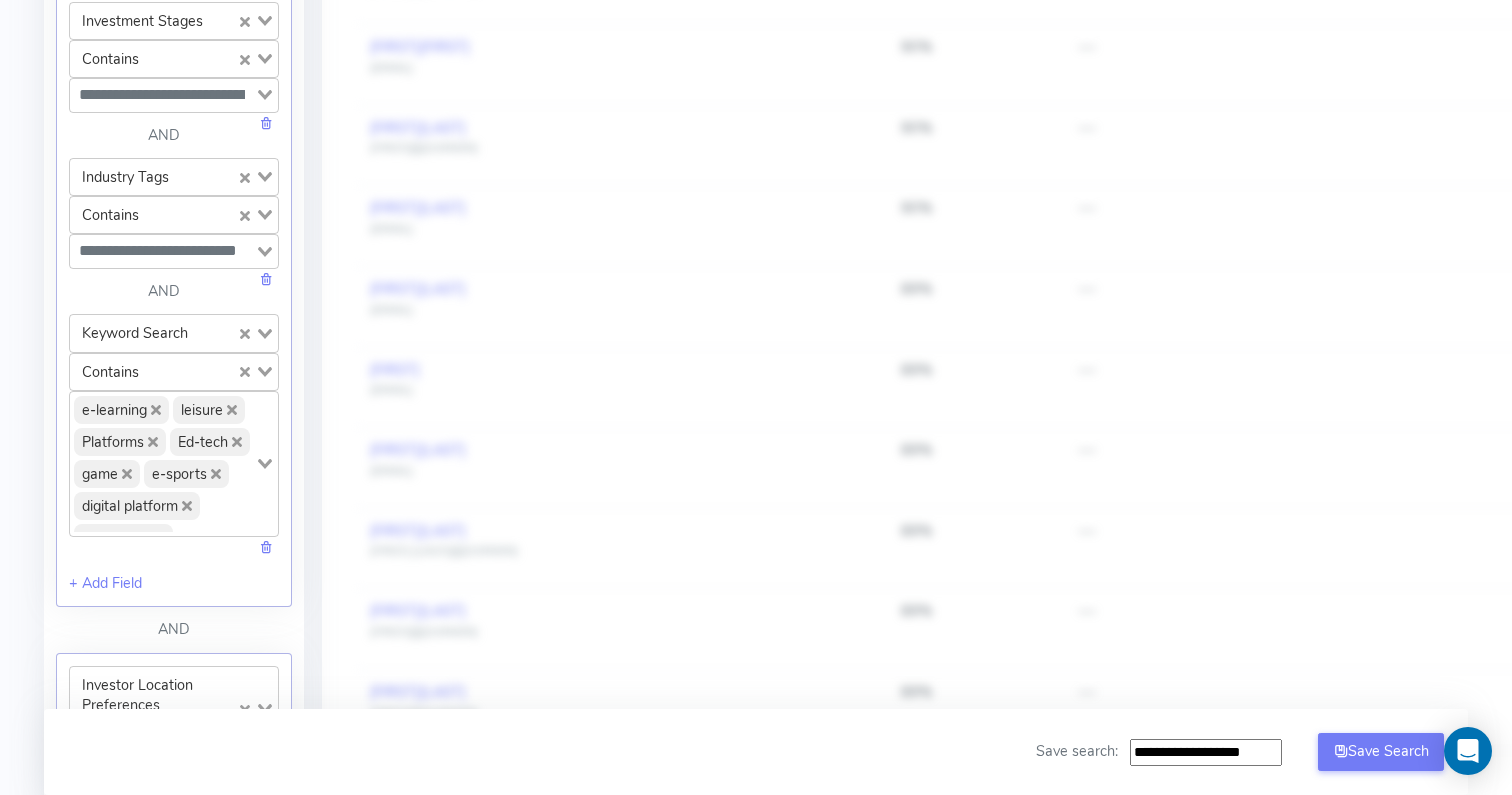 click 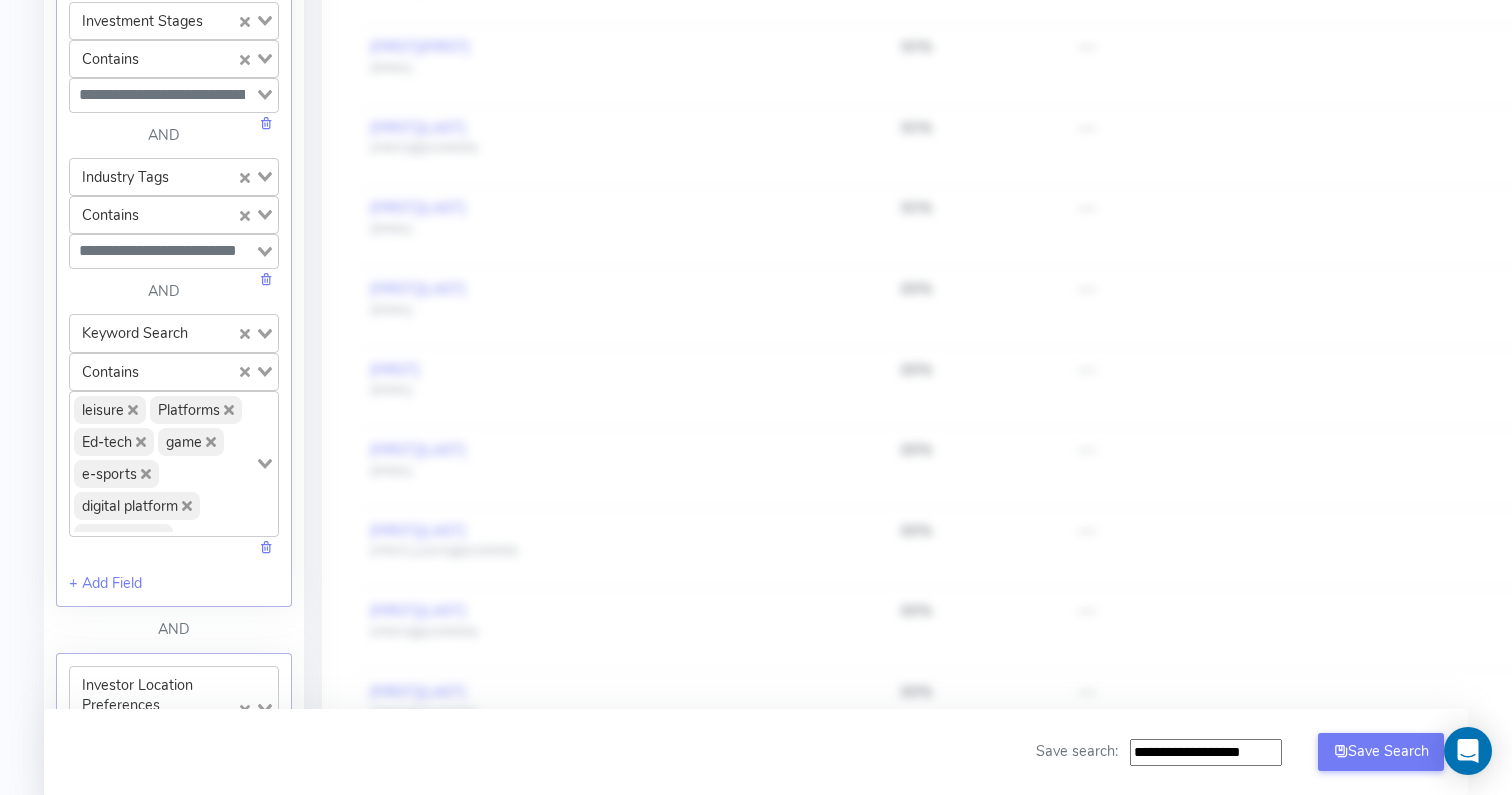 click 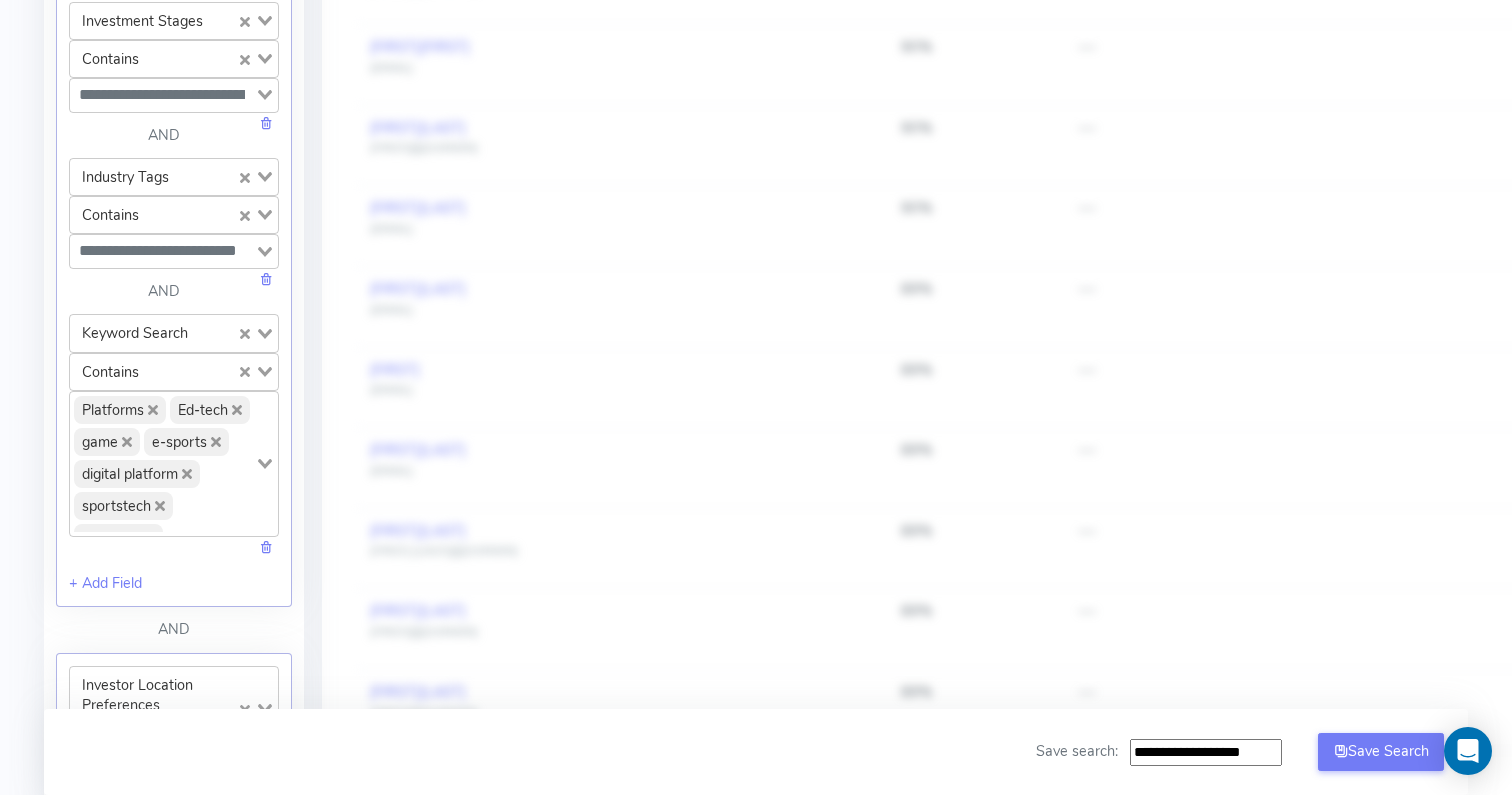 click 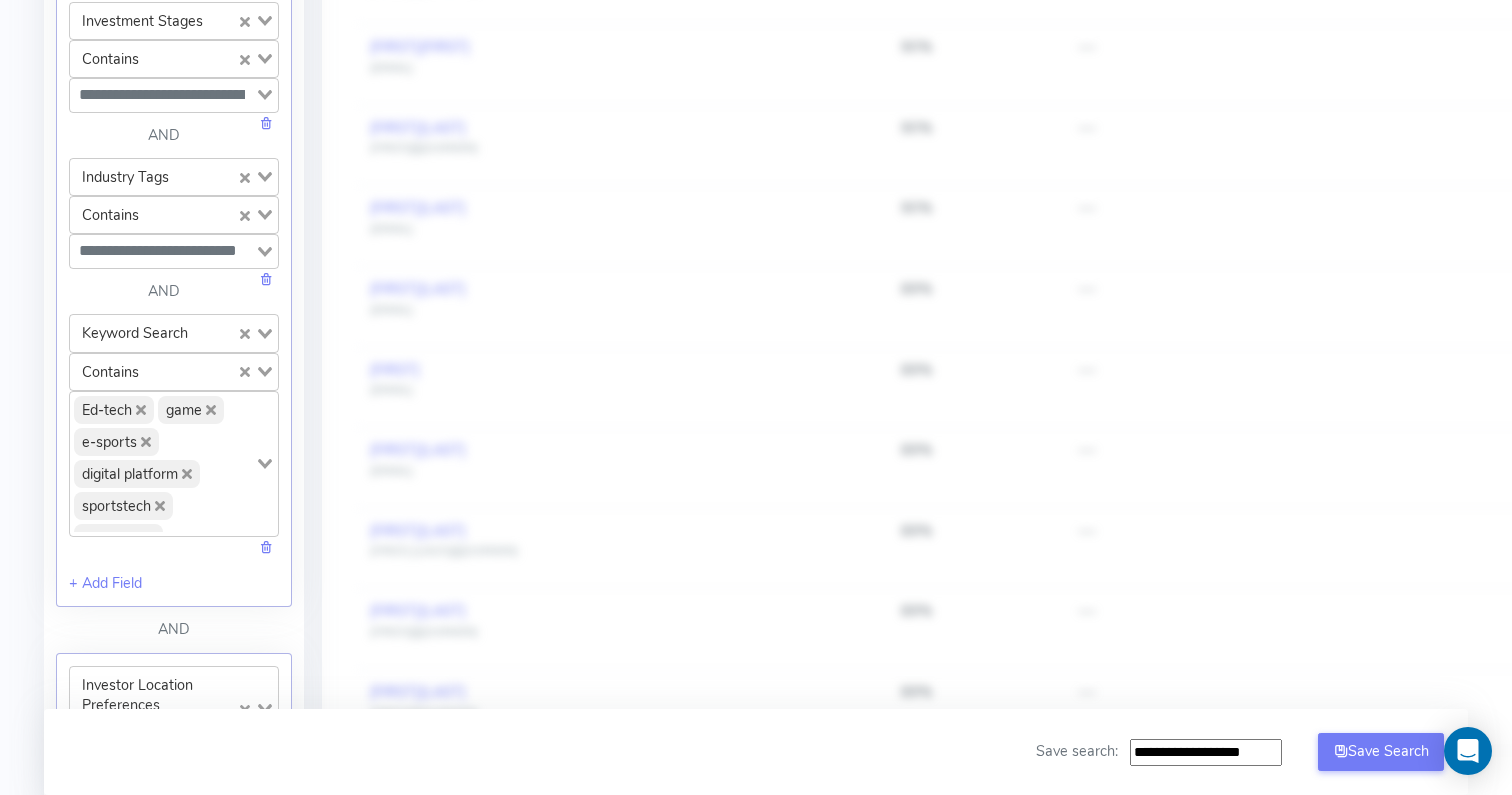 click 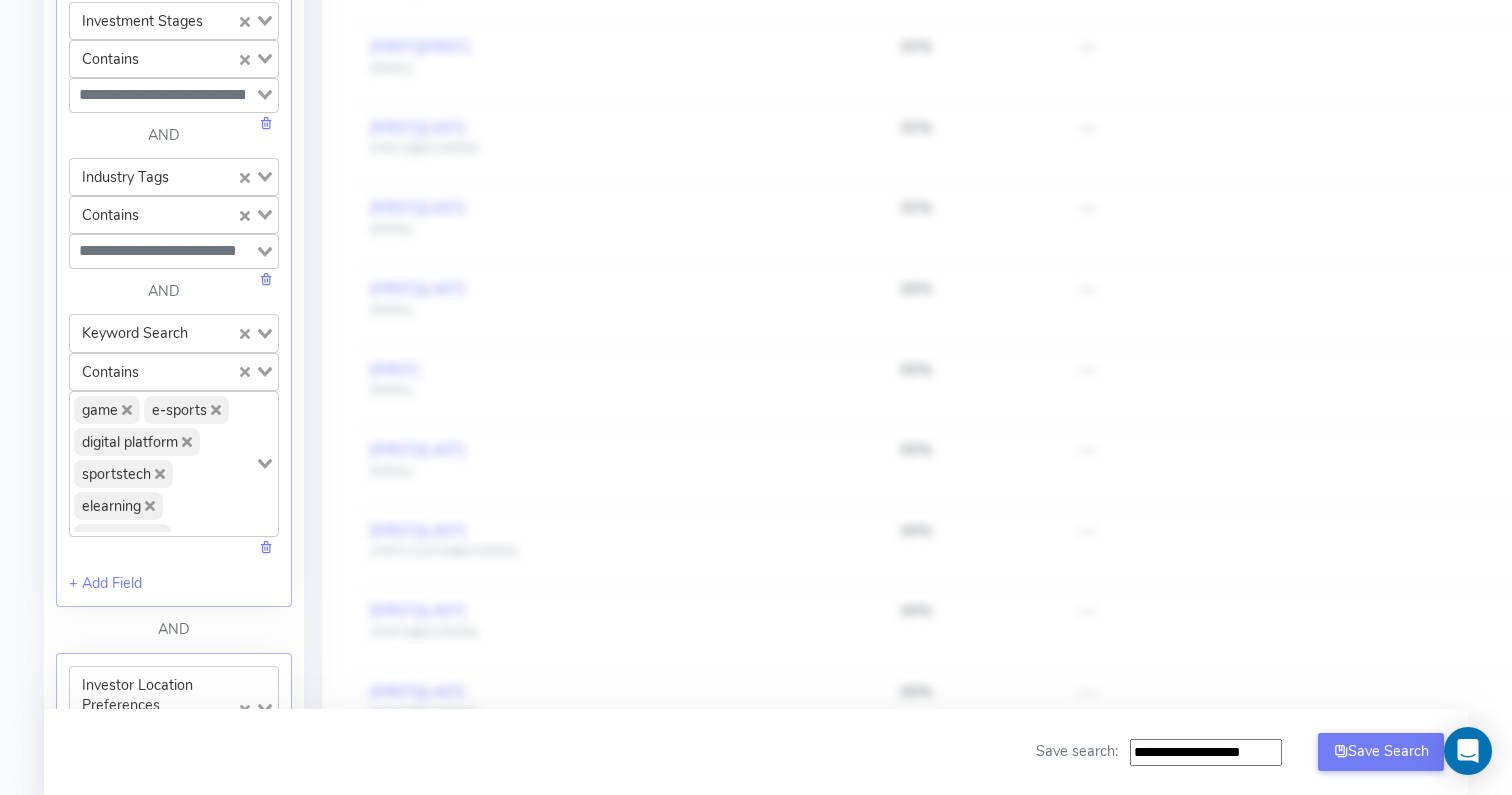 click 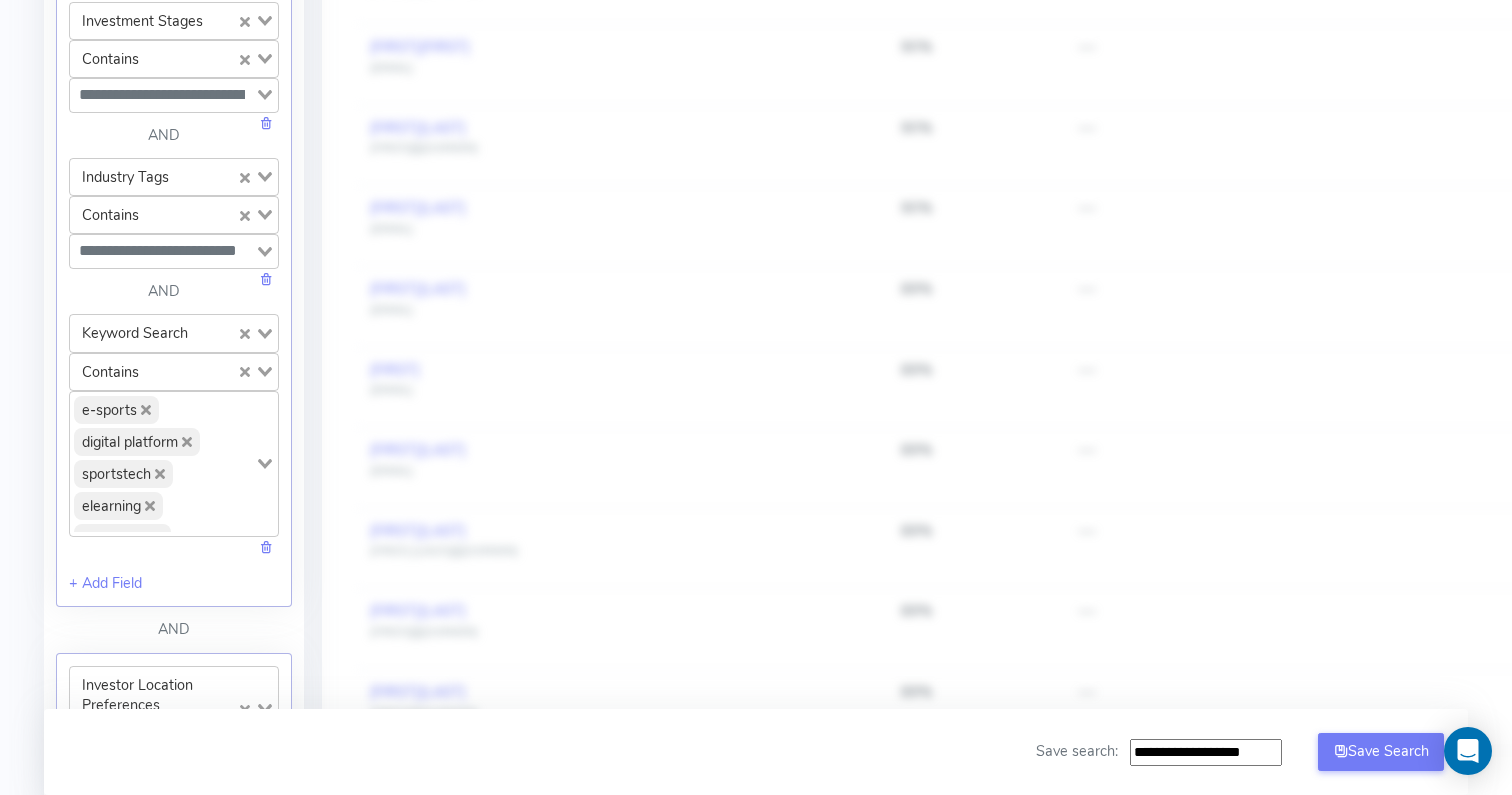 click 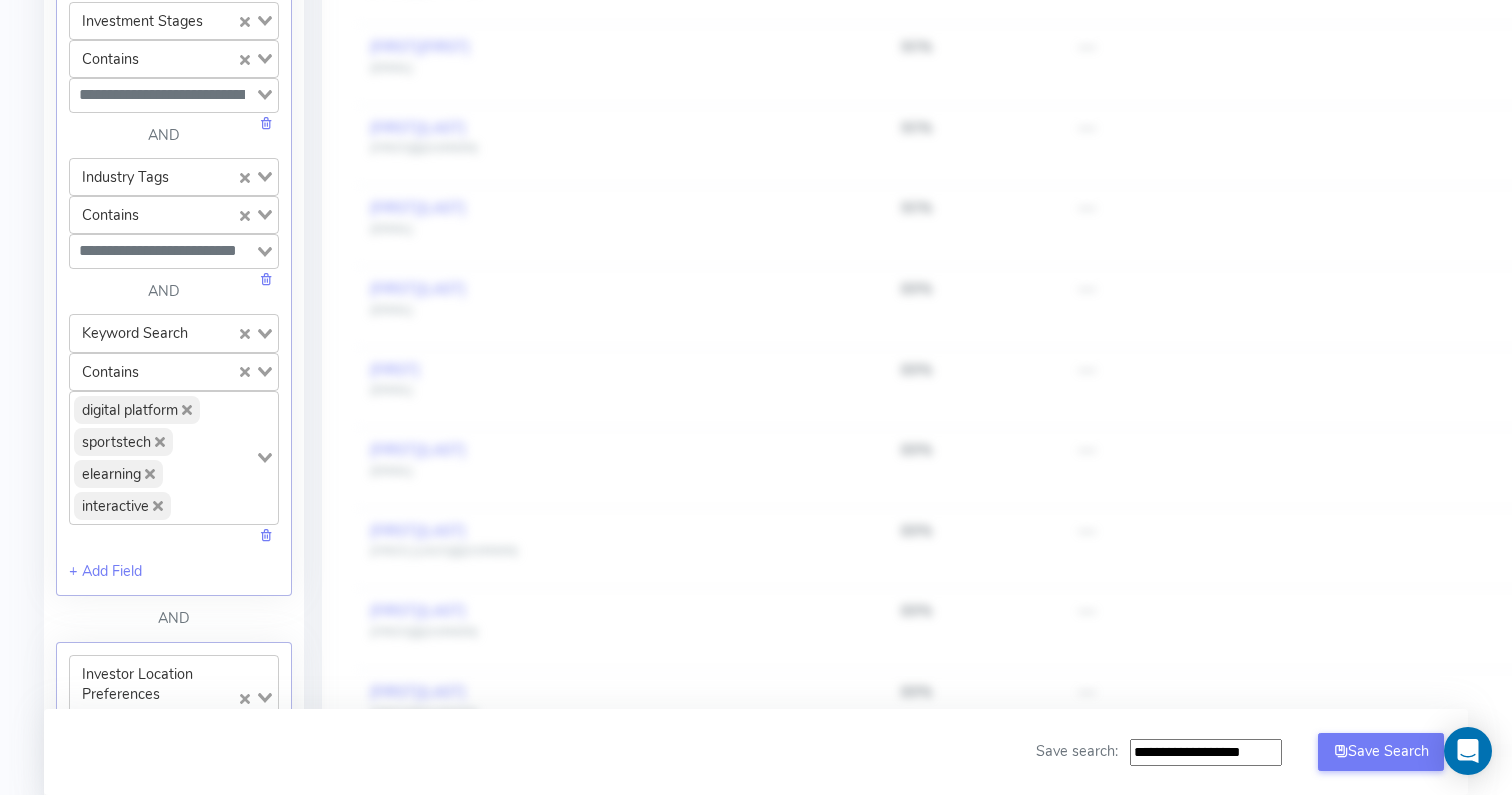 click 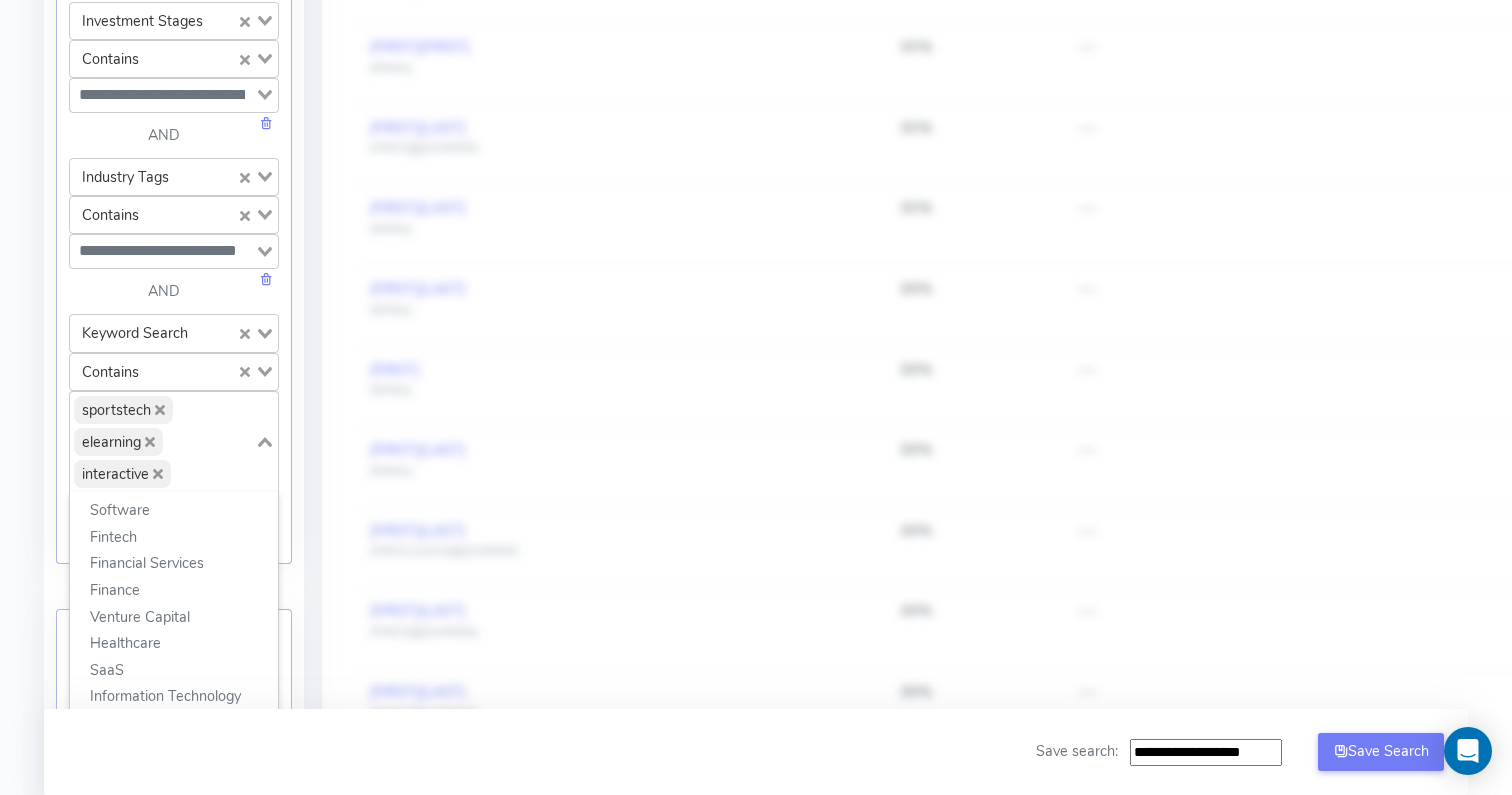 click on "sportstech" 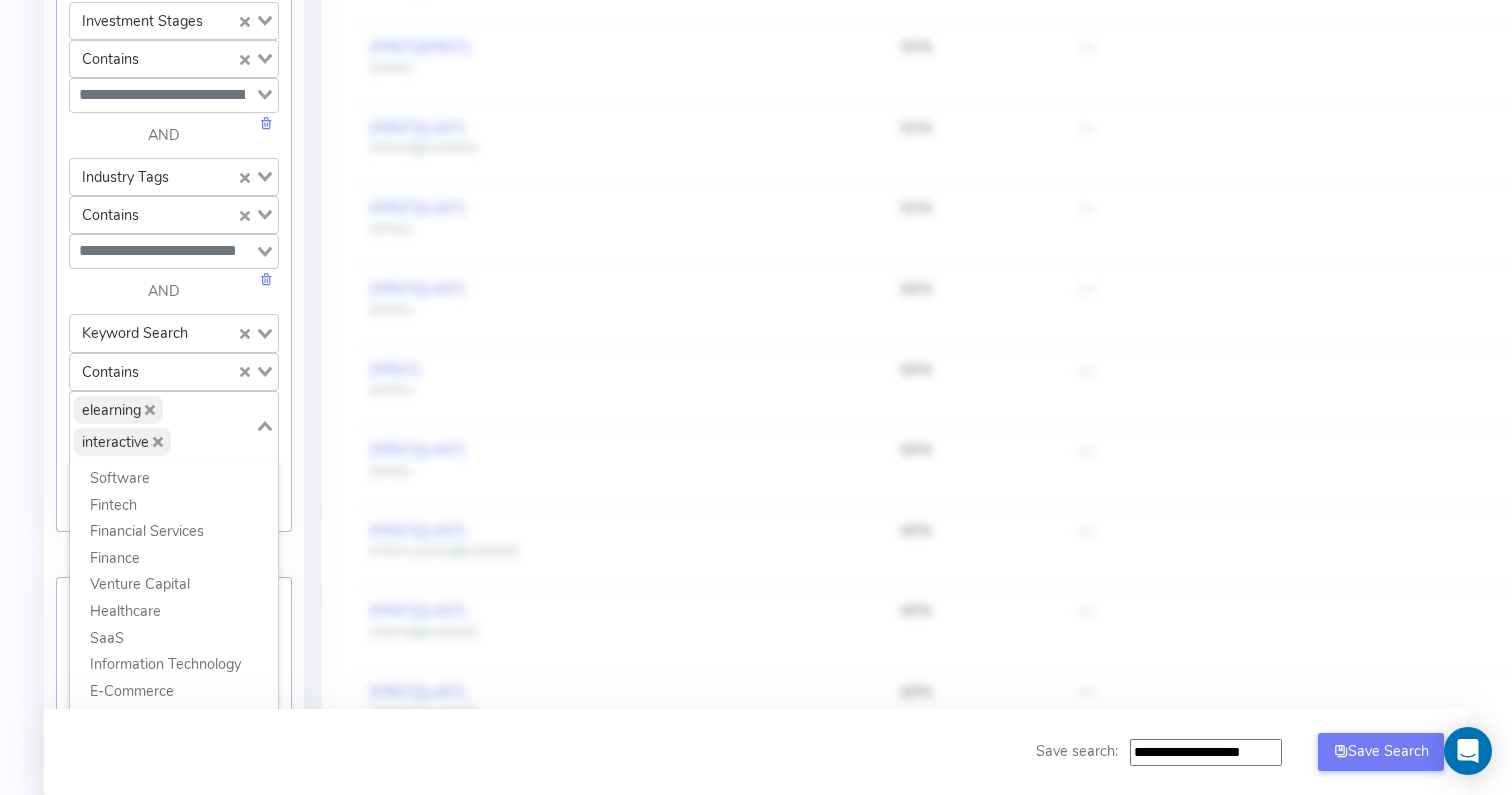 click 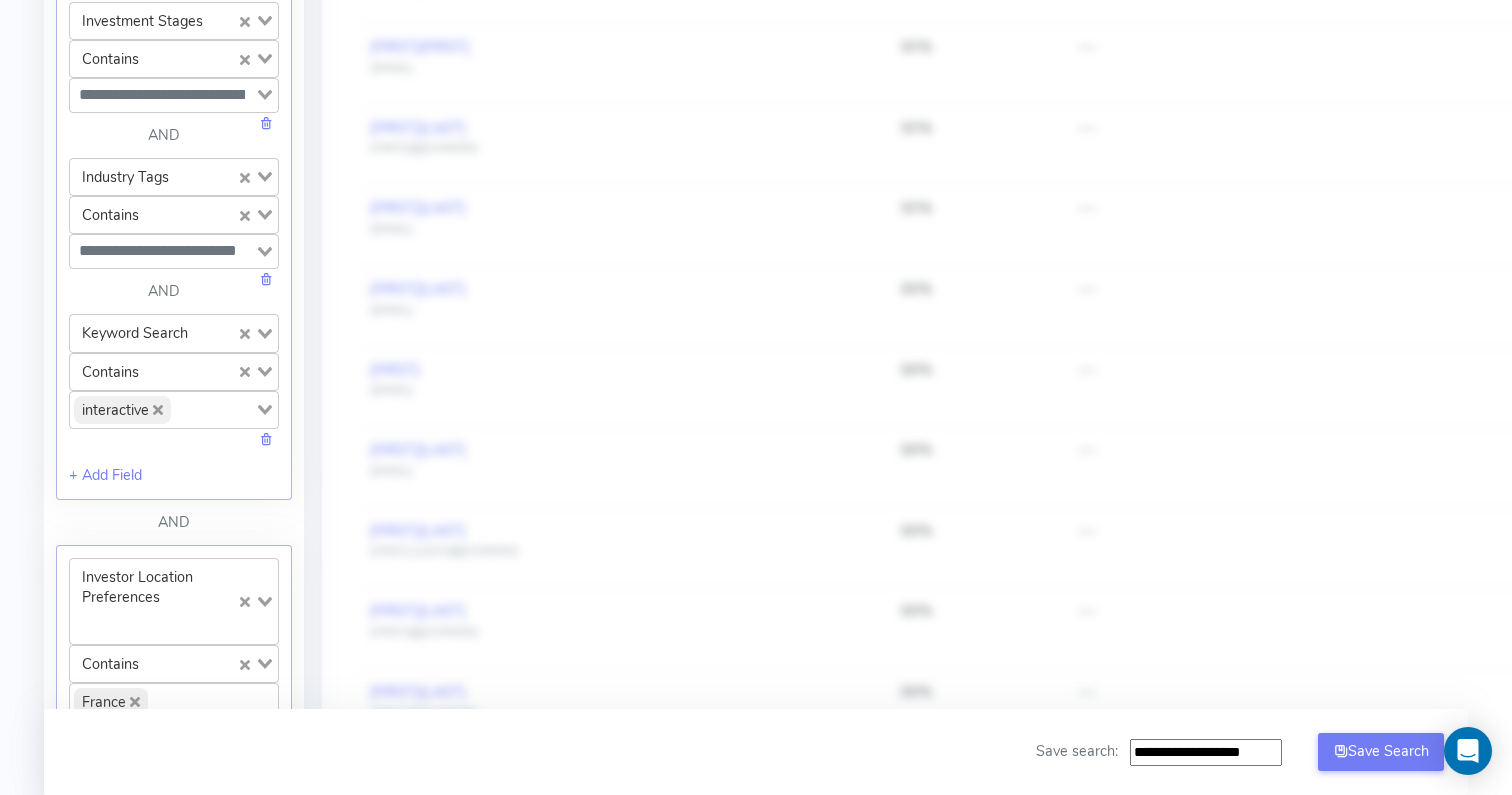 click on "interactive" 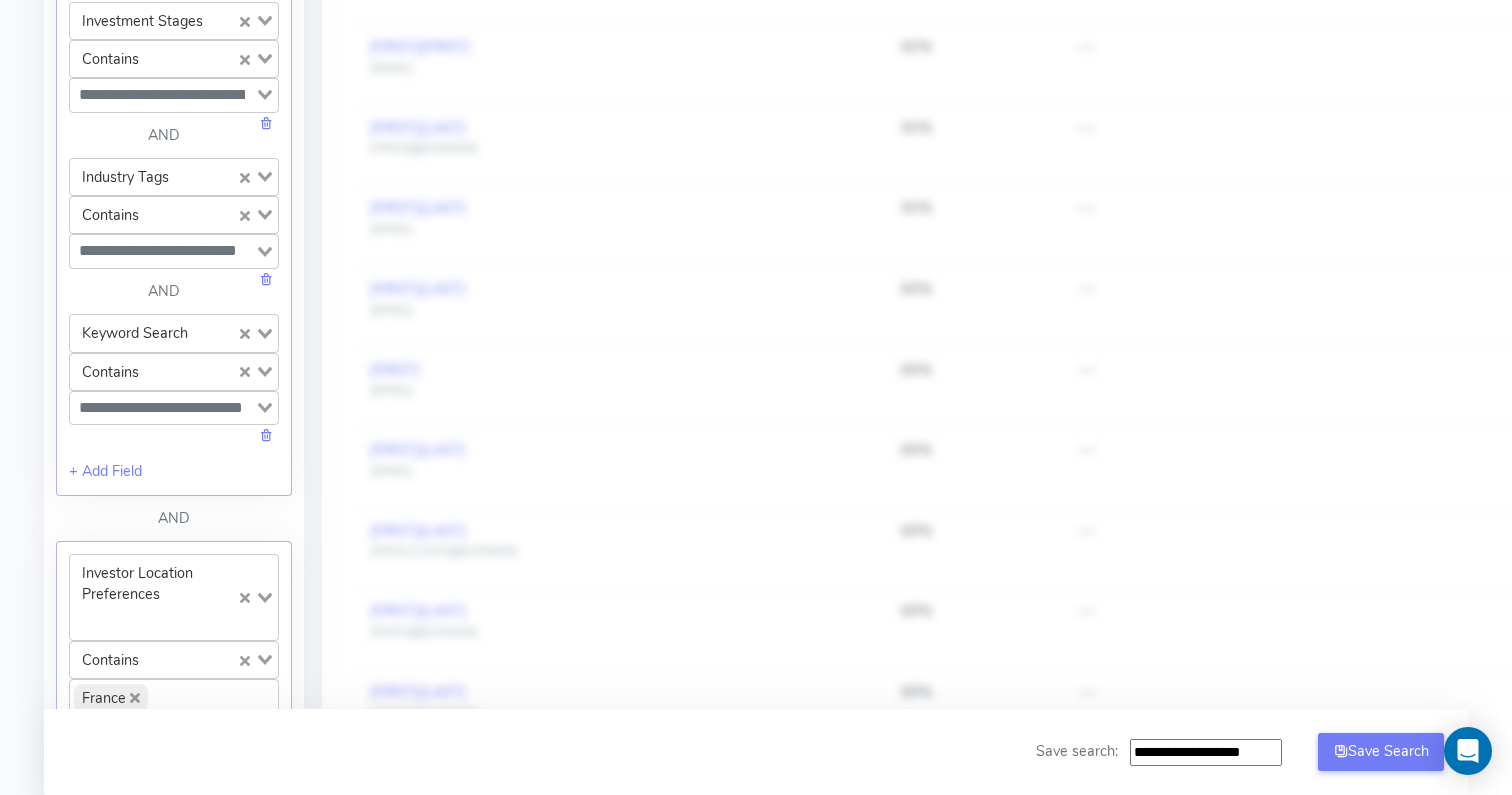 click on "Company:  Vanta [FIRST] [EMAIL] Account Upload data Email Accounts Feed GPT Settings AI Keys Usage Engagement Call Info Manage Startup Invitations Setup Whitelabel Download Chrome Plugin Logout Contacts [NUMBER] Saved List -- Personalise  --  Connect  --  Pitch Deck Analysis      Critical Email Warmup Notice   Critical - You need to make sure you are warming up your email before setting up any sequences as this materially impacts the success of your fundraise. We can add you to our warm up account - please contact your account manager and we will set this up for you immediately.   I understand  Confirm  Refresh Results  Breakdown: Loading... + Add Custom Group Loading... Filter results:  Match Investors  Apply filters based on startup profile. Investor Type Loading... Contains Loading... Loading...  AND   OR  Investment Stages Loading... Contains Loading... Loading... AND Industry Tags Loading... Contains Loading... Loading... AND Keyword Search Loading... Contains Loading... Loading... AND  OR" at bounding box center [756, 670] 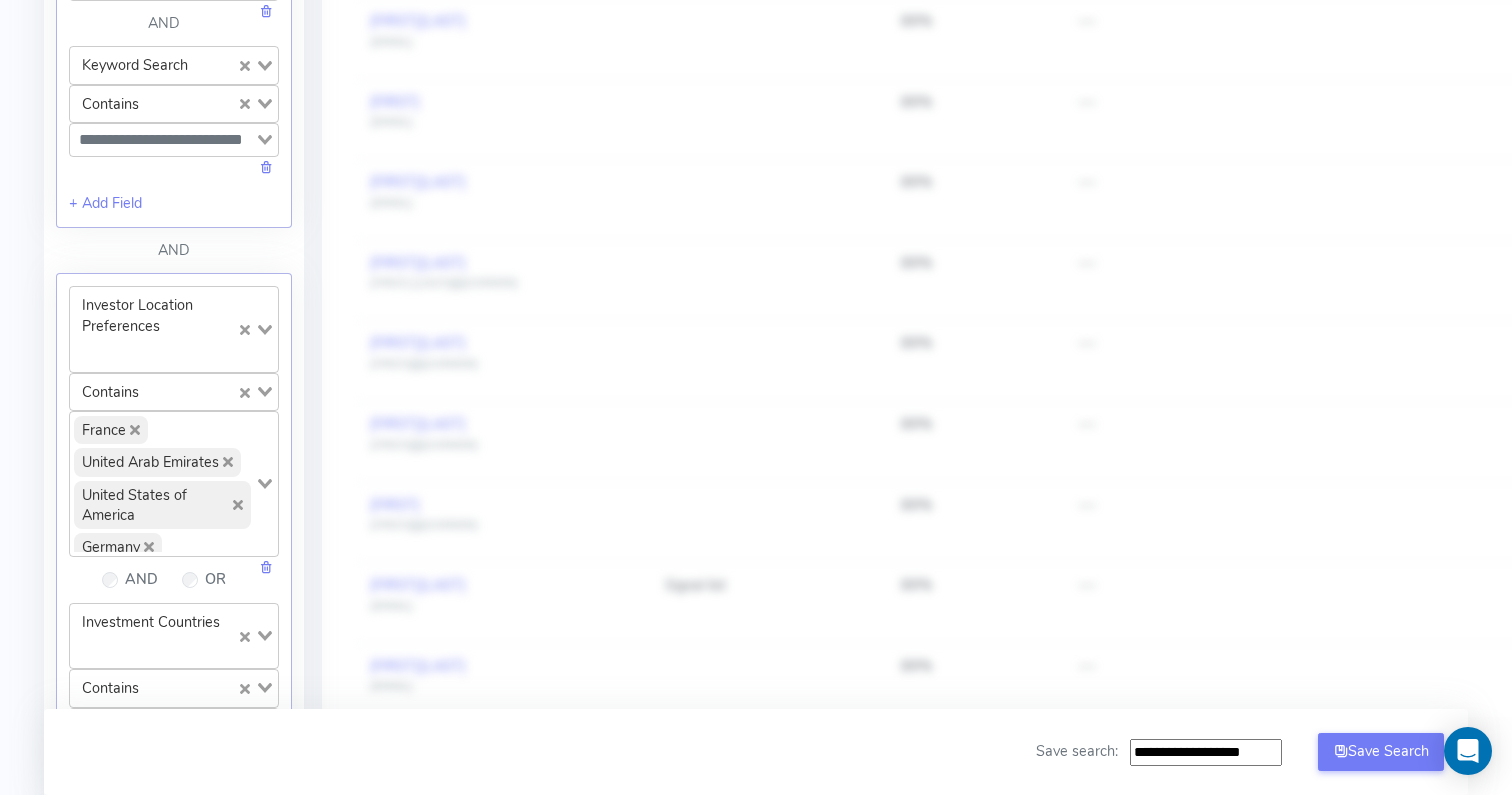 scroll, scrollTop: 1053, scrollLeft: 0, axis: vertical 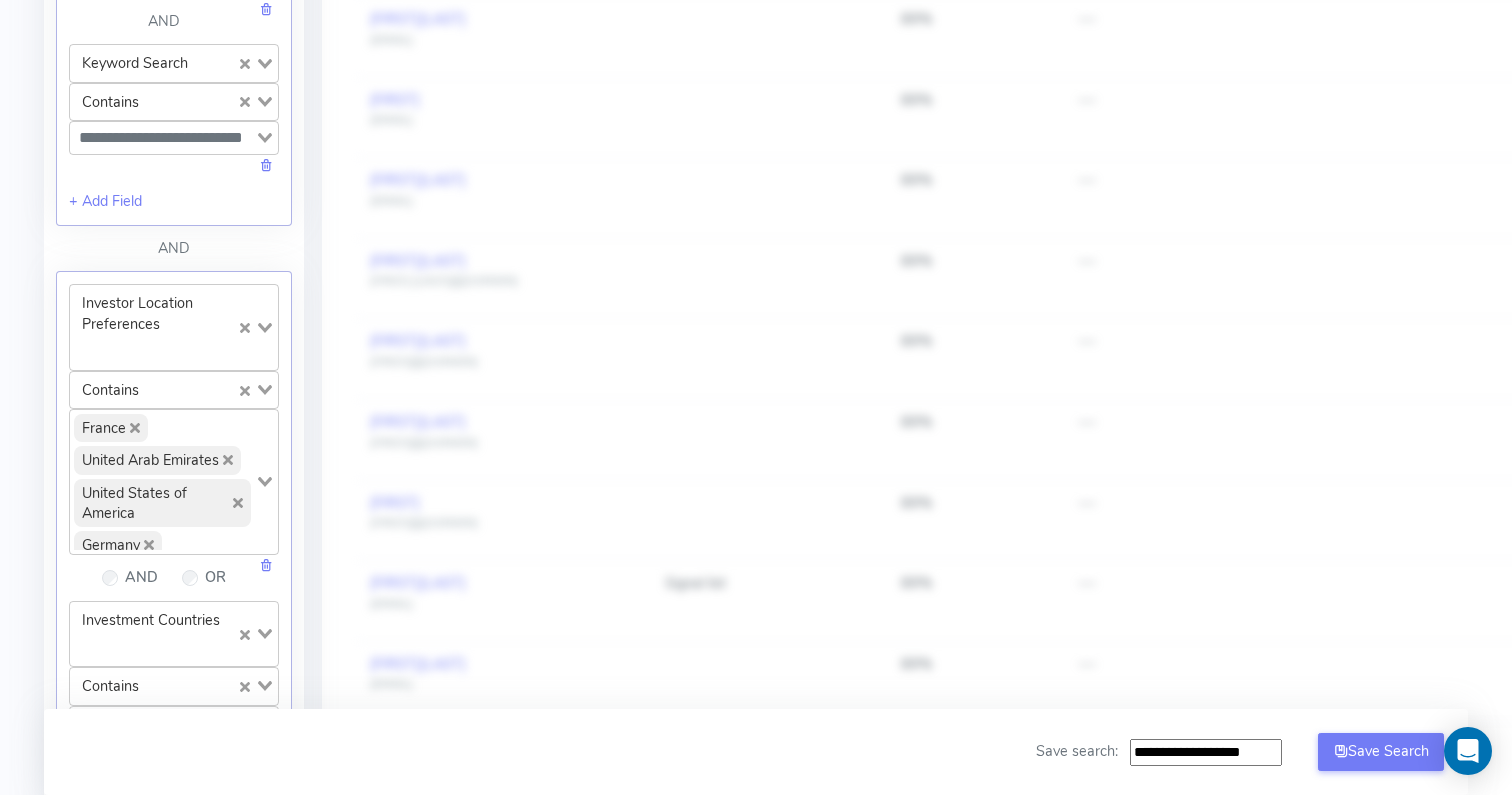 click on "France United Arab Emirates United States of America Germany United Kingdom Saudi Arabia South Korea" at bounding box center [162, 480] 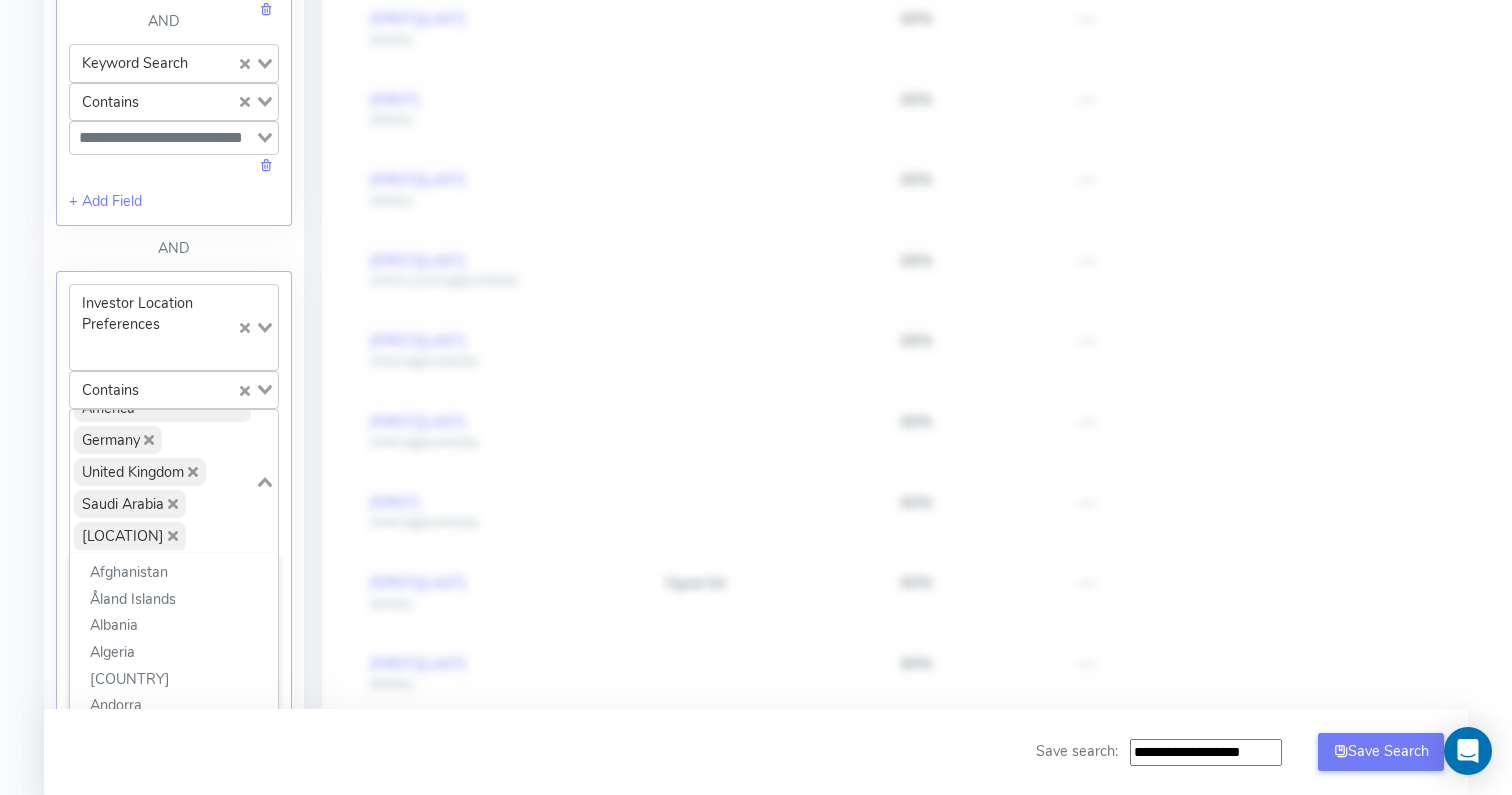 scroll, scrollTop: 5179, scrollLeft: 0, axis: vertical 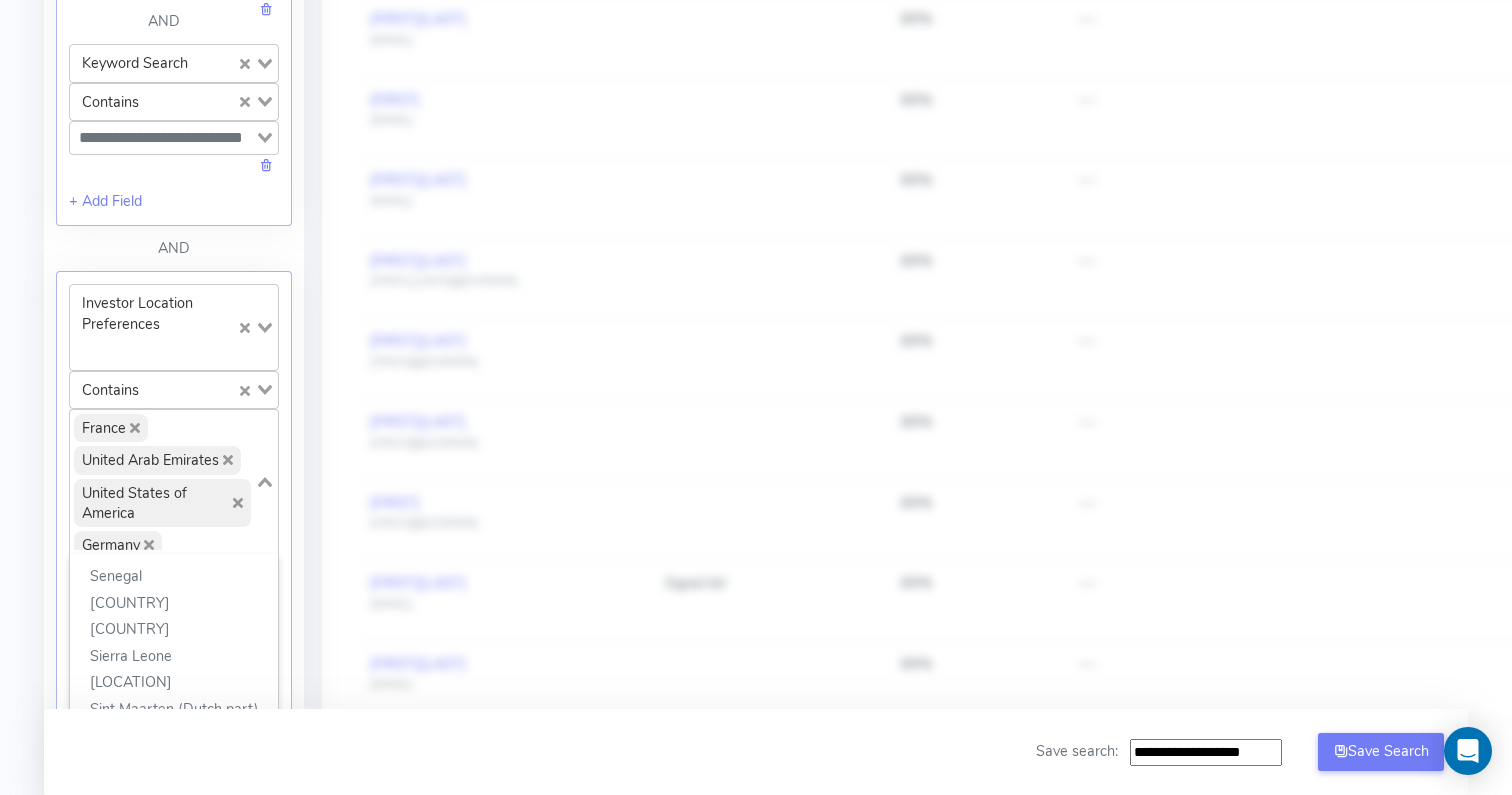 click 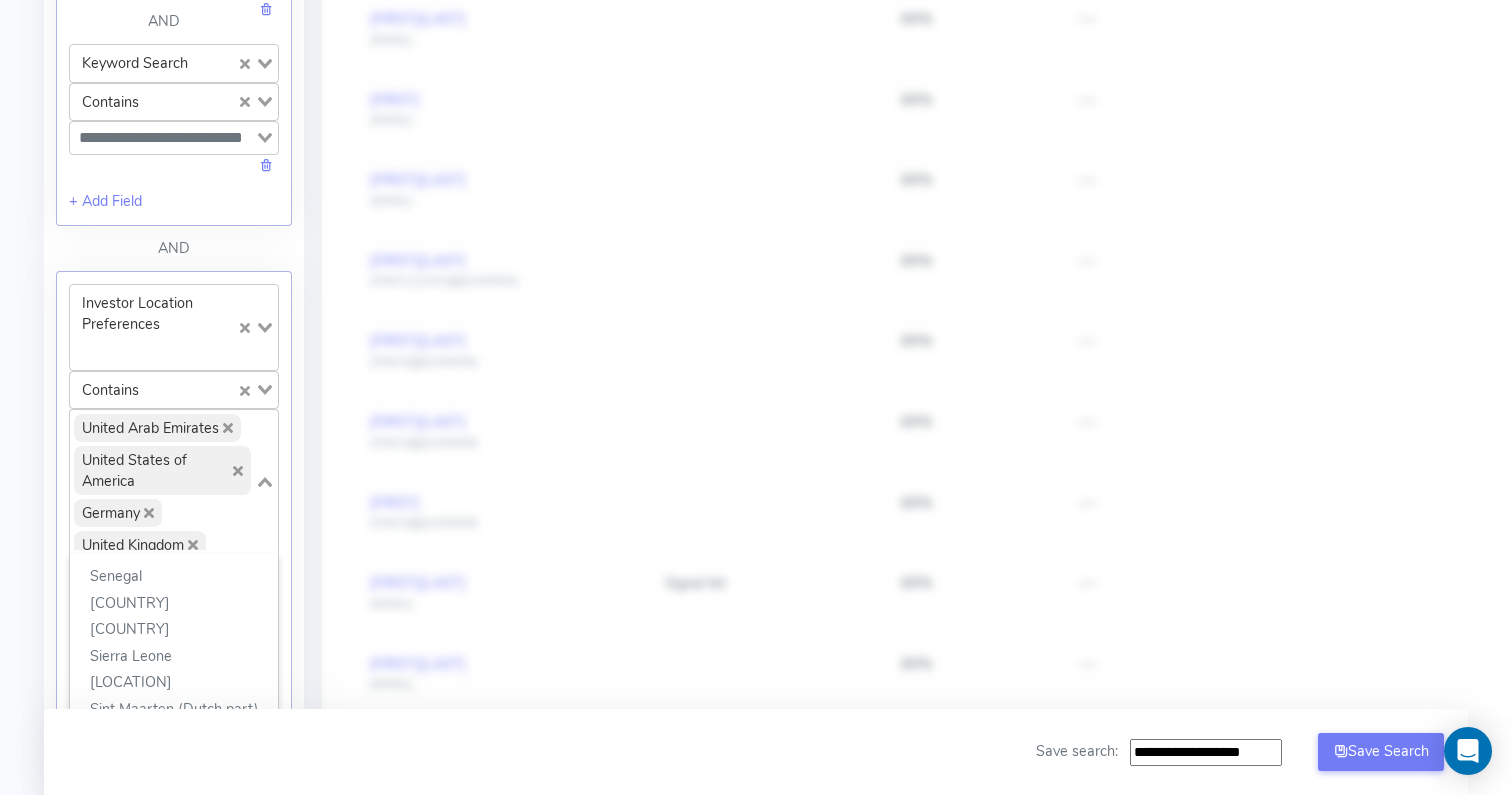 click 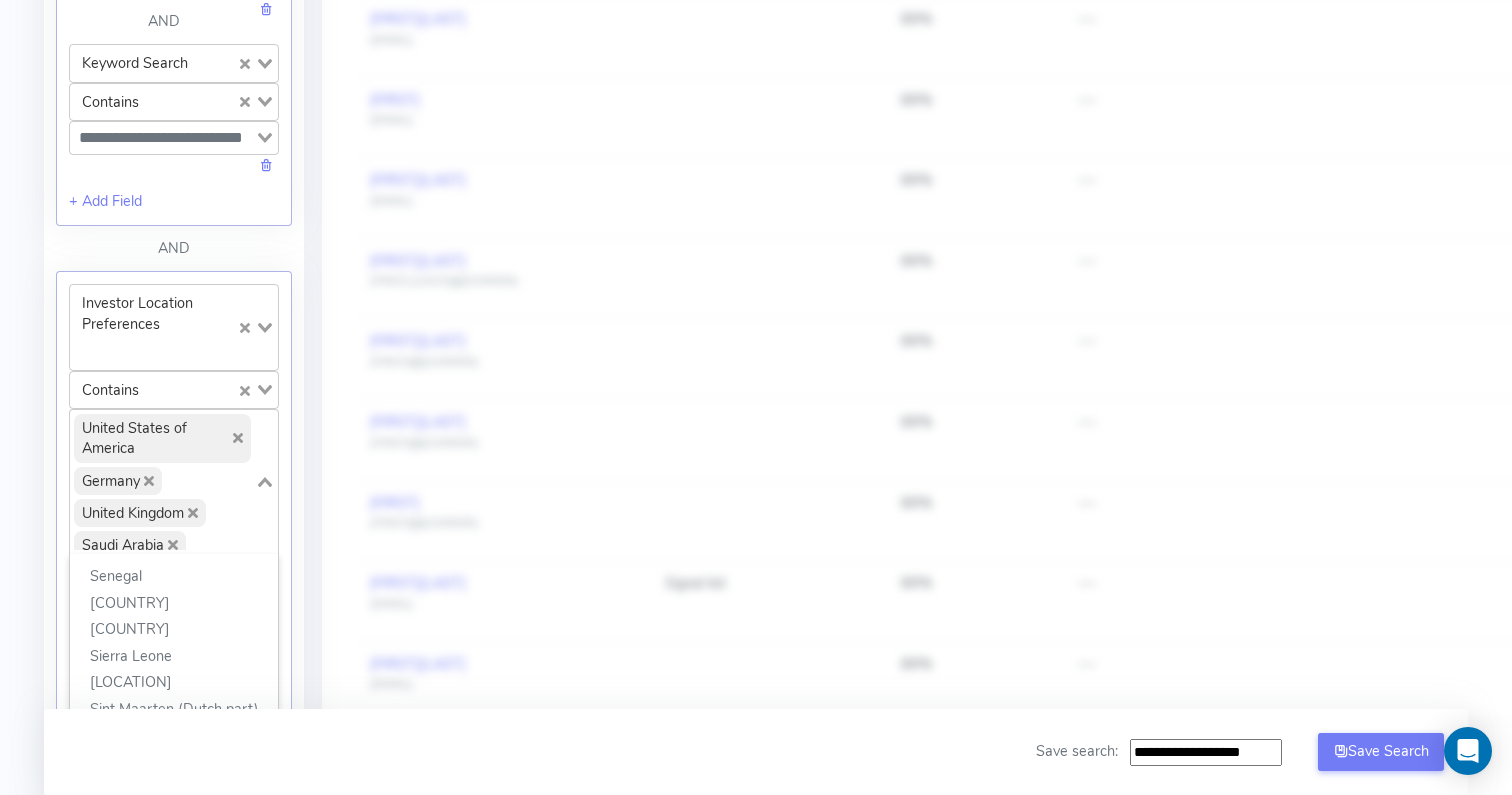 click 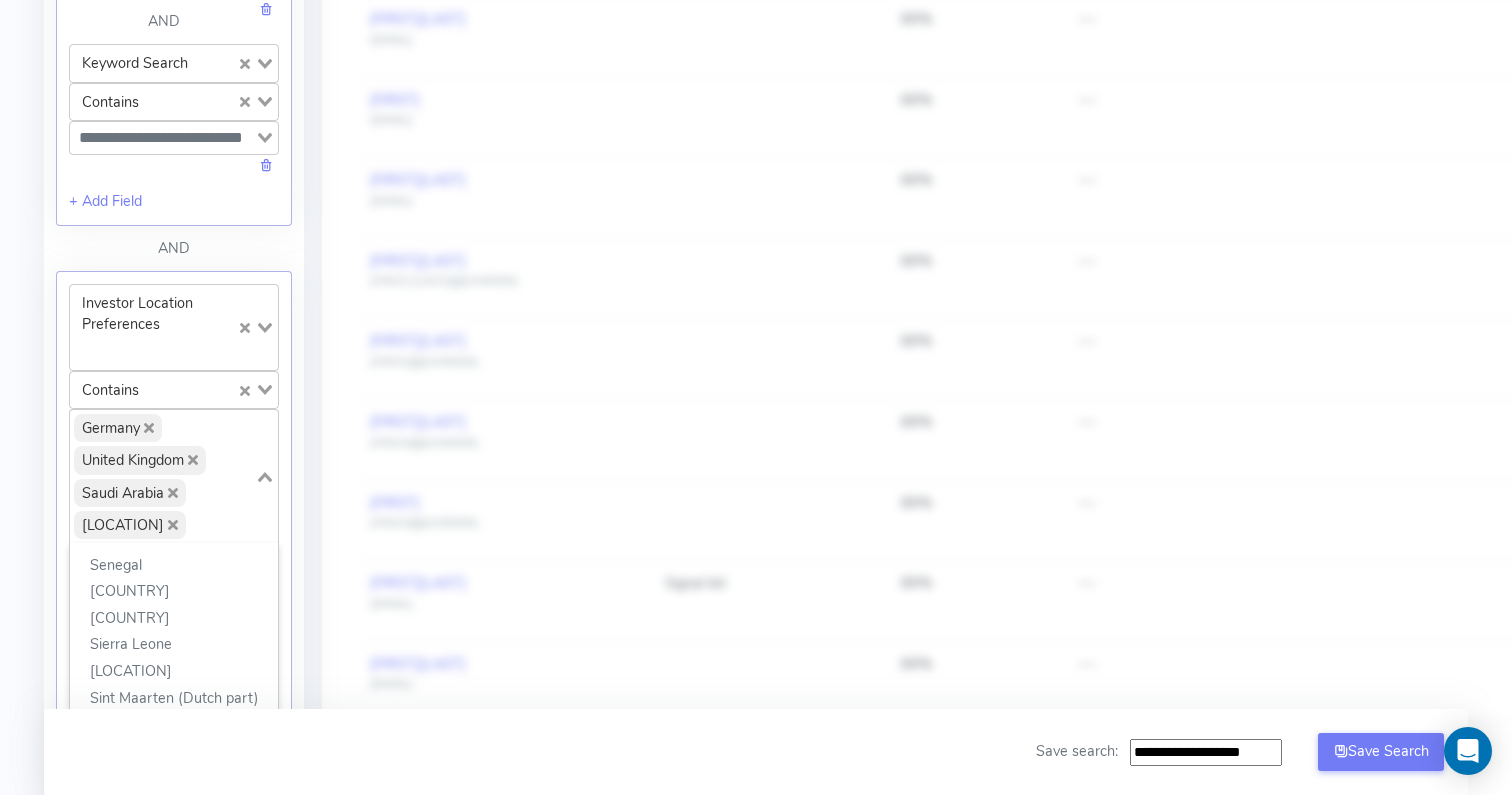 click 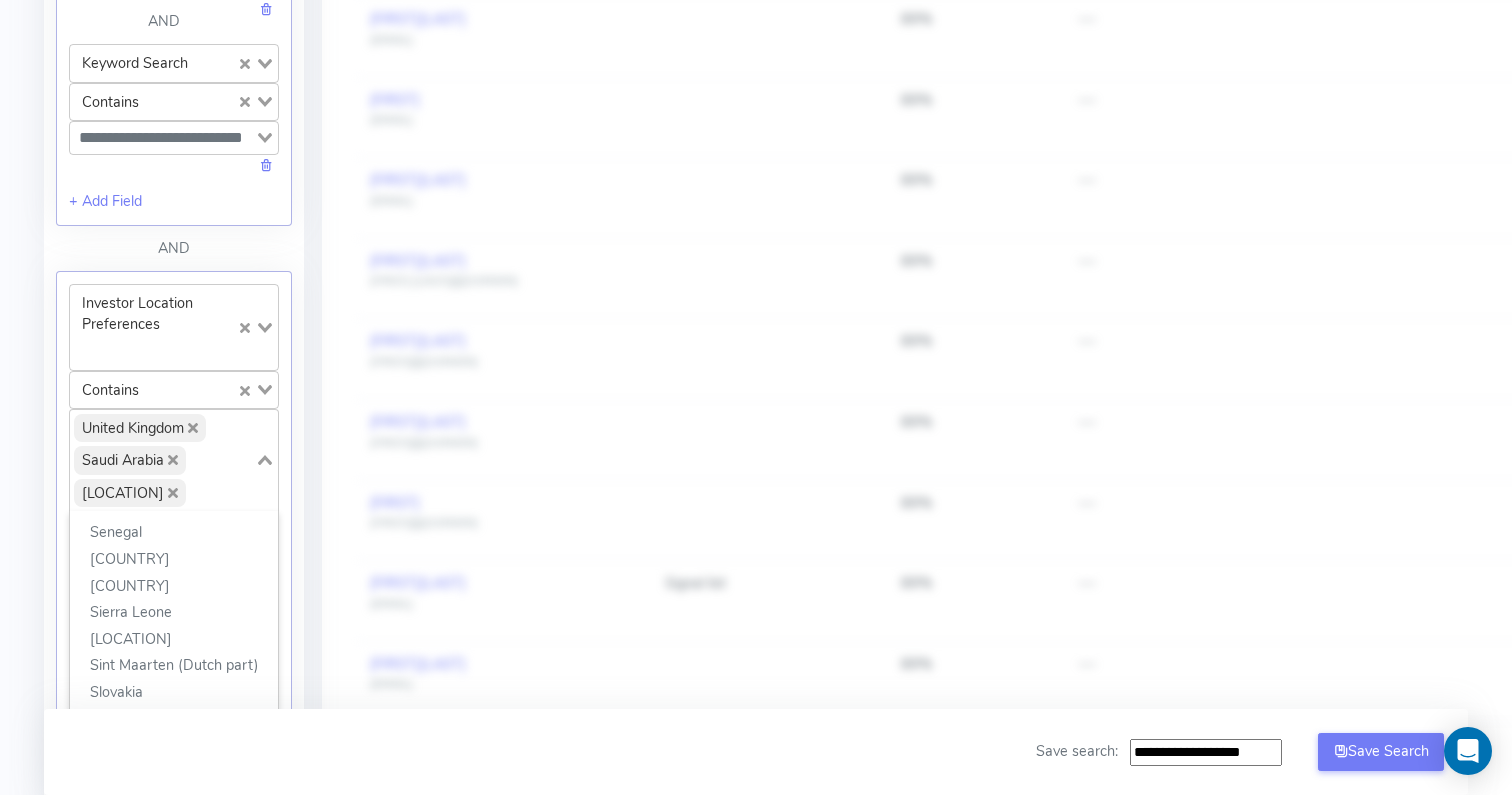 click 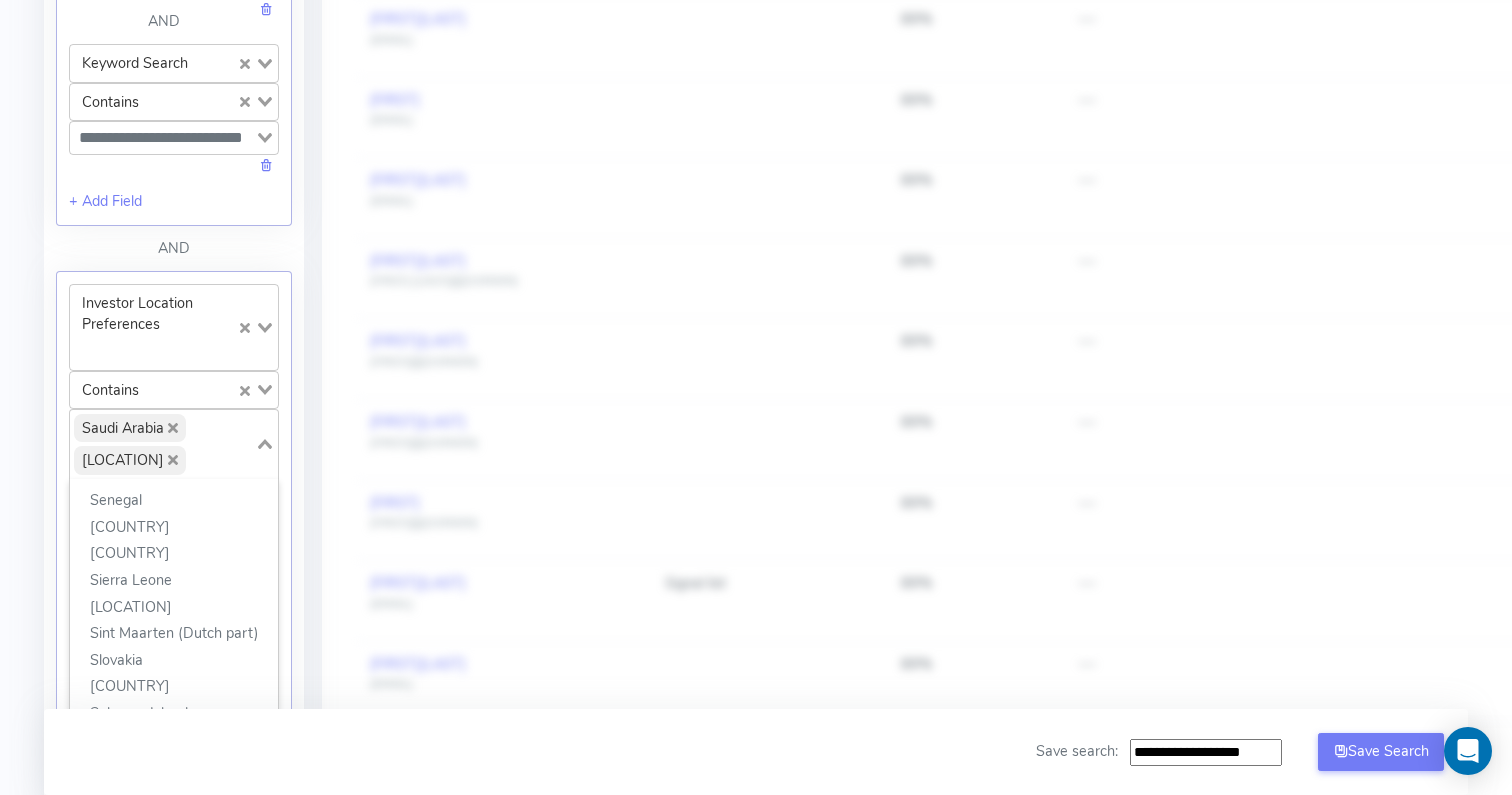 click 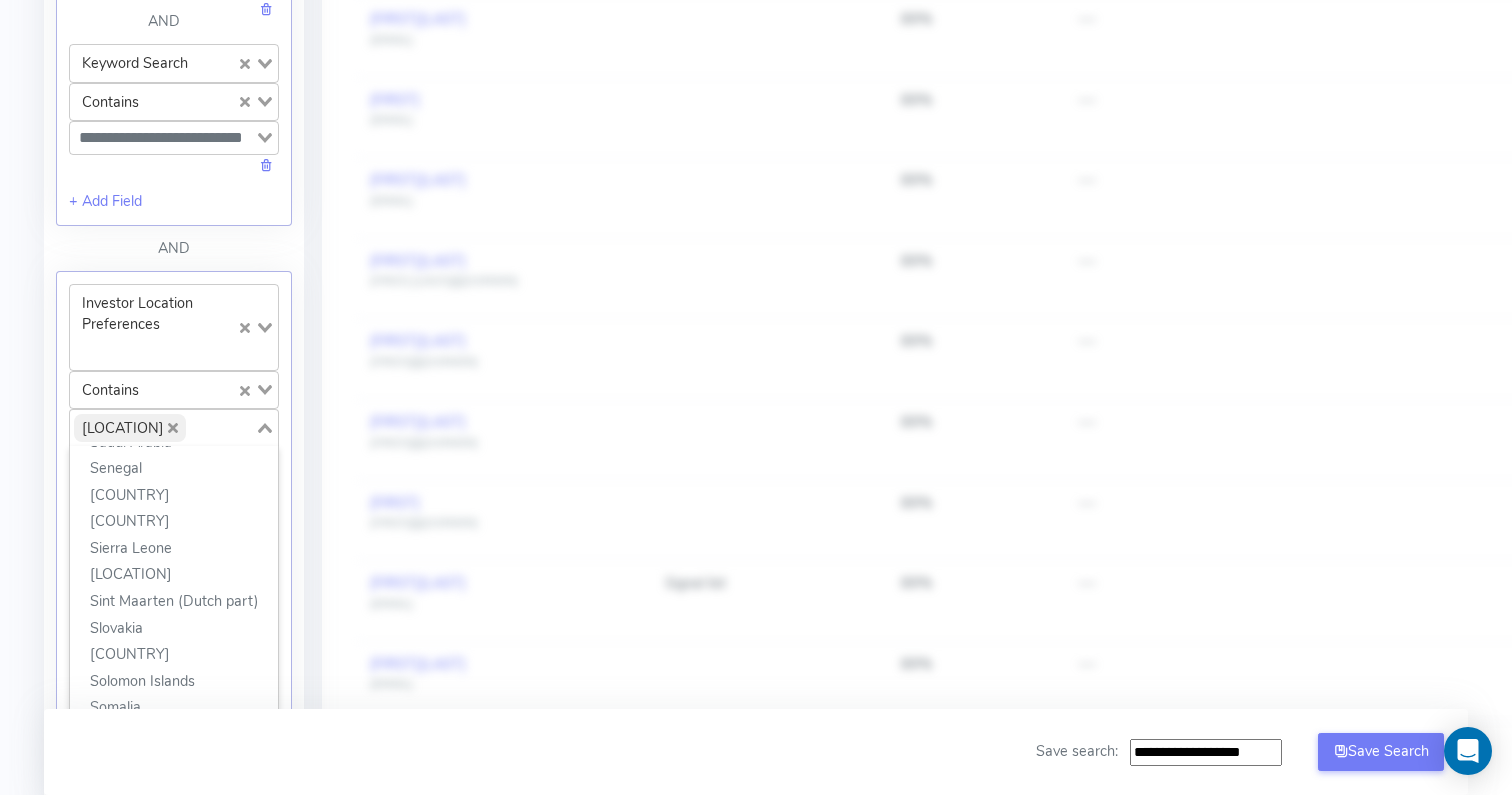 click 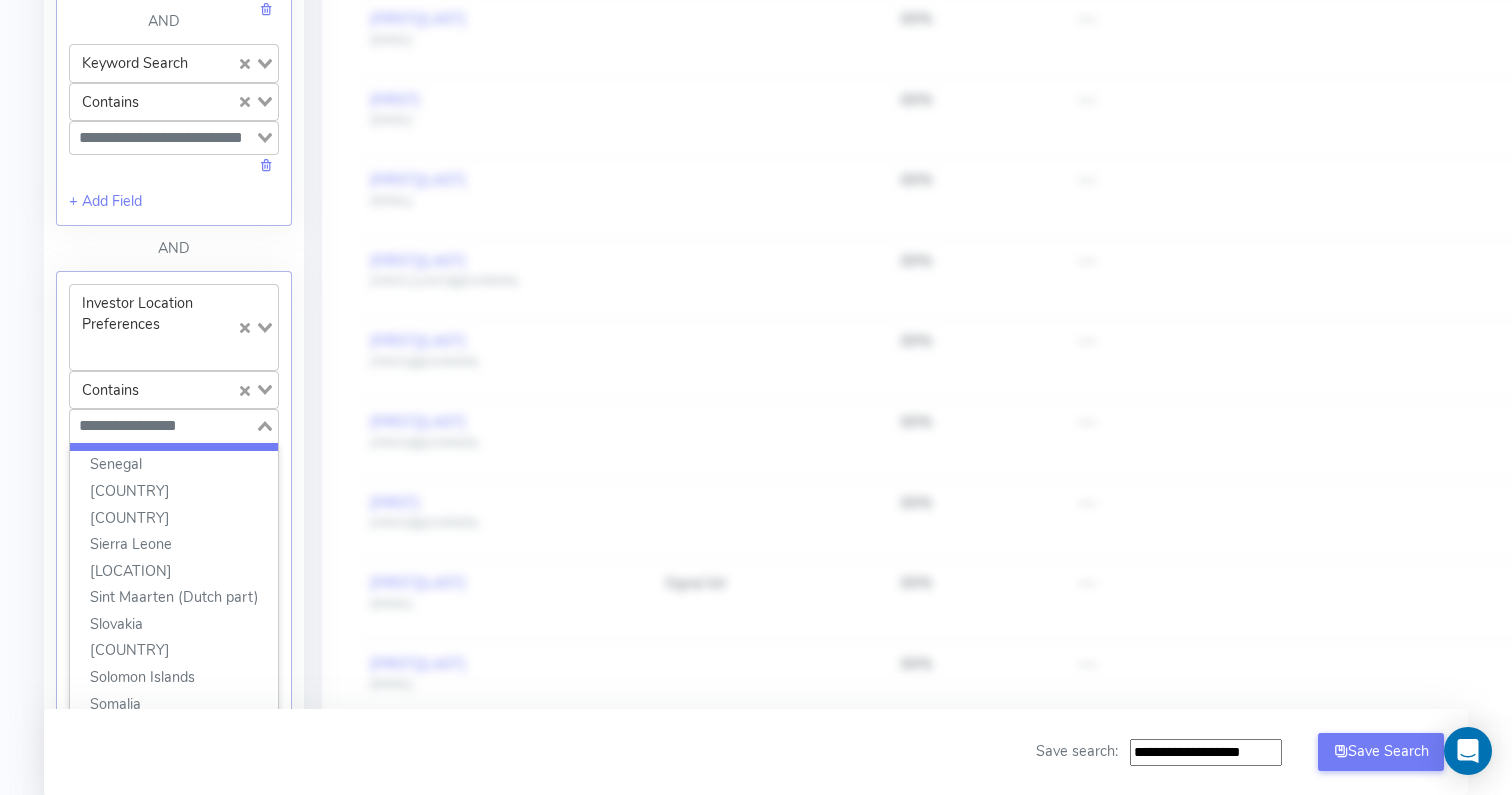 scroll, scrollTop: 5158, scrollLeft: 0, axis: vertical 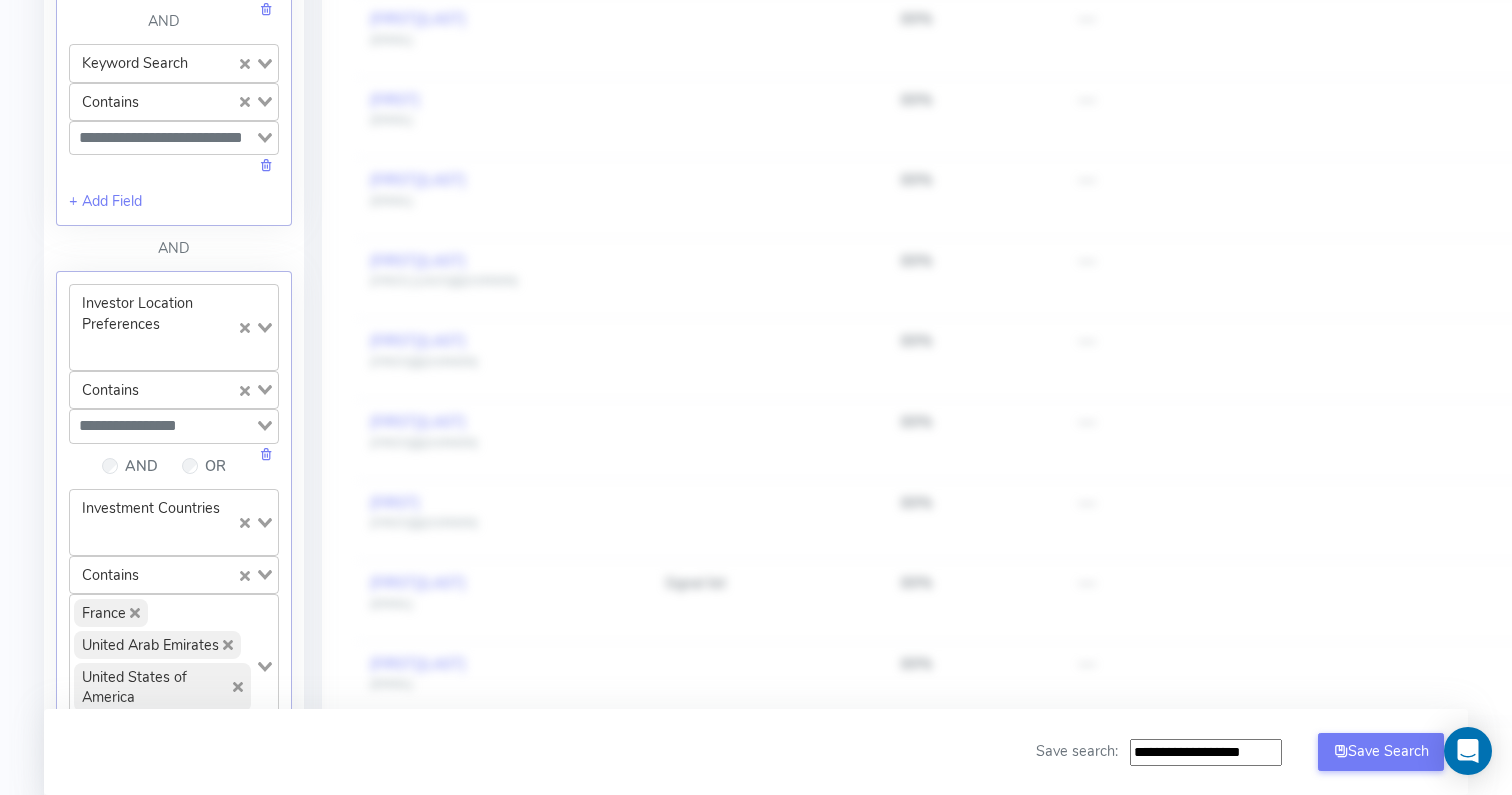 click on "Company:  Vanta [FIRST] [EMAIL] Account Upload data Email Accounts Feed GPT Settings AI Keys Usage Engagement Call Info Manage Startup Invitations Setup Whitelabel Download Chrome Plugin Logout Contacts [NUMBER] Saved List -- Personalise  --  Connect  --  Pitch Deck Analysis      Critical Email Warmup Notice   Critical - You need to make sure you are warming up your email before setting up any sequences as this materially impacts the success of your fundraise. We can add you to our warm up account - please contact your account manager and we will set this up for you immediately.   I understand  Confirm  Refresh Results  Breakdown: Loading... + Add Custom Group Loading... Filter results:  Match Investors  Apply filters based on startup profile. Investor Type Loading... Contains Loading... Loading...  AND   OR  Investment Stages Loading... Contains Loading... Loading... AND Industry Tags Loading... Contains Loading... Loading... AND Keyword Search Loading... Contains Loading... Loading... AND  OR" at bounding box center (756, 344) 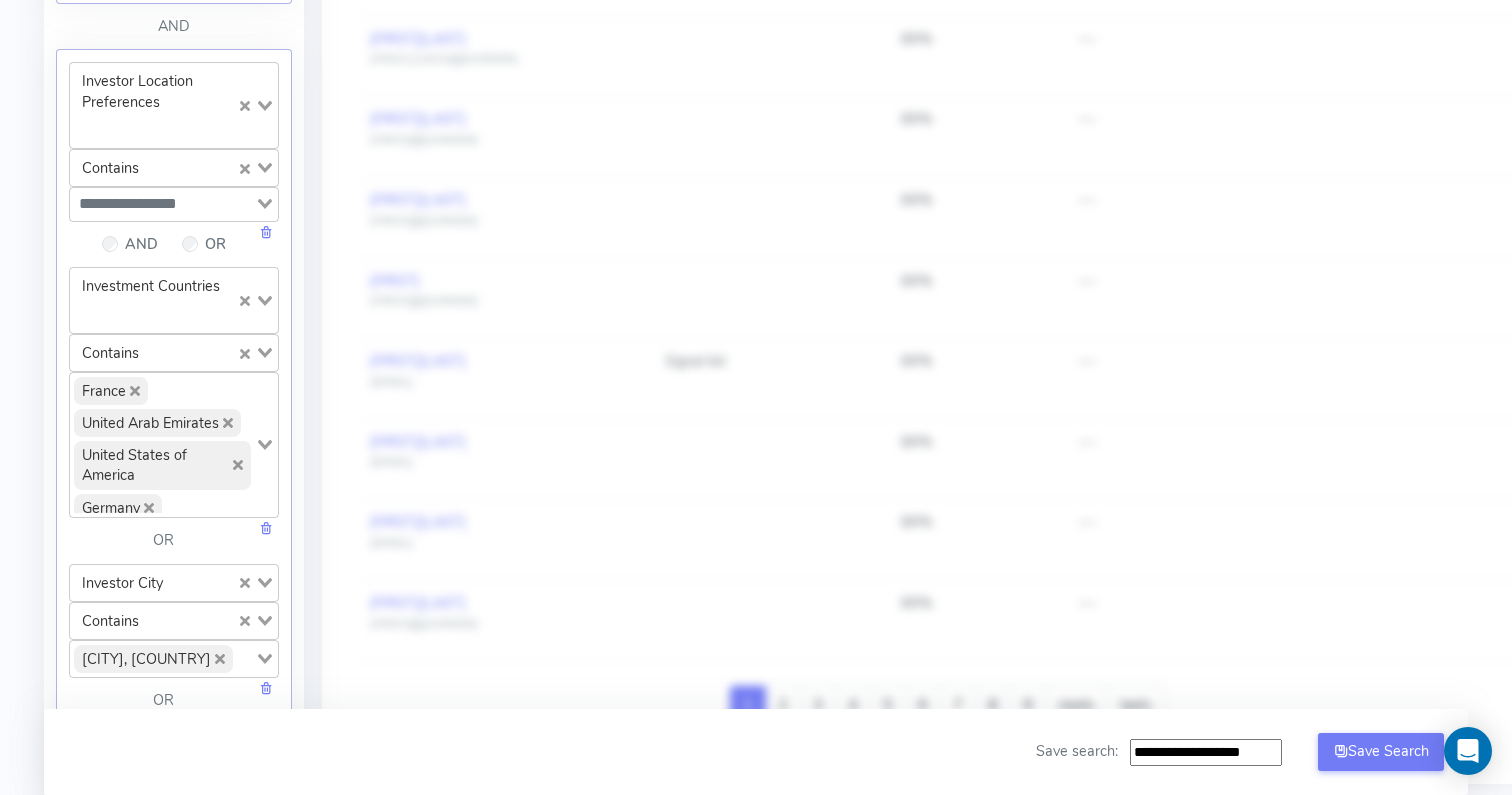 scroll, scrollTop: 1281, scrollLeft: 0, axis: vertical 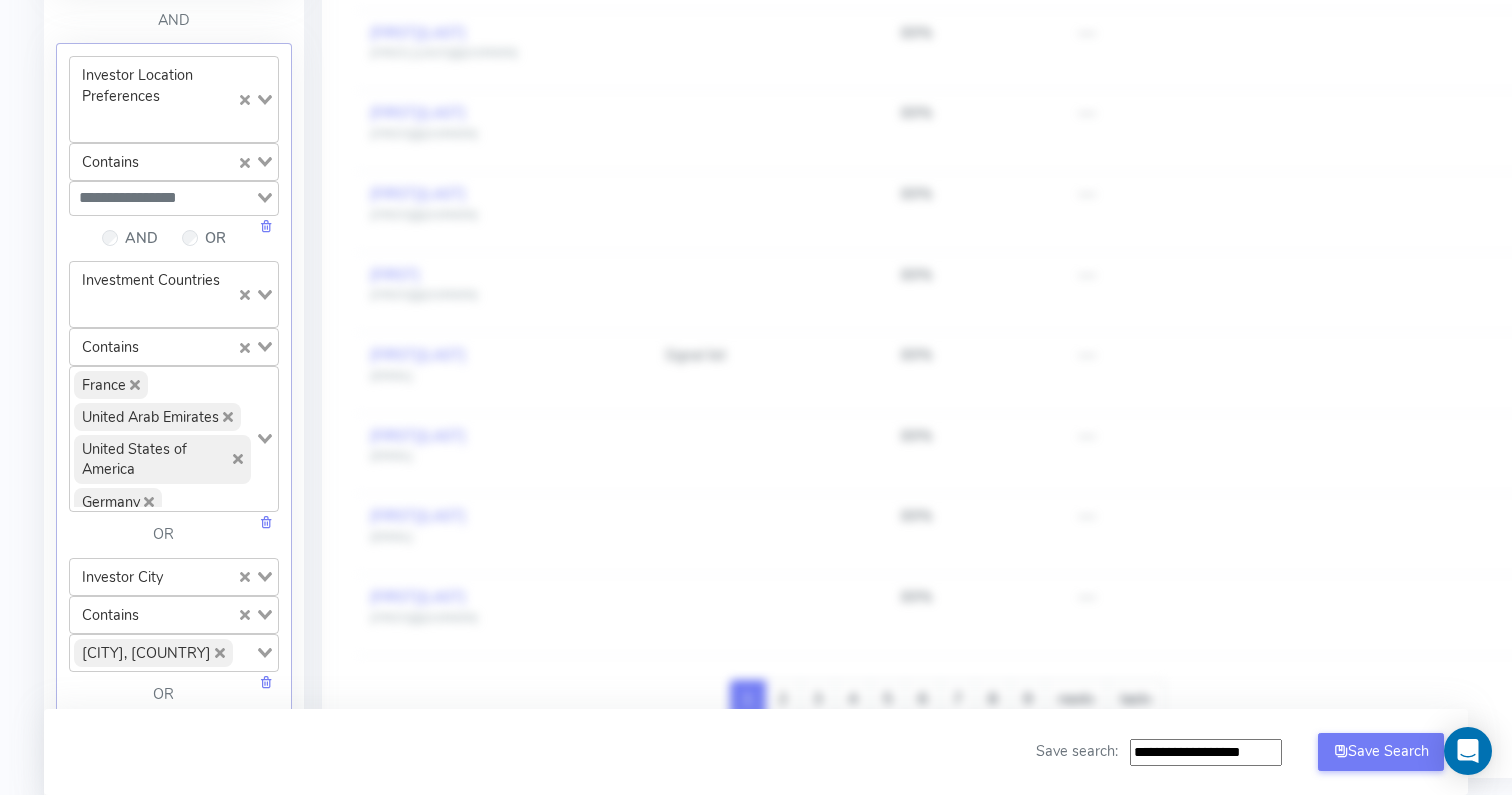 click 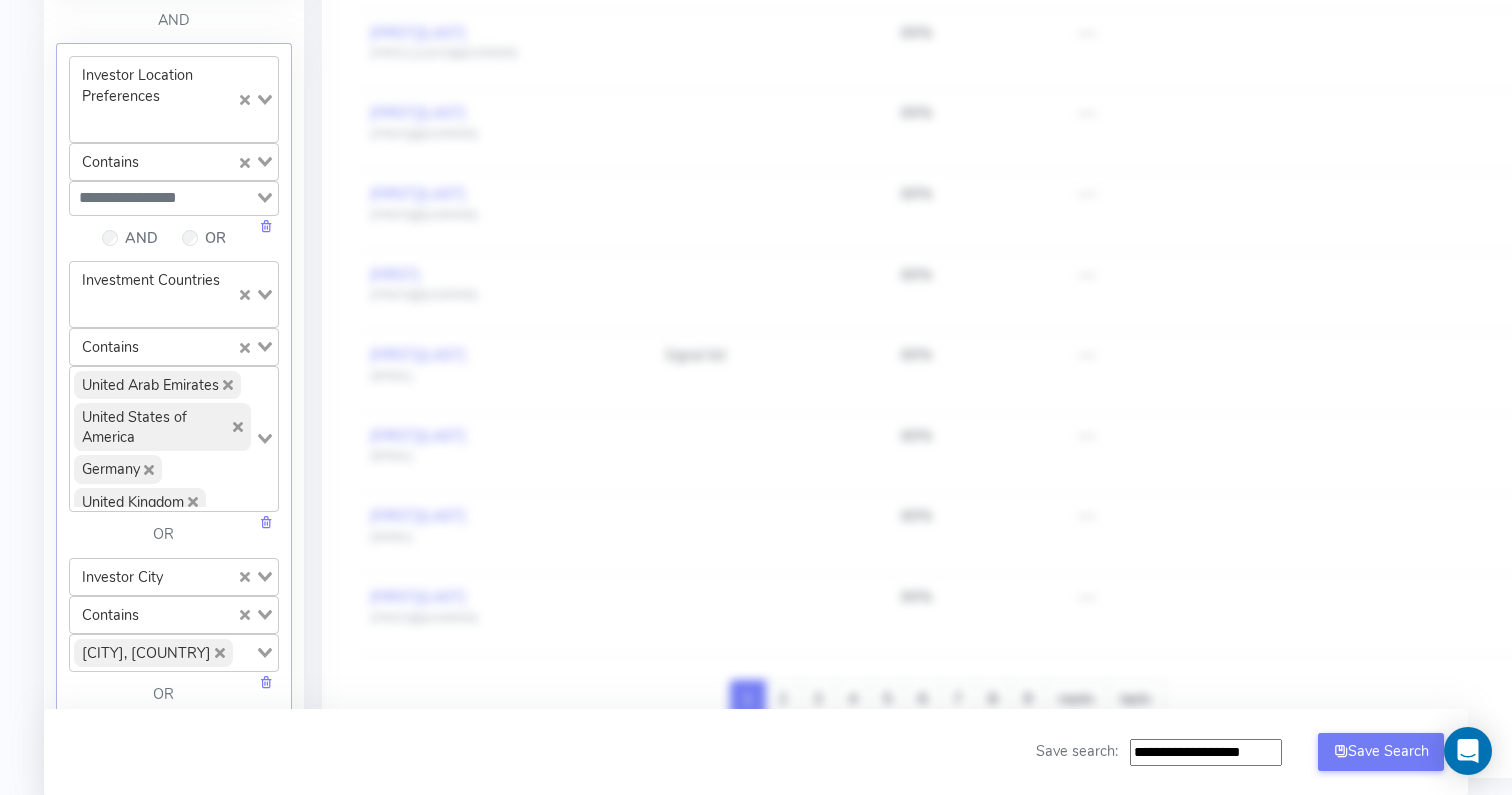 click 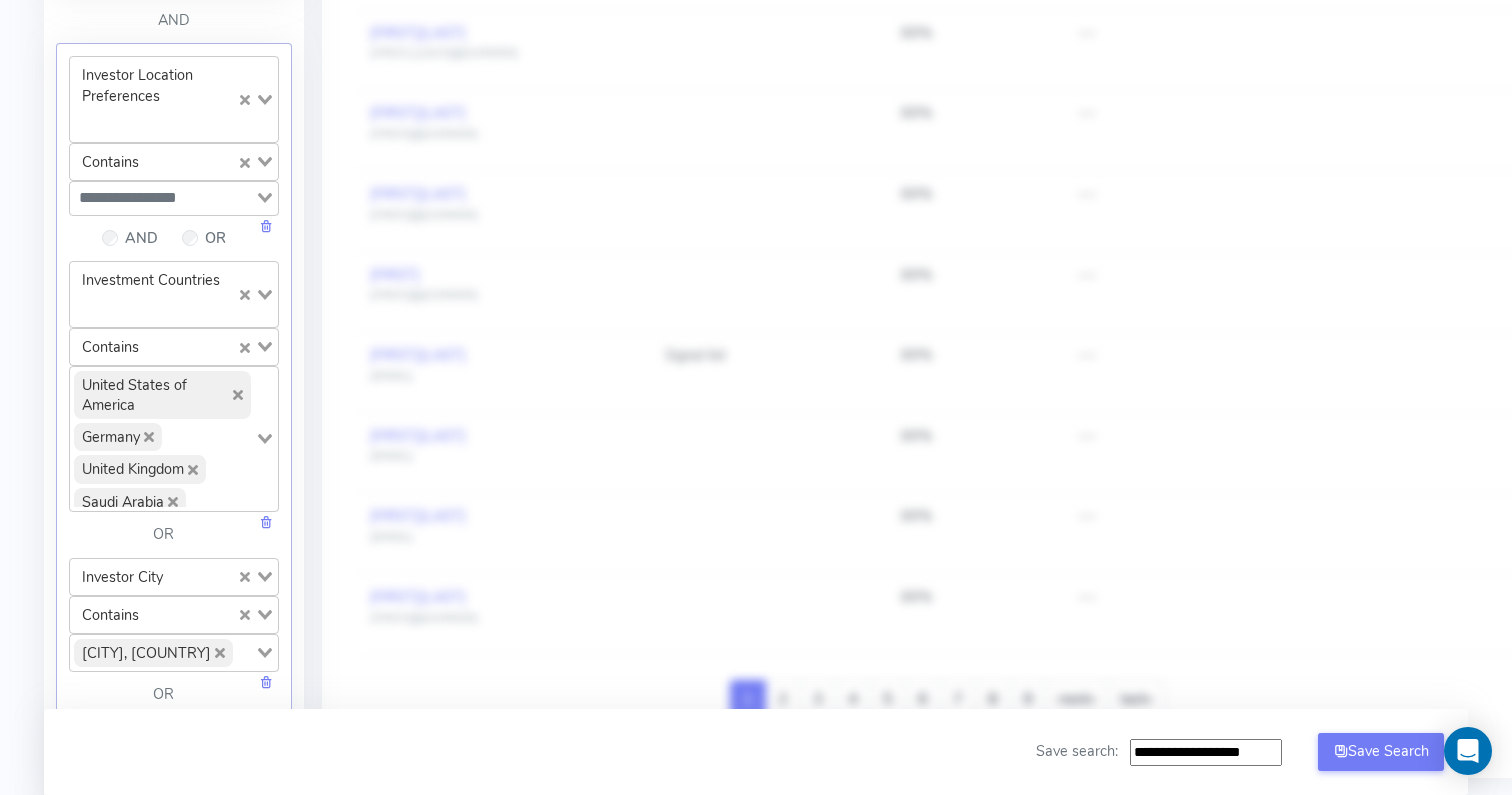 click 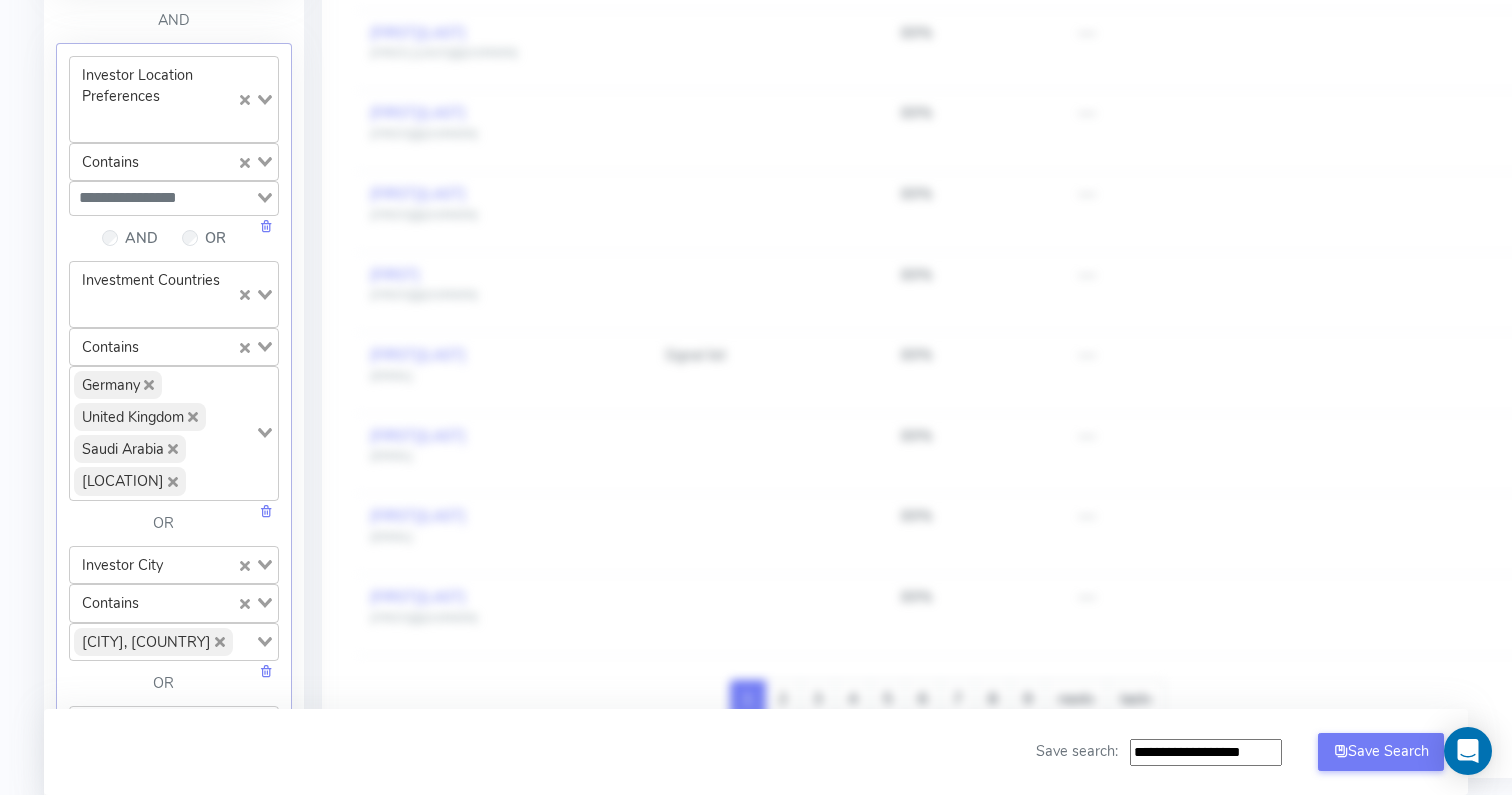 click 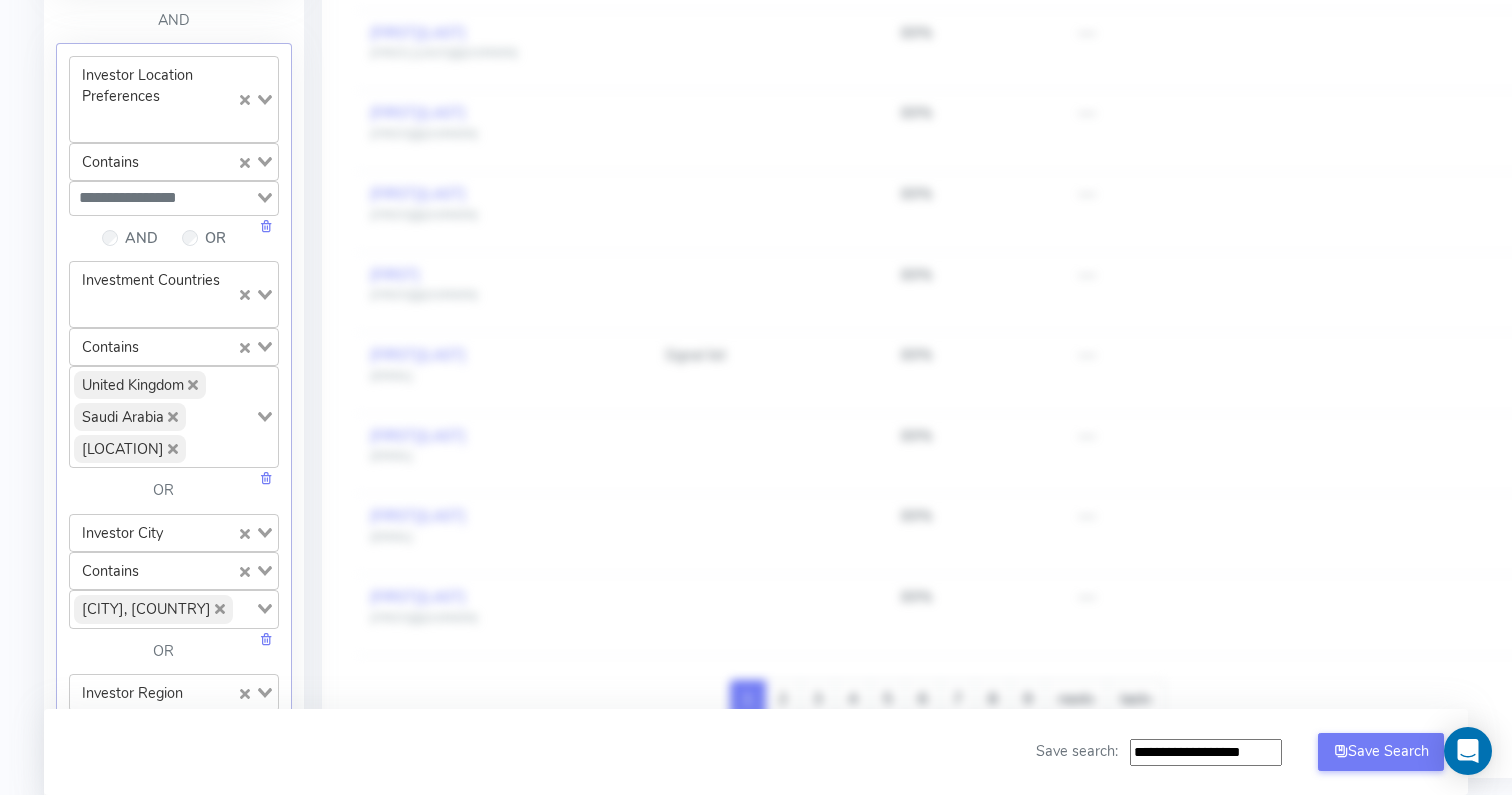 click 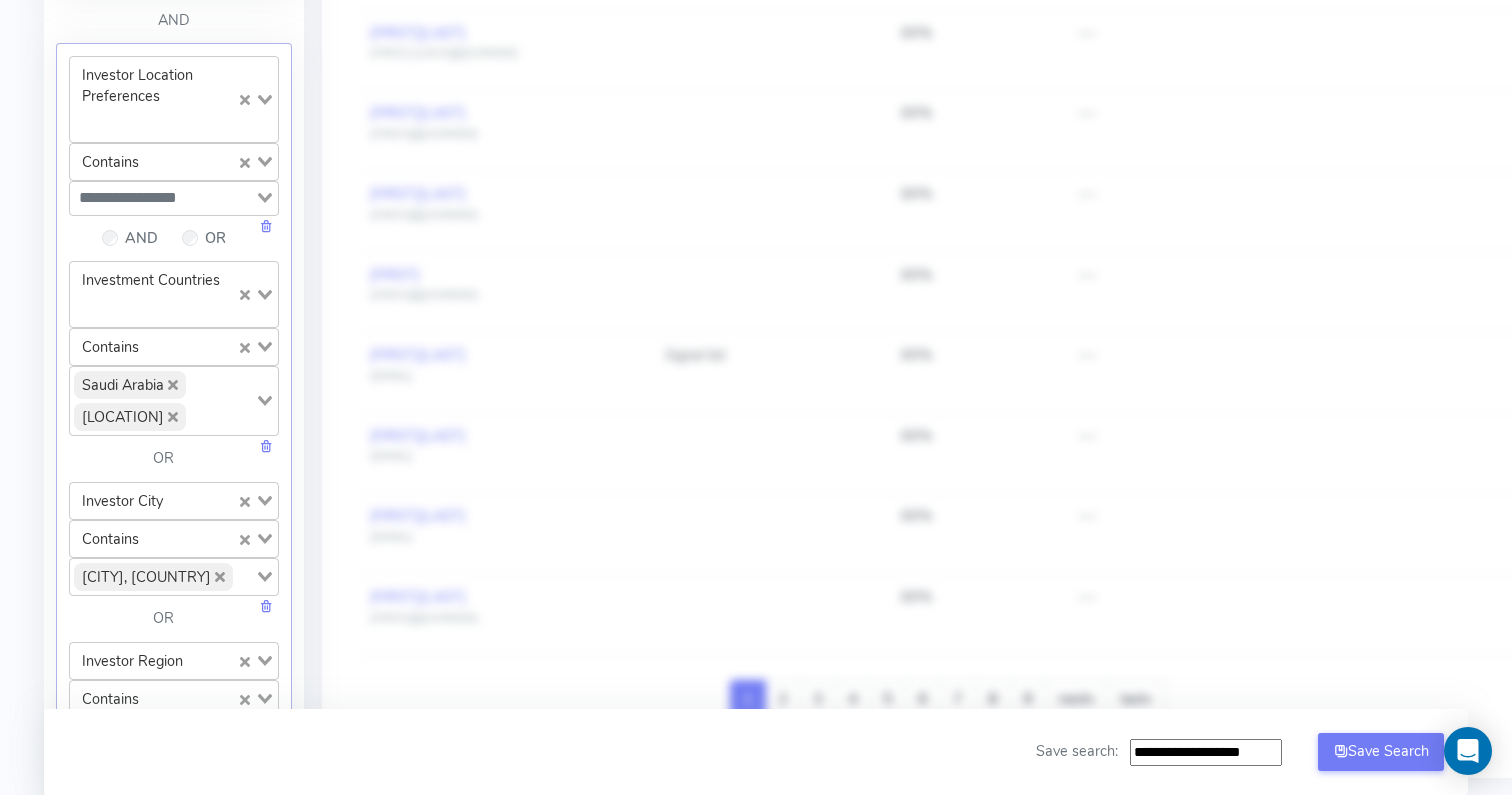 click 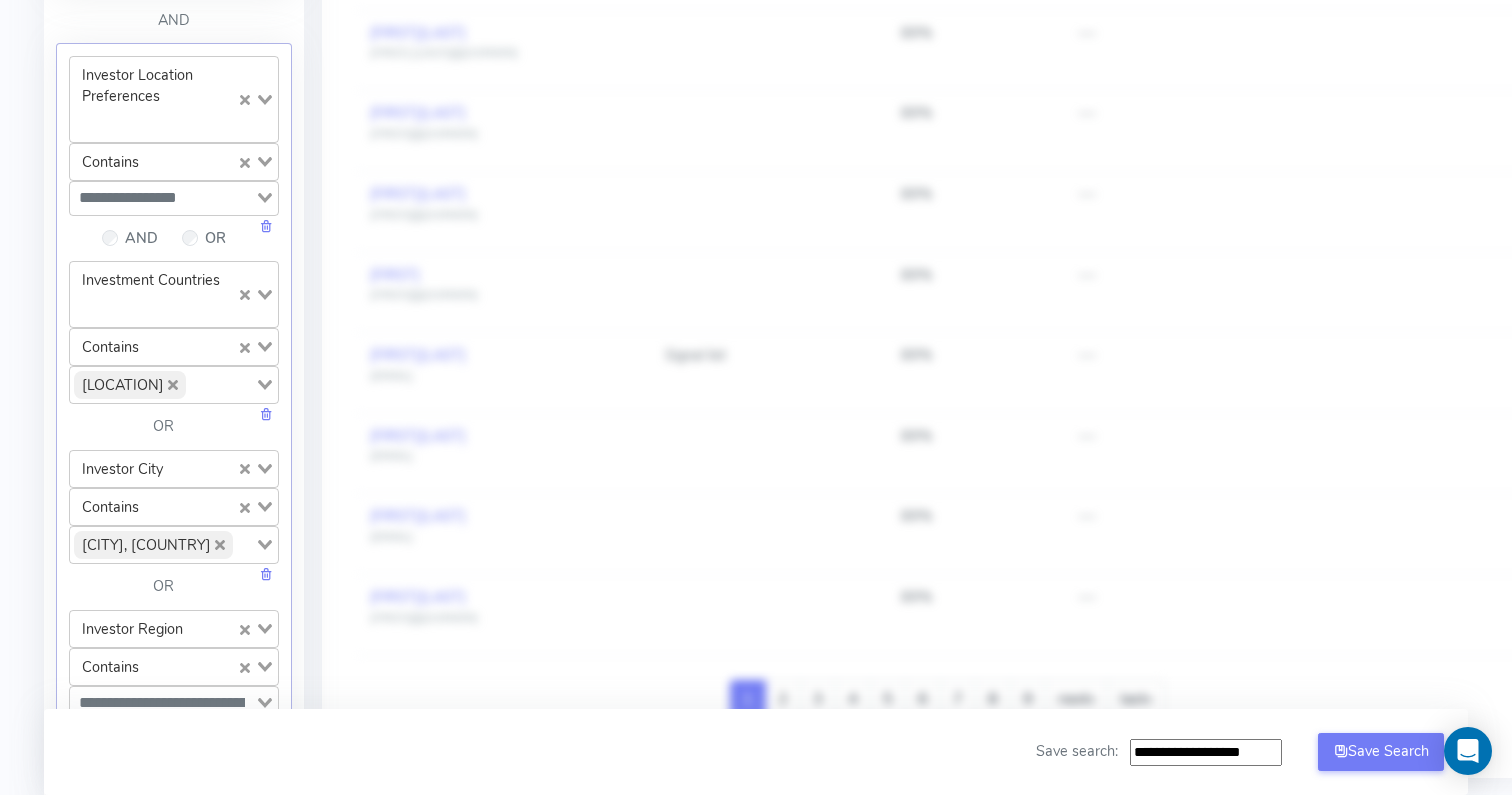 click 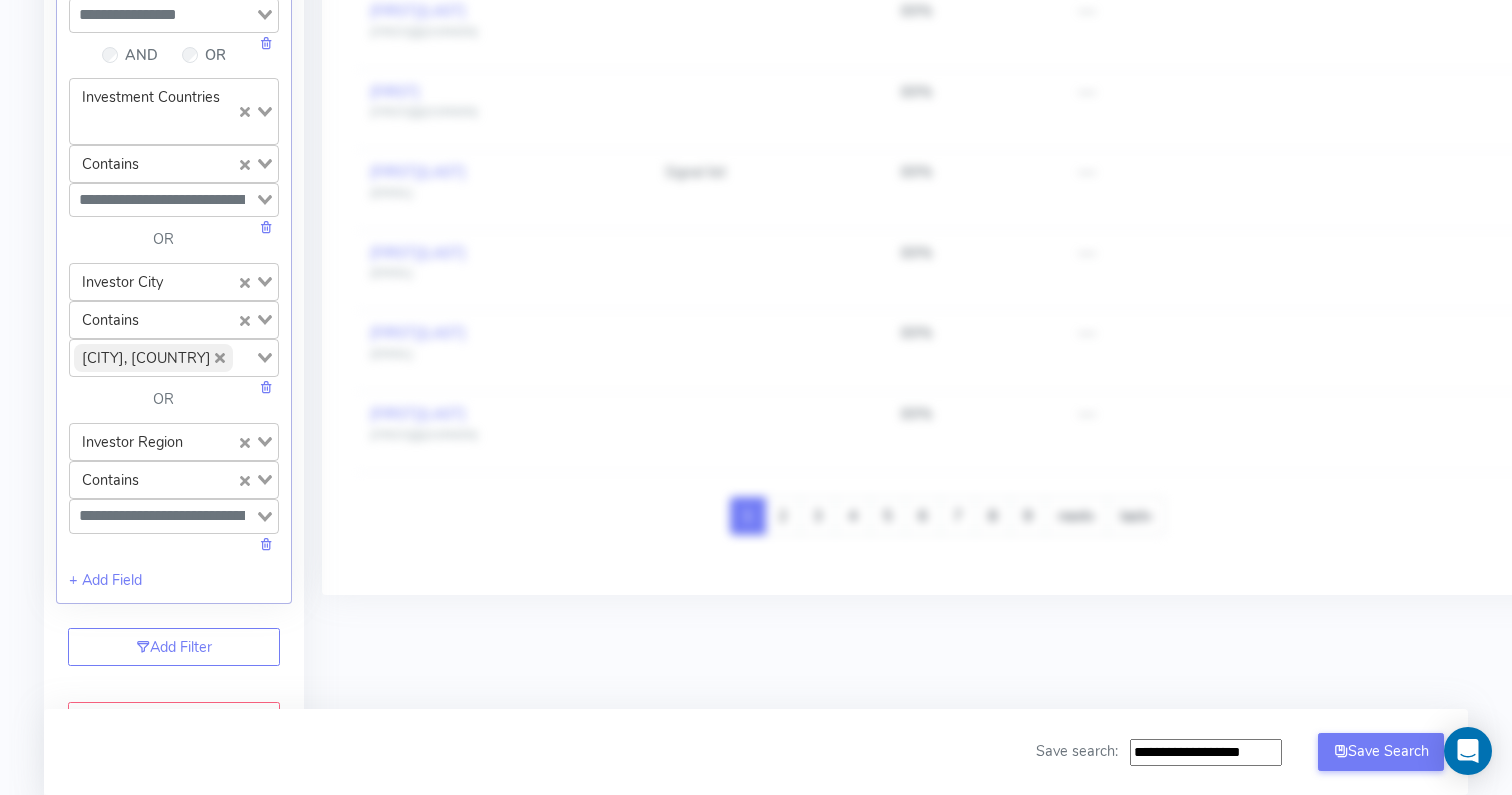 scroll, scrollTop: 1477, scrollLeft: 0, axis: vertical 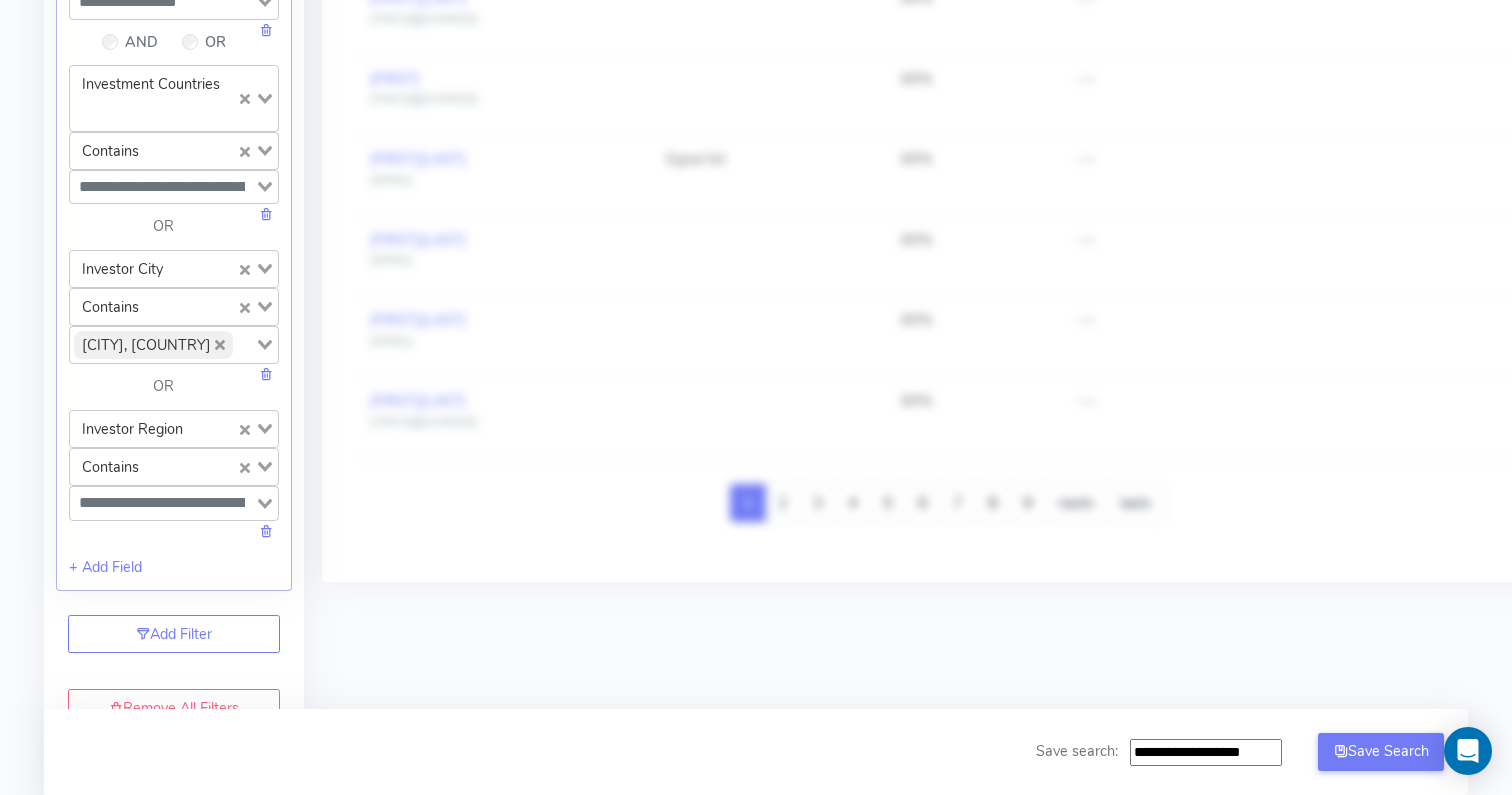 click 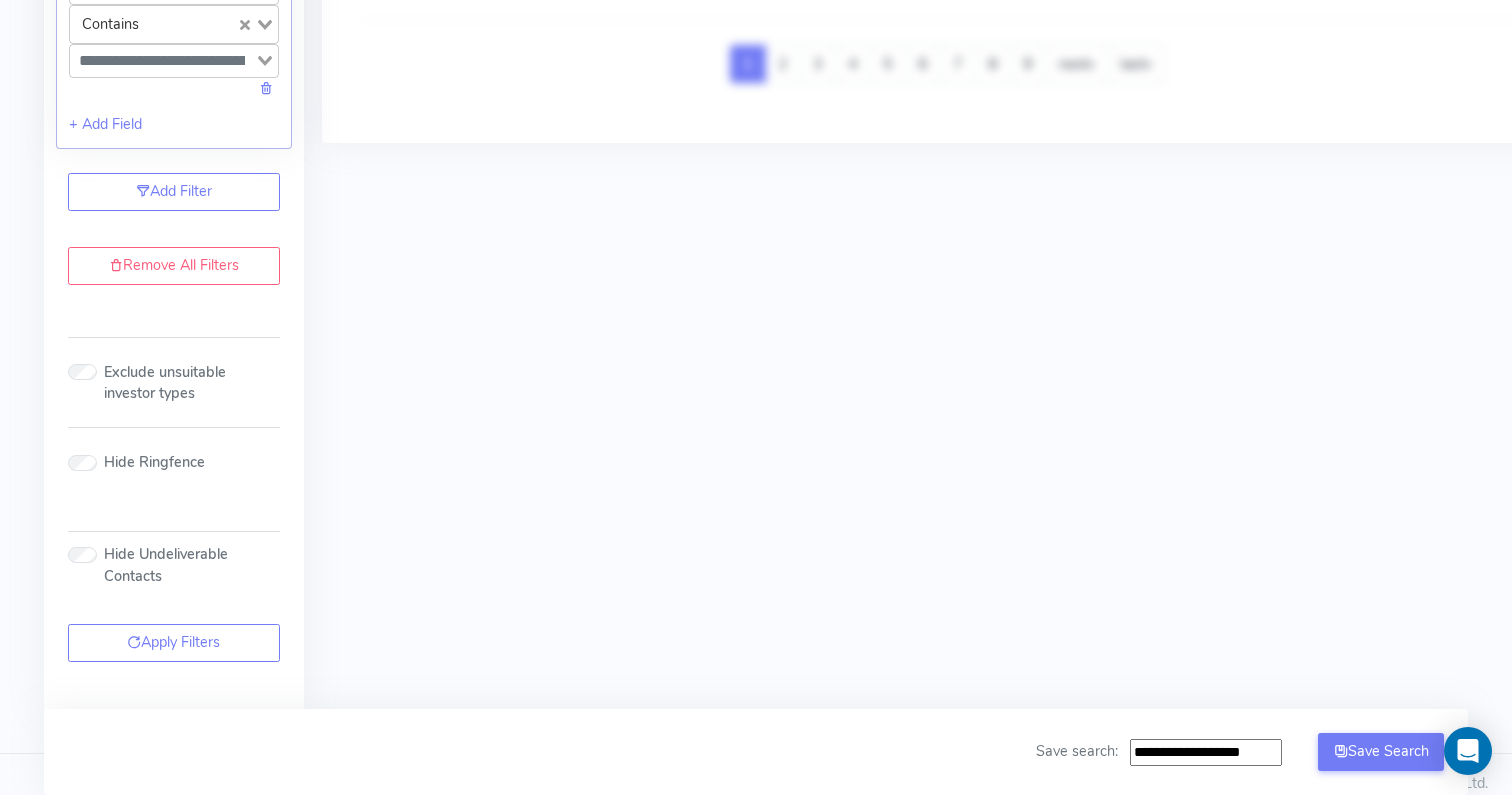 scroll, scrollTop: 1917, scrollLeft: 0, axis: vertical 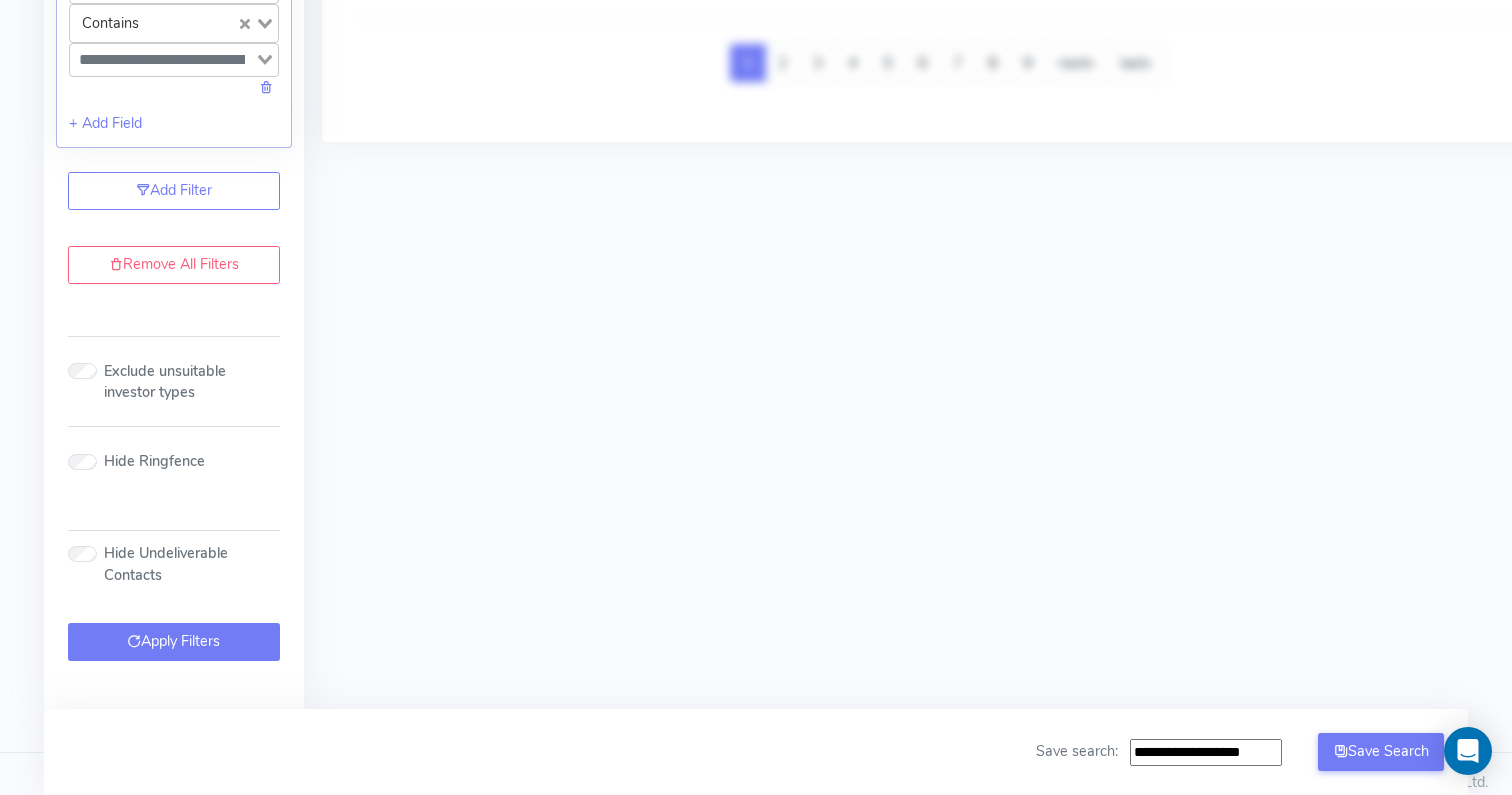 click on "Apply Filters" at bounding box center [174, 642] 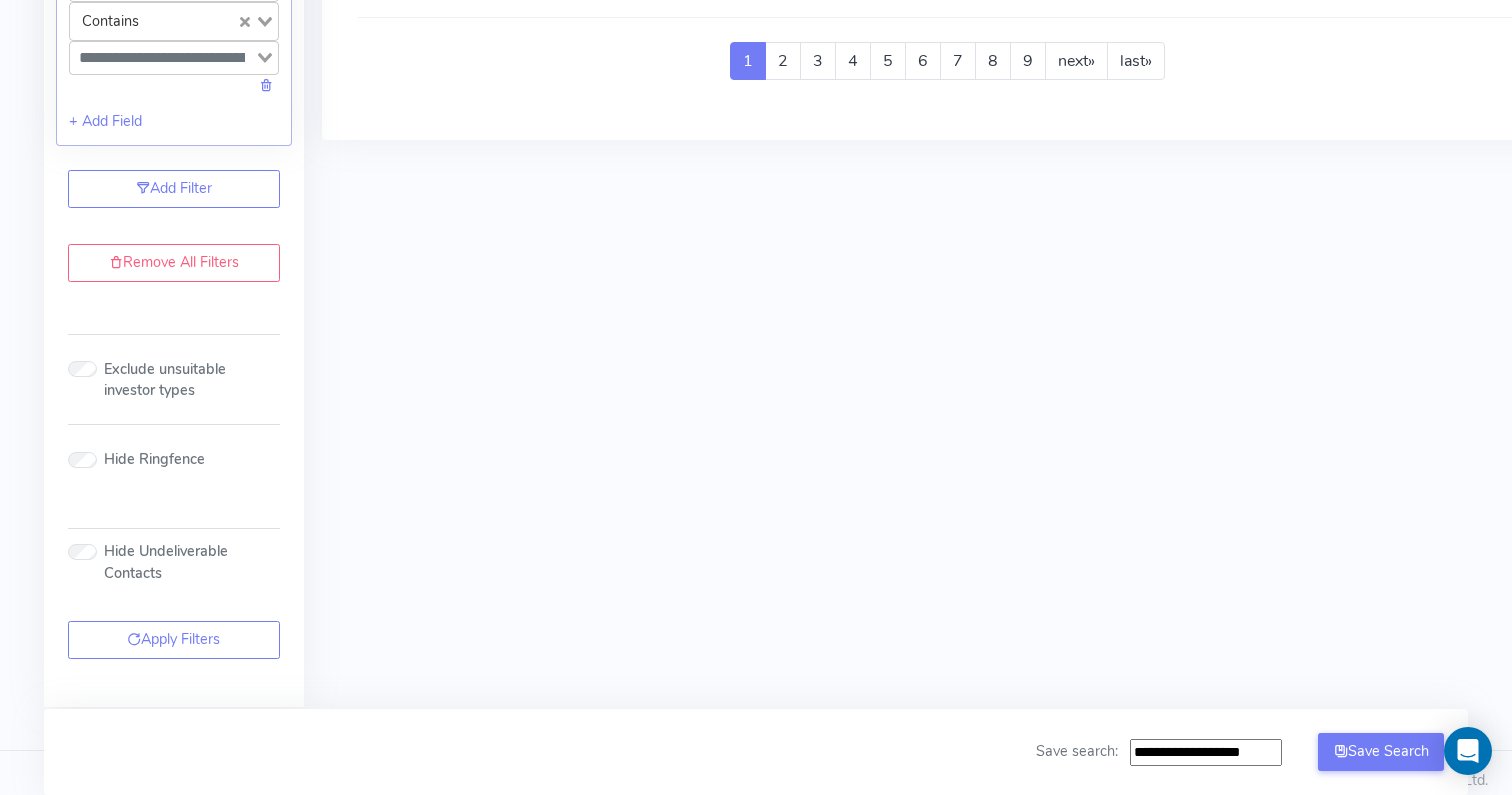 scroll, scrollTop: 1917, scrollLeft: 0, axis: vertical 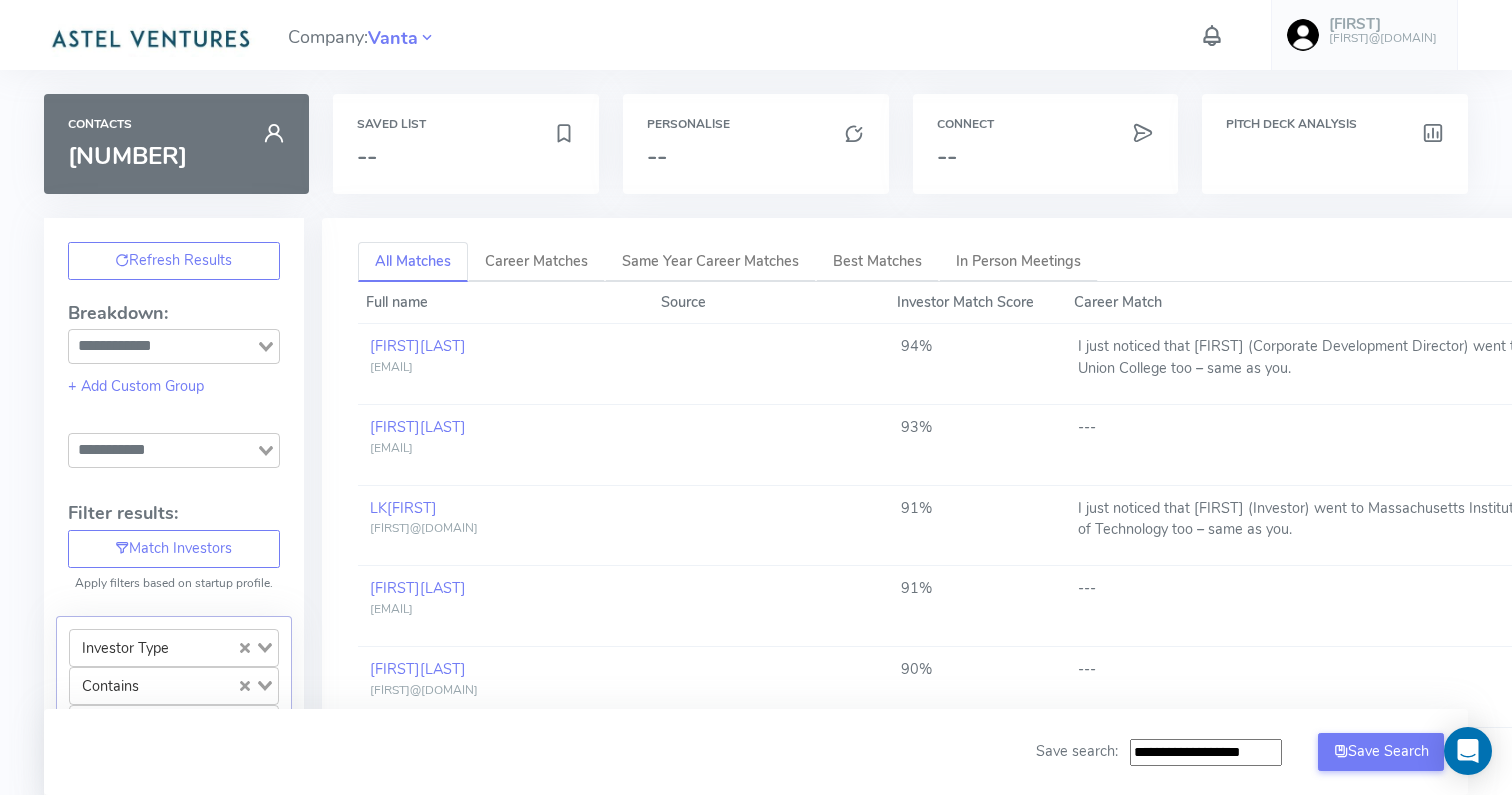 click 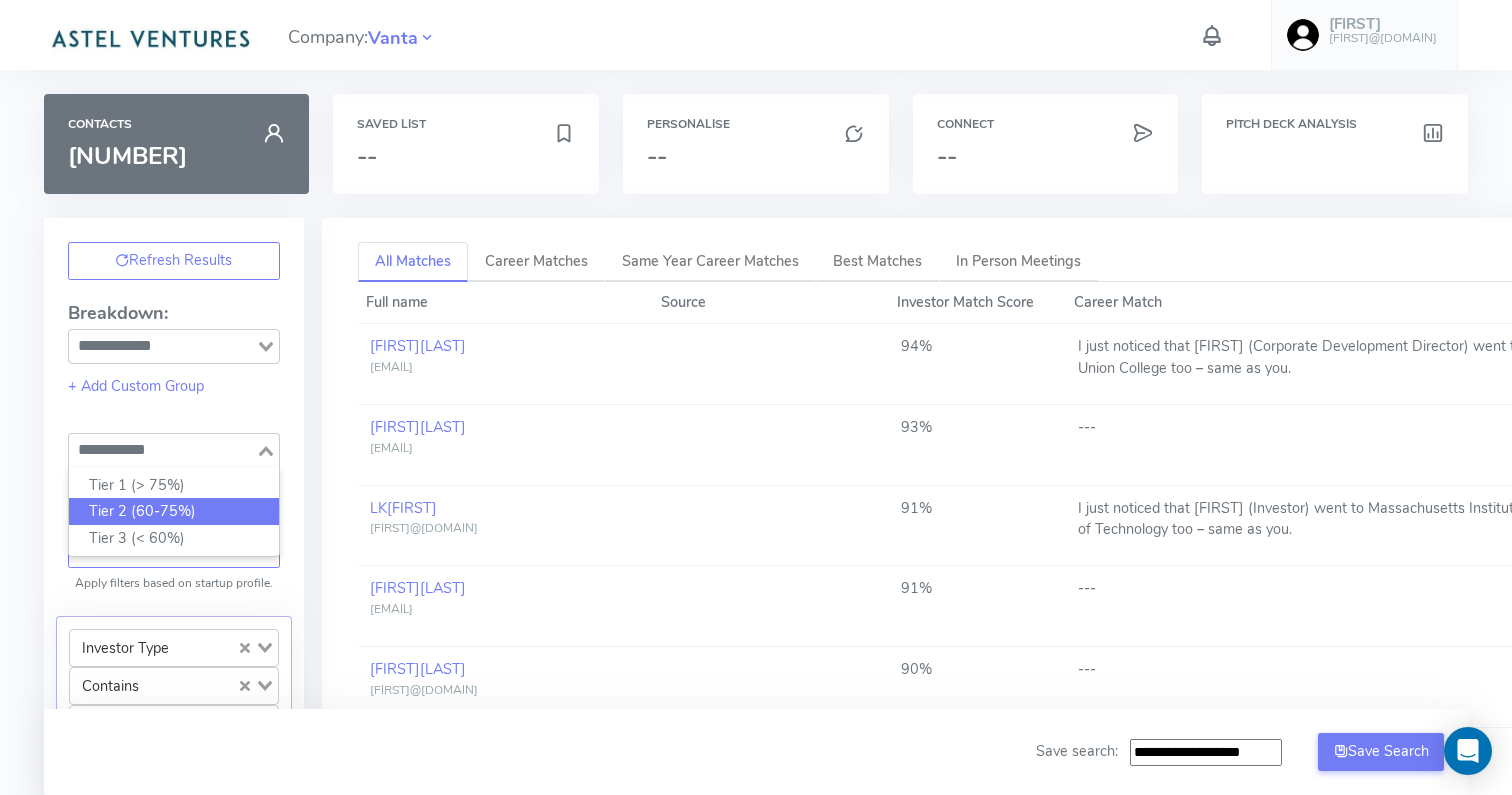 click on "Tier 2 (60-75%)" 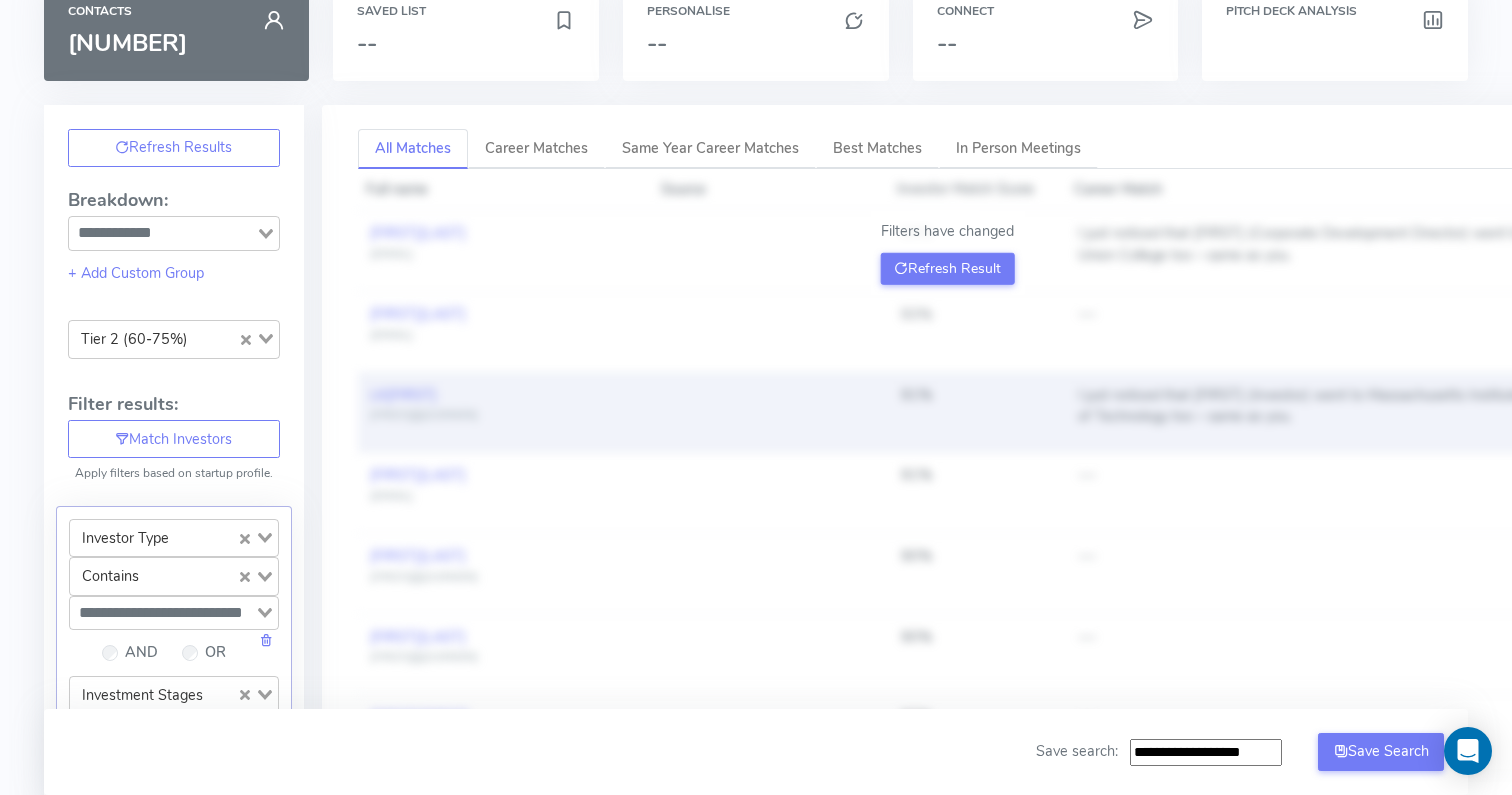scroll, scrollTop: 86, scrollLeft: 0, axis: vertical 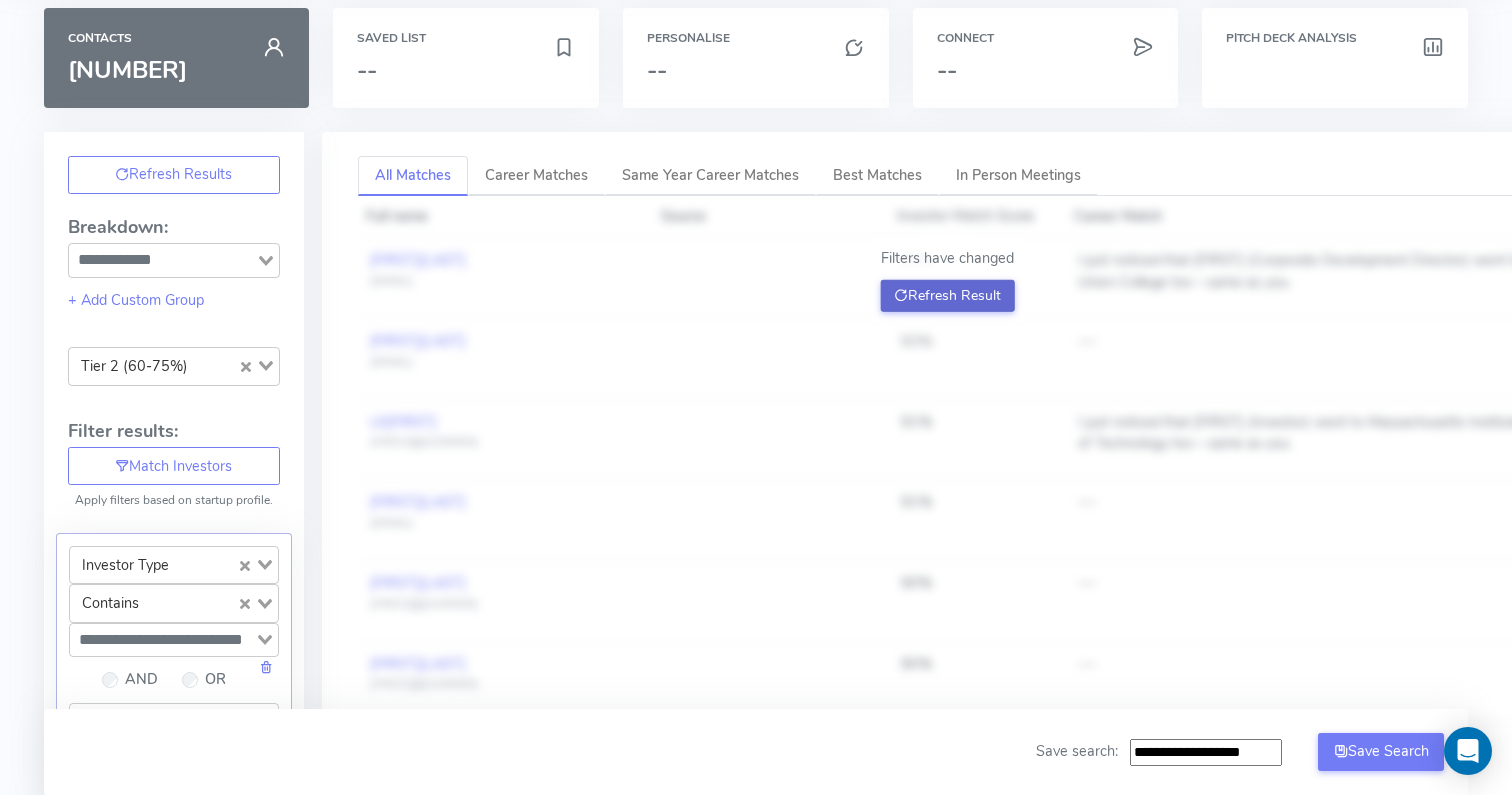 click on "Refresh Result" 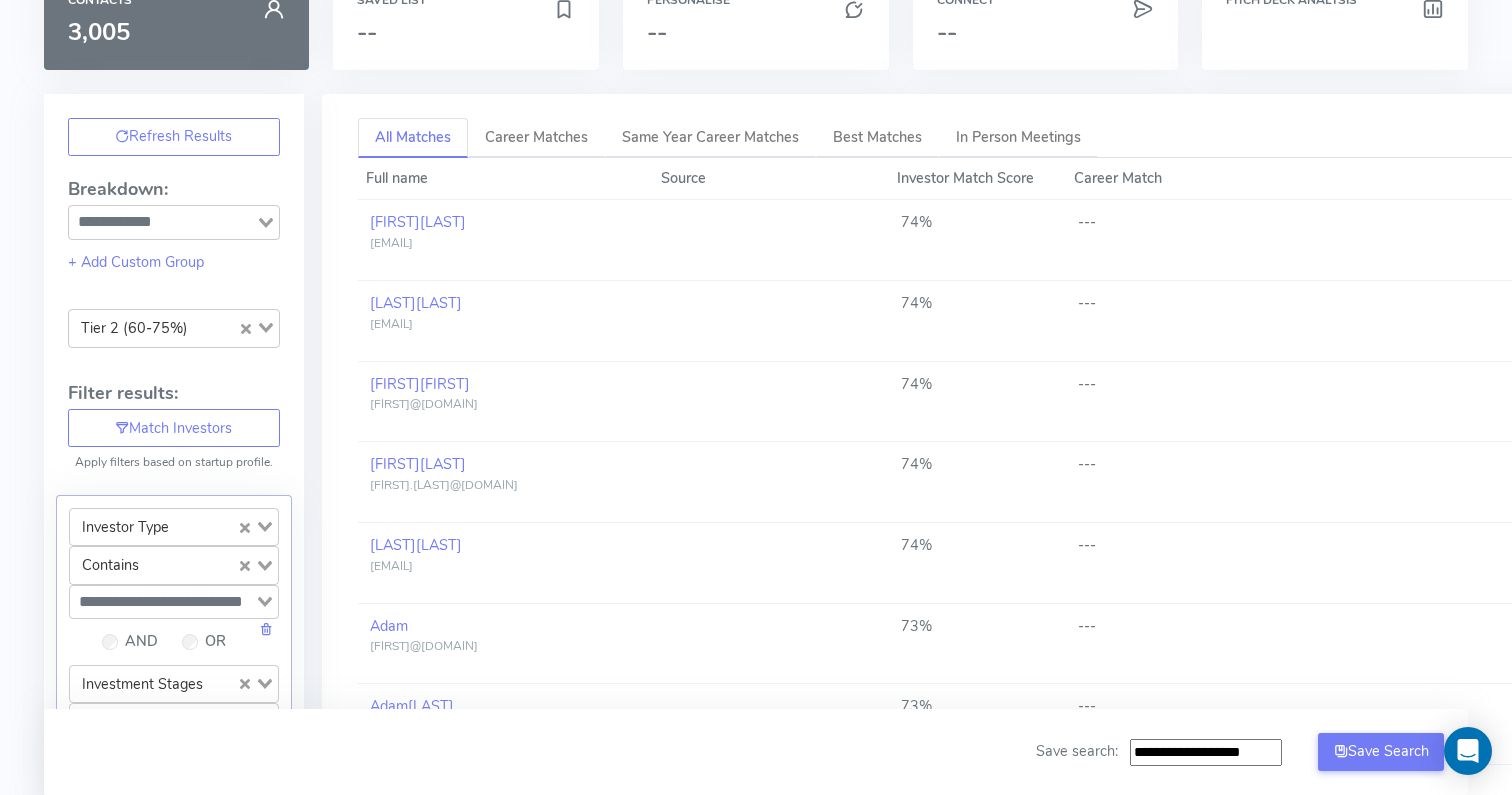 scroll, scrollTop: 0, scrollLeft: 0, axis: both 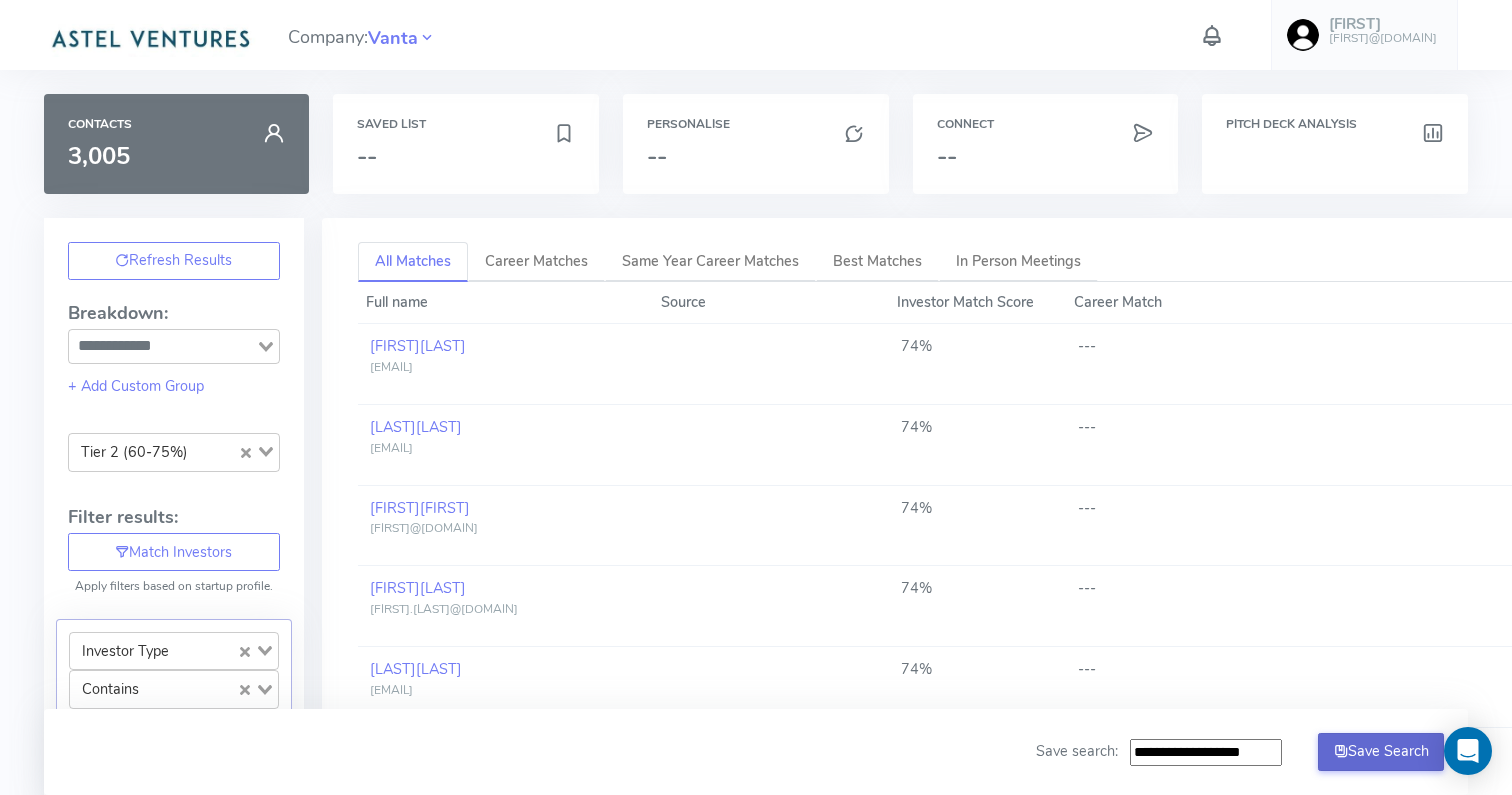 click on "Save Search" at bounding box center (1381, 752) 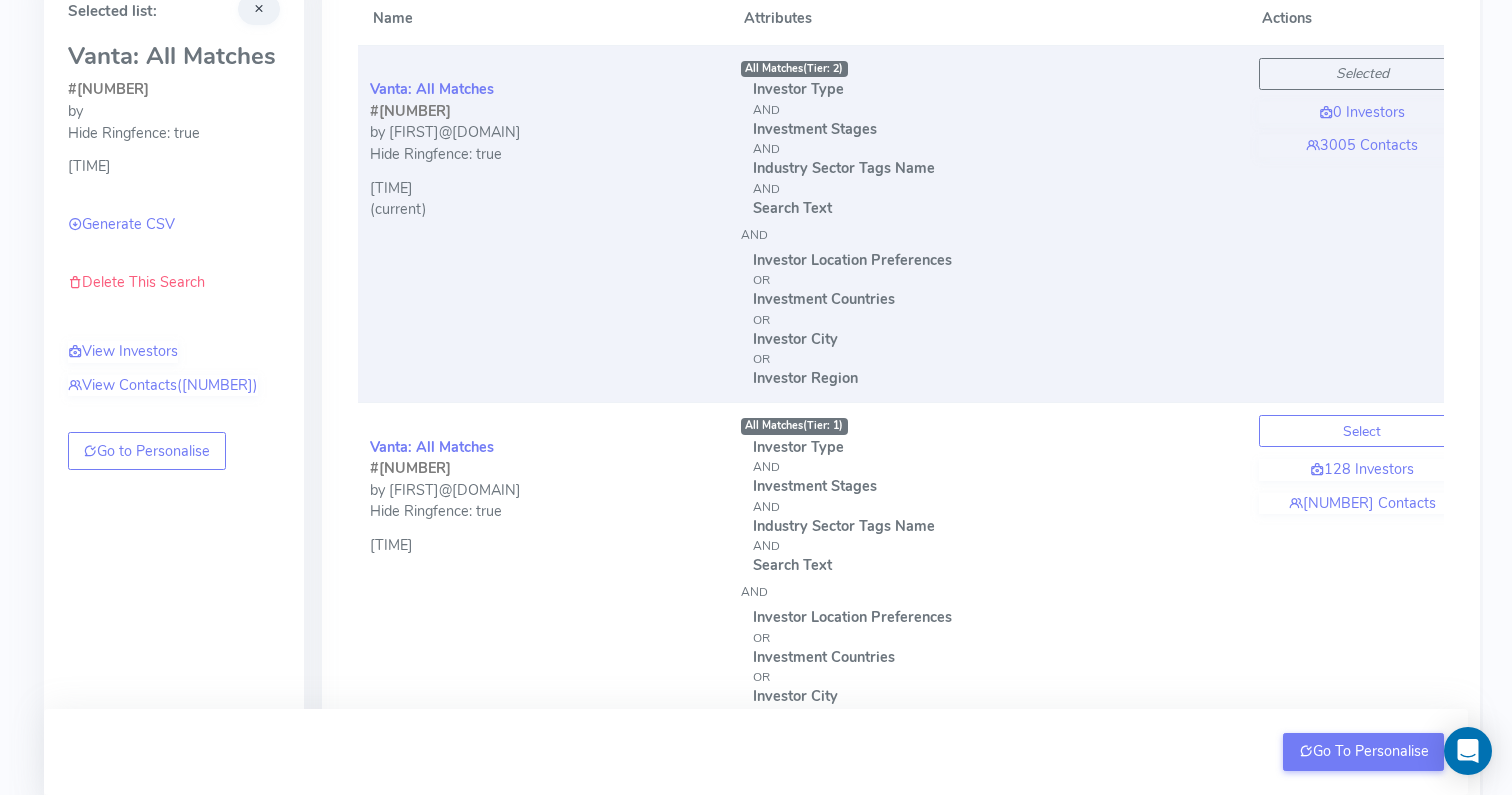 scroll, scrollTop: 167, scrollLeft: 0, axis: vertical 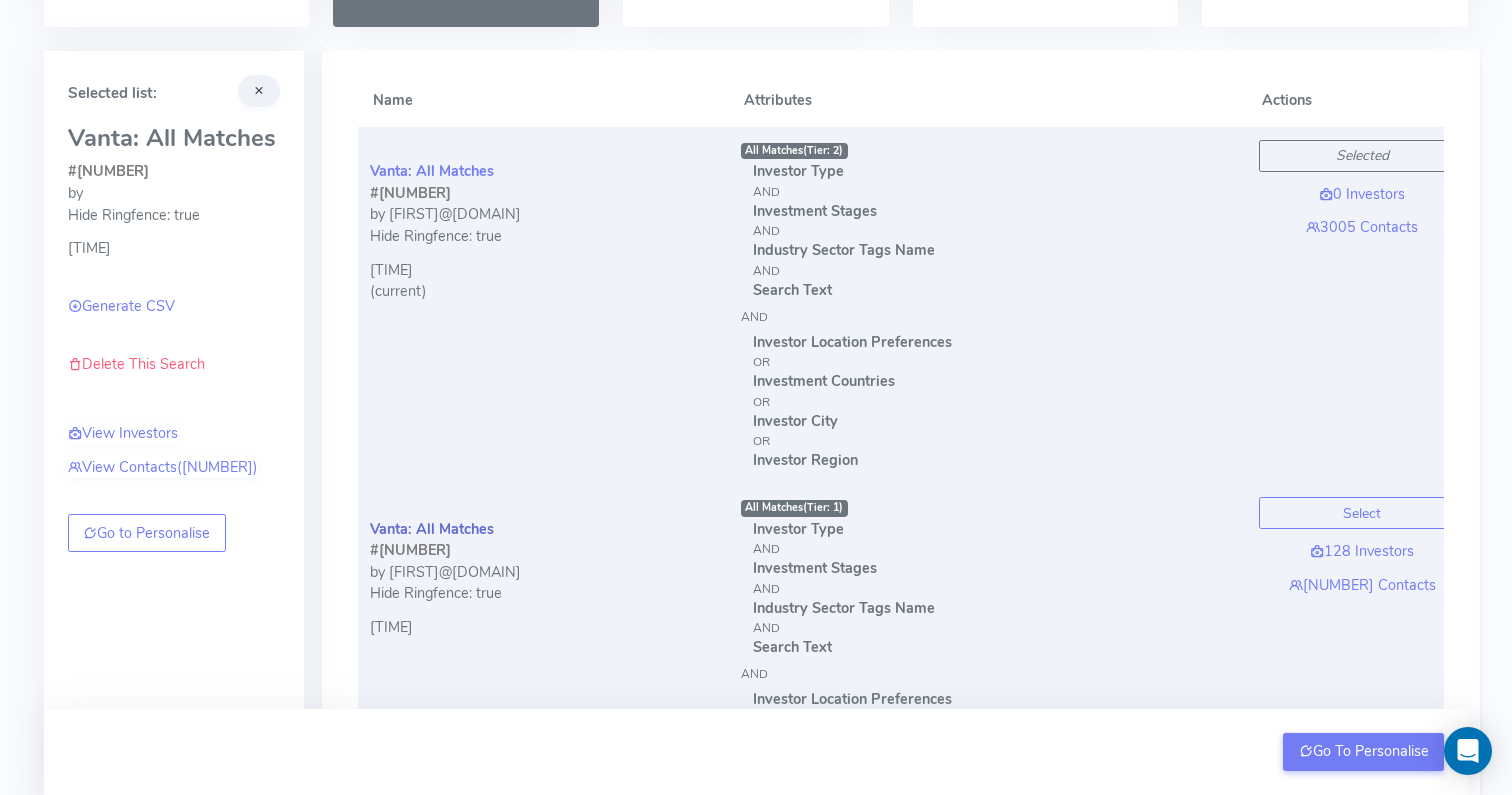 click on "Vanta: All Matches" at bounding box center [432, 529] 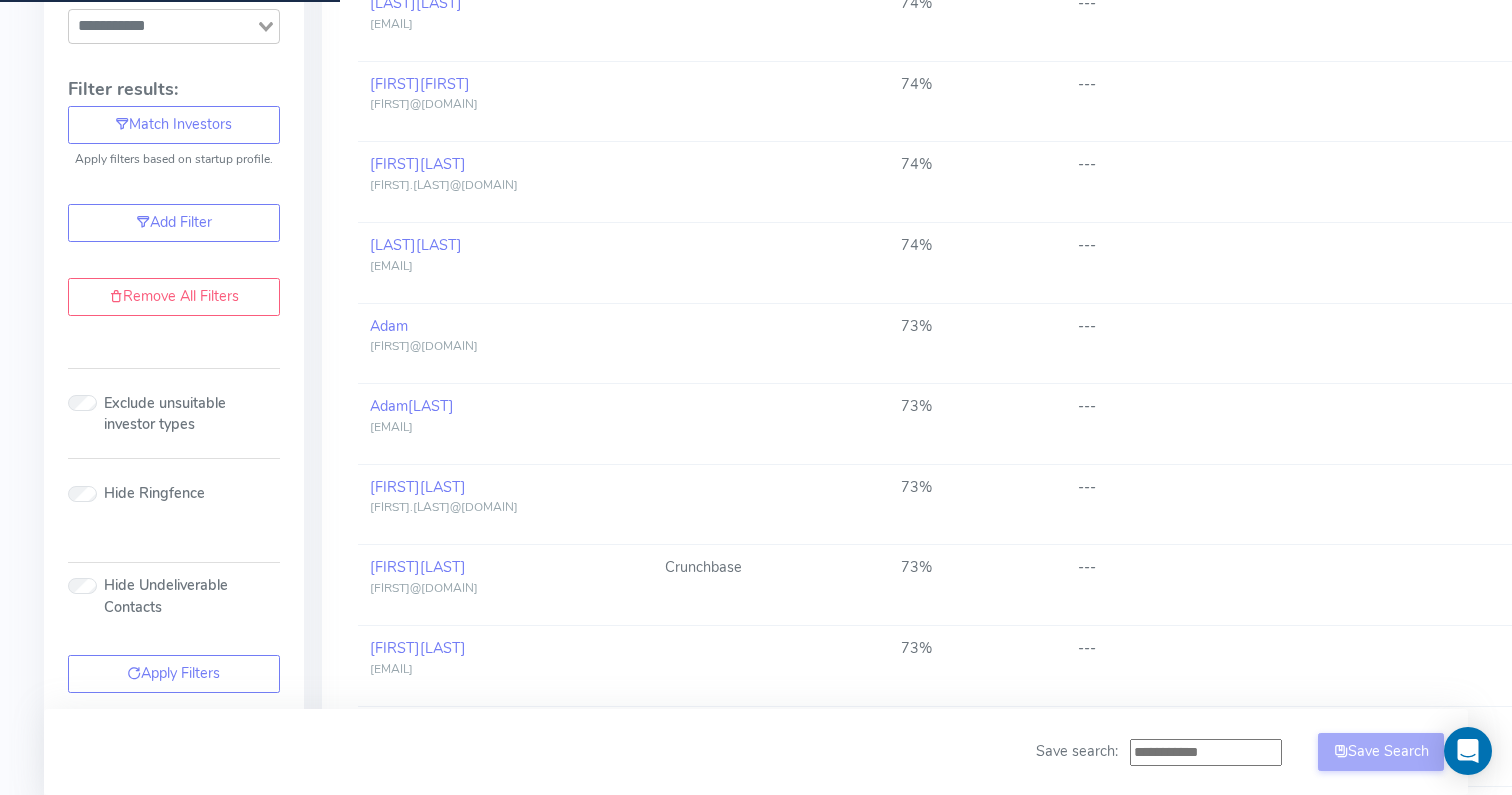 scroll, scrollTop: 170, scrollLeft: 0, axis: vertical 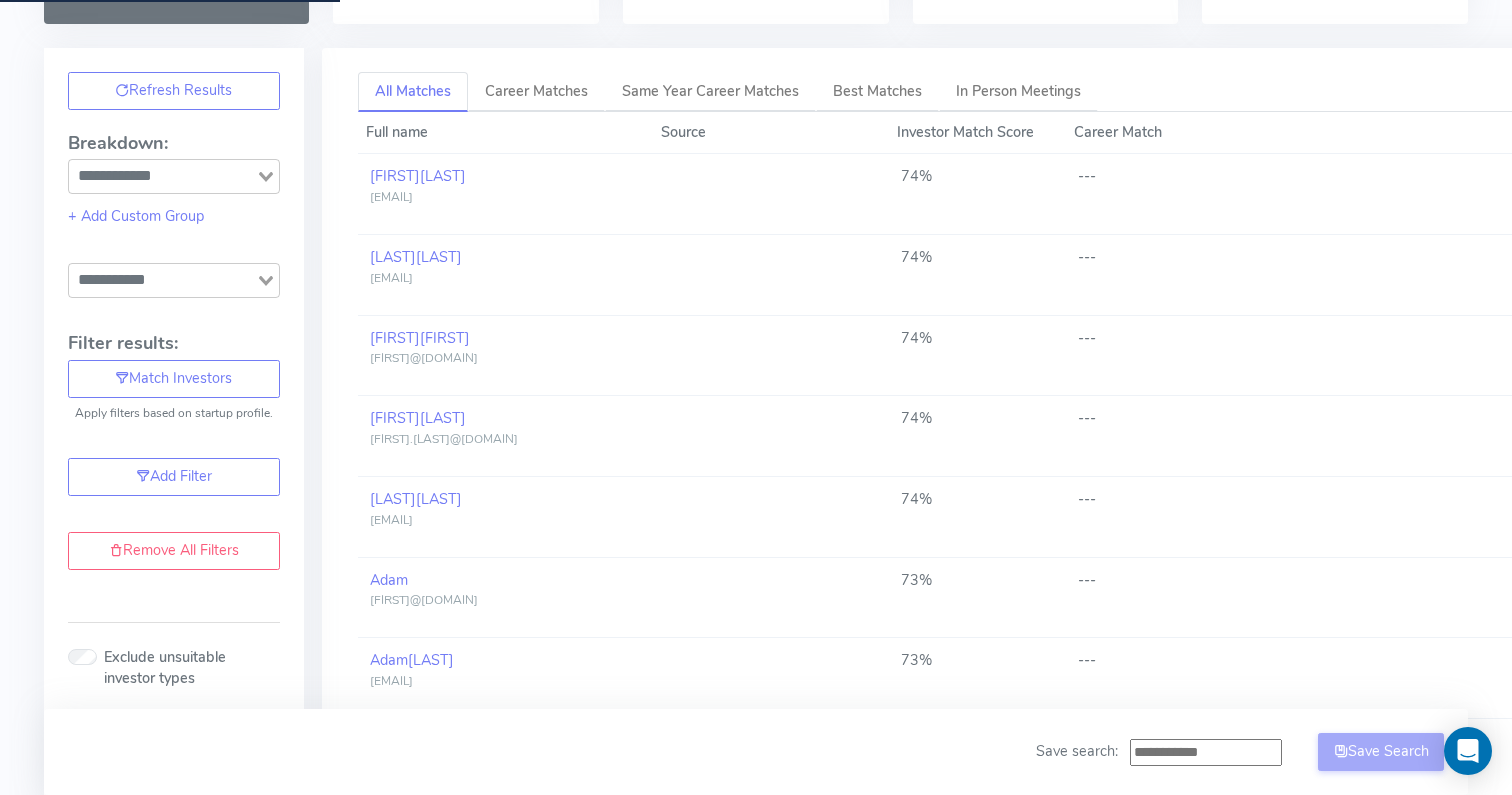 type on "**********" 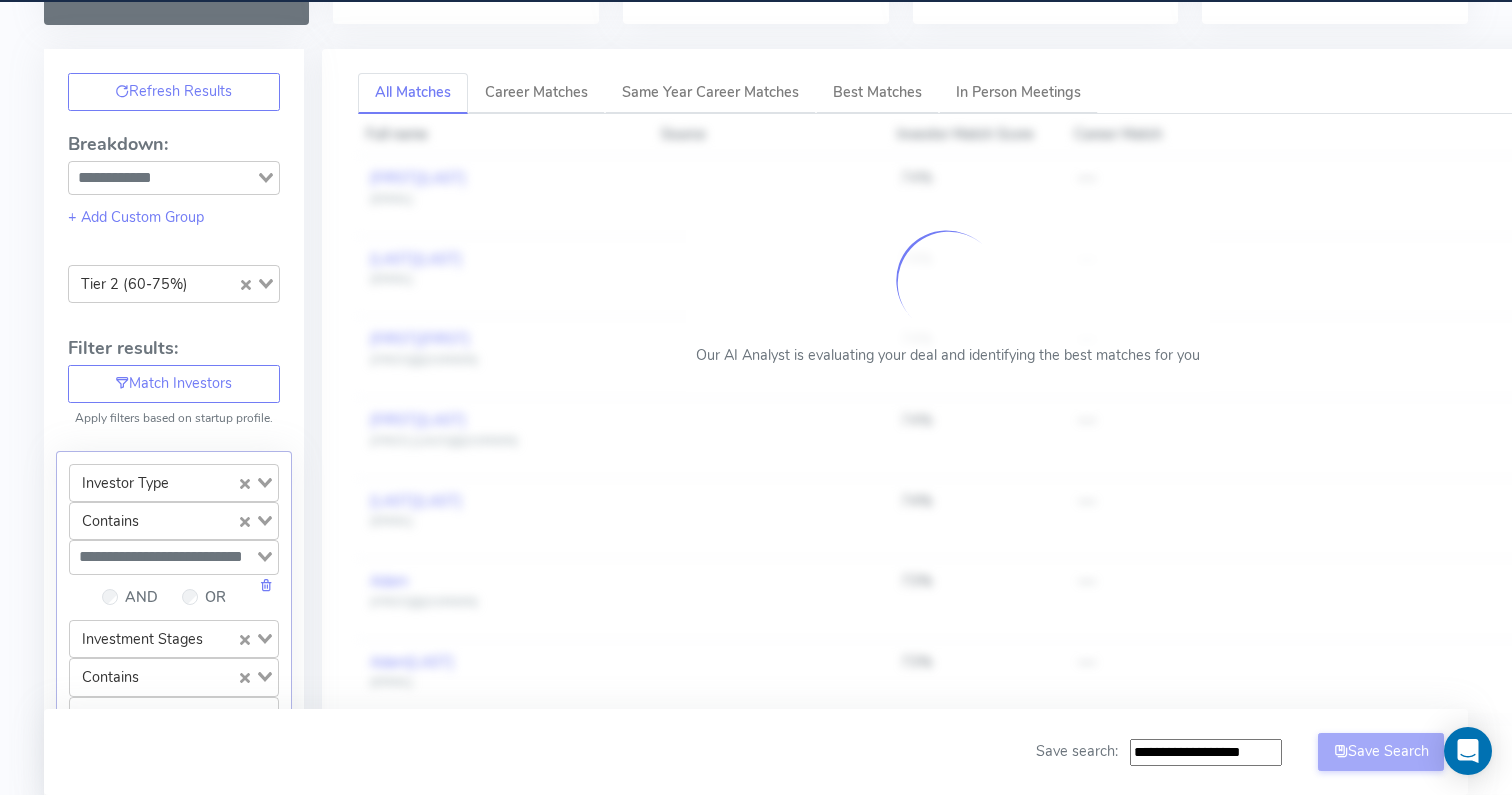 scroll, scrollTop: 0, scrollLeft: 0, axis: both 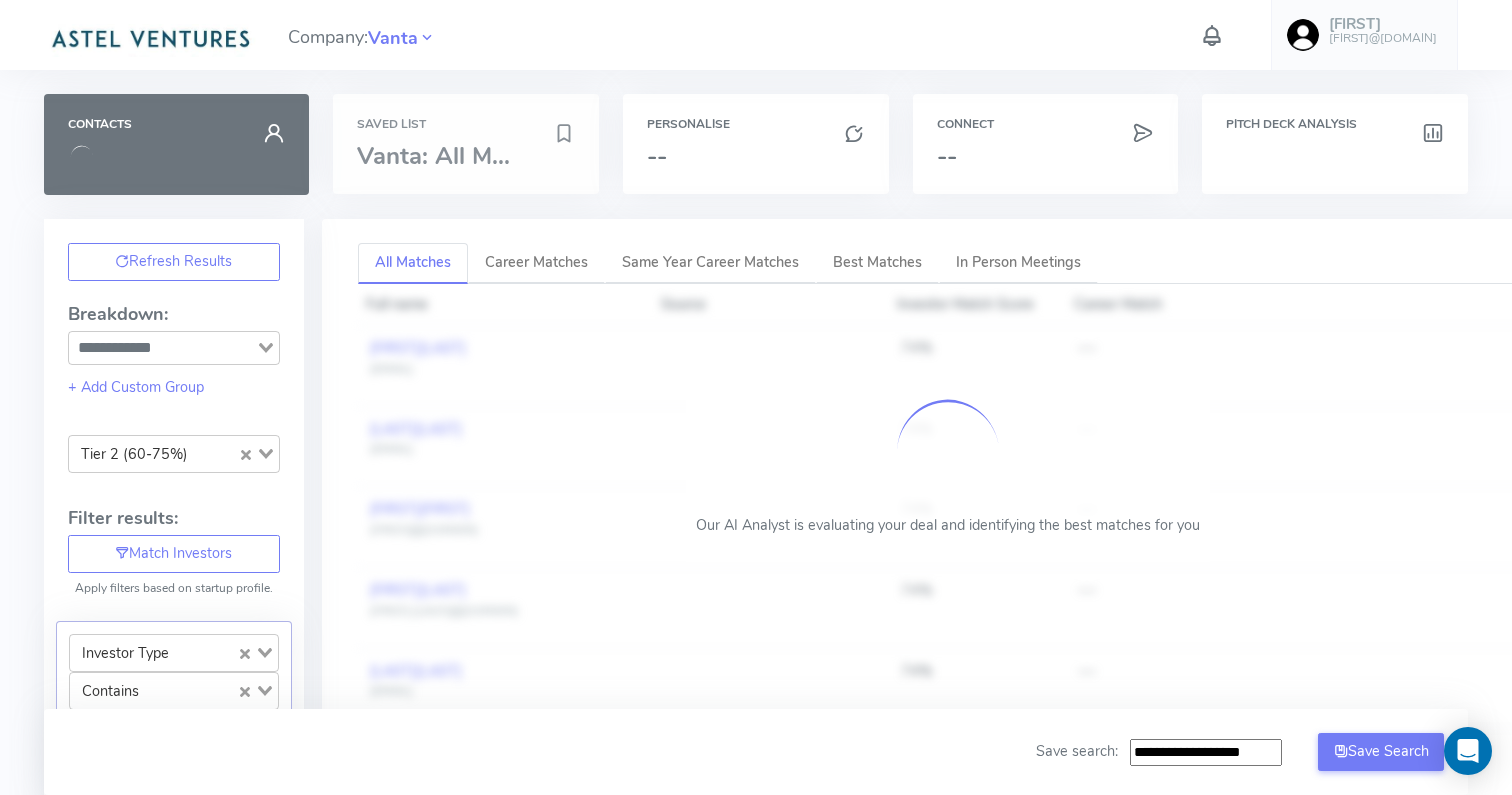 click on "Saved List Vanta: All M..." at bounding box center (466, 144) 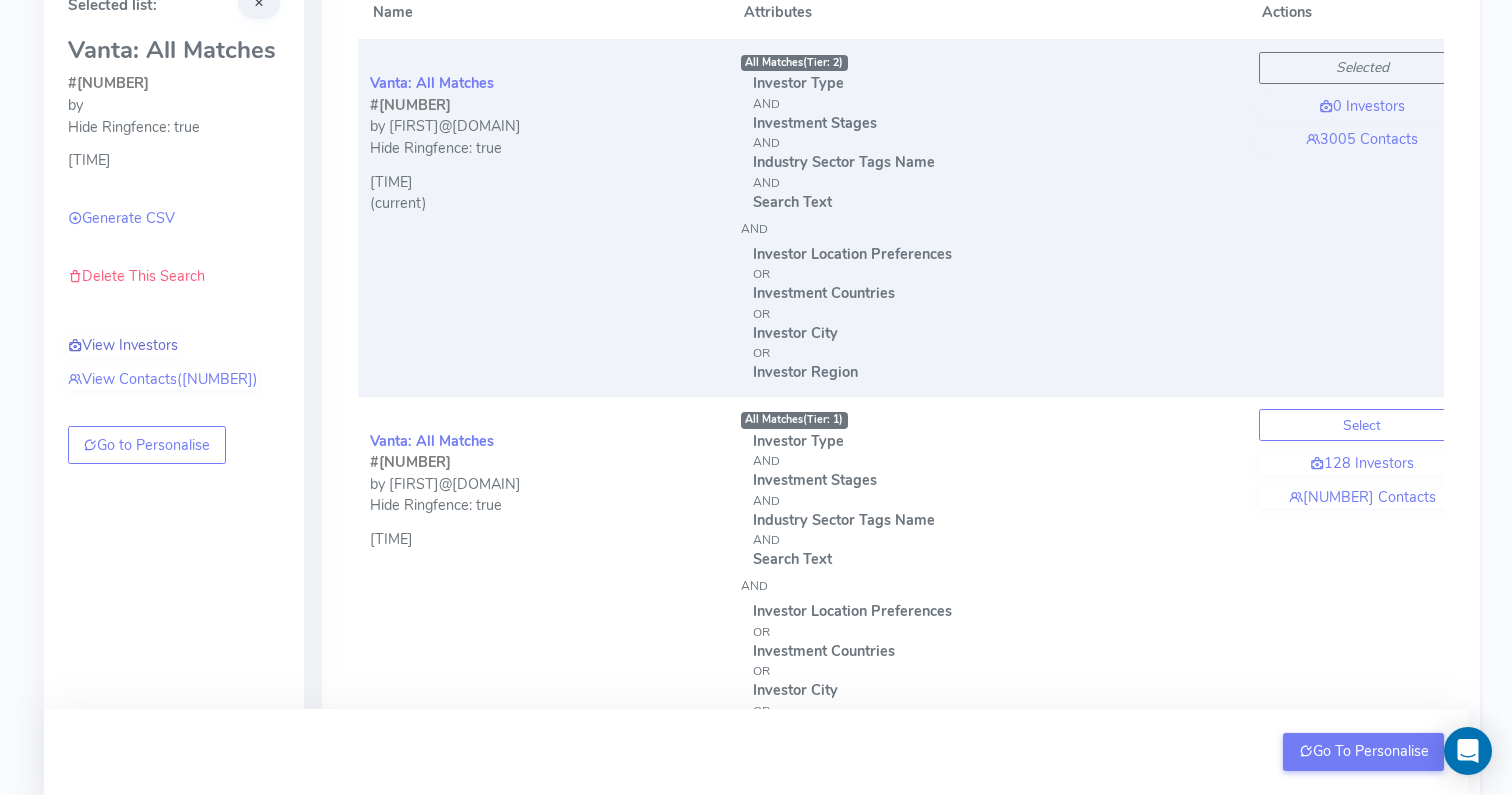 scroll, scrollTop: 270, scrollLeft: 0, axis: vertical 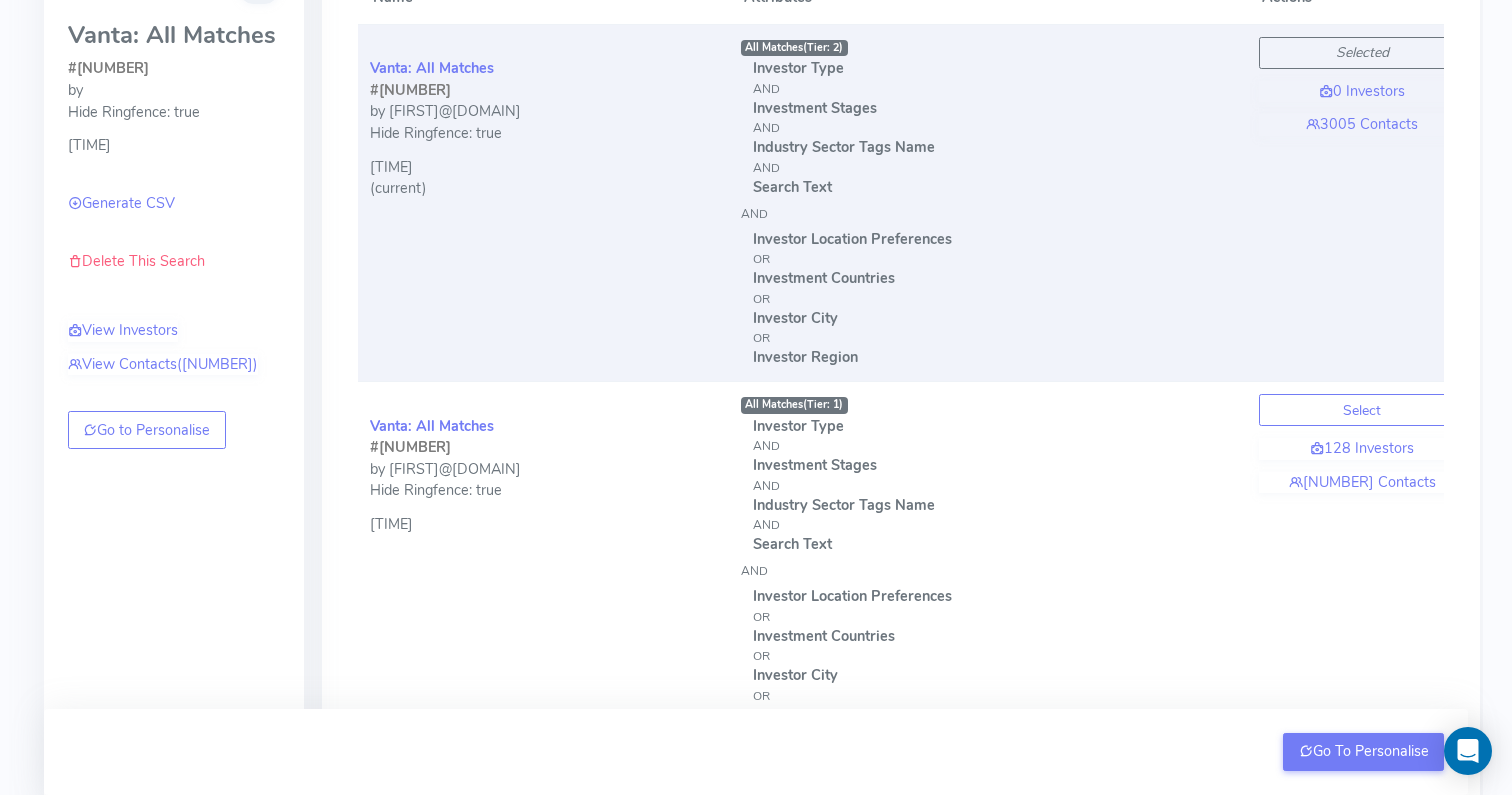 click on "Name   Attributes   Actions  Vanta: All Matches  #[NUMBER]  by [EMAIL]  Hide Ringfence: true [TIME]  (current)   All Matches  (Tier: 2) Investor Type AND Investment Stages AND Industry Sector Tags  Name AND Search Text AND Investor Location Preferences OR Investment Countries OR Investor City OR Investor Region Selected  0 Investors   [NUMBER] Contacts  Vanta: All Matches  #[NUMBER]  by [EMAIL]  Hide Ringfence: true [TIME]  All Matches  (Tier: 1) Investor Type AND Investment Stages AND Industry Sector Tags  Name AND Search Text AND Investor Location Preferences OR Investment Countries OR Investor City OR Investor Region  Select   [NUMBER] Investors   [NUMBER] Contacts  Vanta: All Matches  #[NUMBER]  by [EMAIL]  Hide Ringfence: true [TIME]  All Matches  (Tier: 2) Investor Type AND Investment Stages AND Industry Sector Tags  Name AND Search Text AND Investor Location Preferences OR Investment Countries  Select   [NUMBER] Investors   [NUMBER] Contacts  AND" at bounding box center [901, 1393] 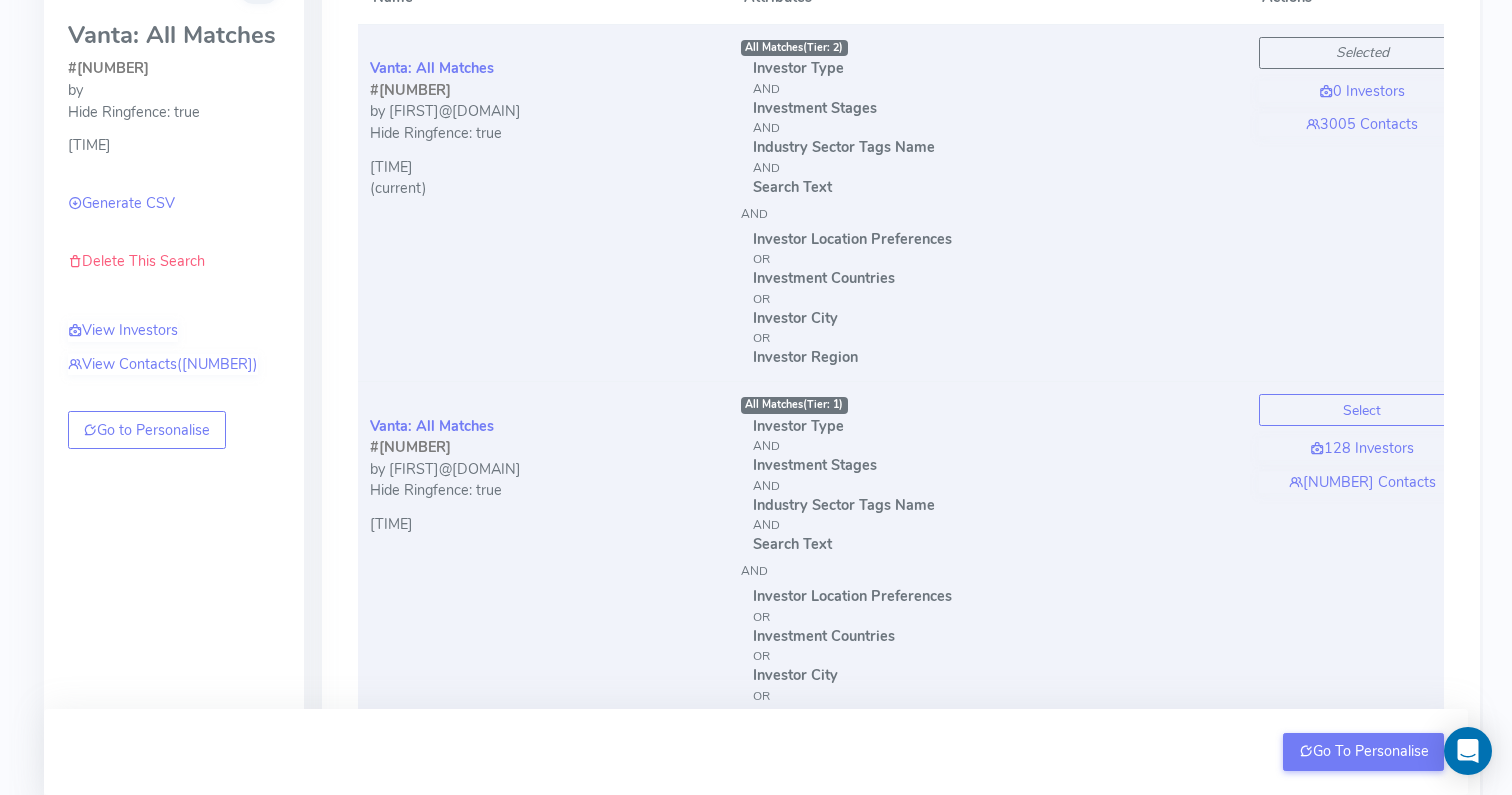 click on "Vanta: All Matches  #[NUMBER]  by [EMAIL]  Hide Ringfence: true [TIME], [DATE]" at bounding box center [543, 560] 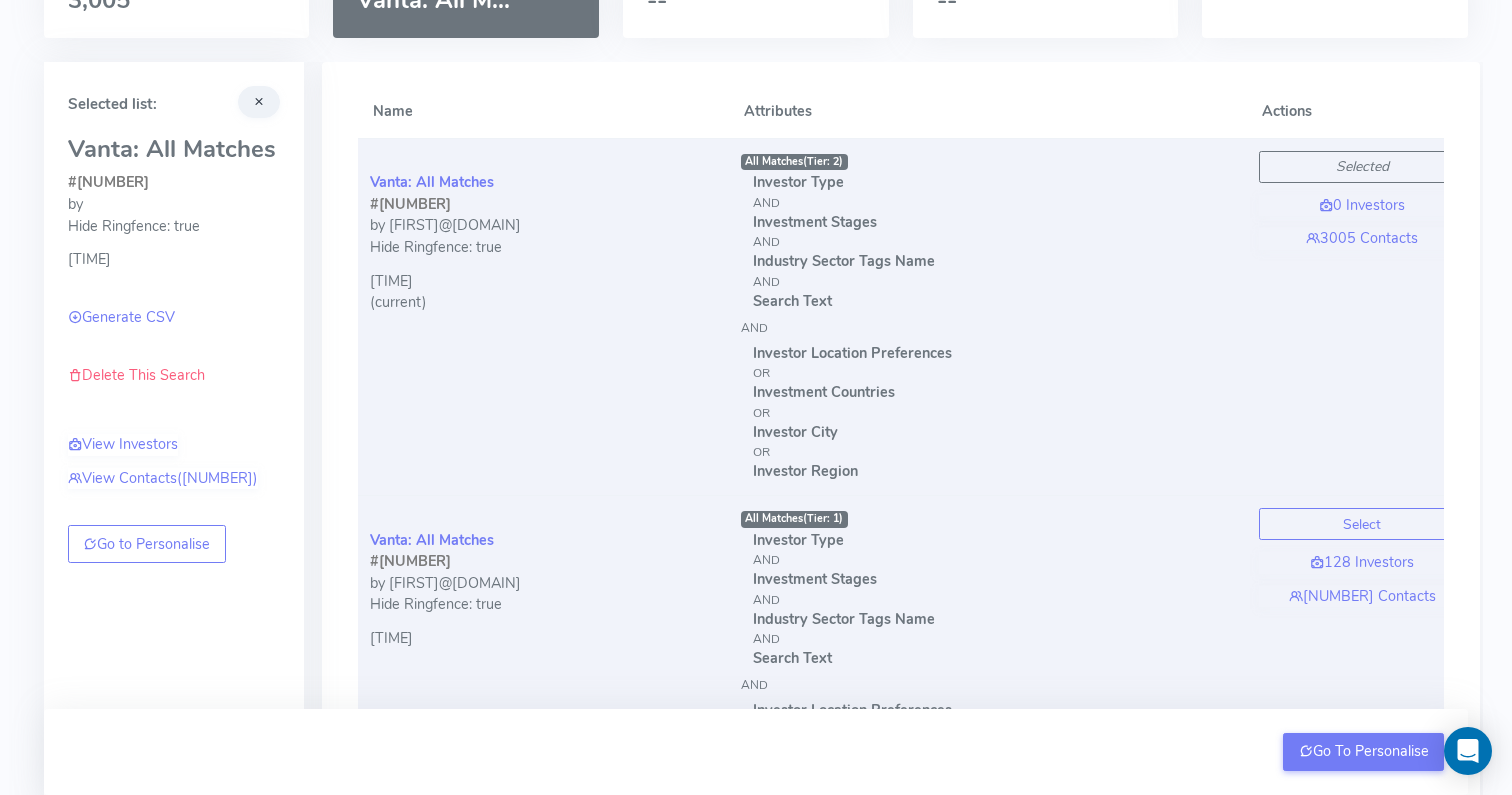 scroll, scrollTop: 145, scrollLeft: 0, axis: vertical 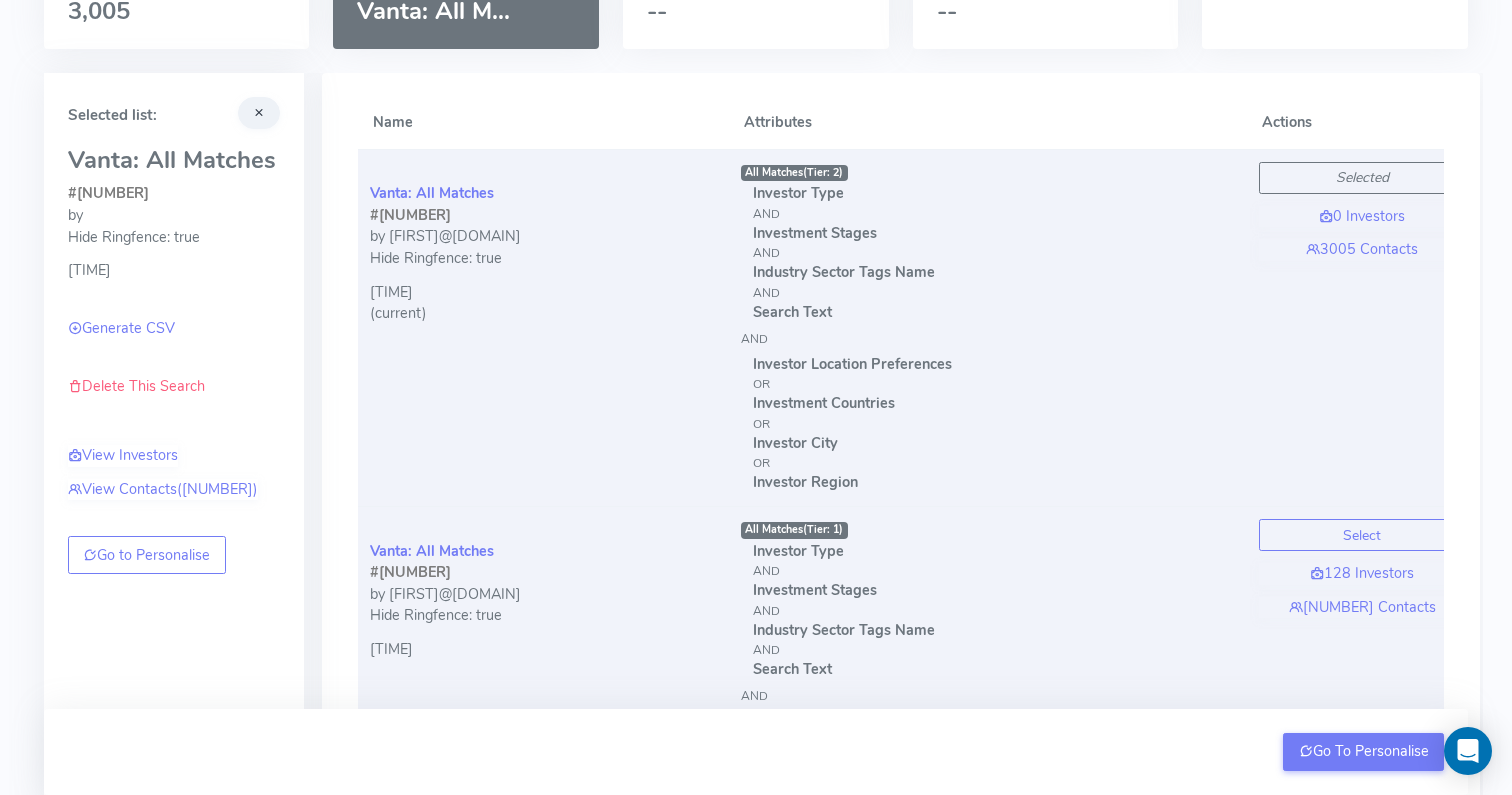 click on "Hide Ringfence: true" at bounding box center (543, 616) 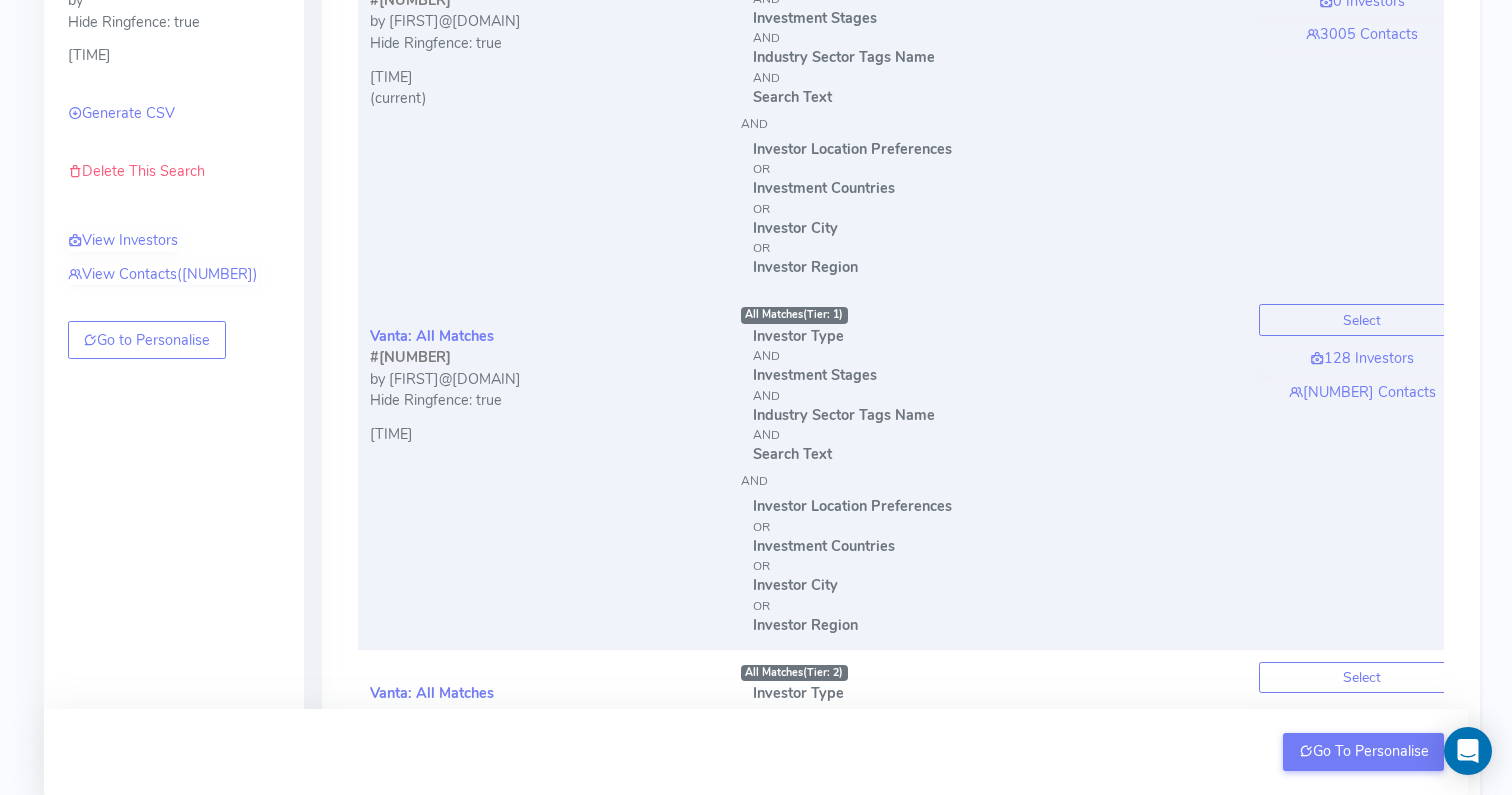 scroll, scrollTop: 358, scrollLeft: 0, axis: vertical 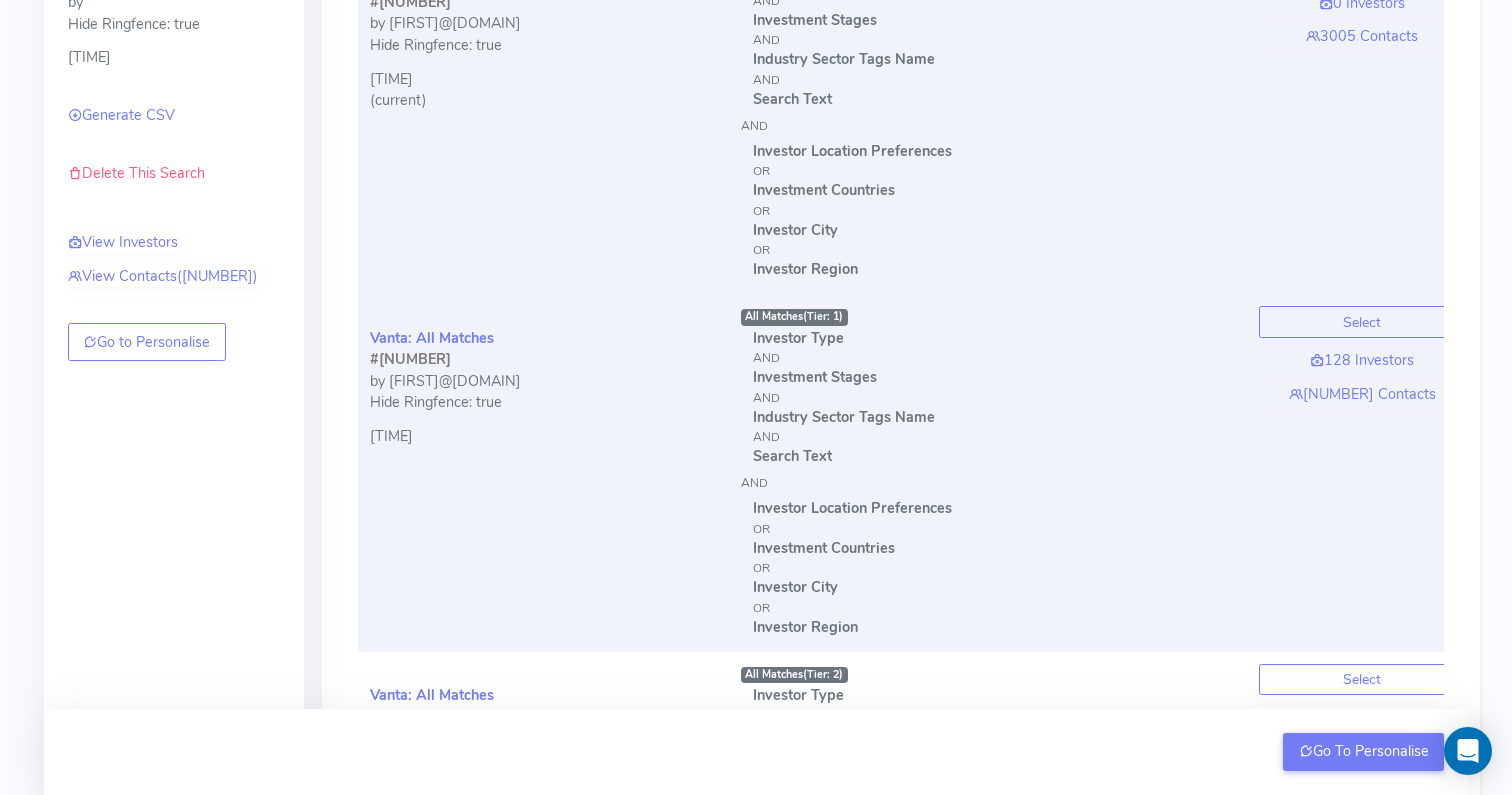 click on "Vanta: All Matches  #[NUMBER]  by [EMAIL]  Hide Ringfence: true [TIME], [DATE]" at bounding box center [543, 472] 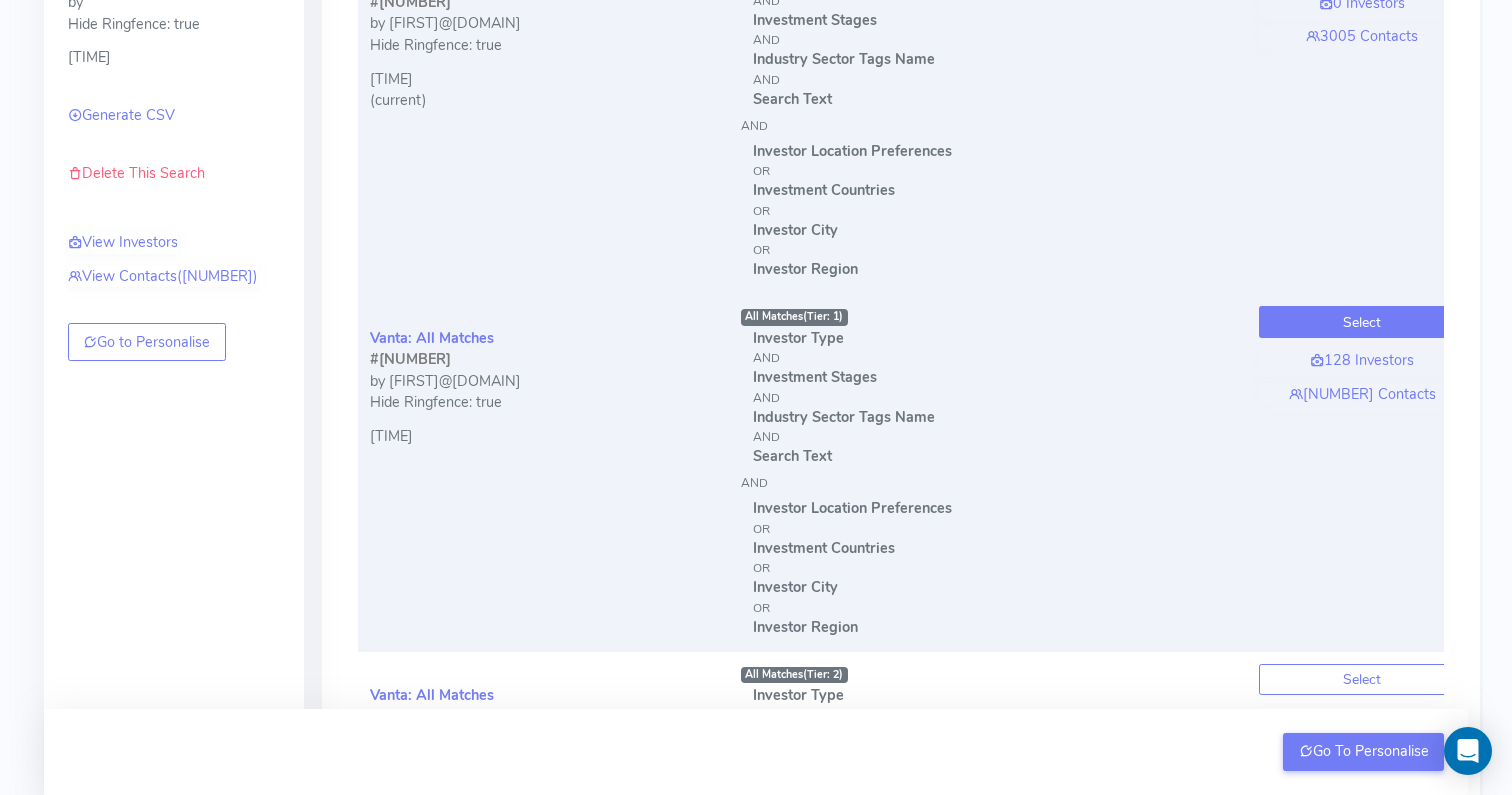 click on "Select" at bounding box center (1362, 322) 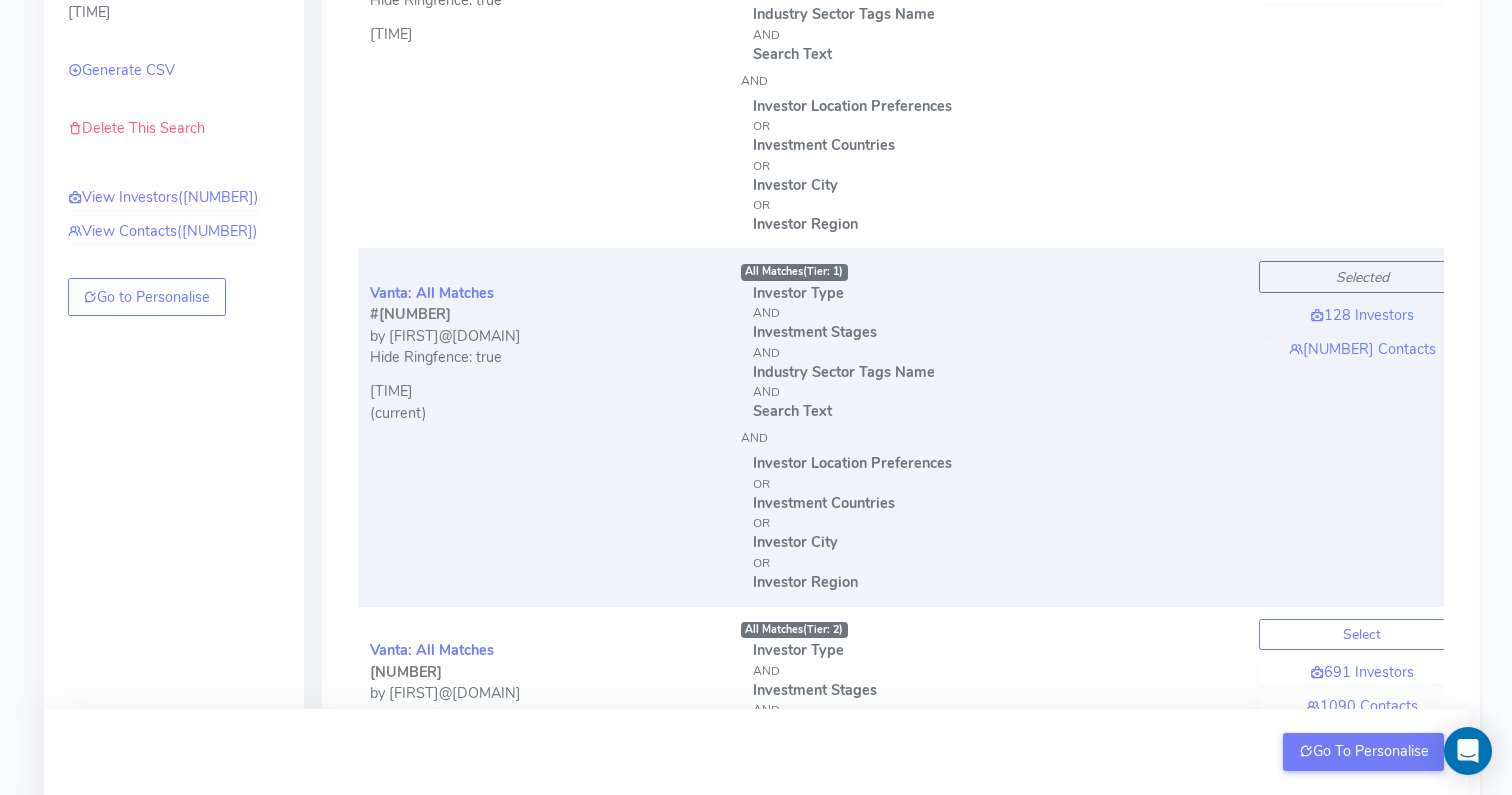 scroll, scrollTop: 405, scrollLeft: 0, axis: vertical 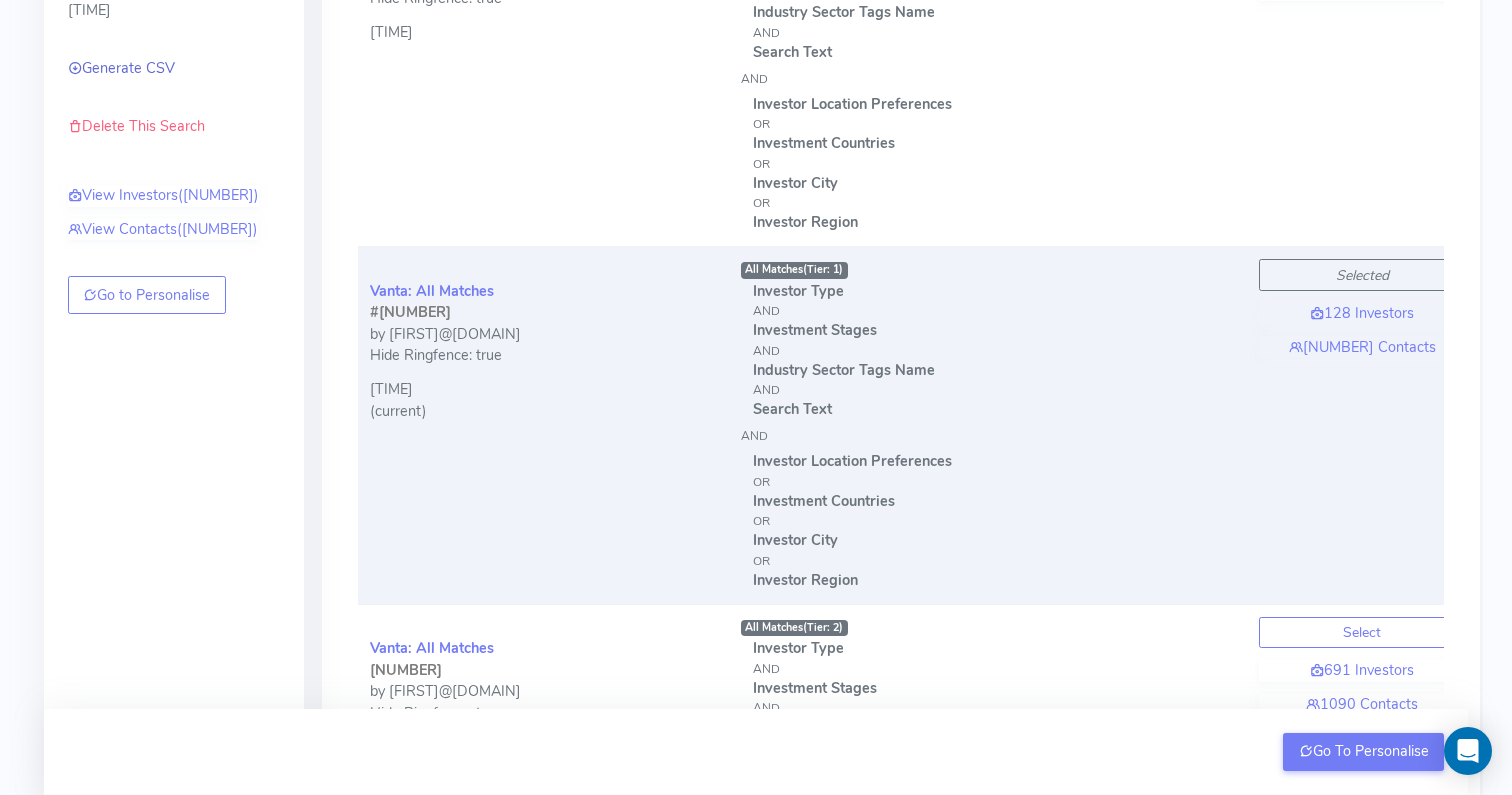 click on "Generate CSV" 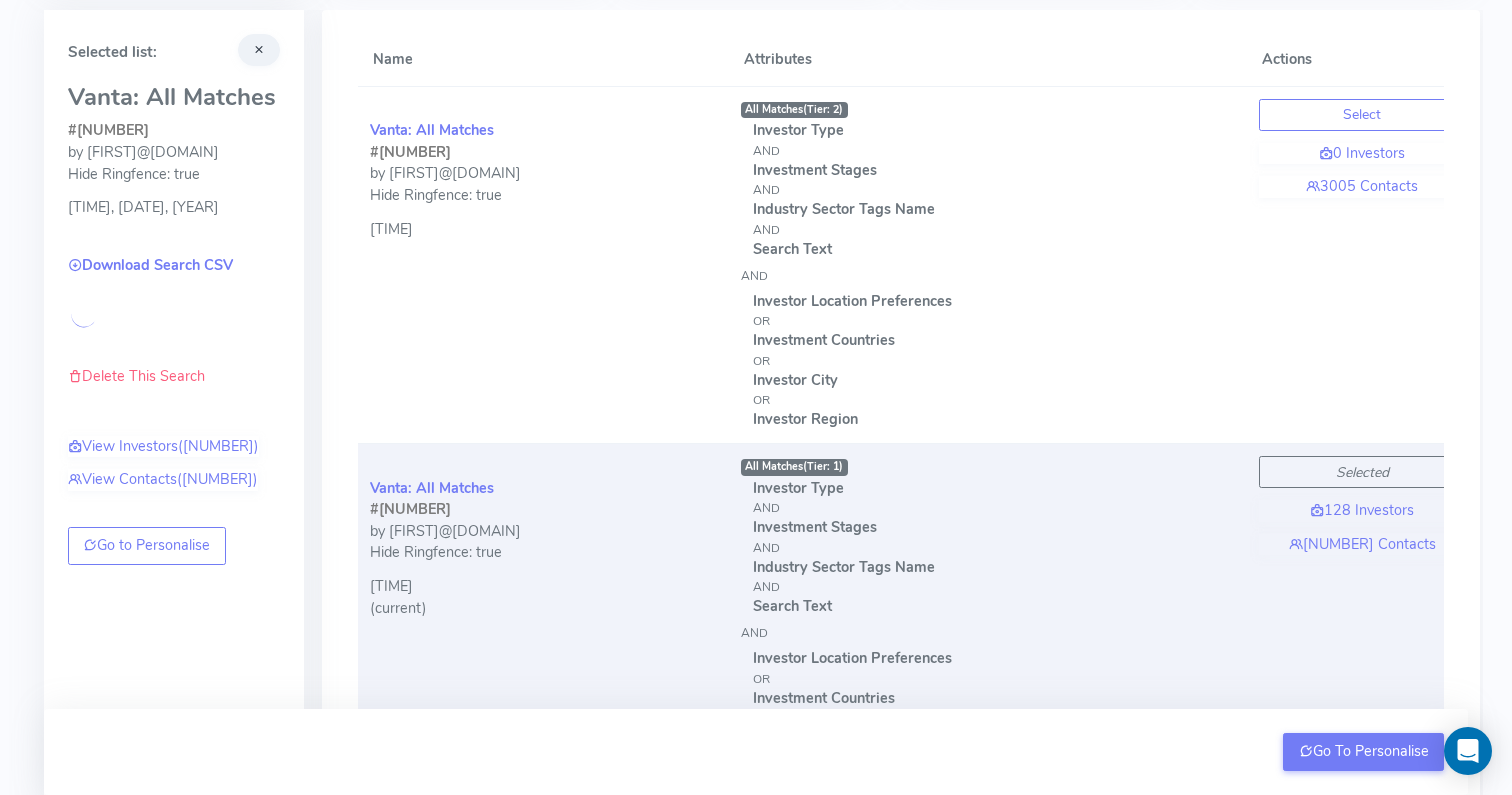 scroll, scrollTop: 202, scrollLeft: 0, axis: vertical 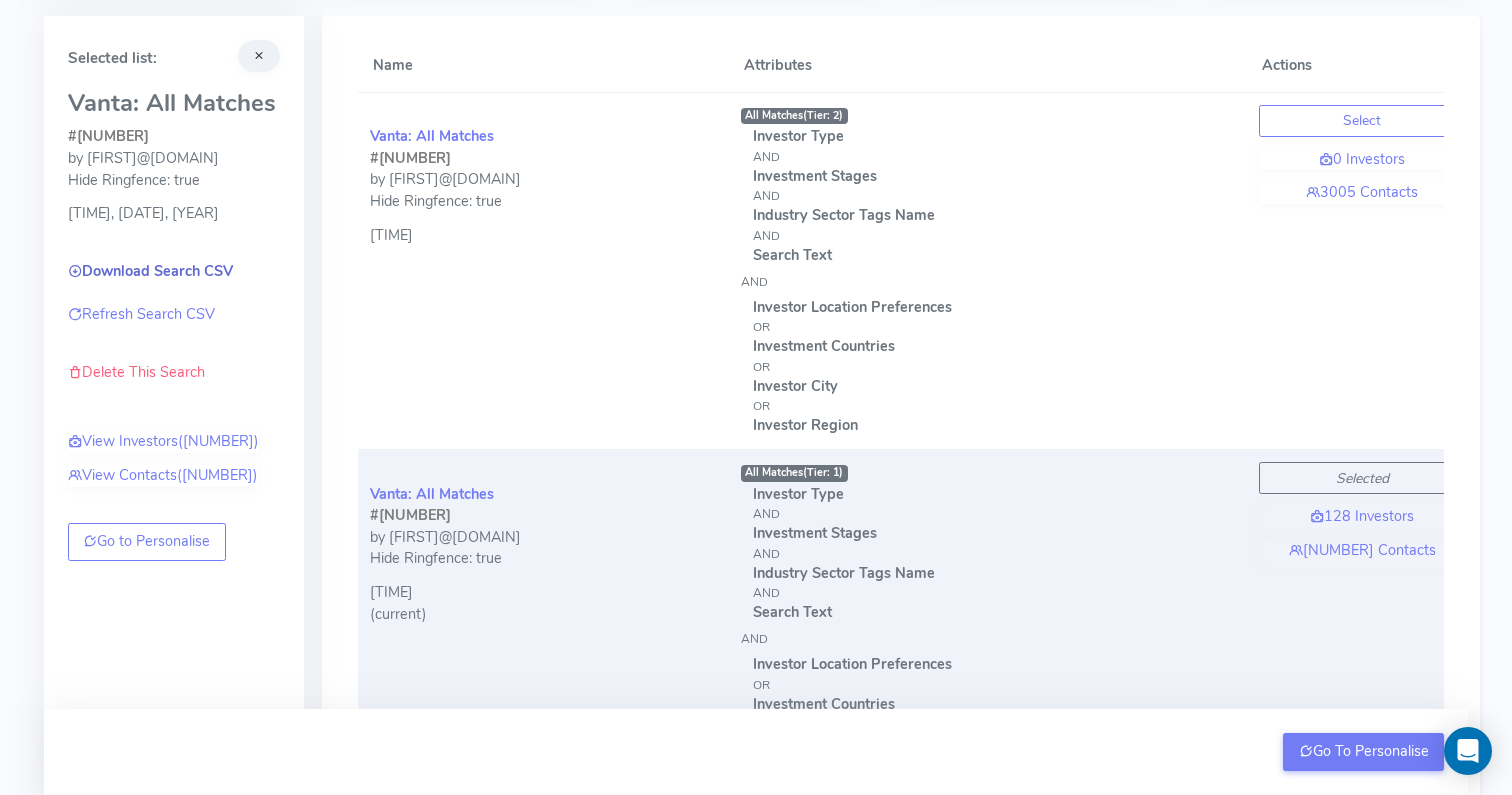 click on "Download Search CSV" at bounding box center [150, 271] 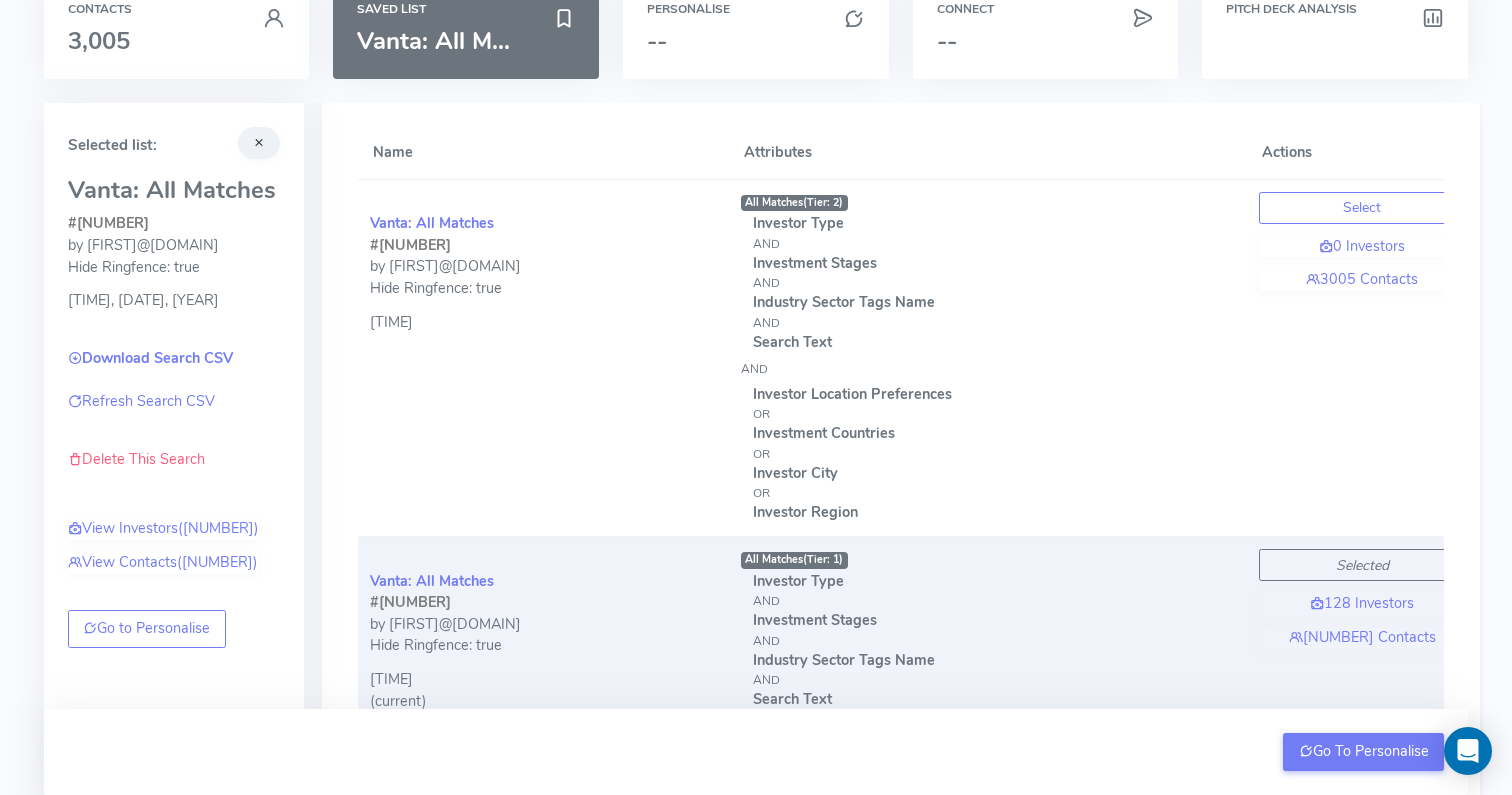 scroll, scrollTop: 0, scrollLeft: 0, axis: both 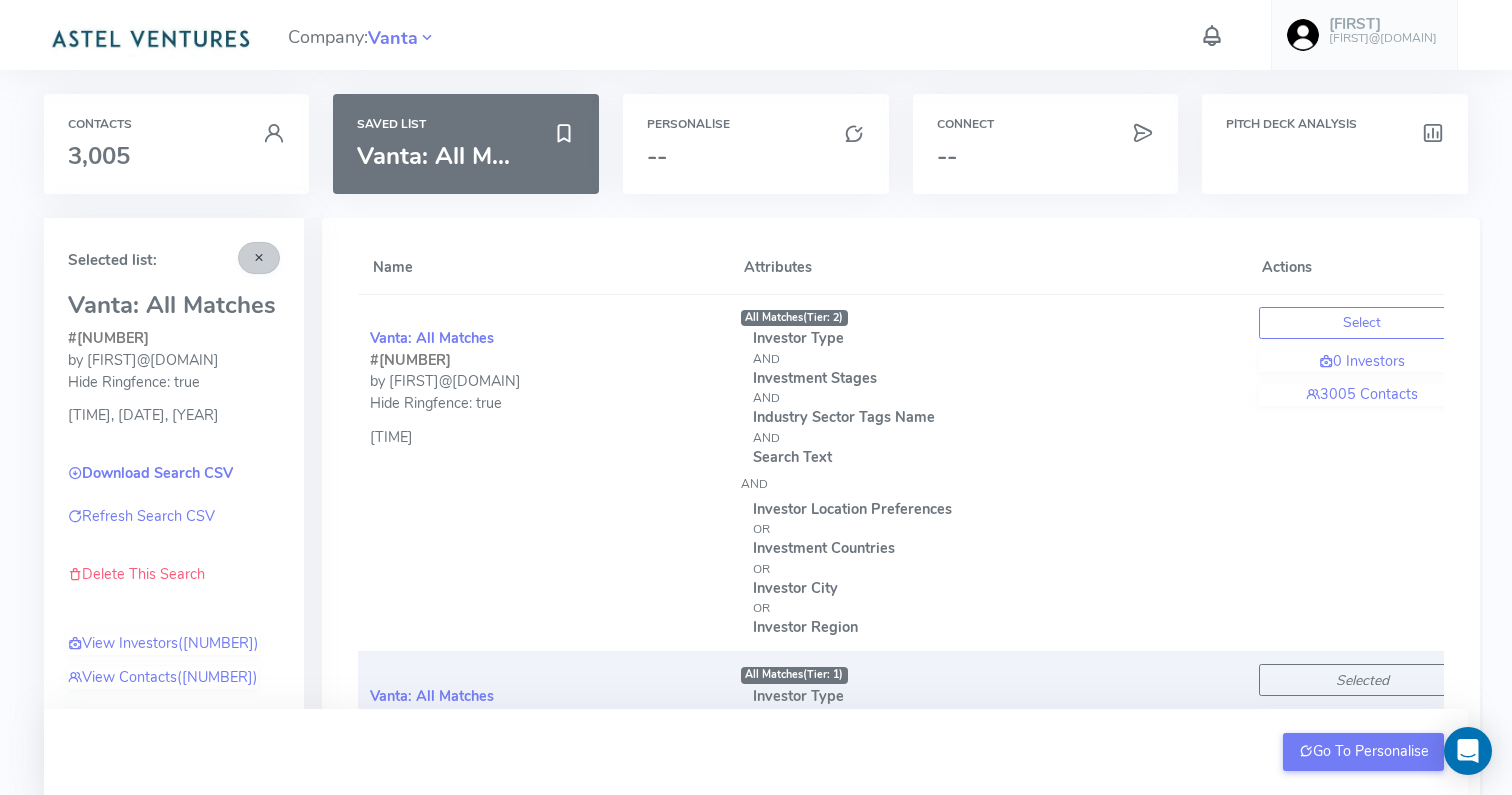 click at bounding box center [259, 257] 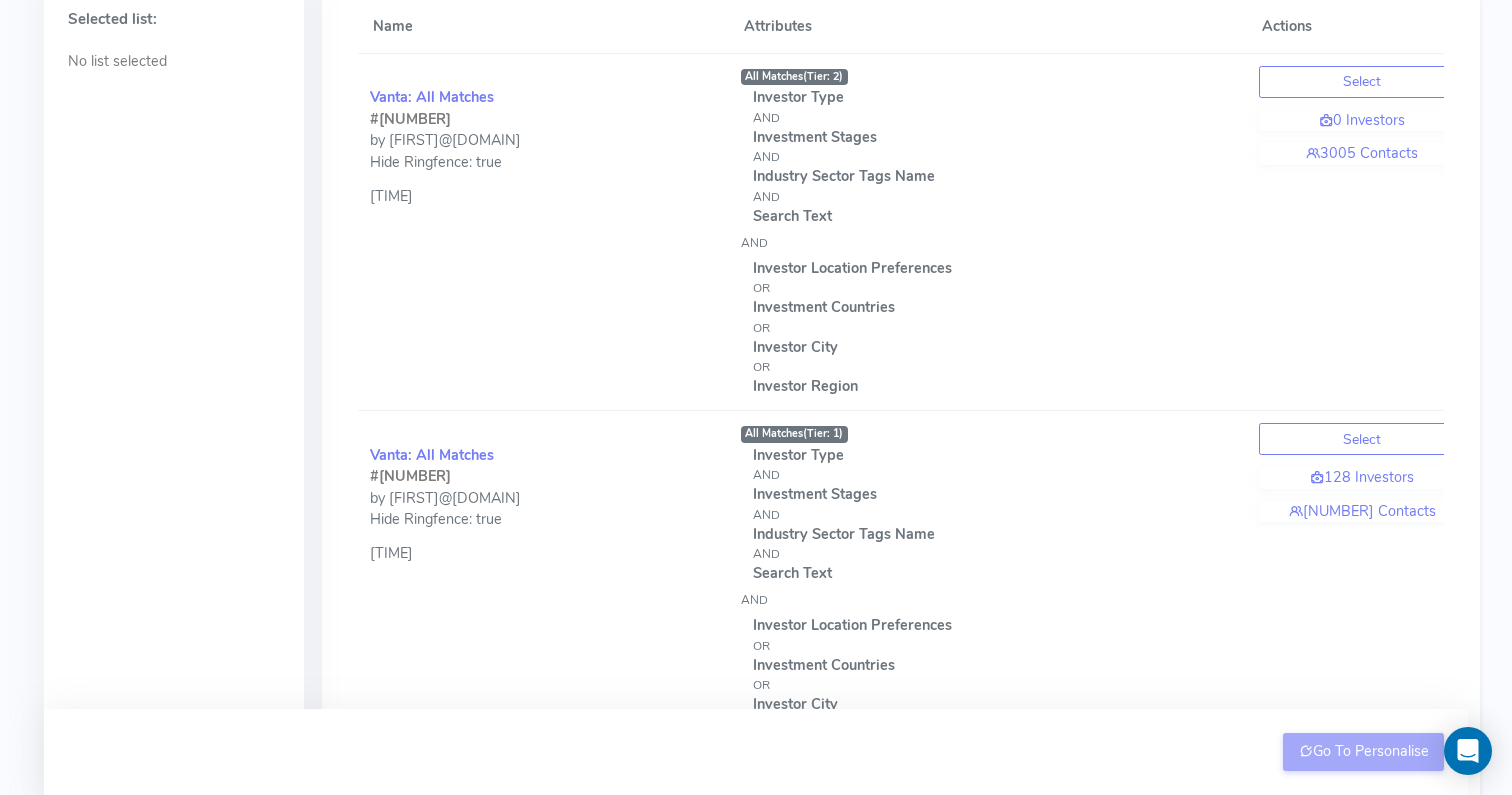 scroll, scrollTop: 256, scrollLeft: 0, axis: vertical 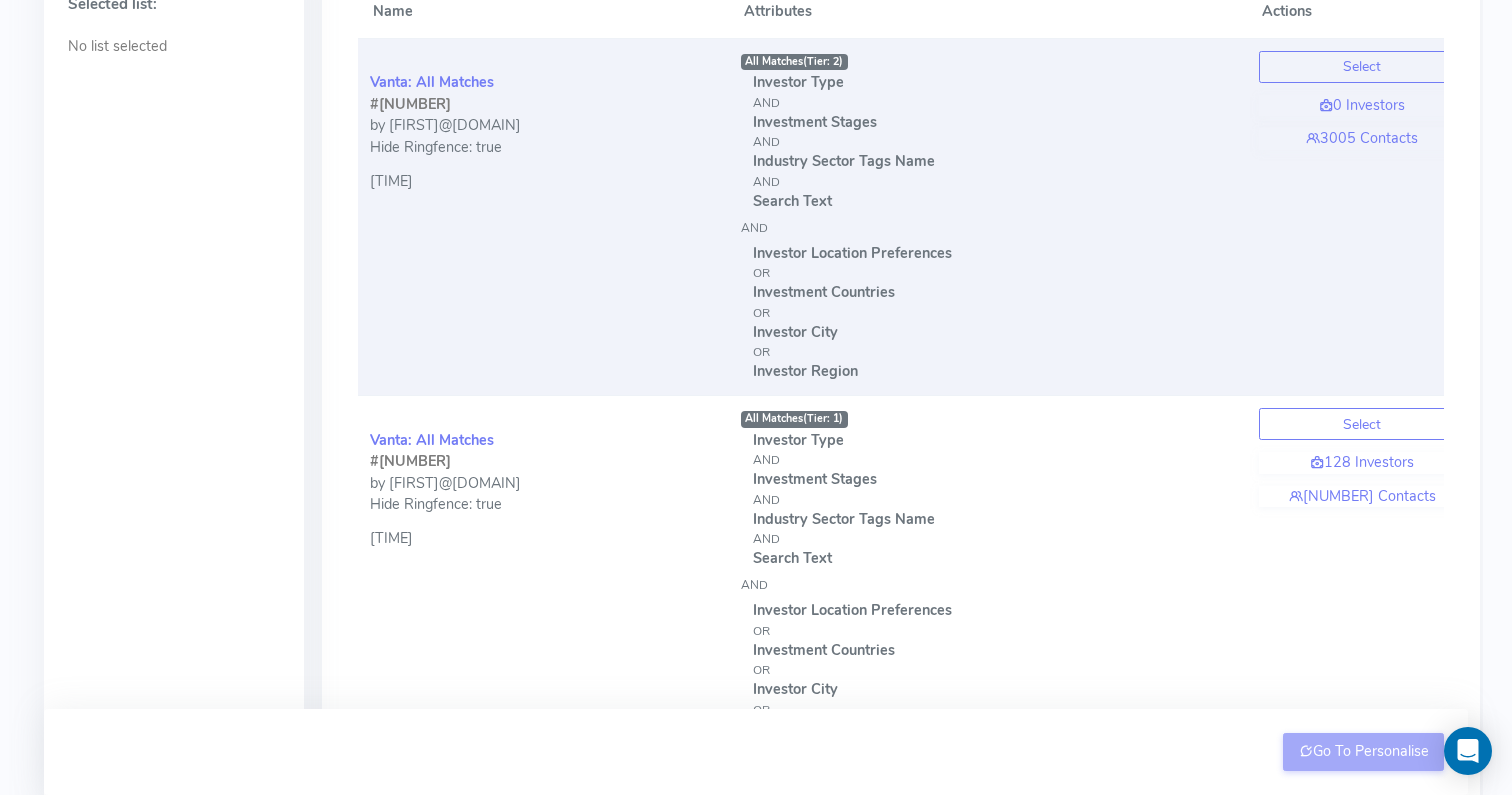 click on "Vanta: All Matches  #[NUMBER]  by [EMAIL]  Hide Ringfence: true [TIME]" at bounding box center (543, 216) 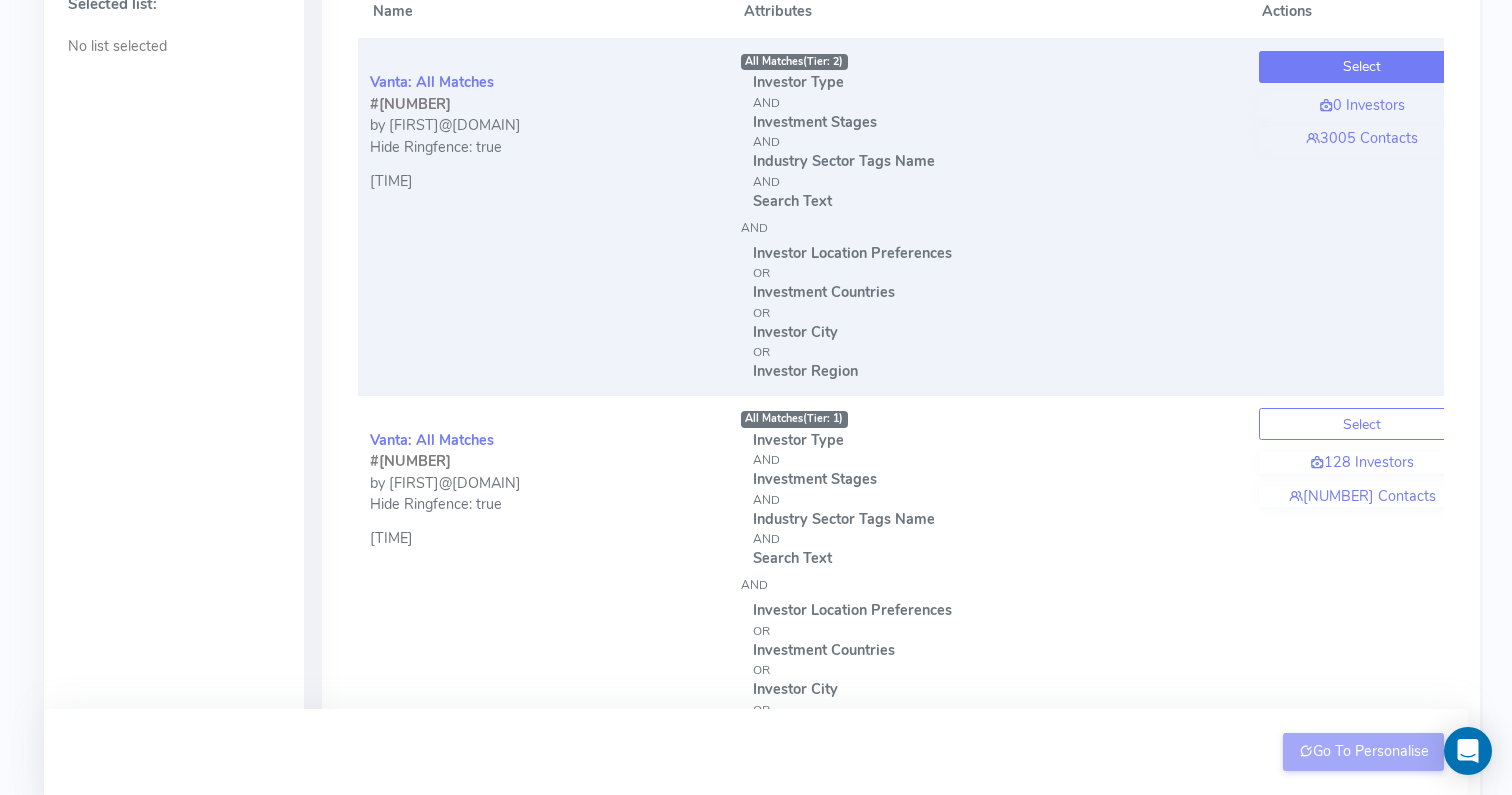 click on "Select" at bounding box center (1362, 67) 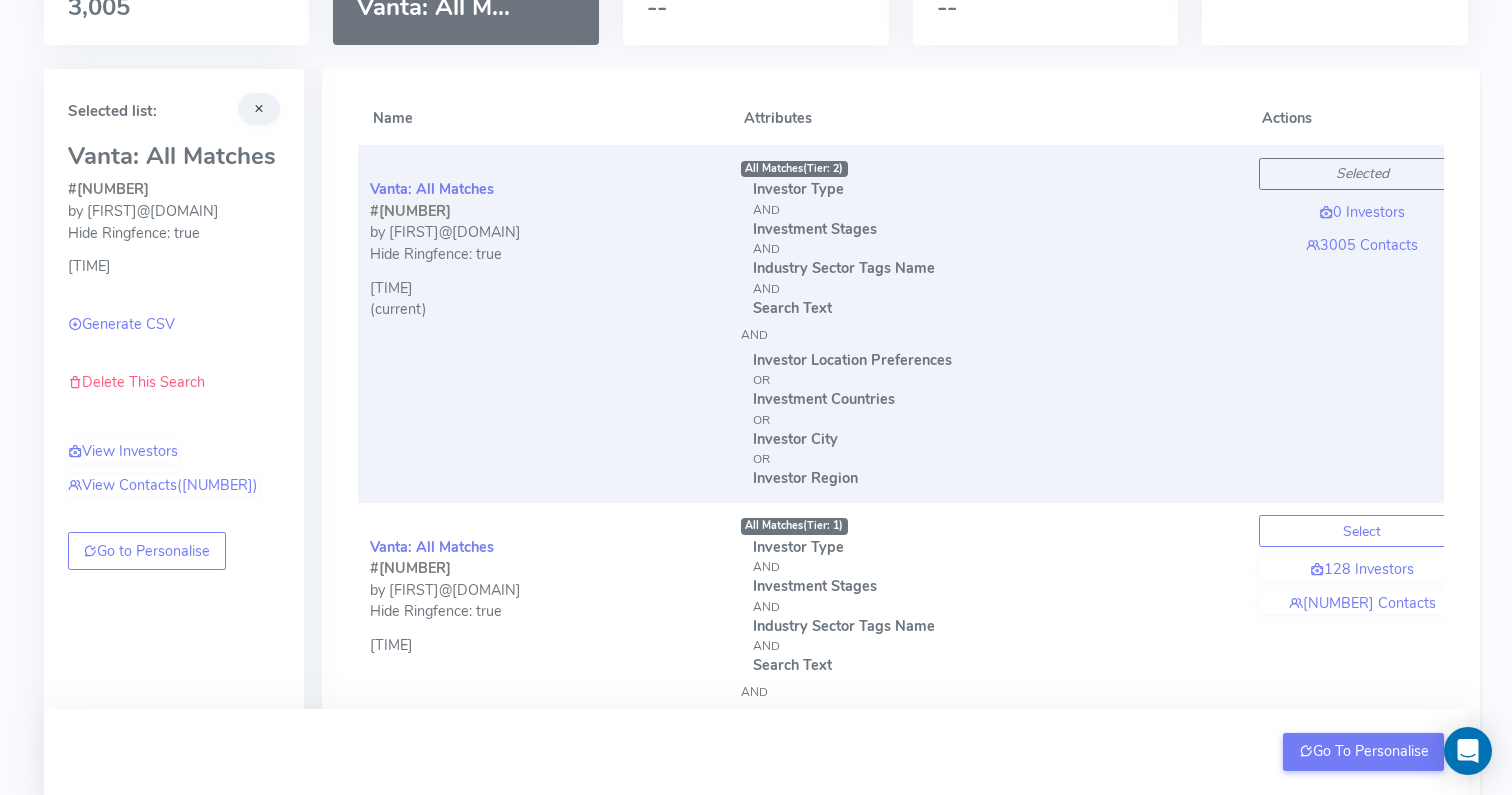 scroll, scrollTop: 137, scrollLeft: 0, axis: vertical 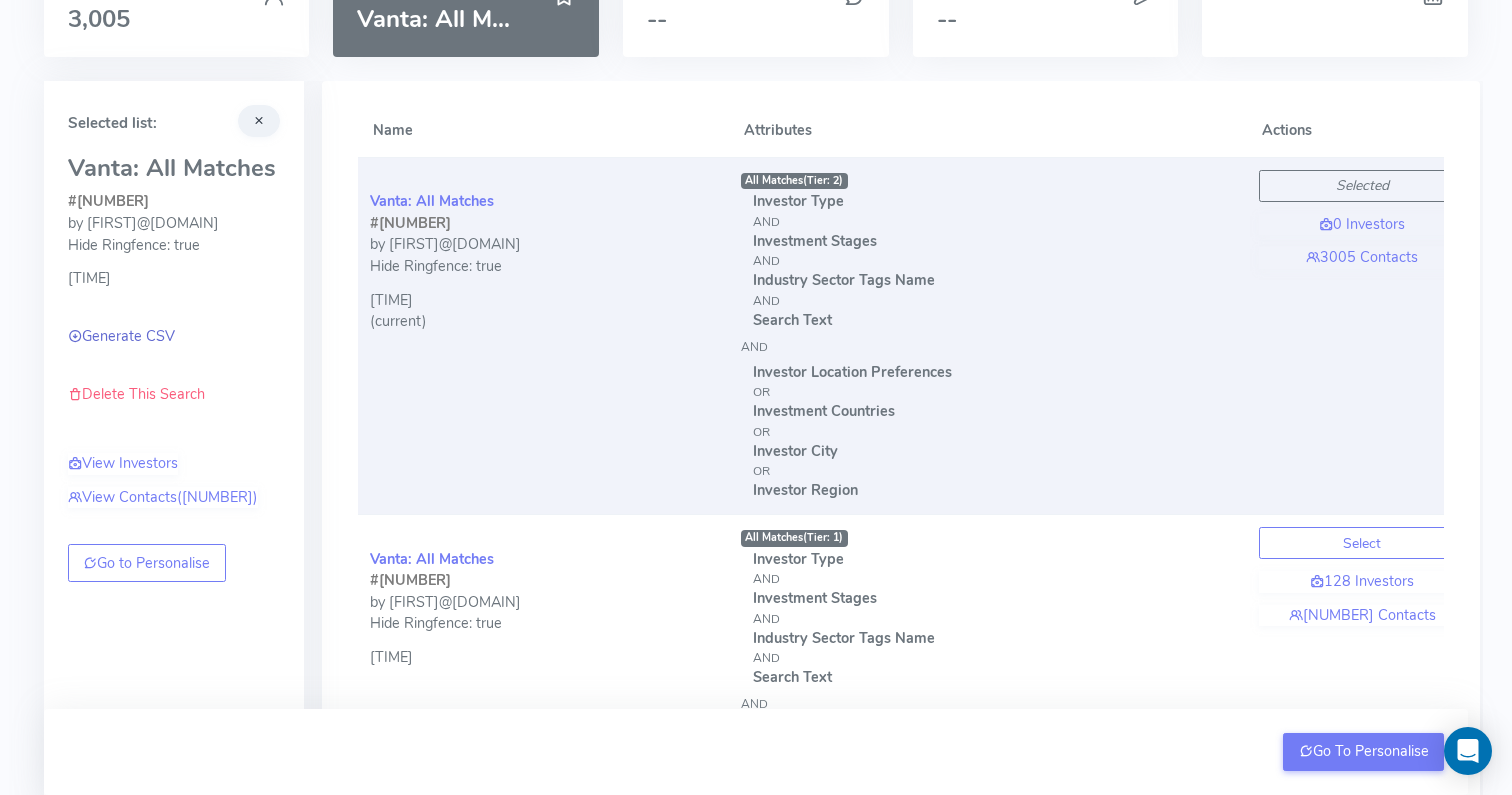 click on "Generate CSV" 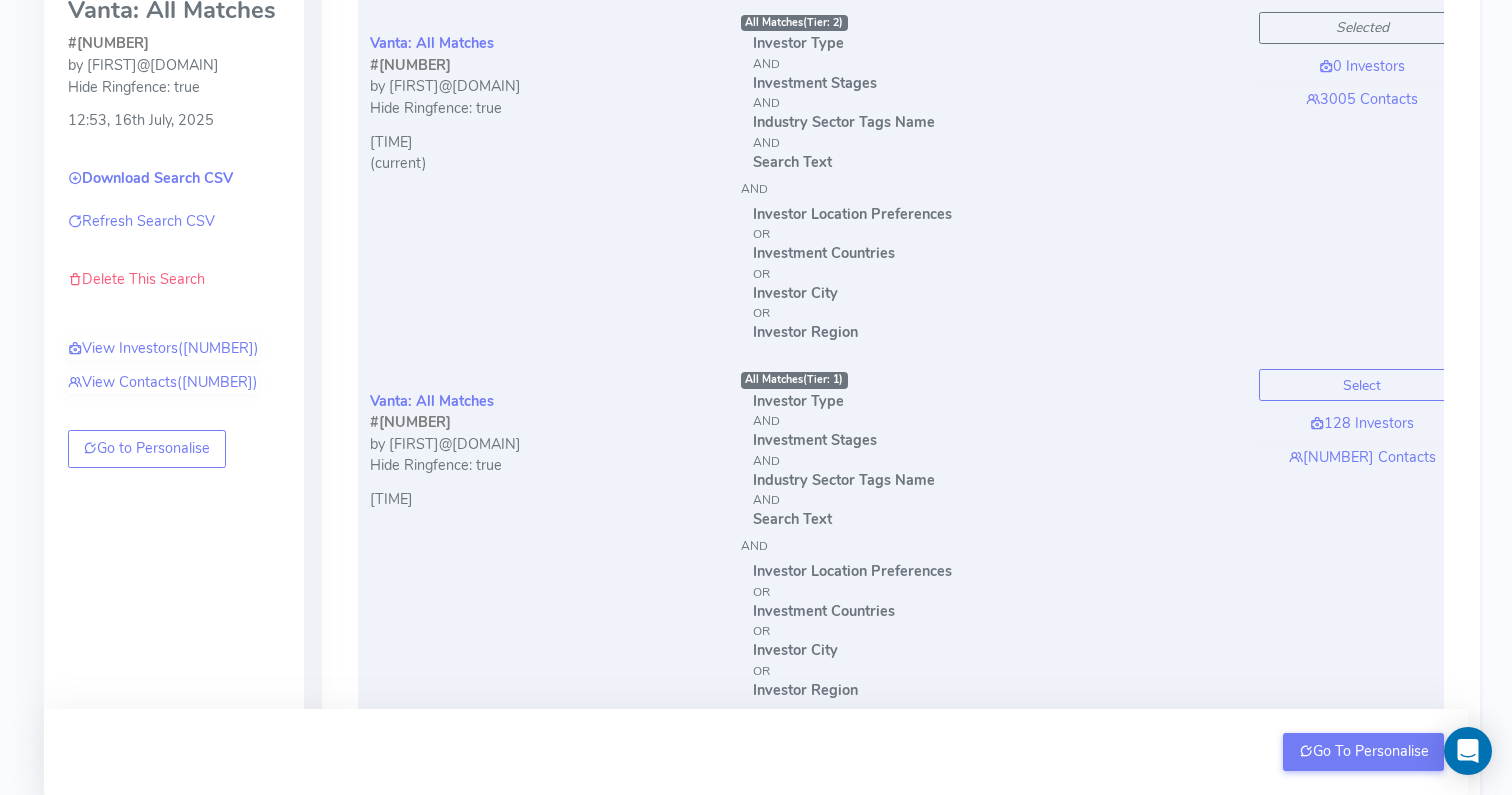 scroll, scrollTop: 317, scrollLeft: 0, axis: vertical 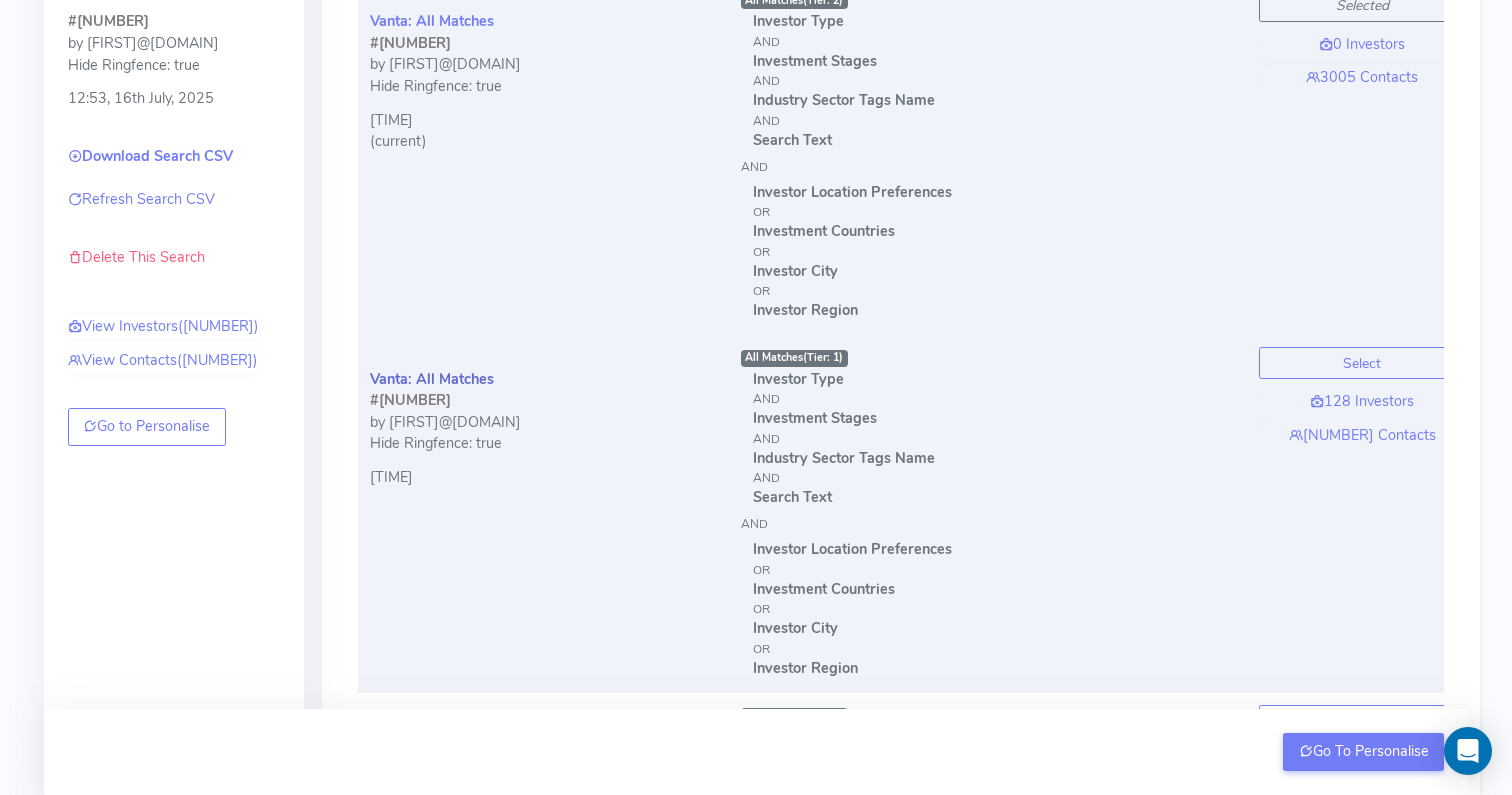 click on "Vanta: All Matches" at bounding box center (432, 379) 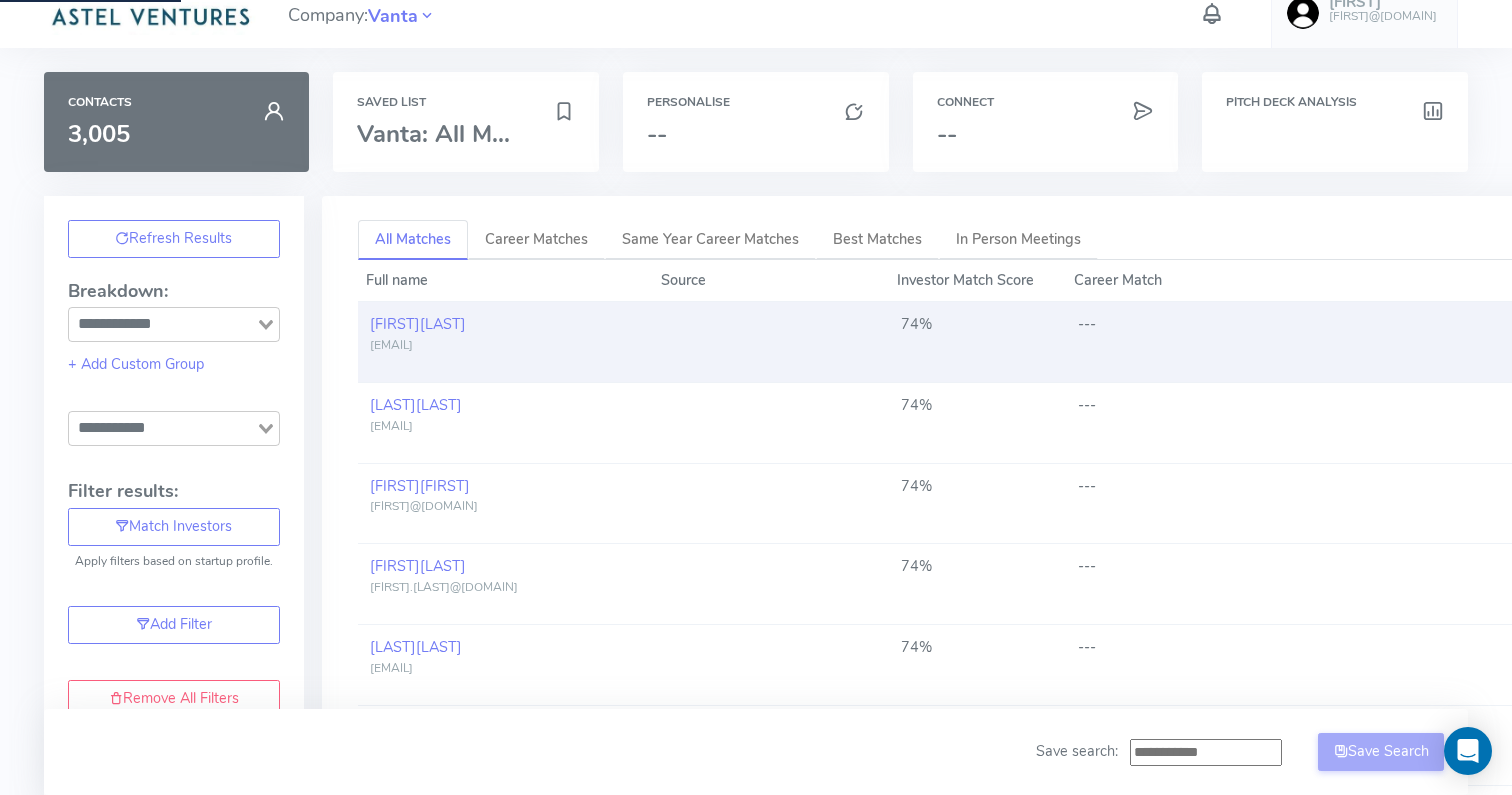 scroll, scrollTop: 0, scrollLeft: 0, axis: both 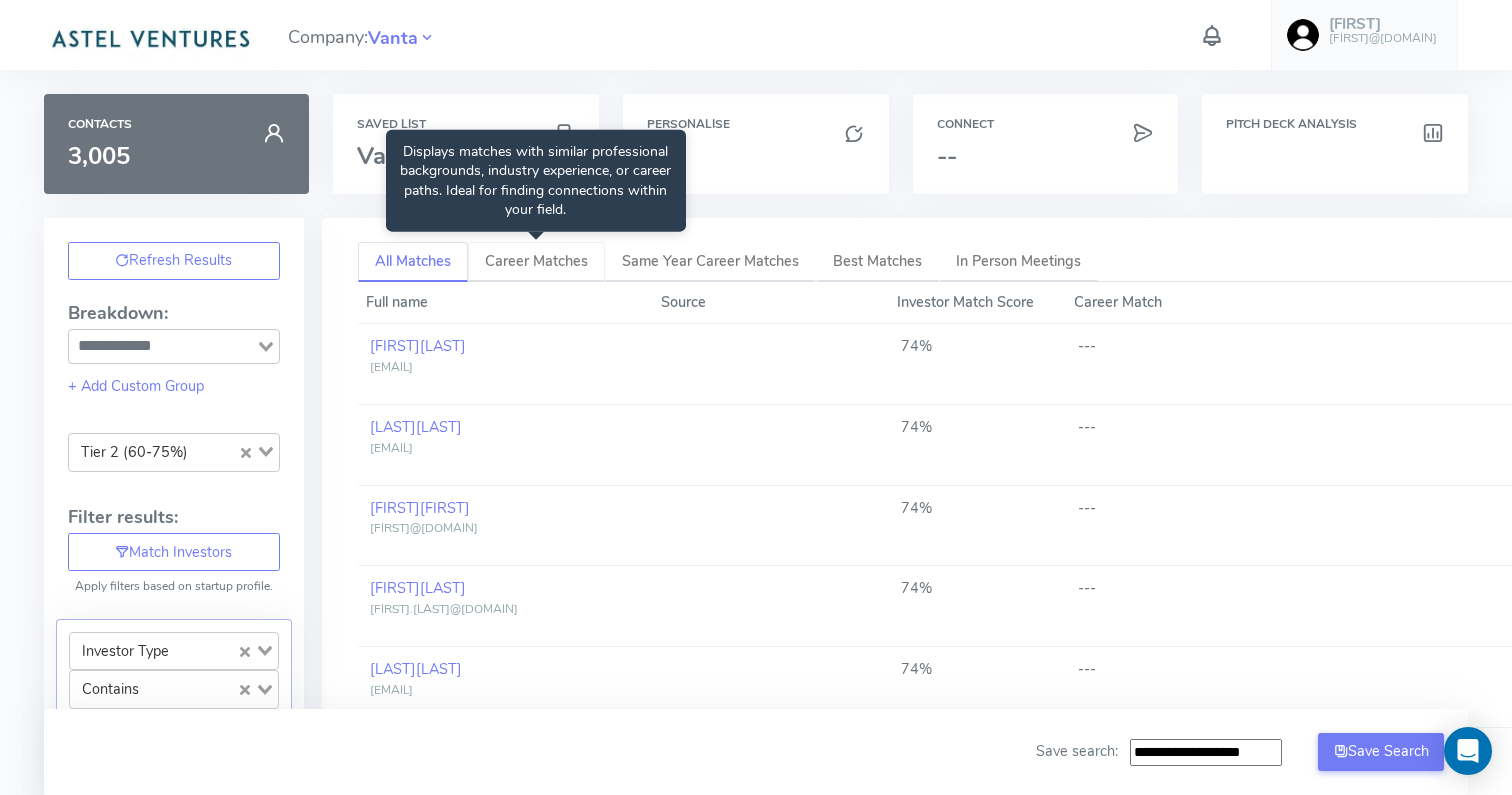 click on "Career Matches" at bounding box center [536, 262] 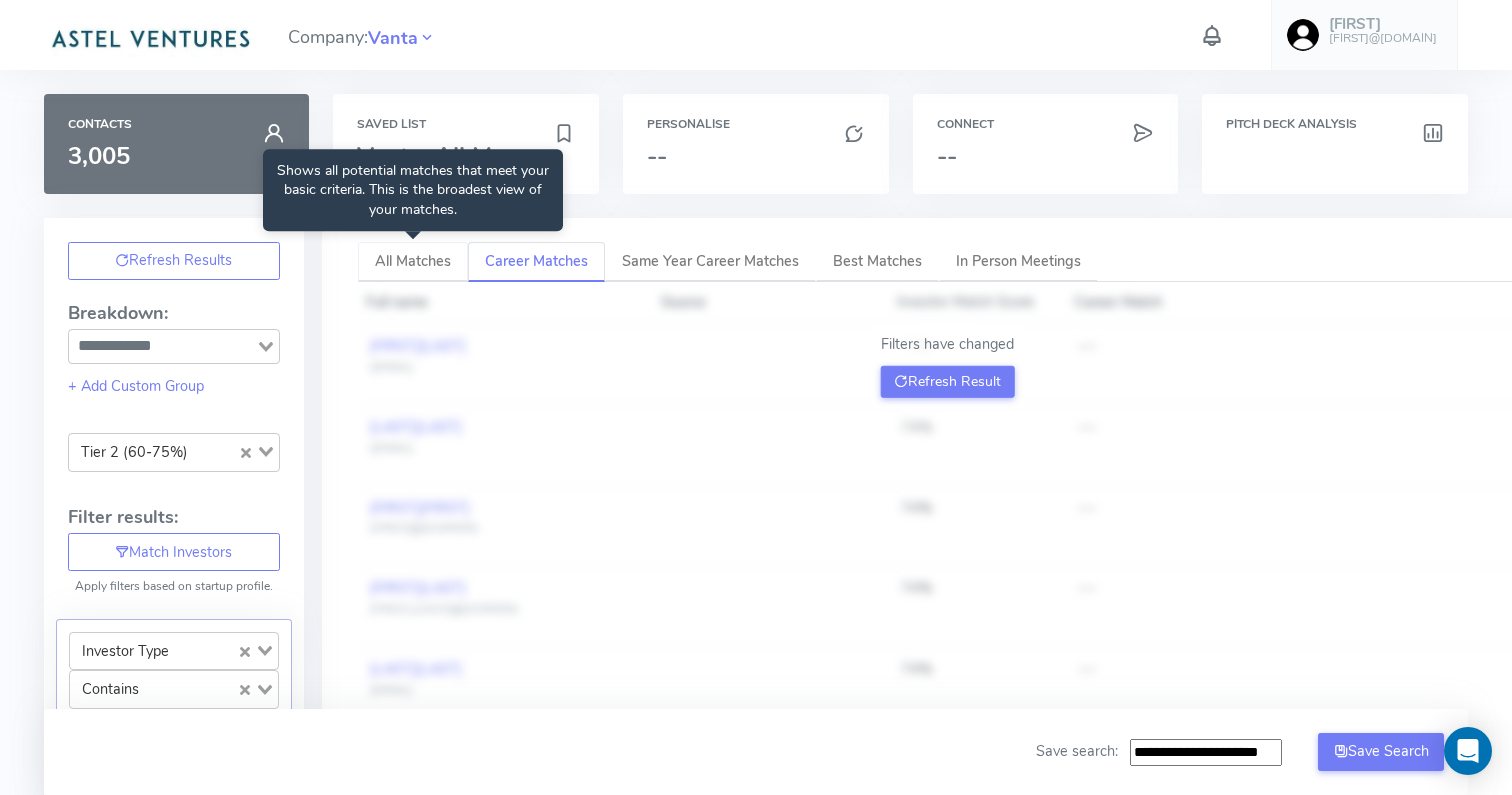 click on "All Matches" at bounding box center [413, 262] 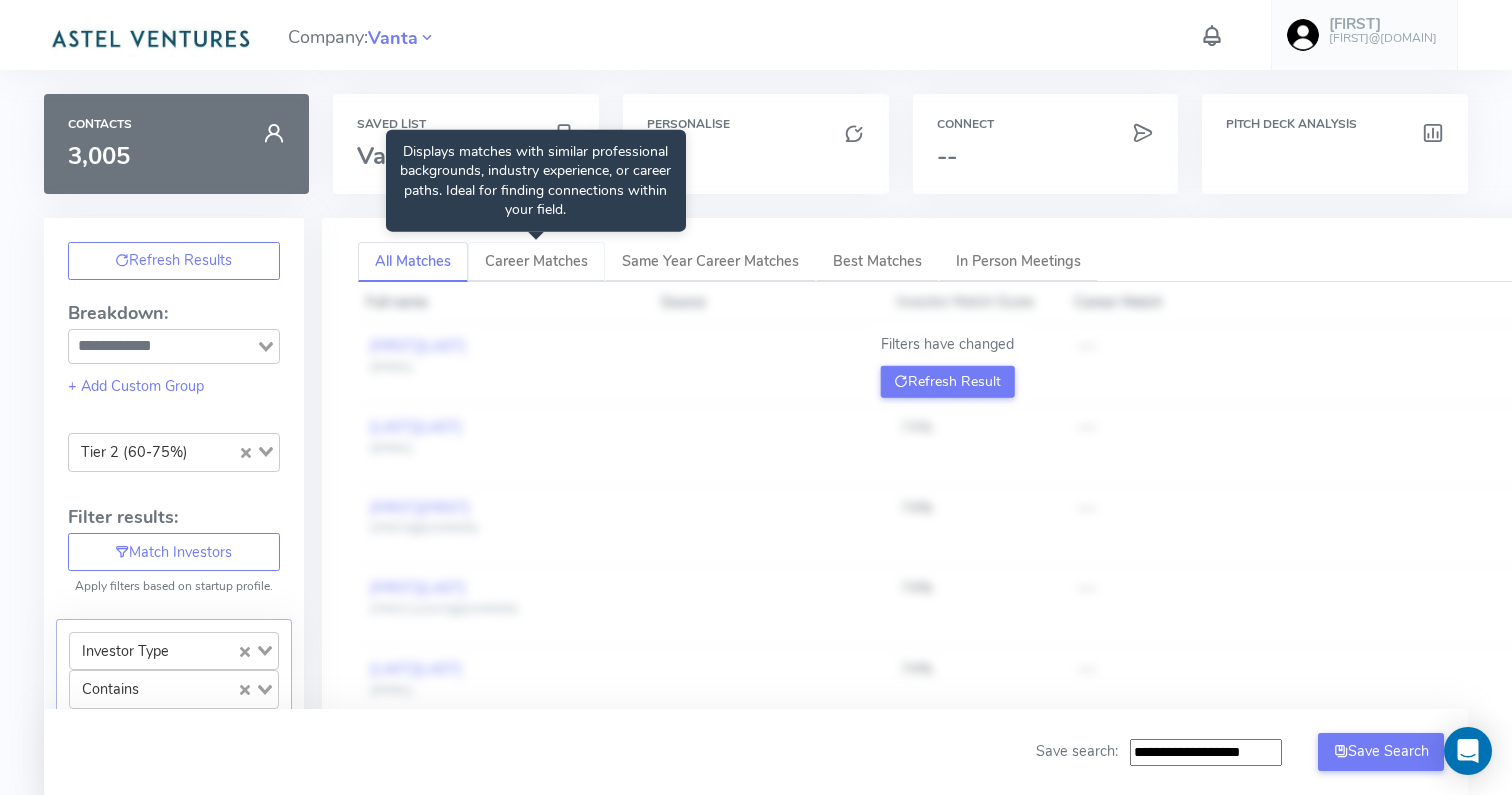 click on "Career Matches" at bounding box center [536, 262] 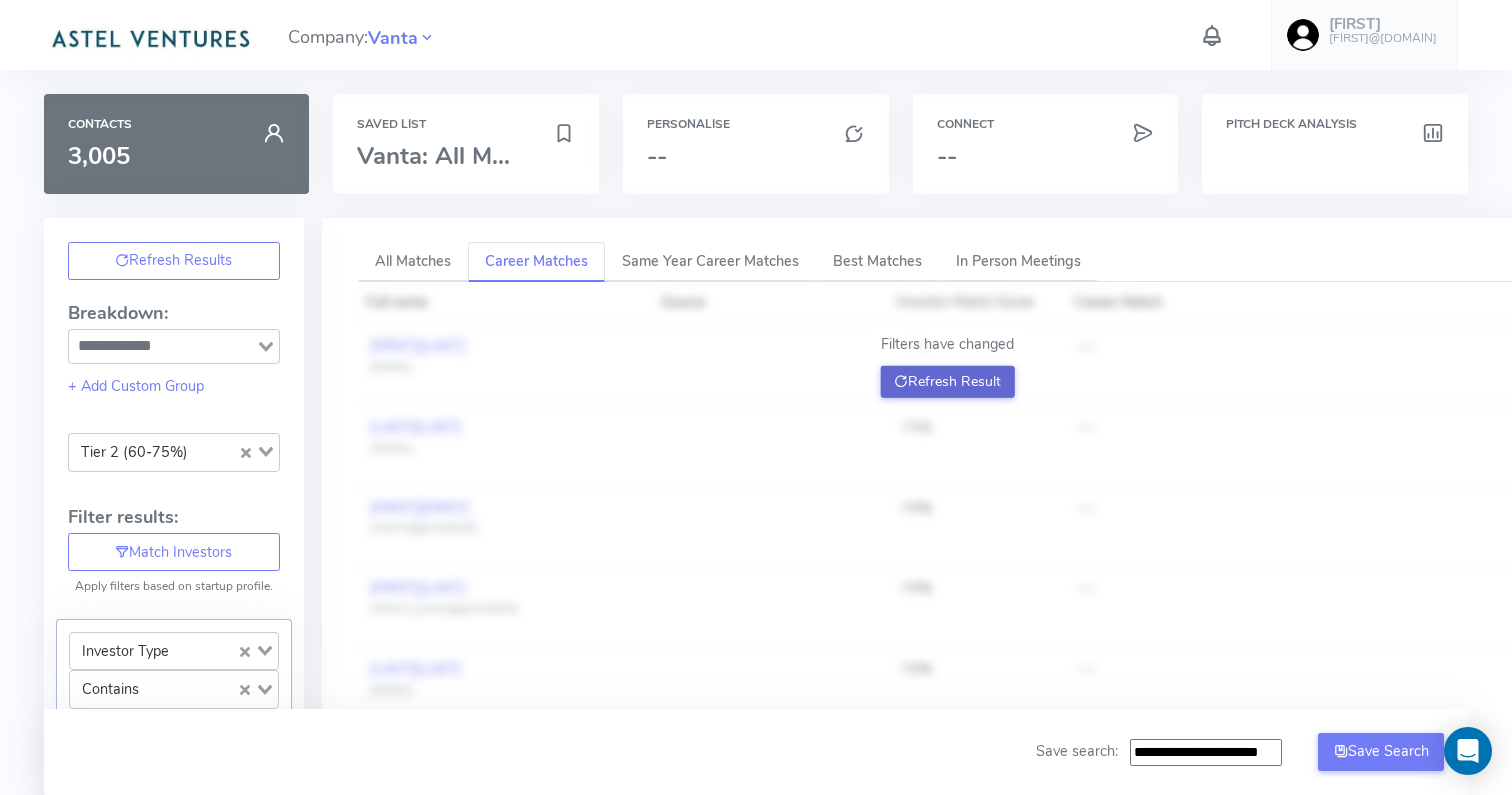 click on "Refresh Result" 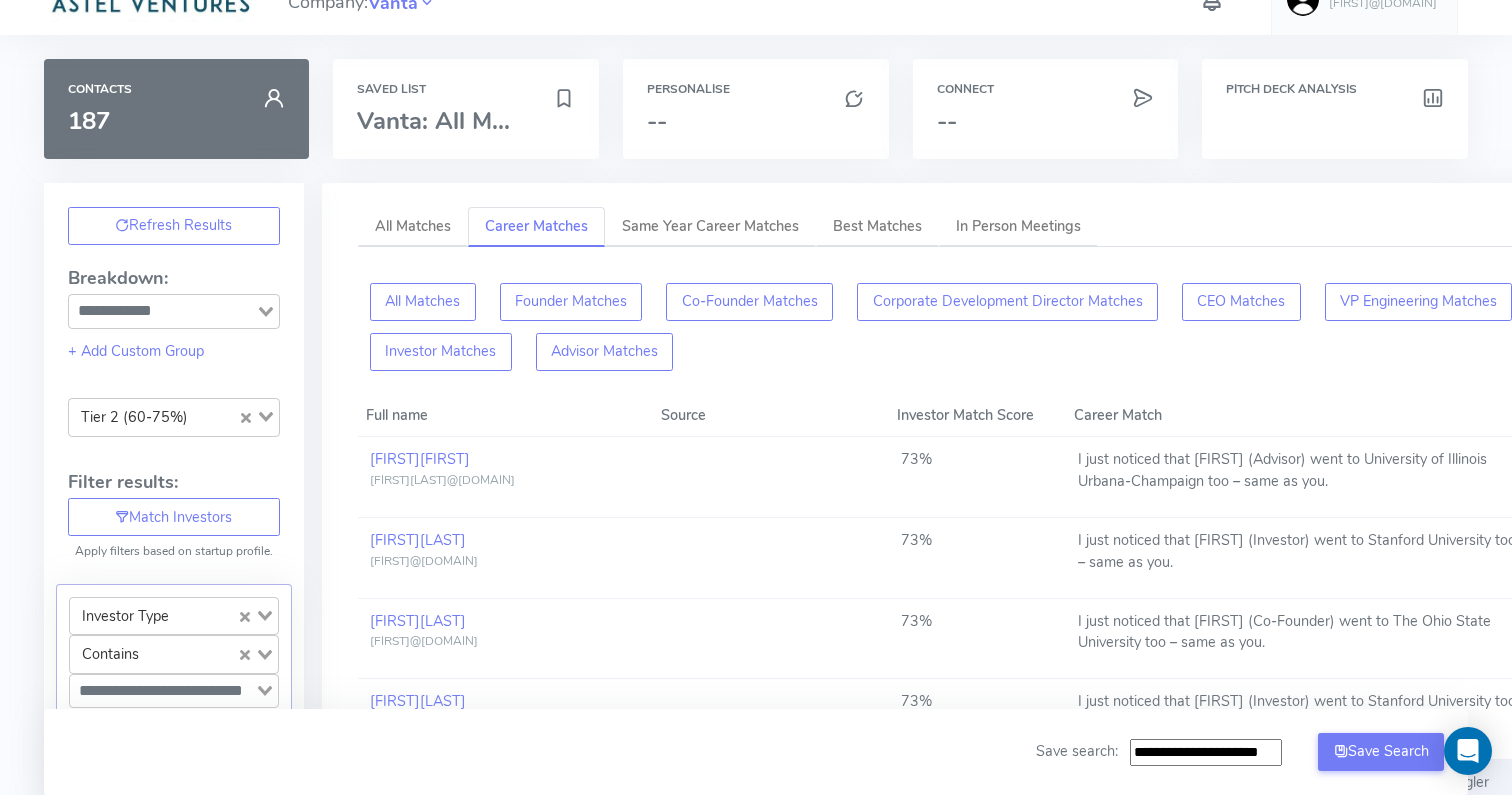 scroll, scrollTop: 0, scrollLeft: 0, axis: both 